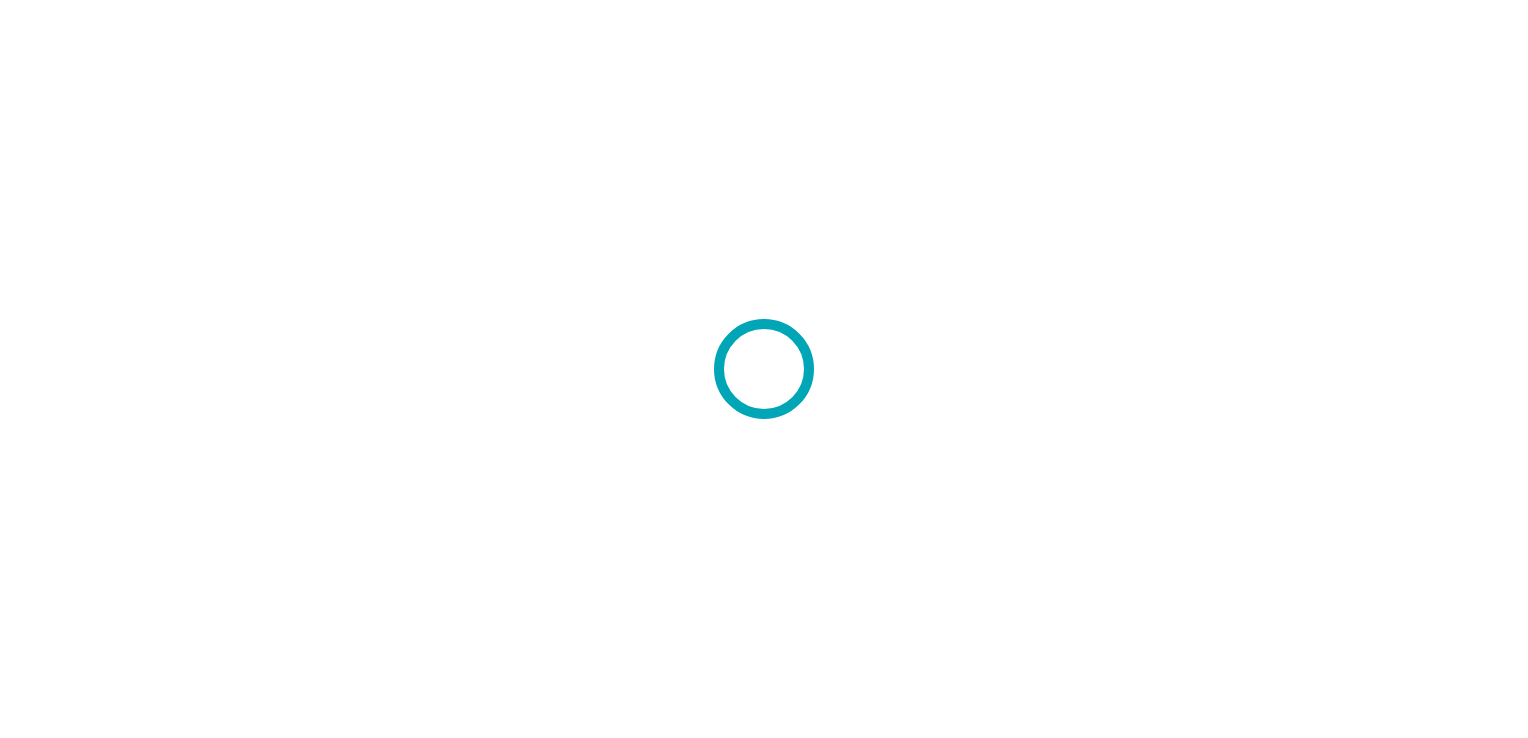 scroll, scrollTop: 0, scrollLeft: 0, axis: both 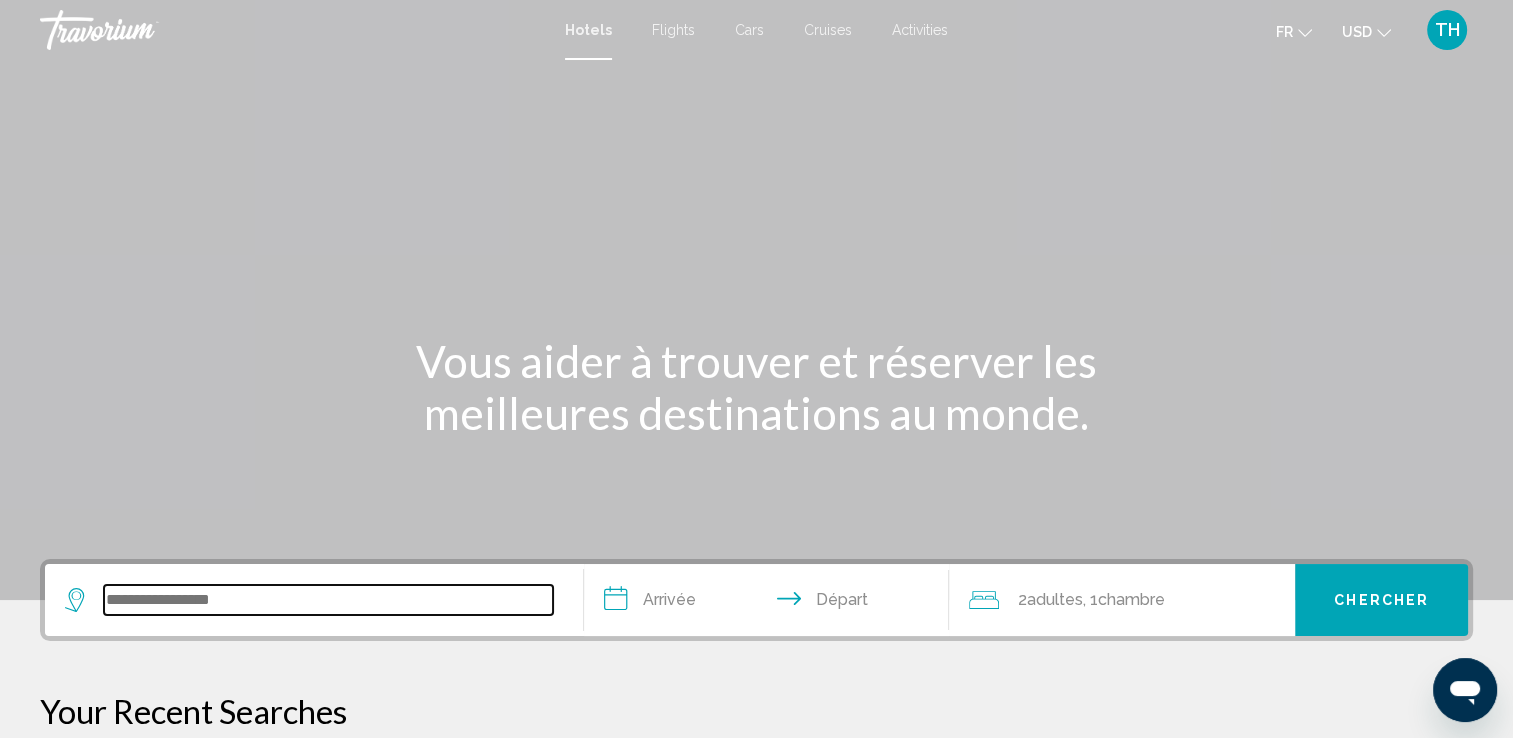 click at bounding box center [328, 600] 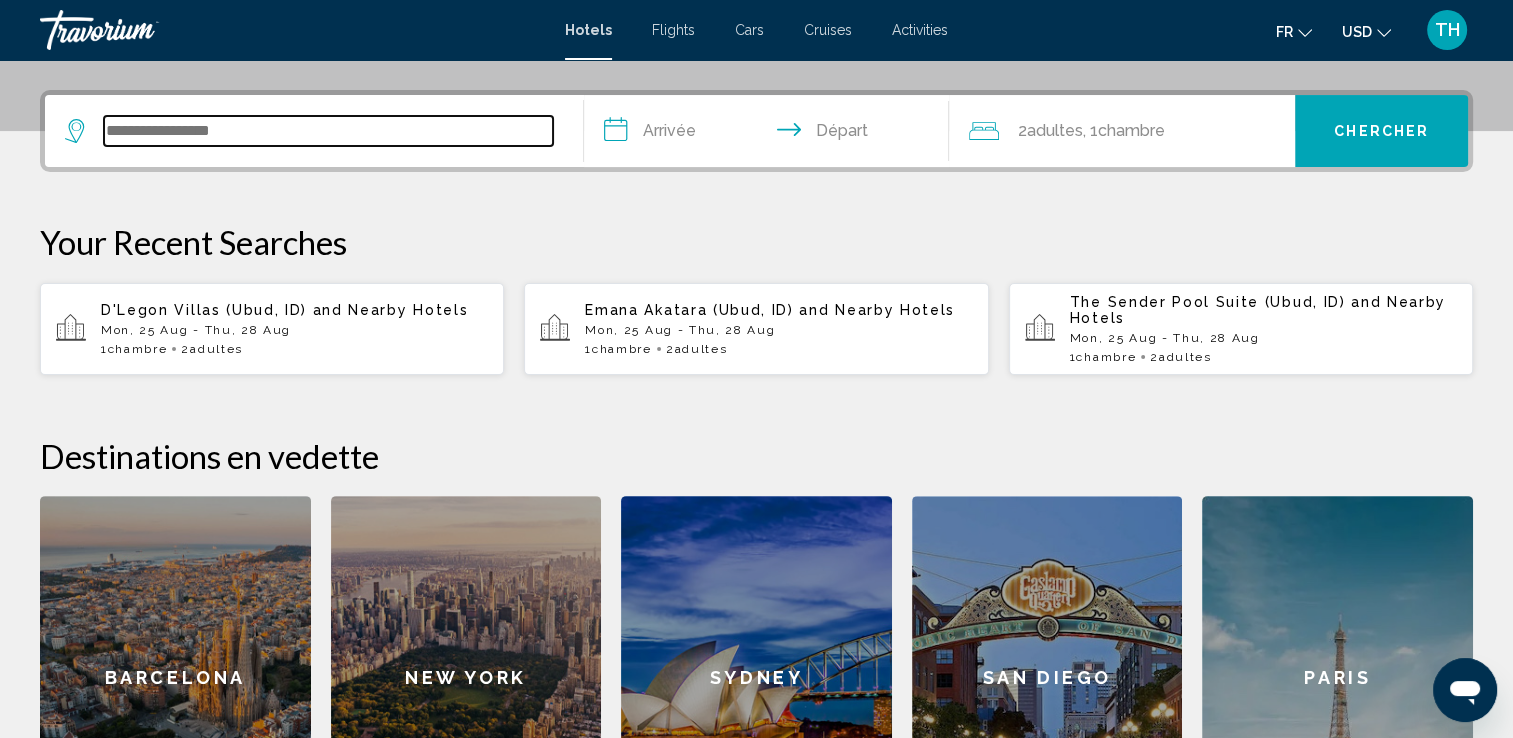 scroll, scrollTop: 493, scrollLeft: 0, axis: vertical 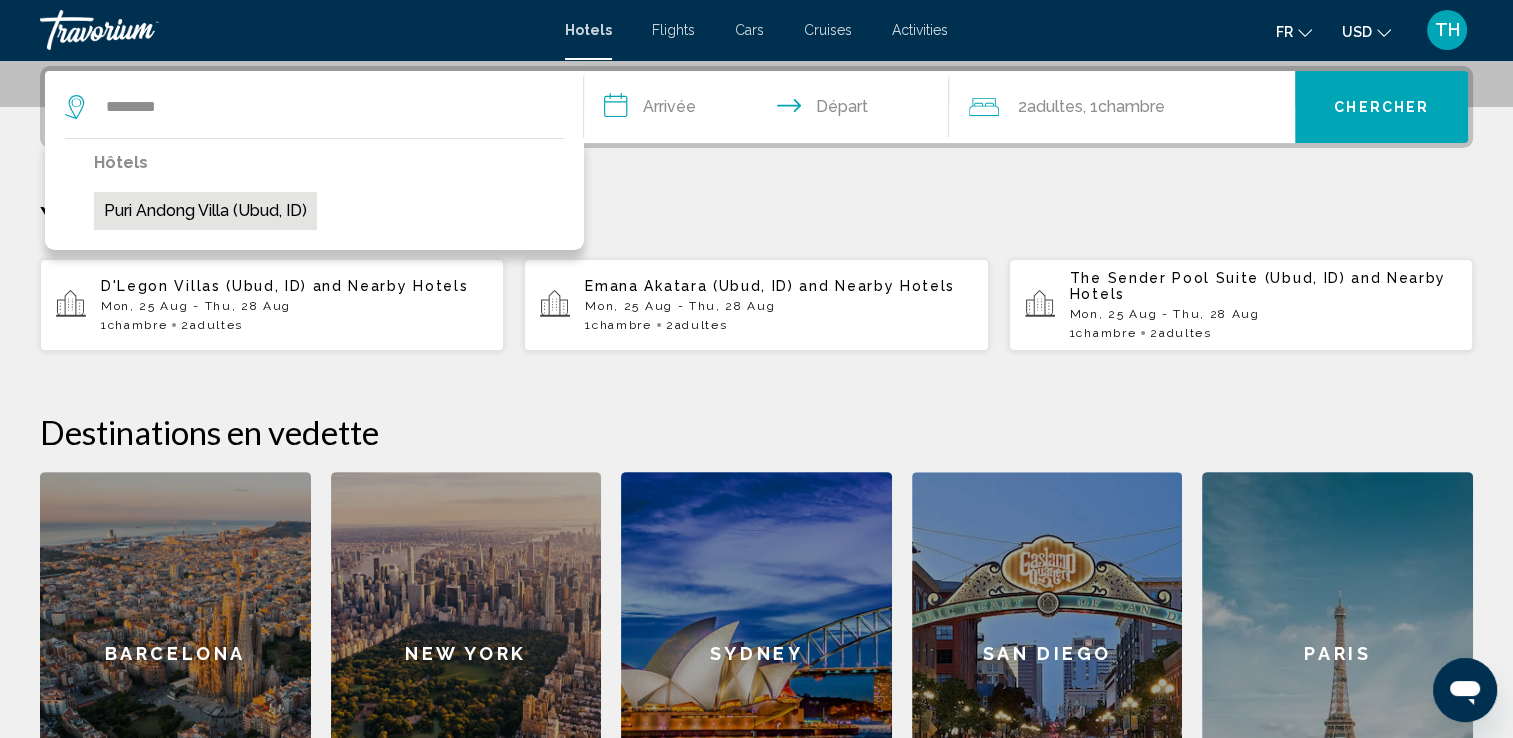 click on "Puri Andong Villa (Ubud, ID)" at bounding box center [205, 211] 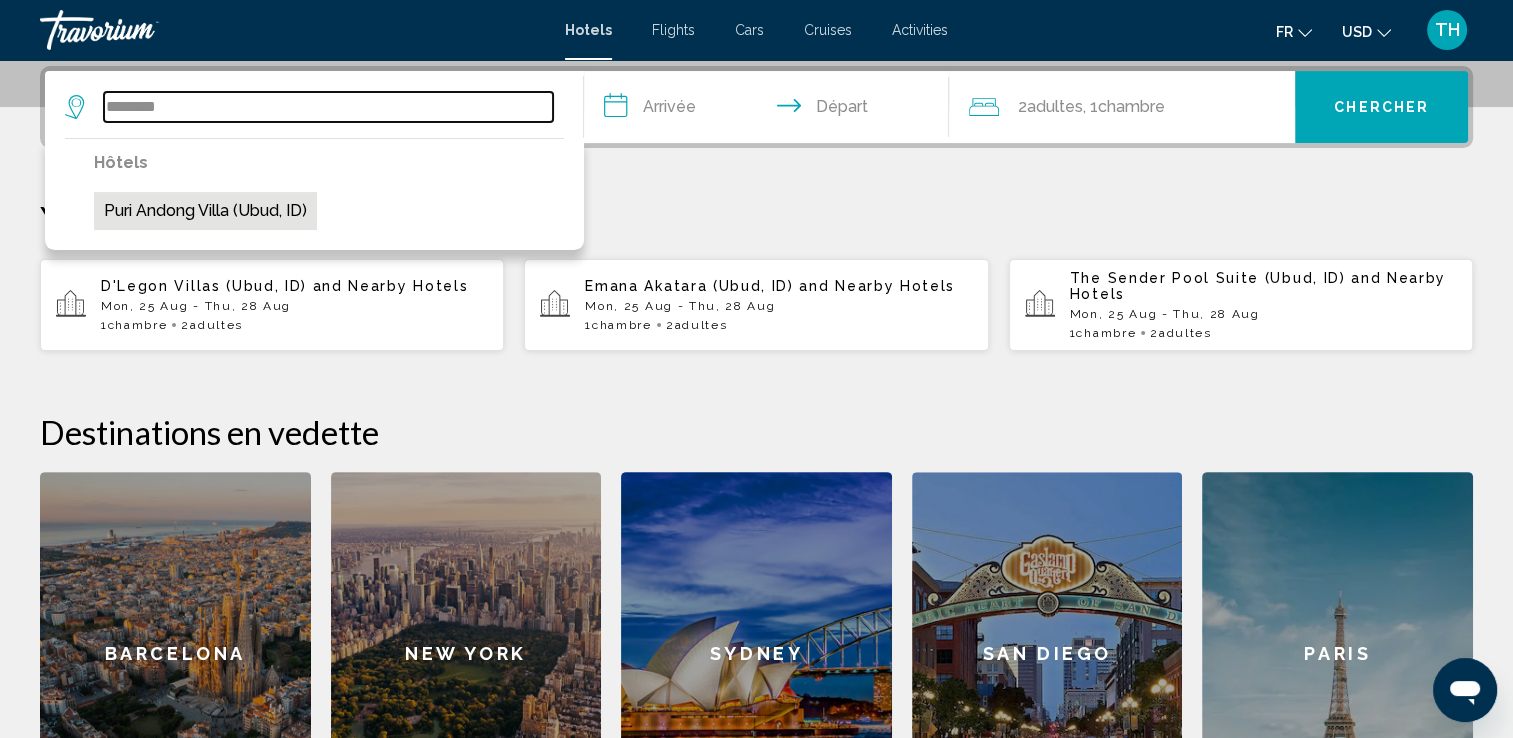 type on "**********" 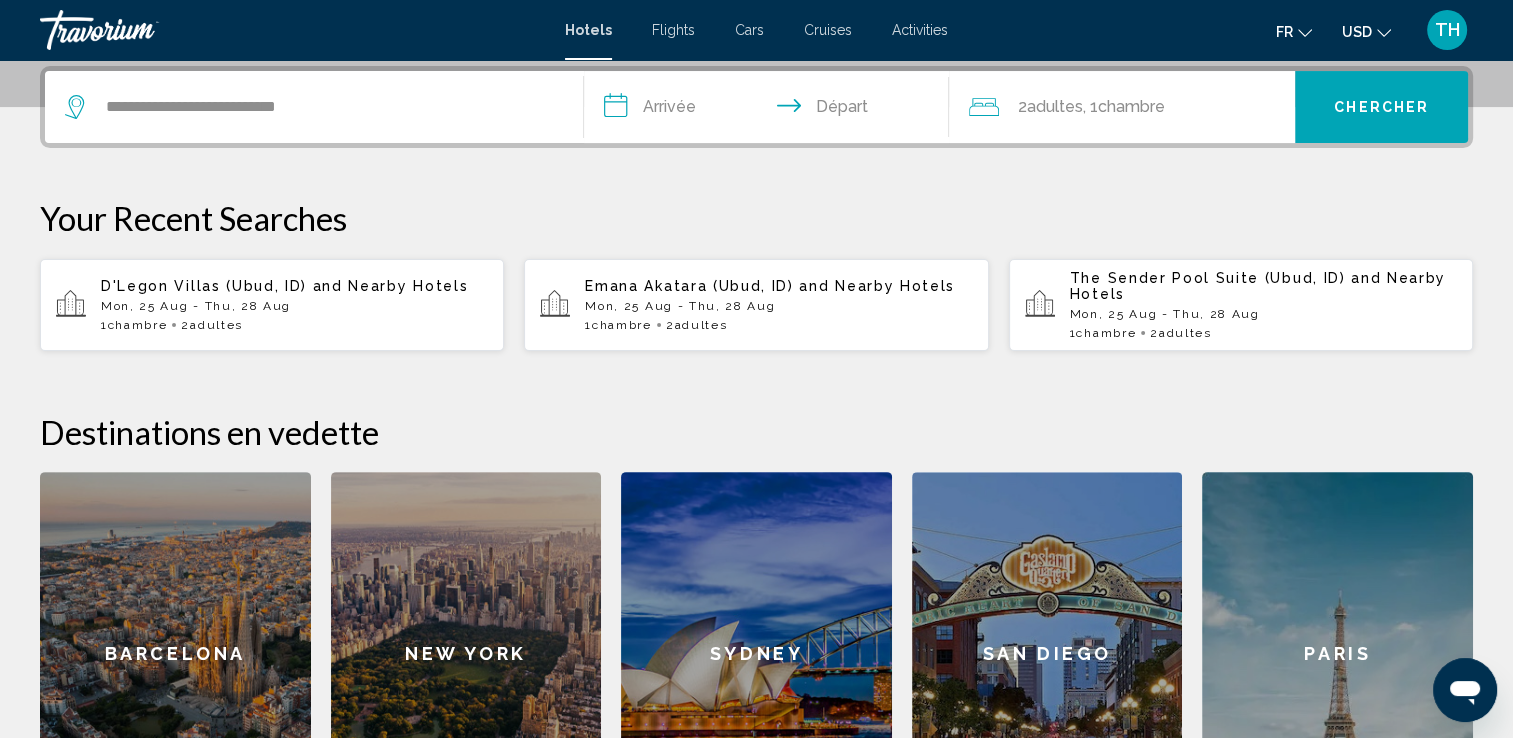 click on "**********" at bounding box center (771, 110) 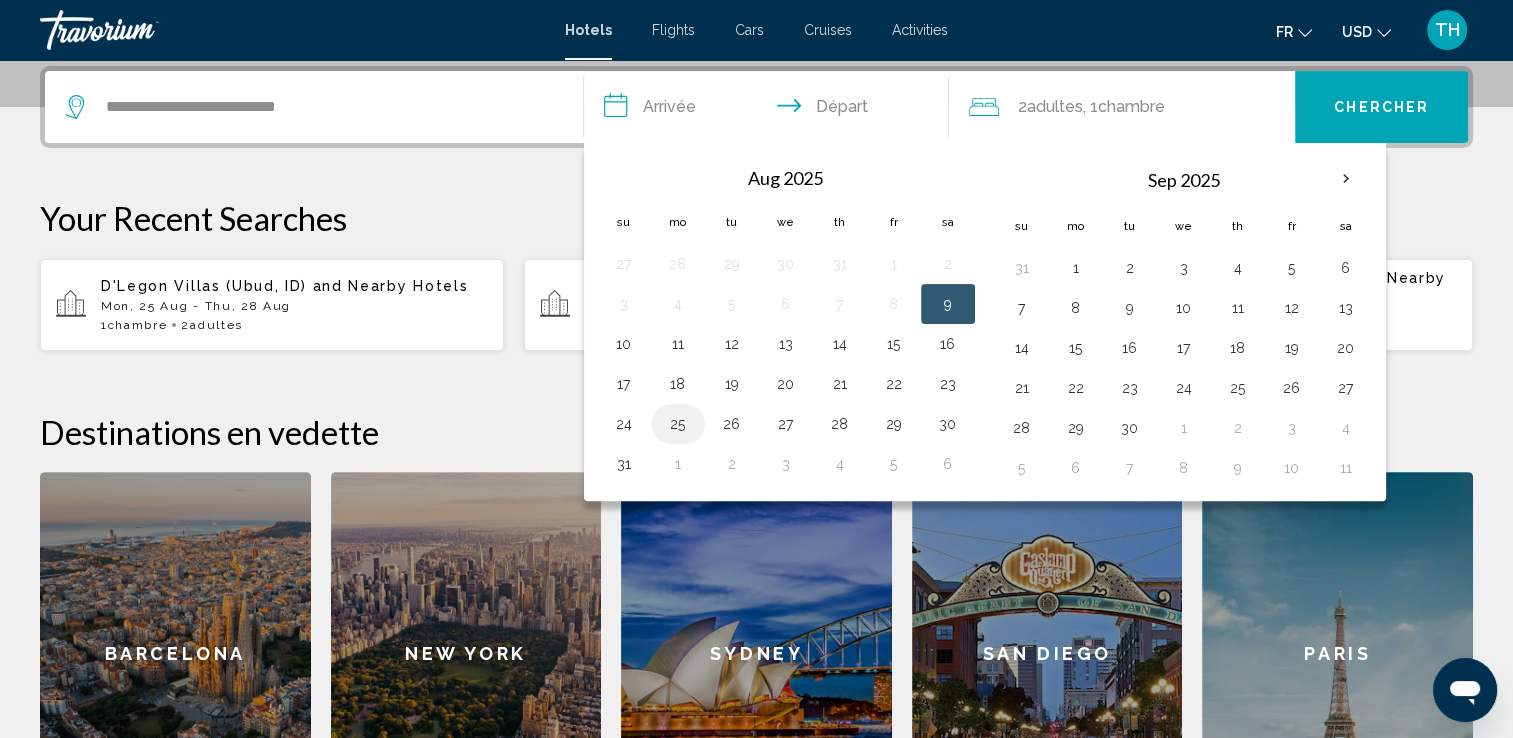 click on "25" at bounding box center (678, 424) 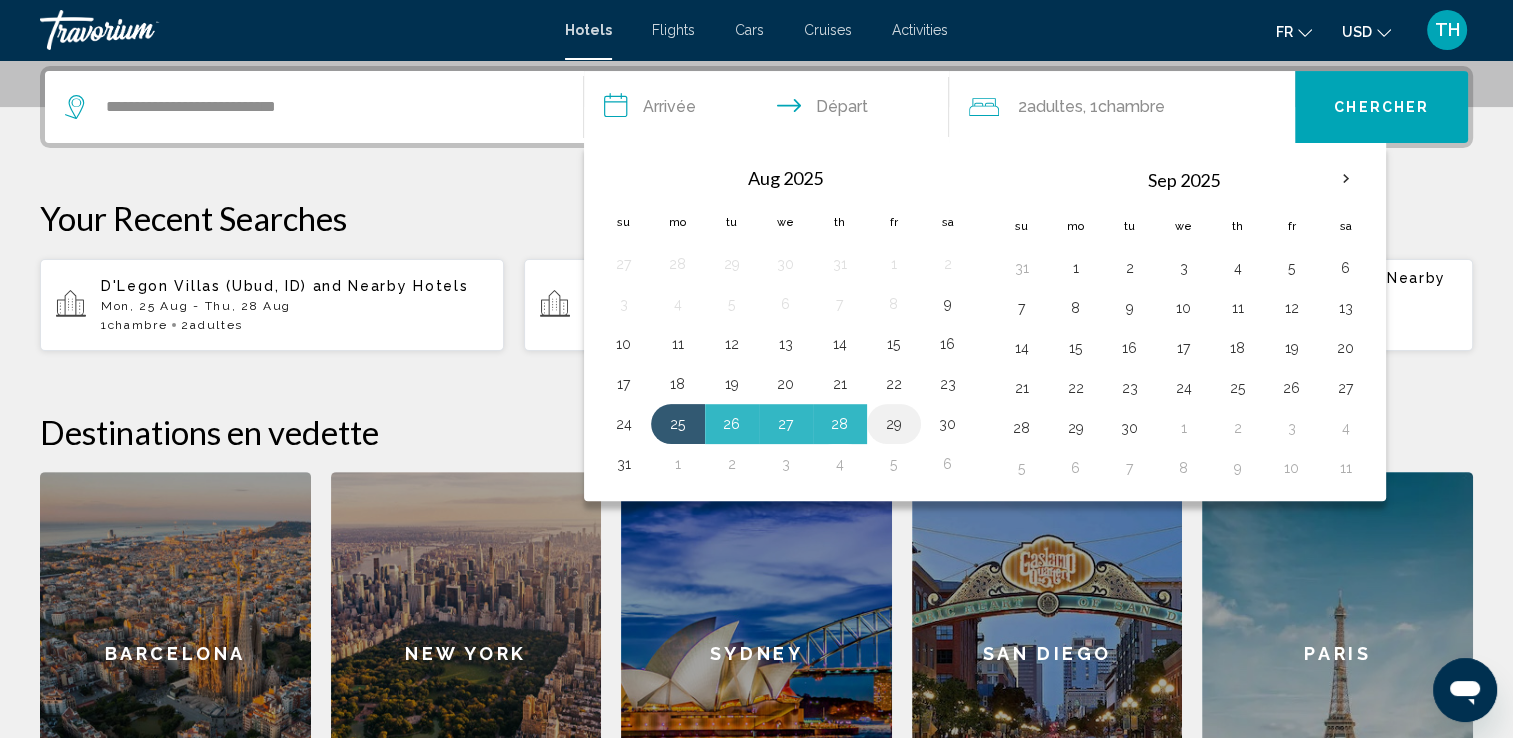 click on "29" at bounding box center (894, 424) 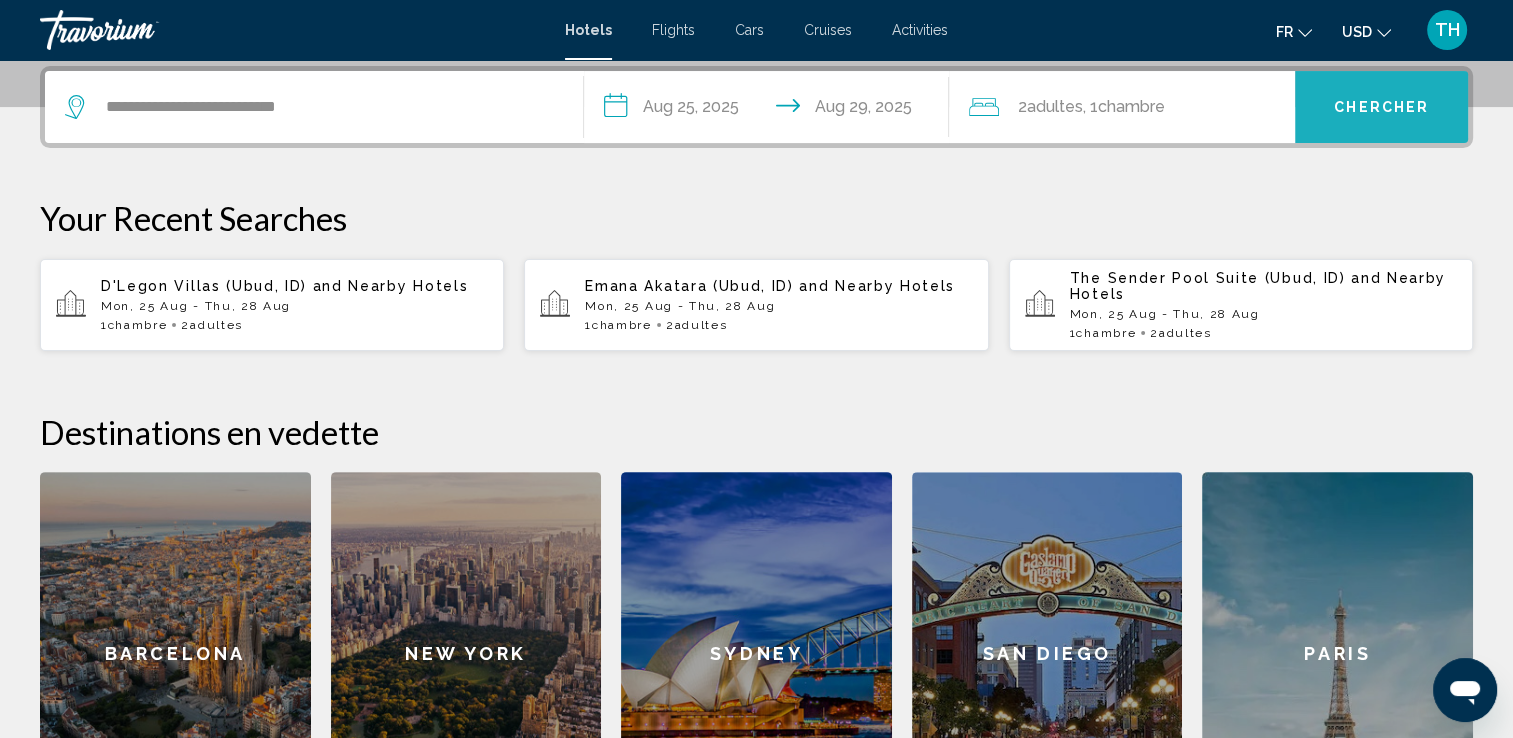 click on "Chercher" at bounding box center (1381, 108) 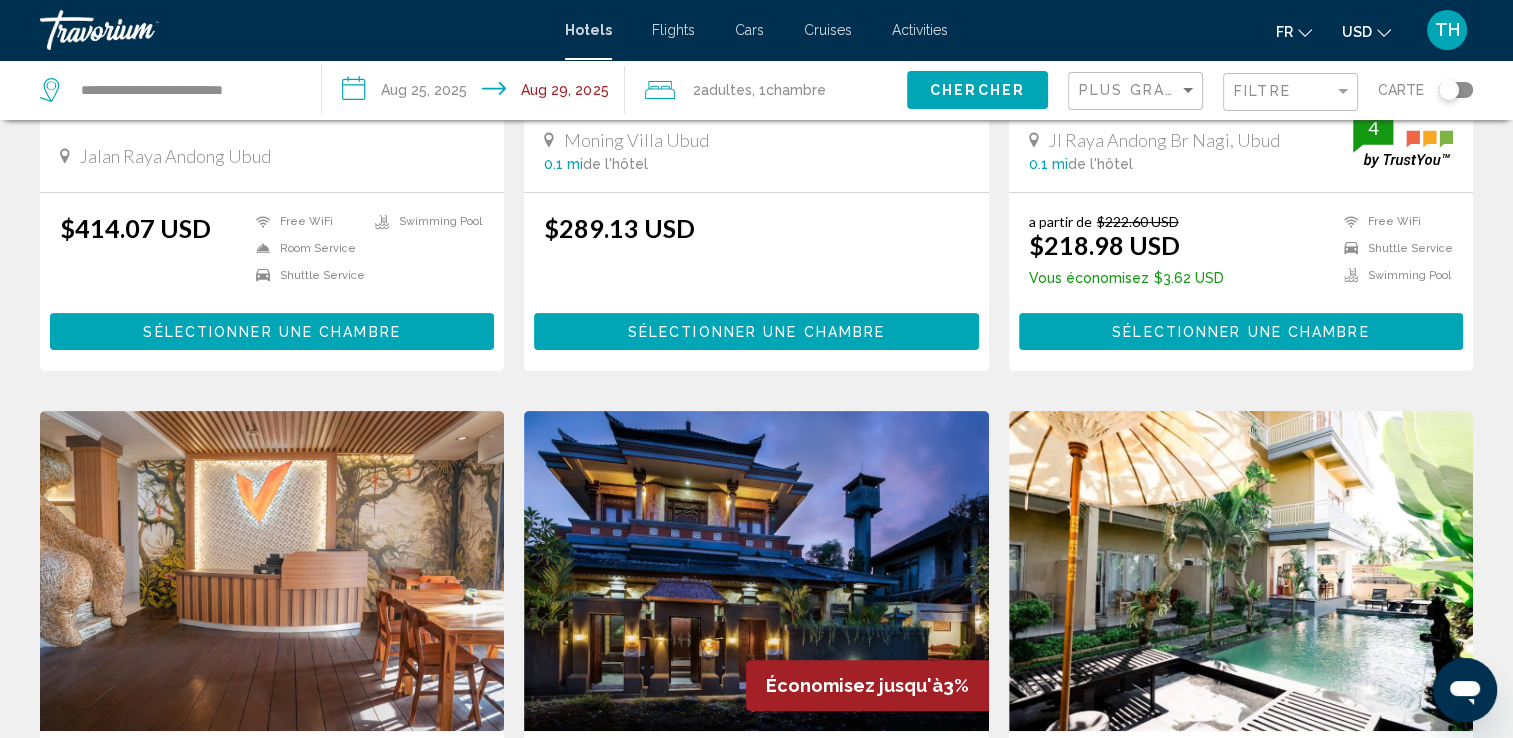 scroll, scrollTop: 0, scrollLeft: 0, axis: both 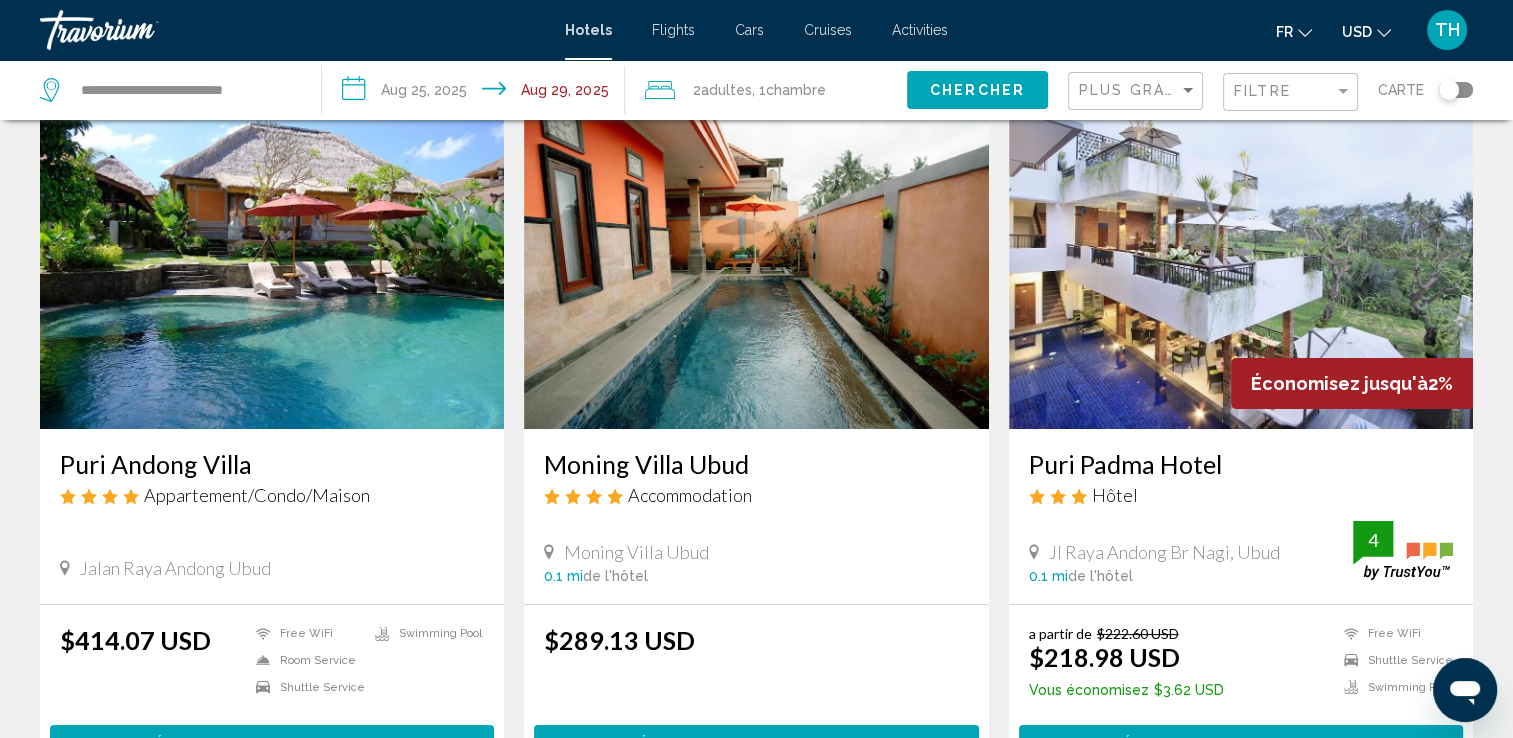 click at bounding box center [272, 269] 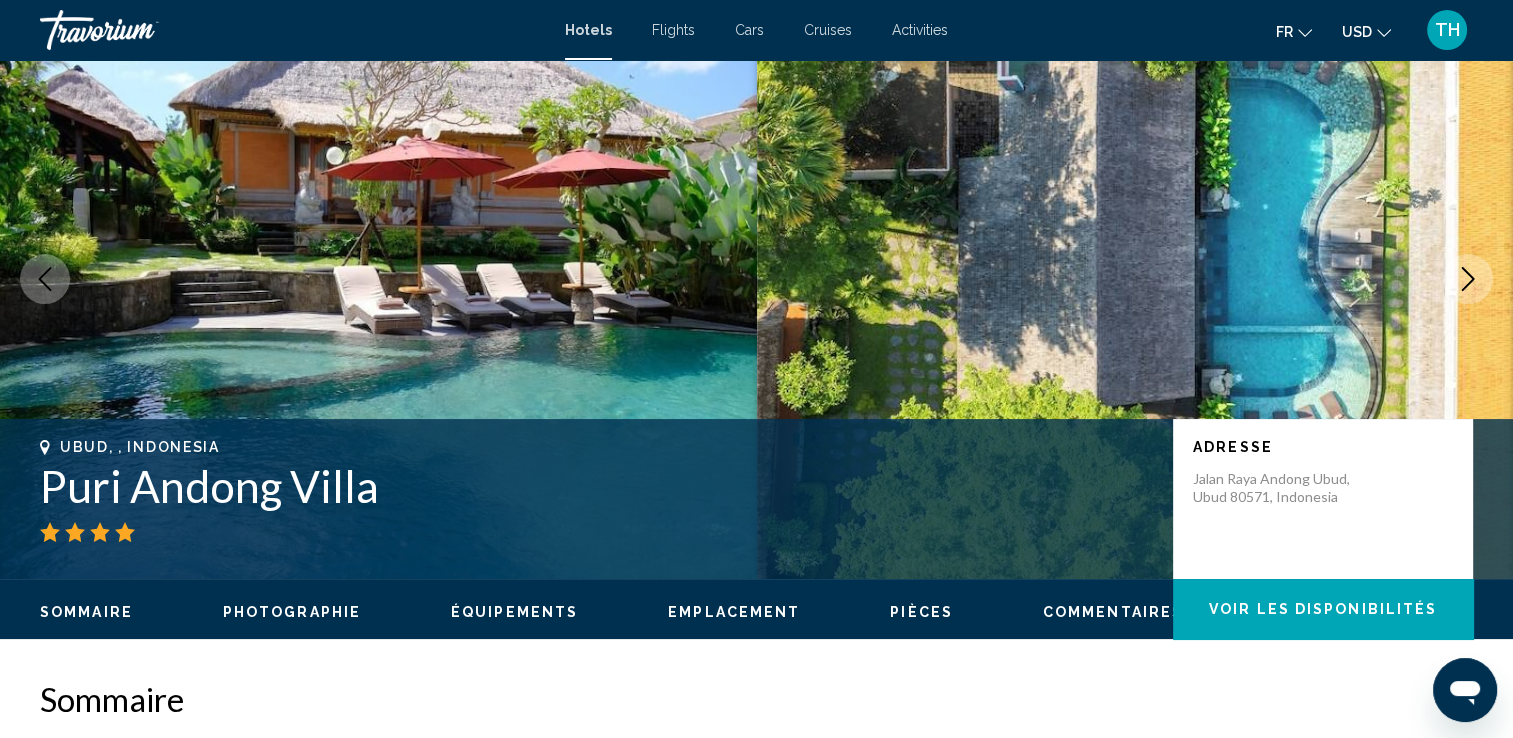 scroll, scrollTop: 0, scrollLeft: 0, axis: both 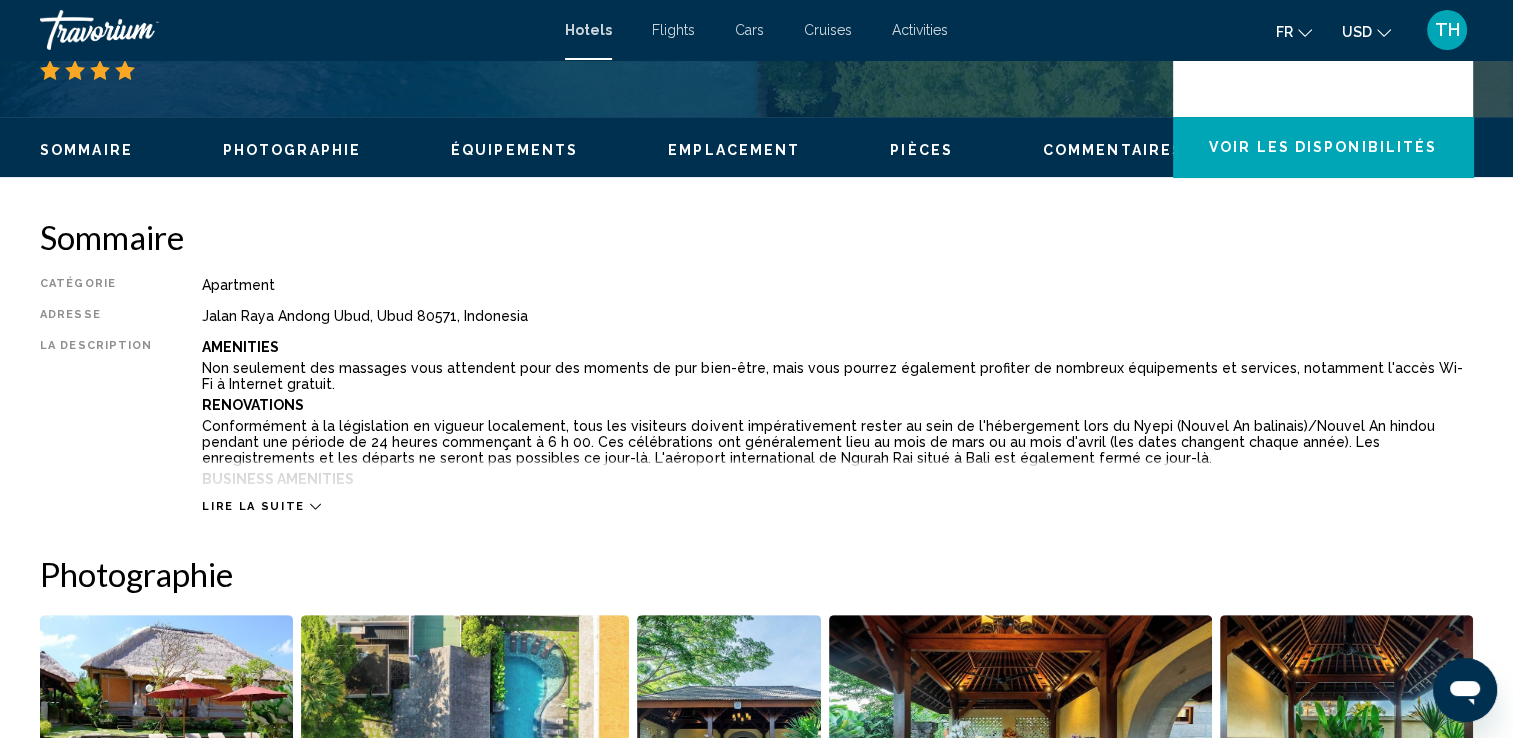 click on "Lire la suite" at bounding box center (253, 506) 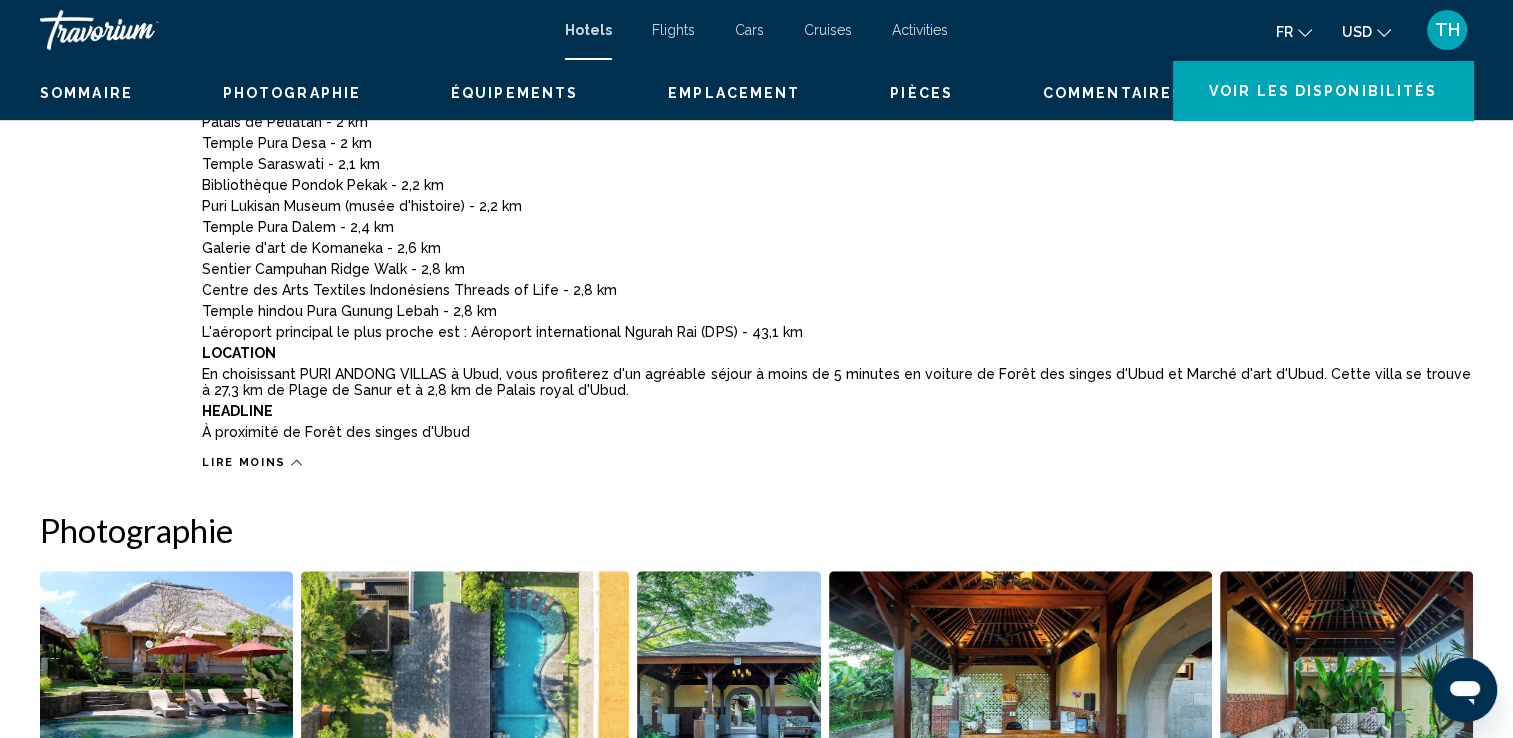 scroll, scrollTop: 274, scrollLeft: 0, axis: vertical 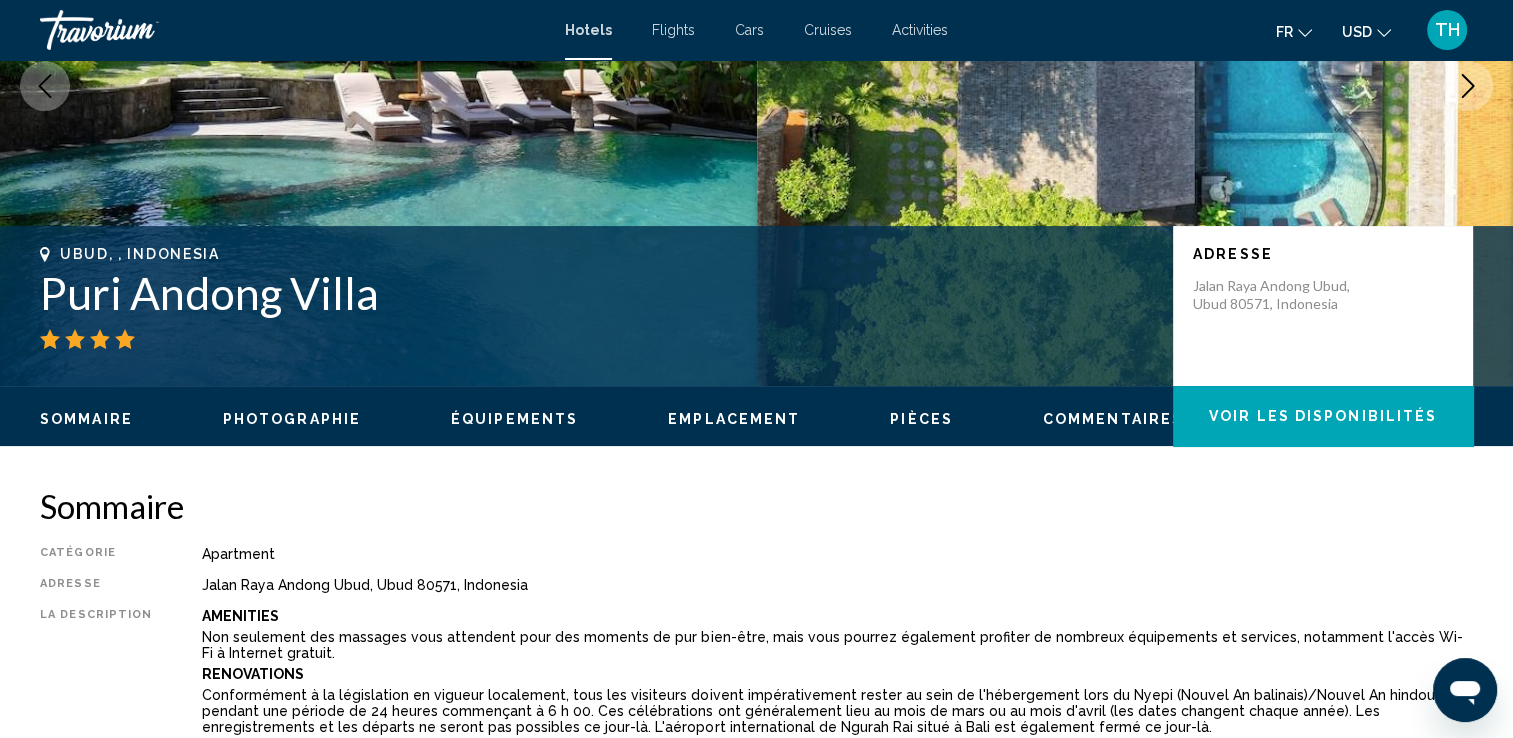 click on "USD" 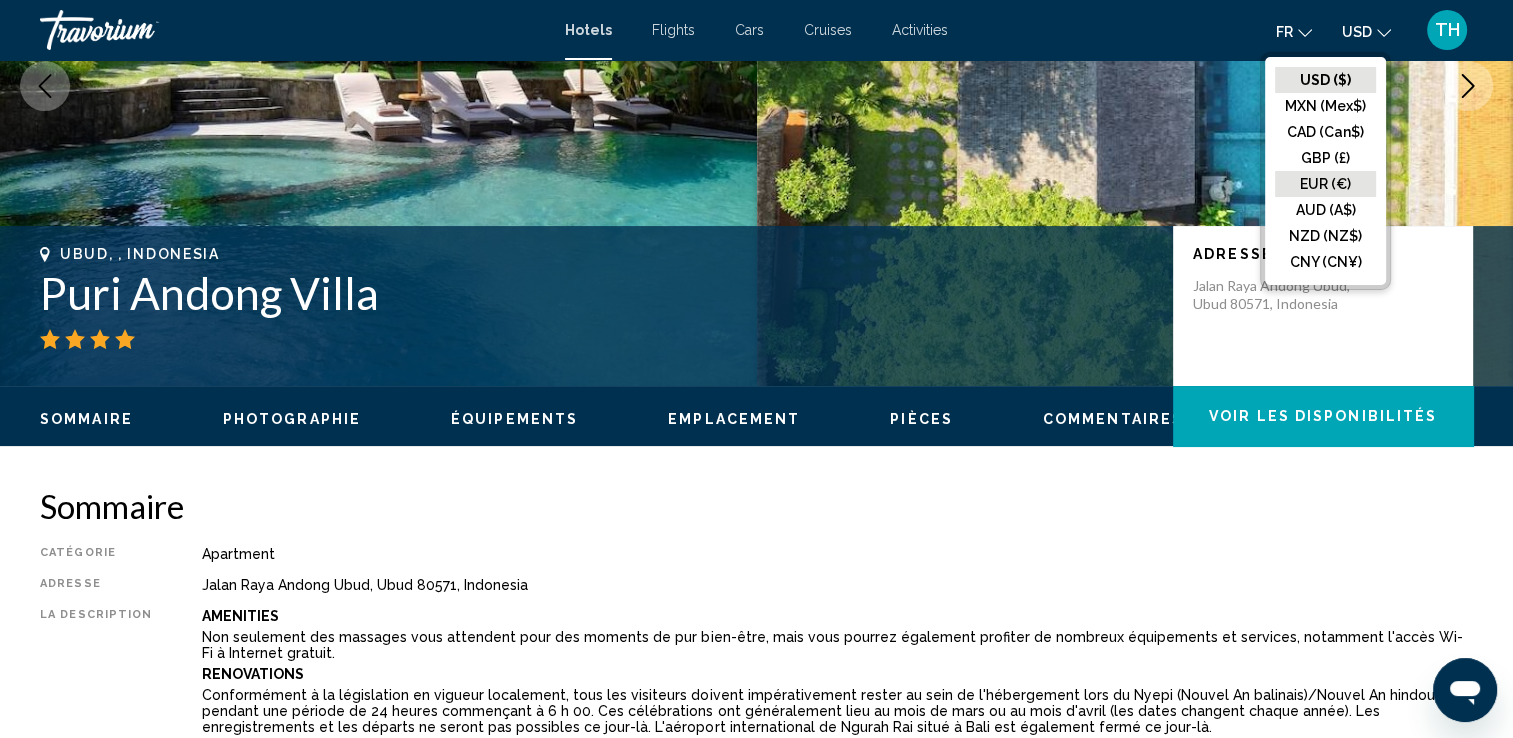 click on "EUR (€)" 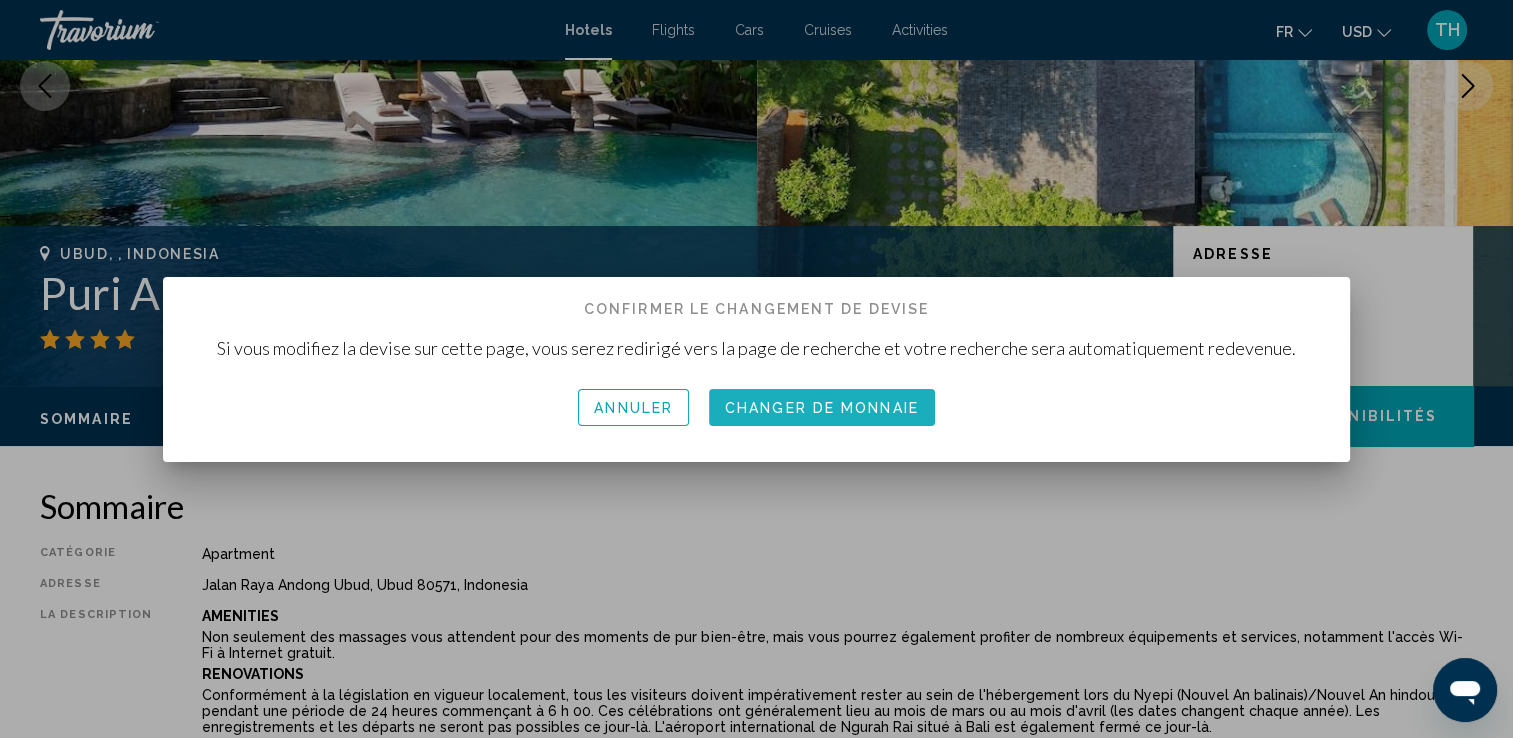 click on "Changer de monnaie" at bounding box center (822, 407) 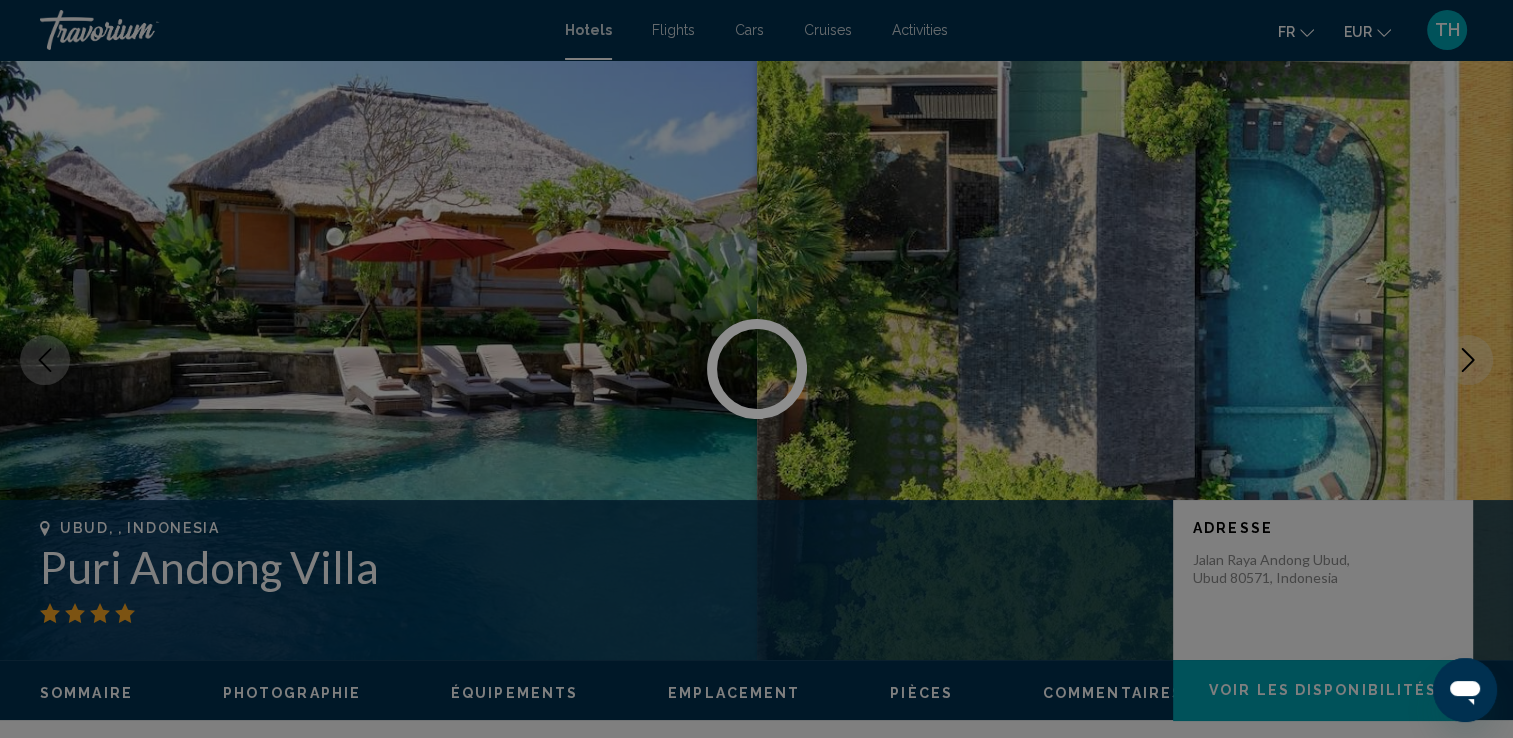 scroll, scrollTop: 274, scrollLeft: 0, axis: vertical 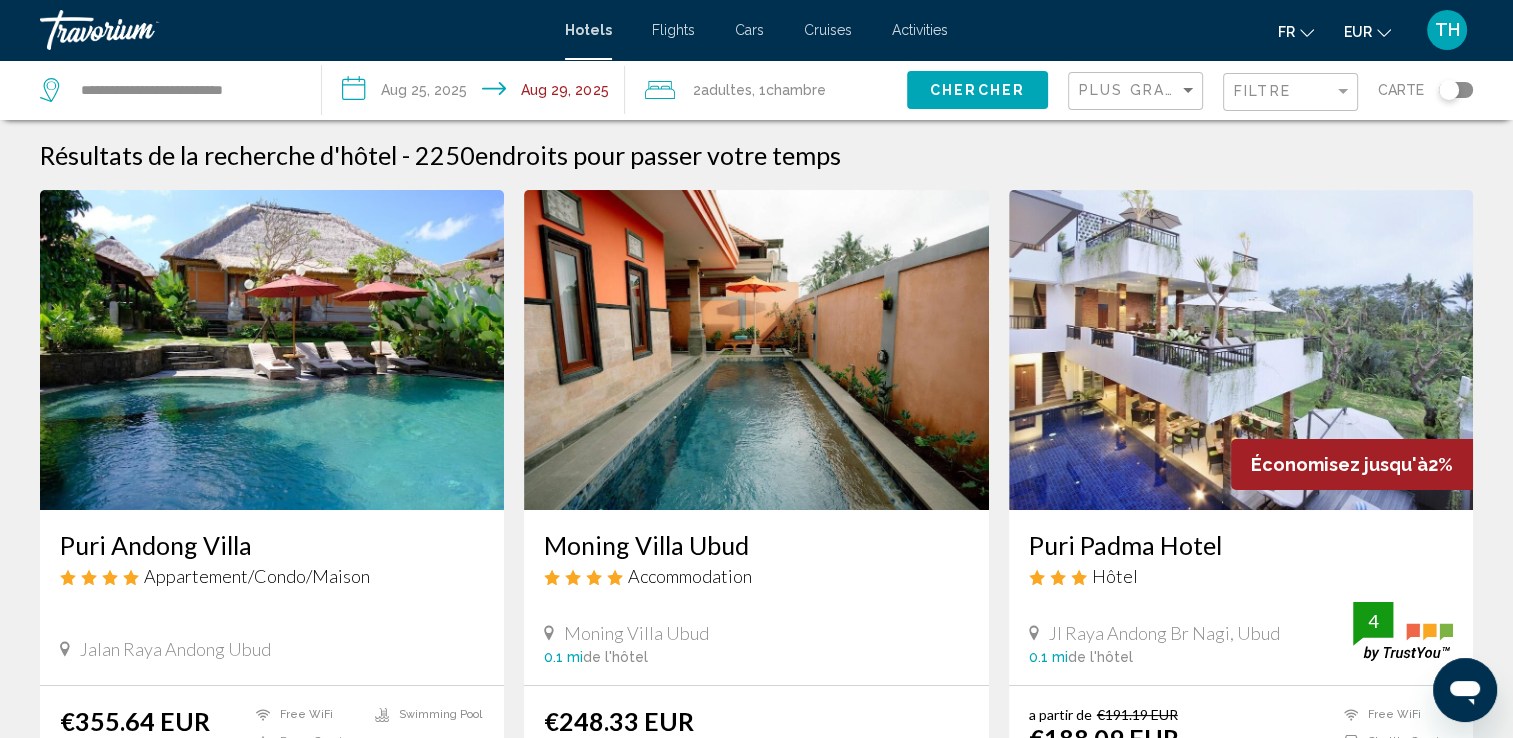 click at bounding box center [272, 350] 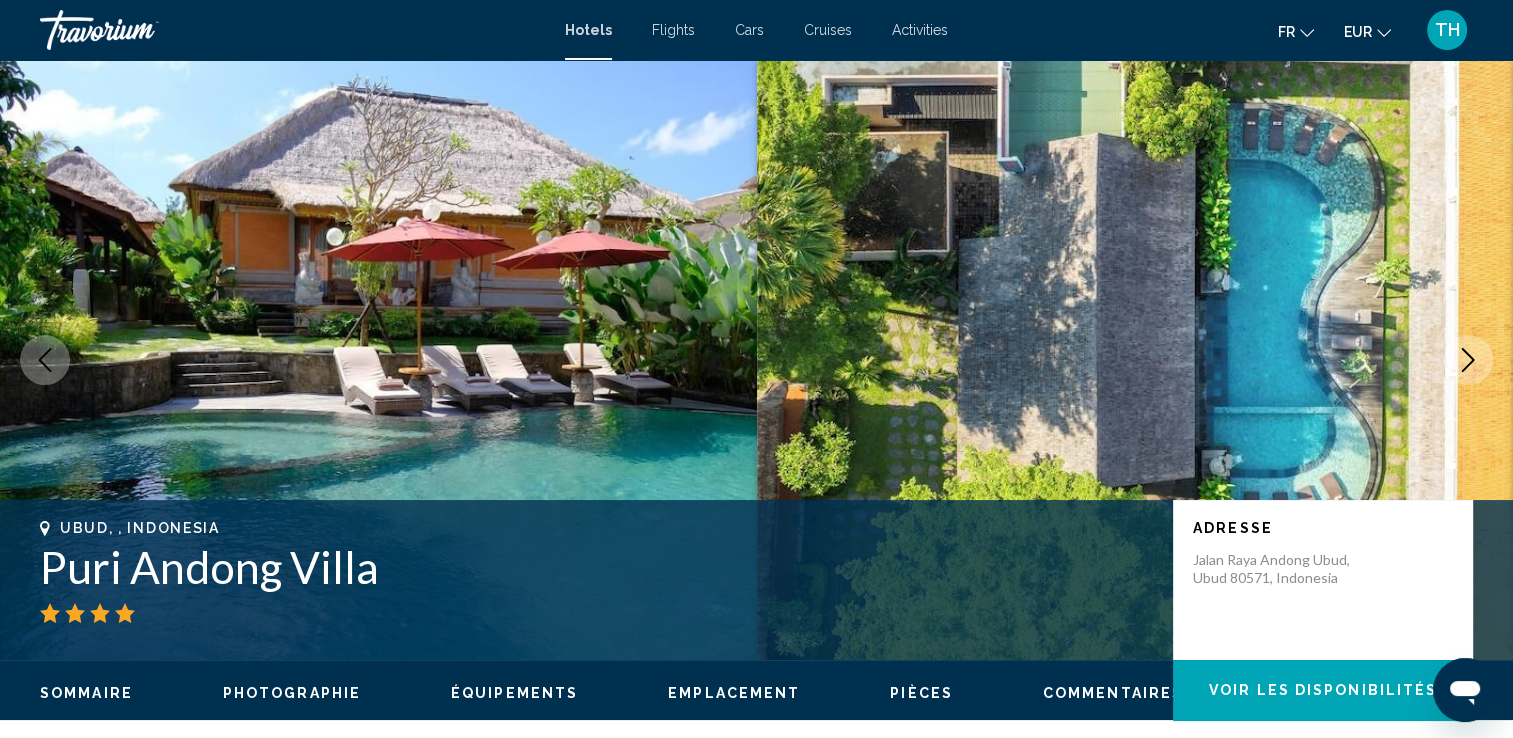 click at bounding box center (1468, 360) 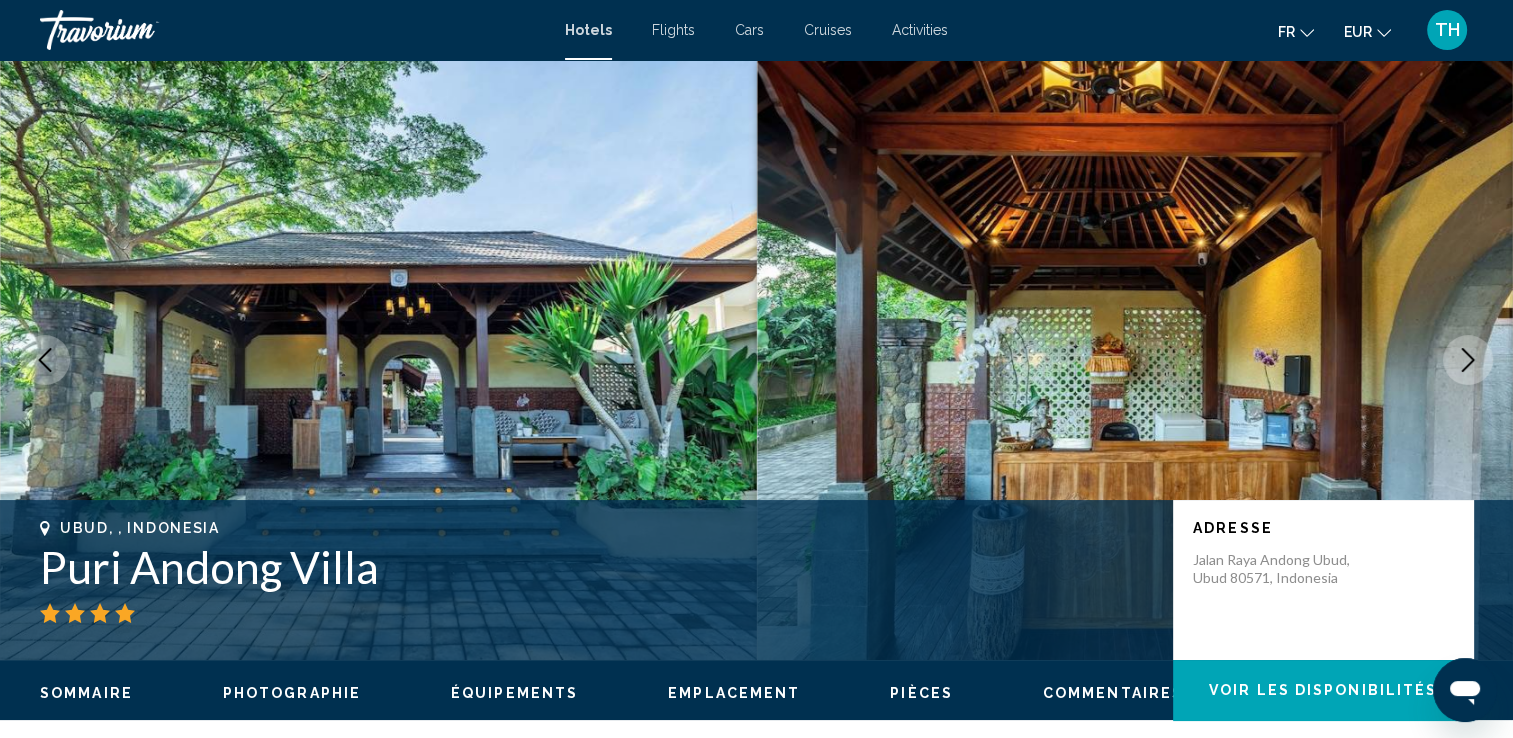 click at bounding box center (1468, 360) 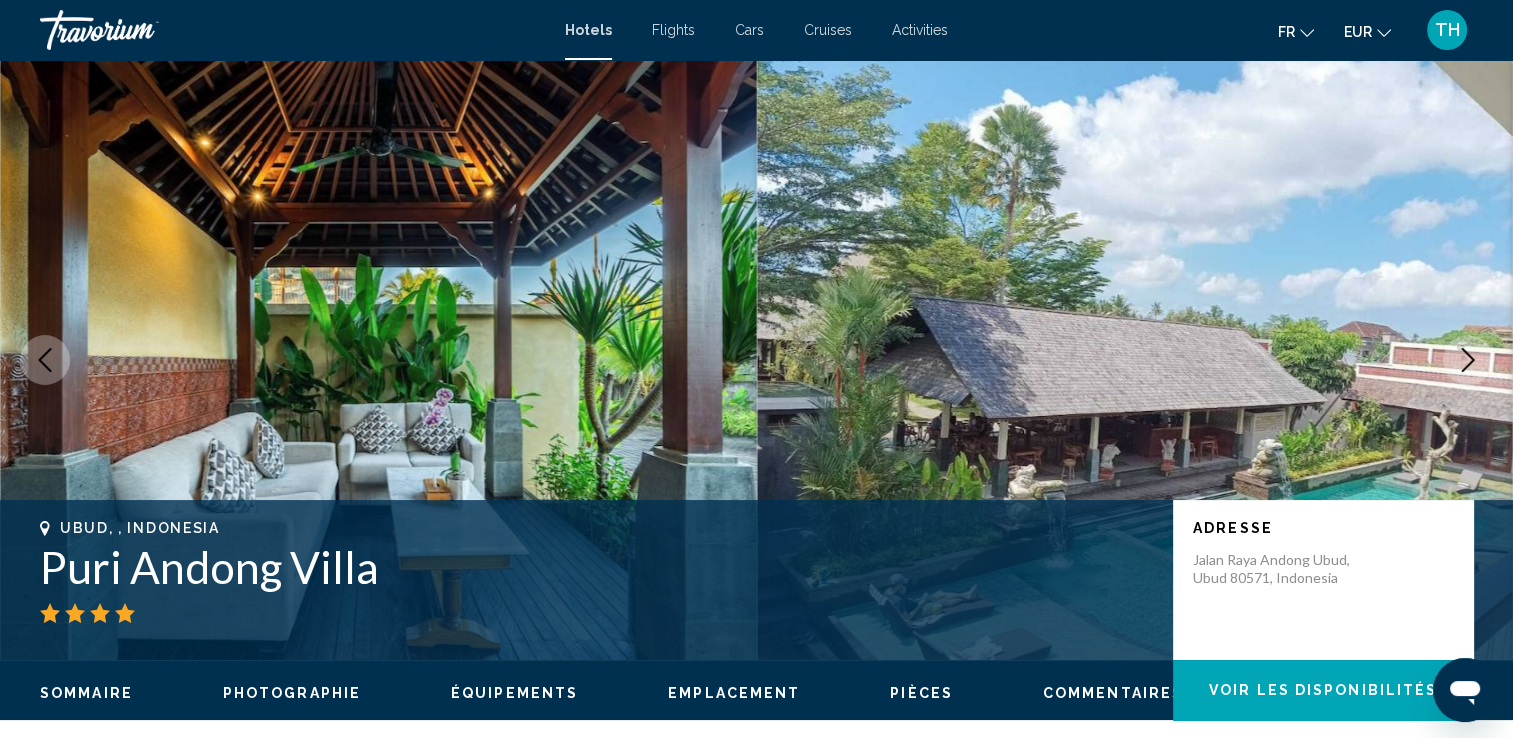 click at bounding box center [1468, 360] 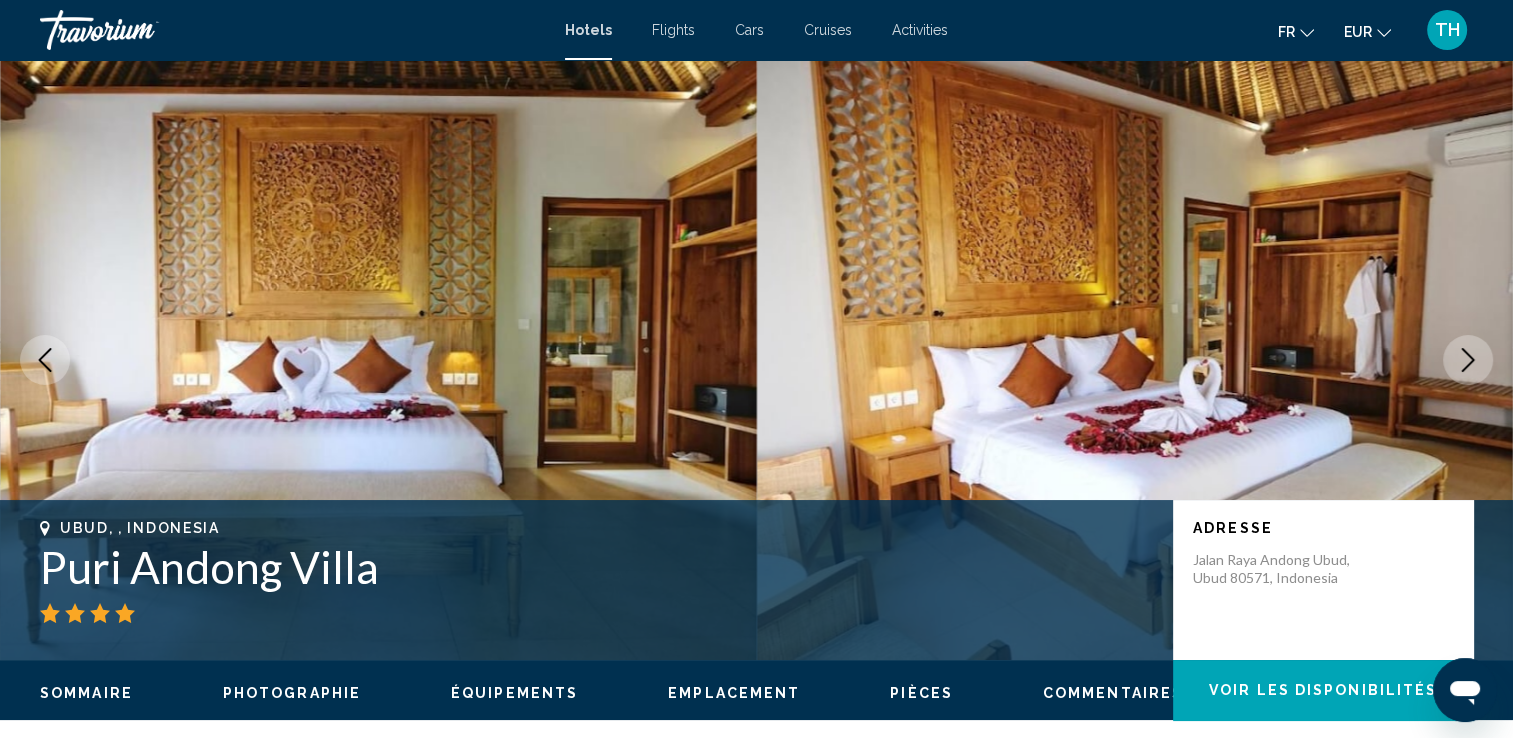 click at bounding box center [1468, 360] 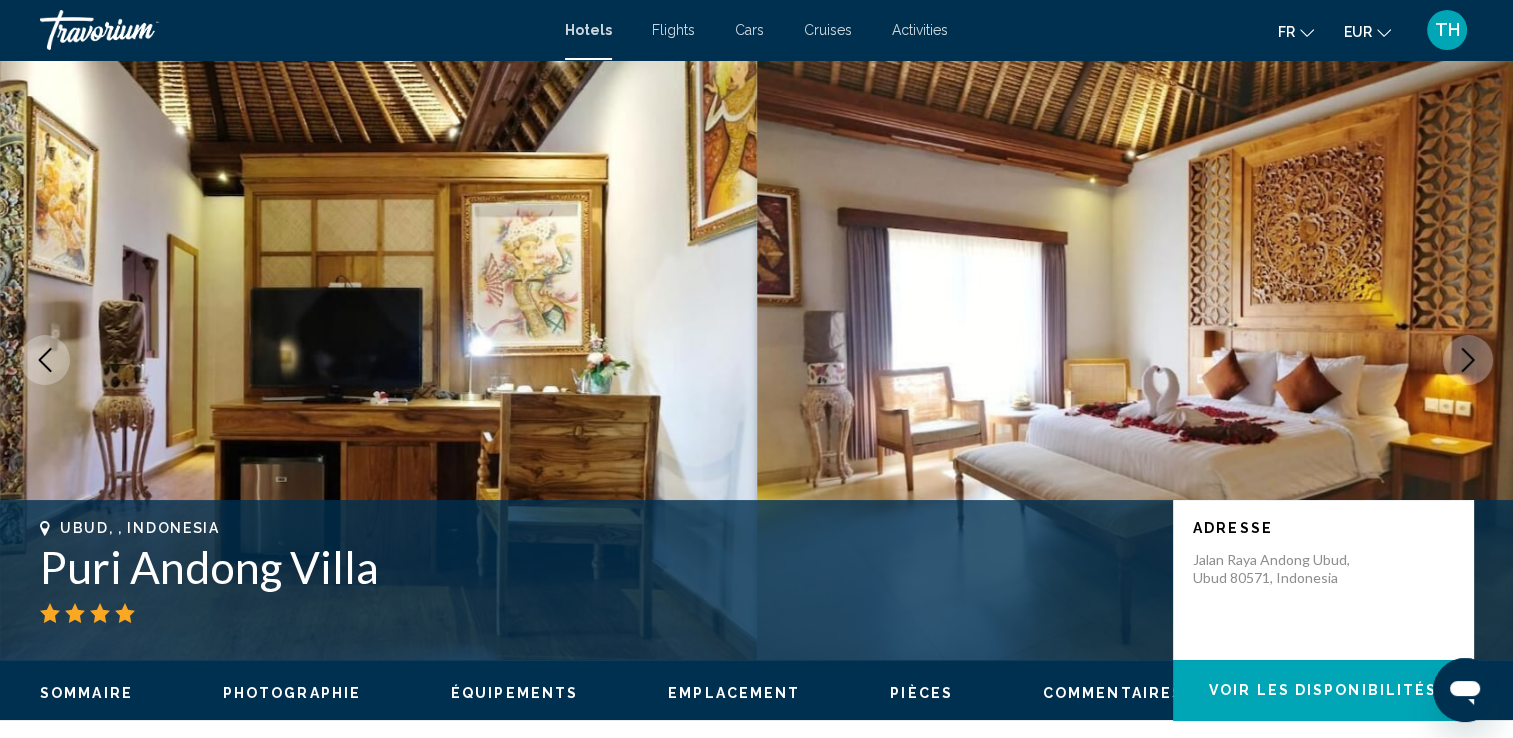 click at bounding box center [1468, 360] 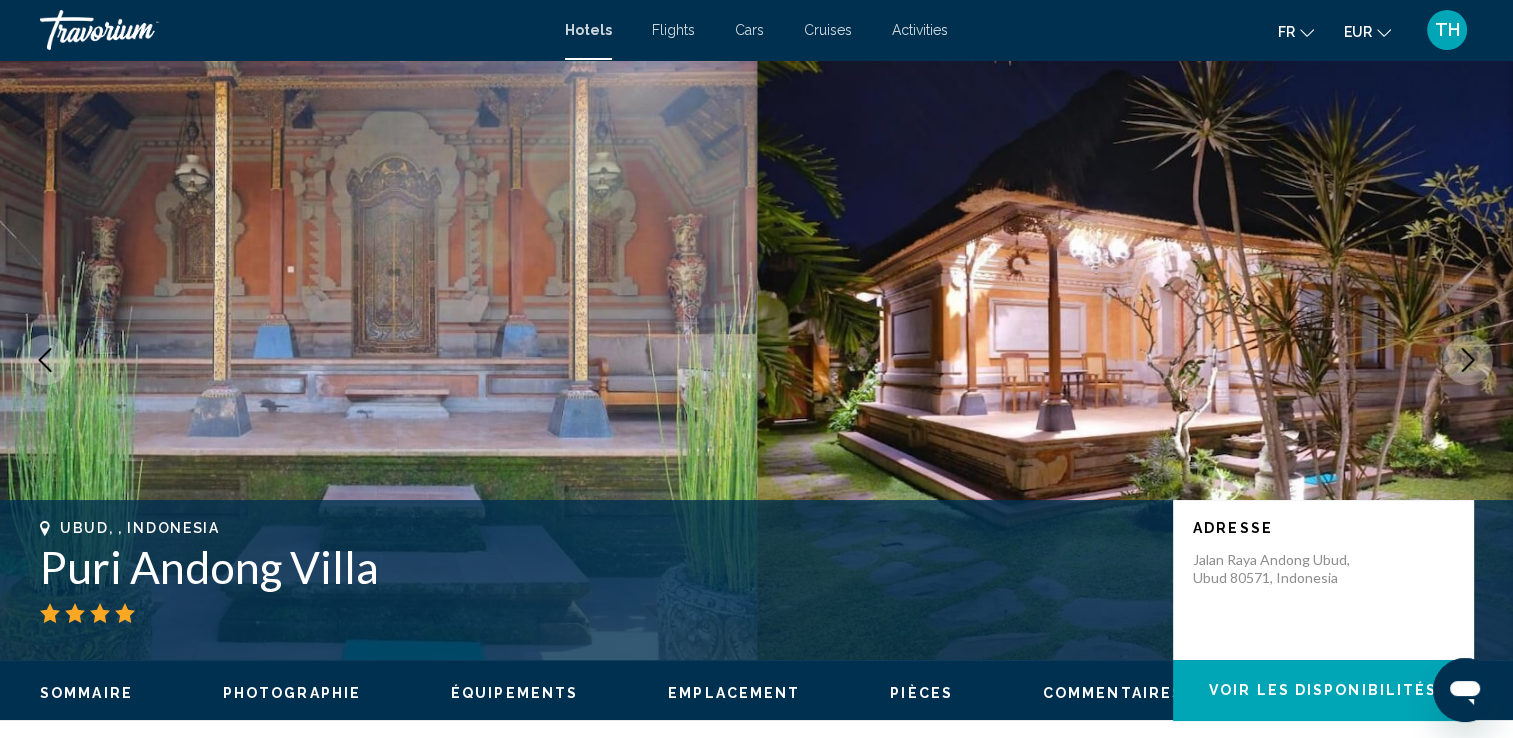 click at bounding box center [1468, 360] 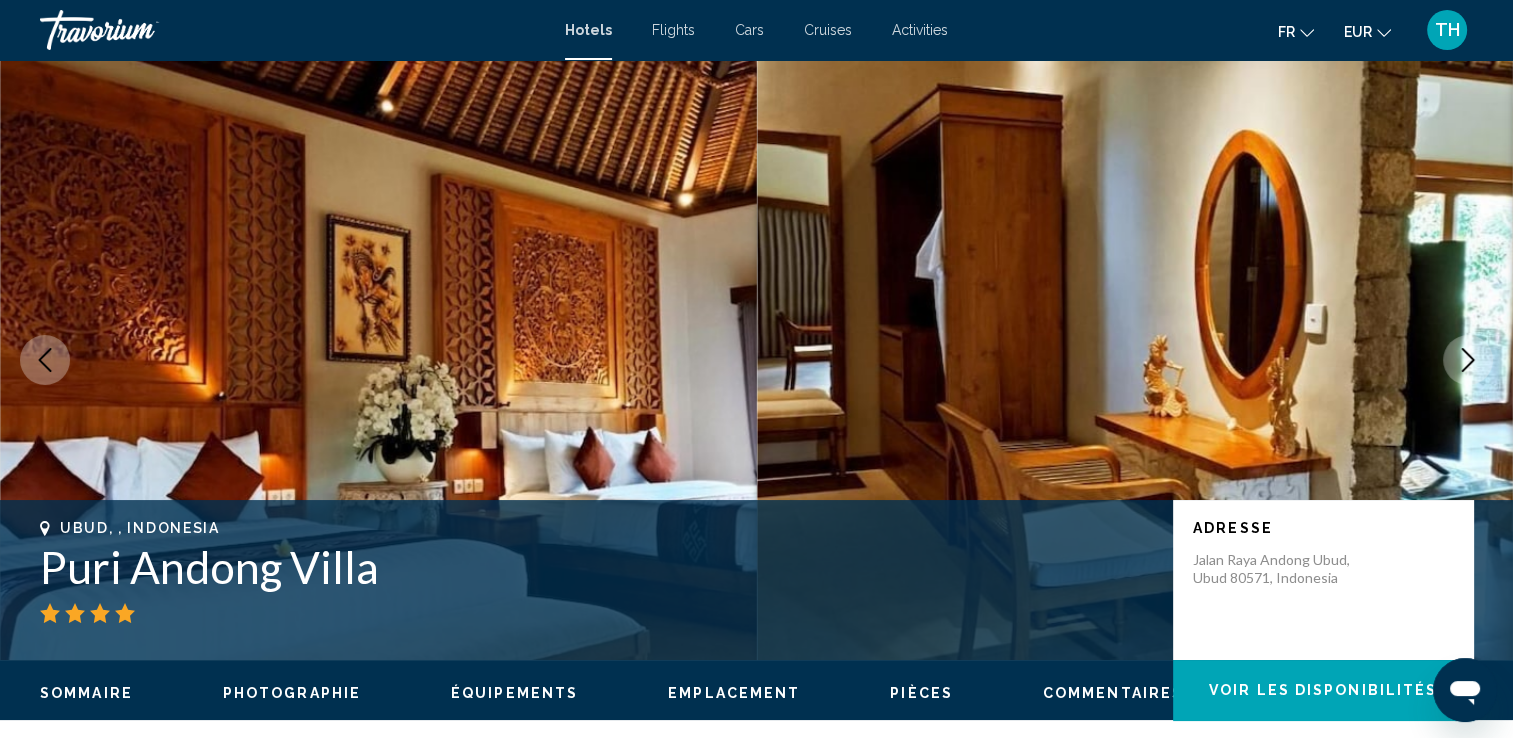 click at bounding box center (1468, 360) 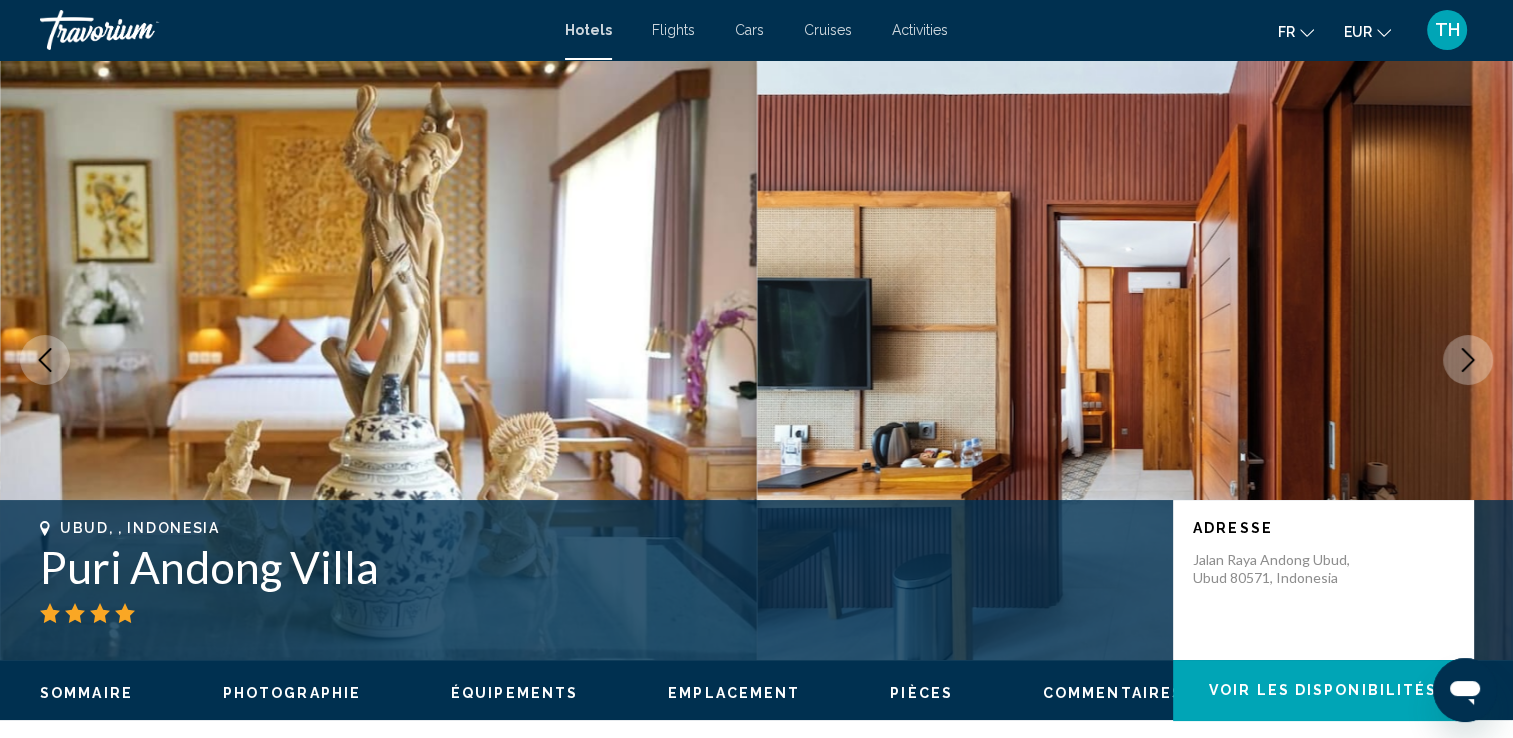click at bounding box center [1468, 360] 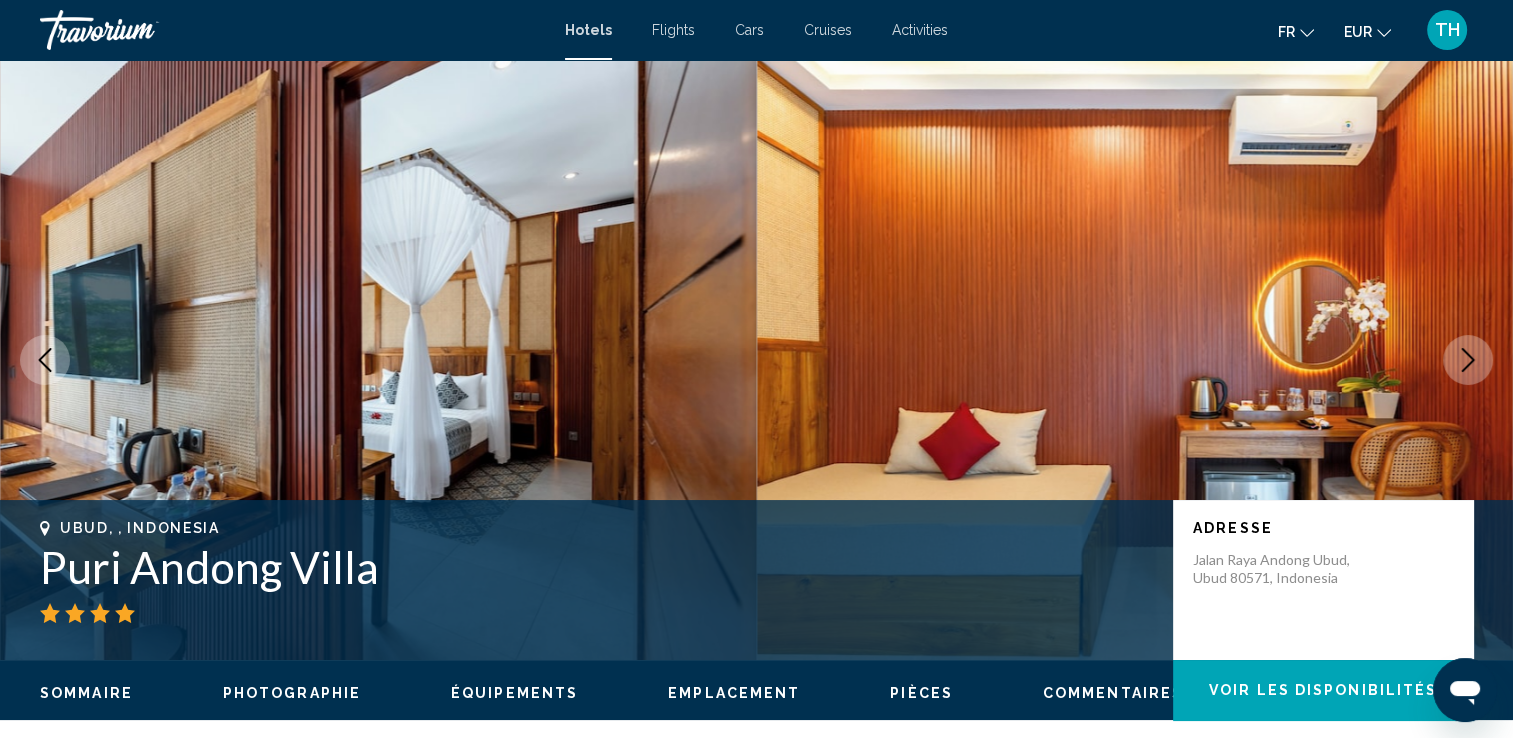 click at bounding box center [1468, 360] 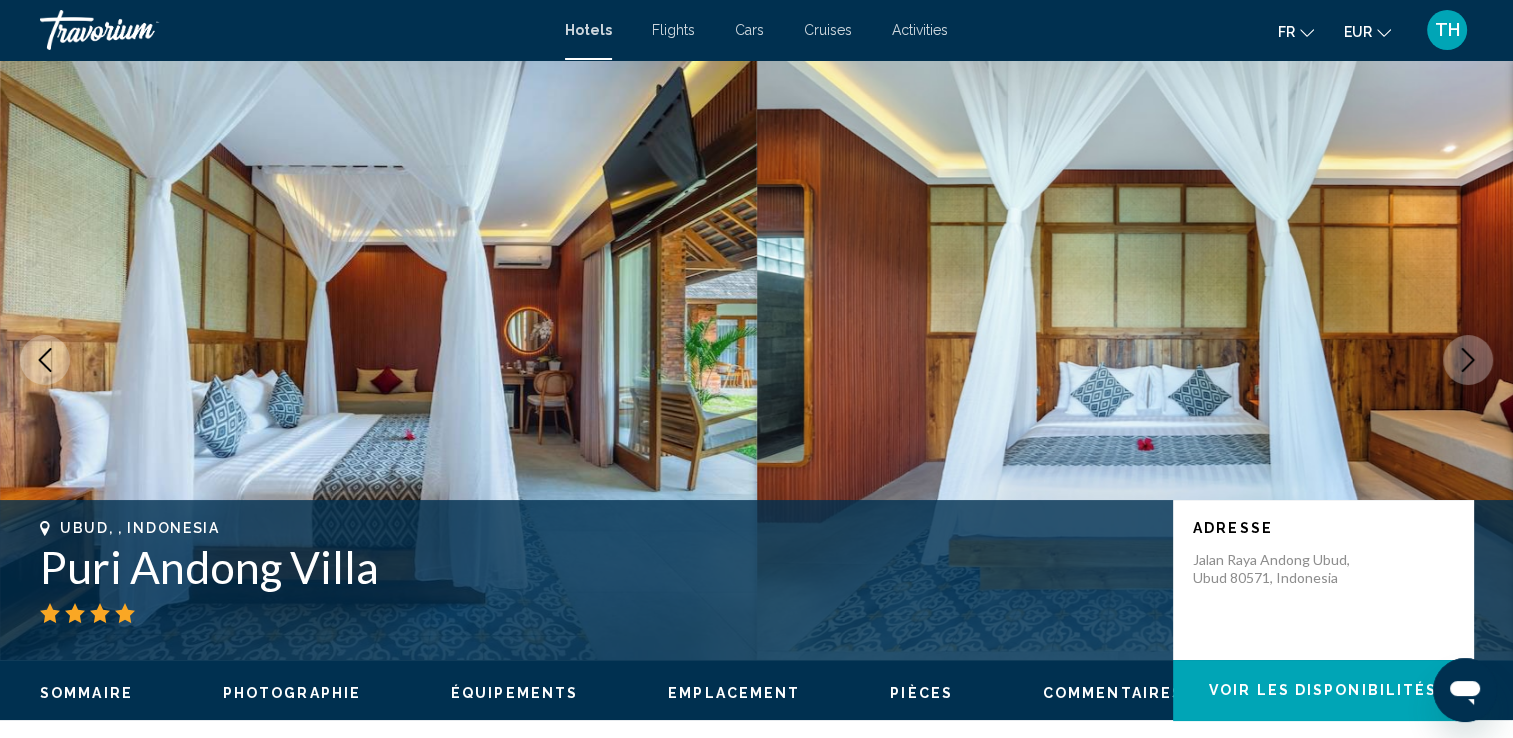 click at bounding box center [1468, 360] 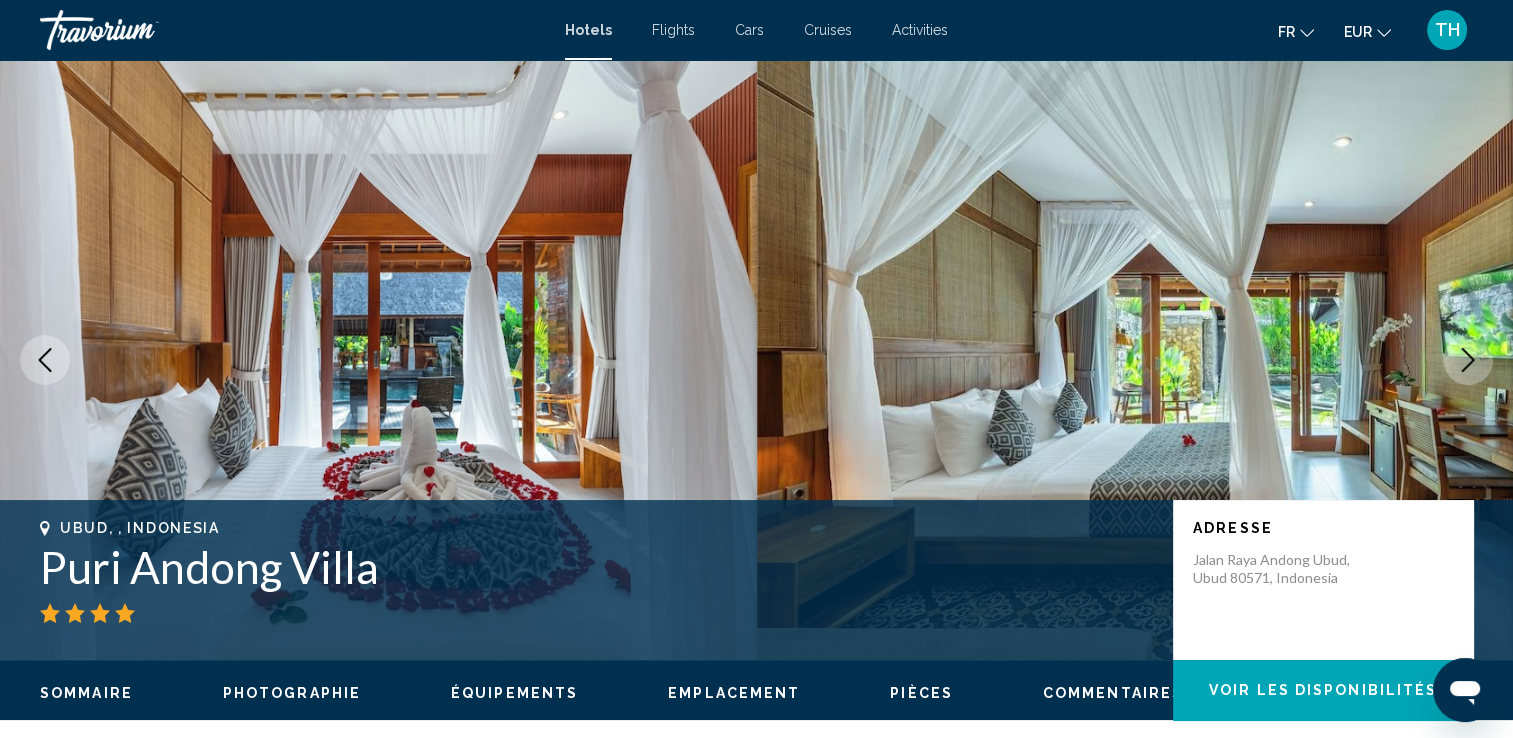 click at bounding box center (1468, 360) 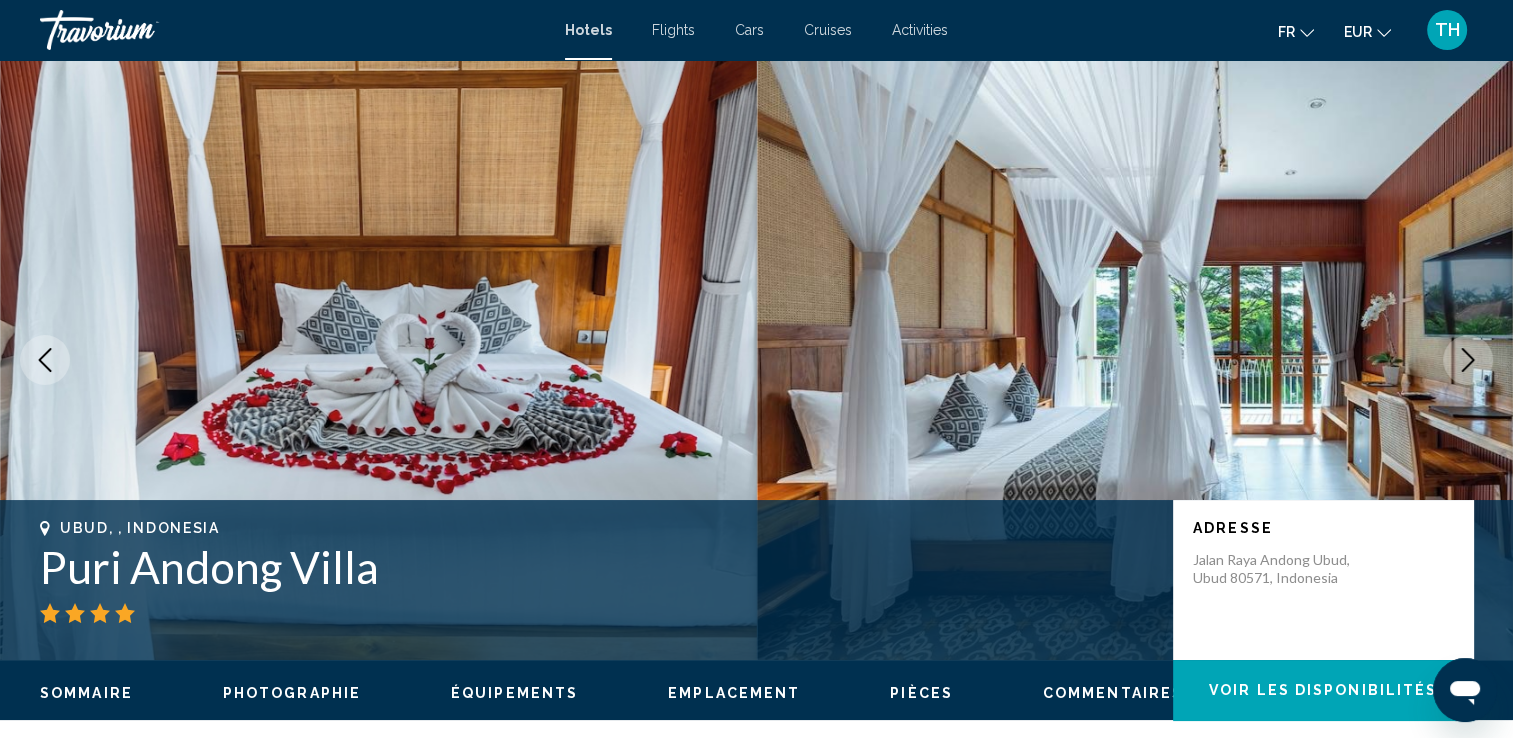 click at bounding box center (1468, 360) 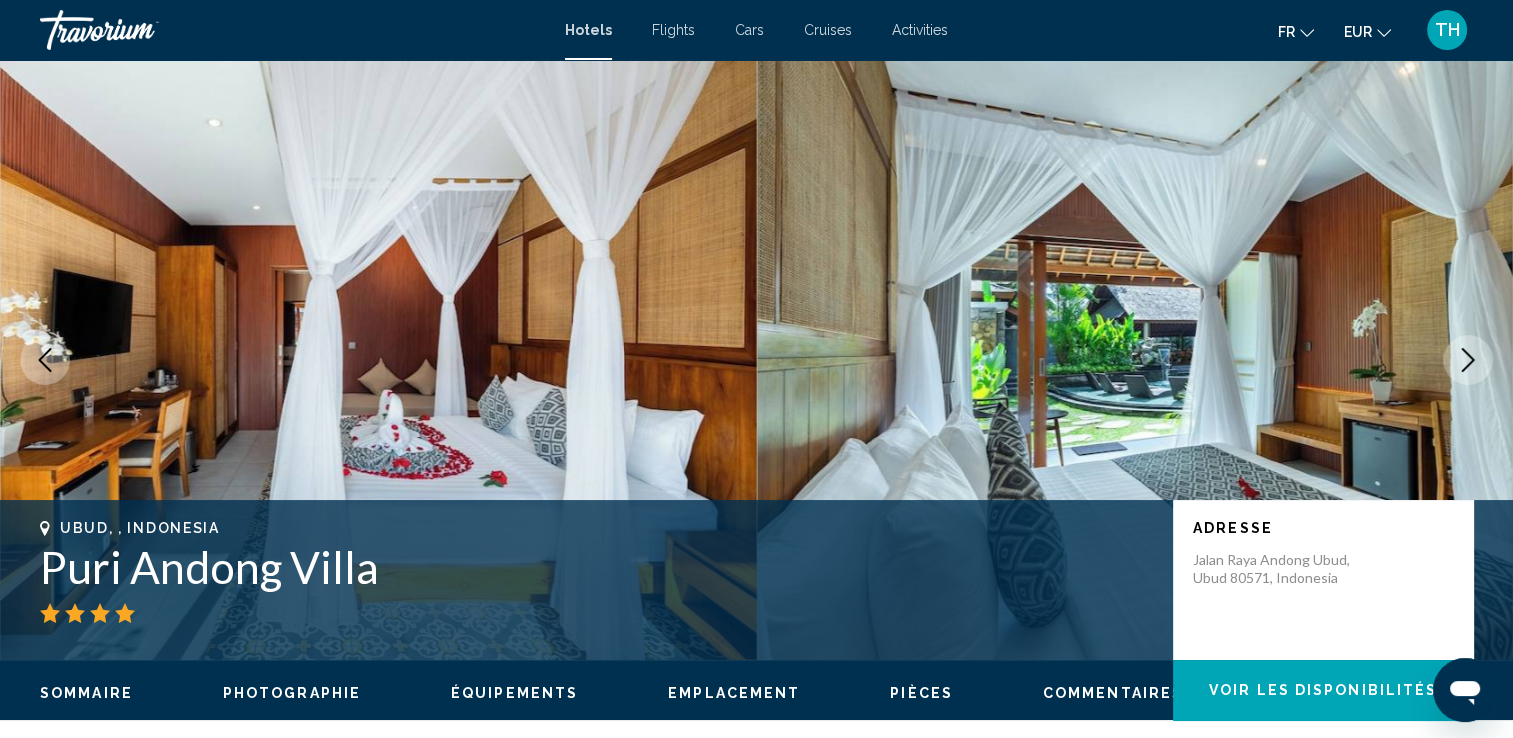 click at bounding box center (1468, 360) 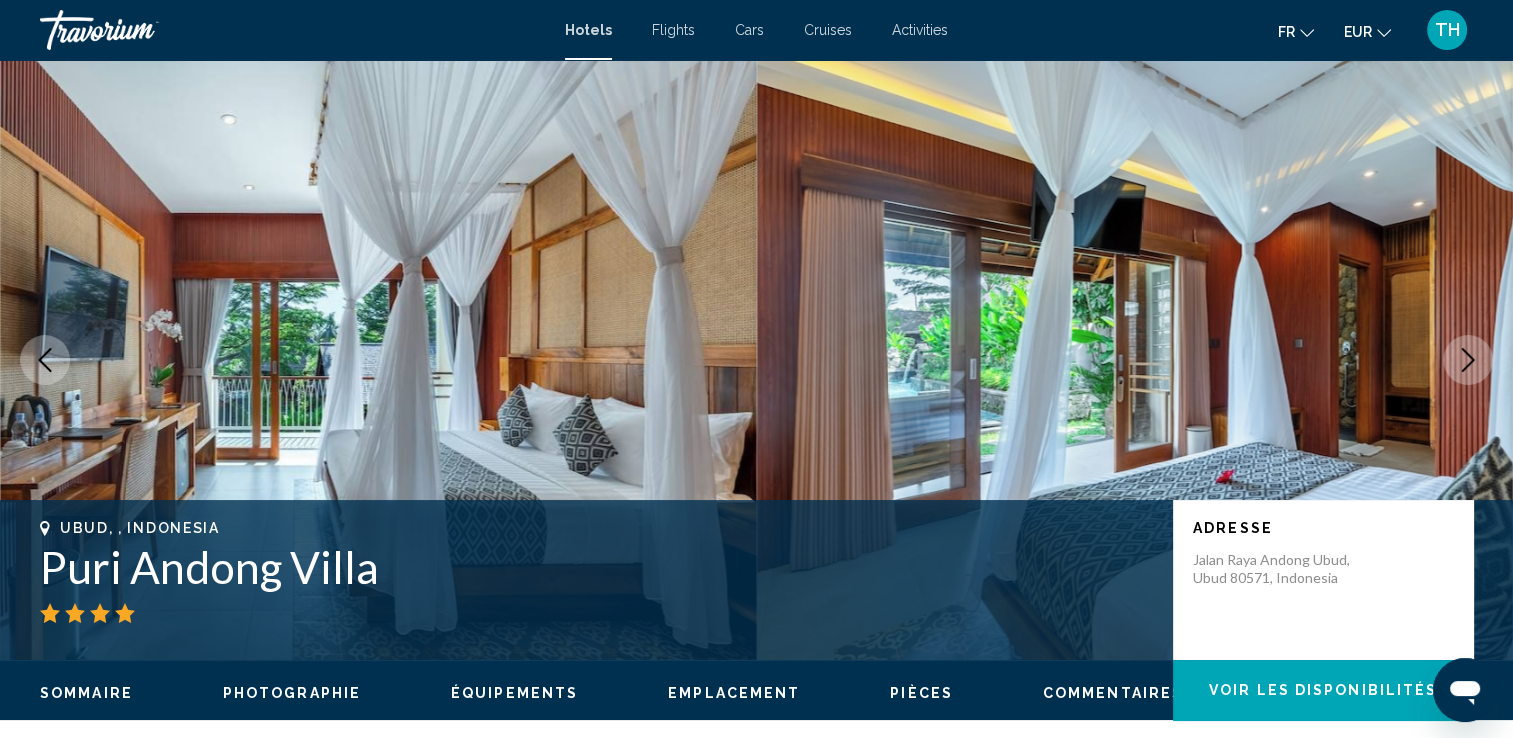click at bounding box center (1468, 360) 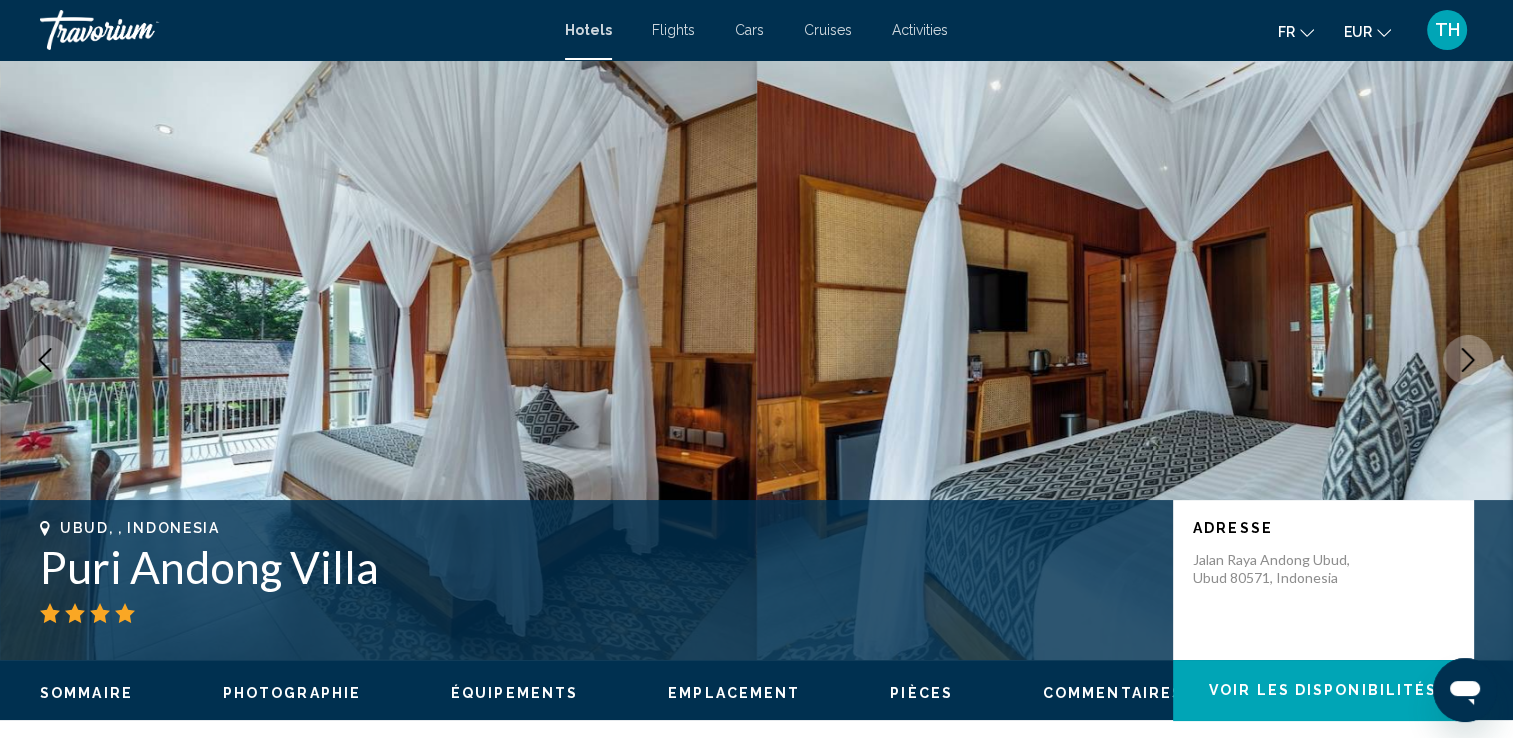 click at bounding box center [1468, 360] 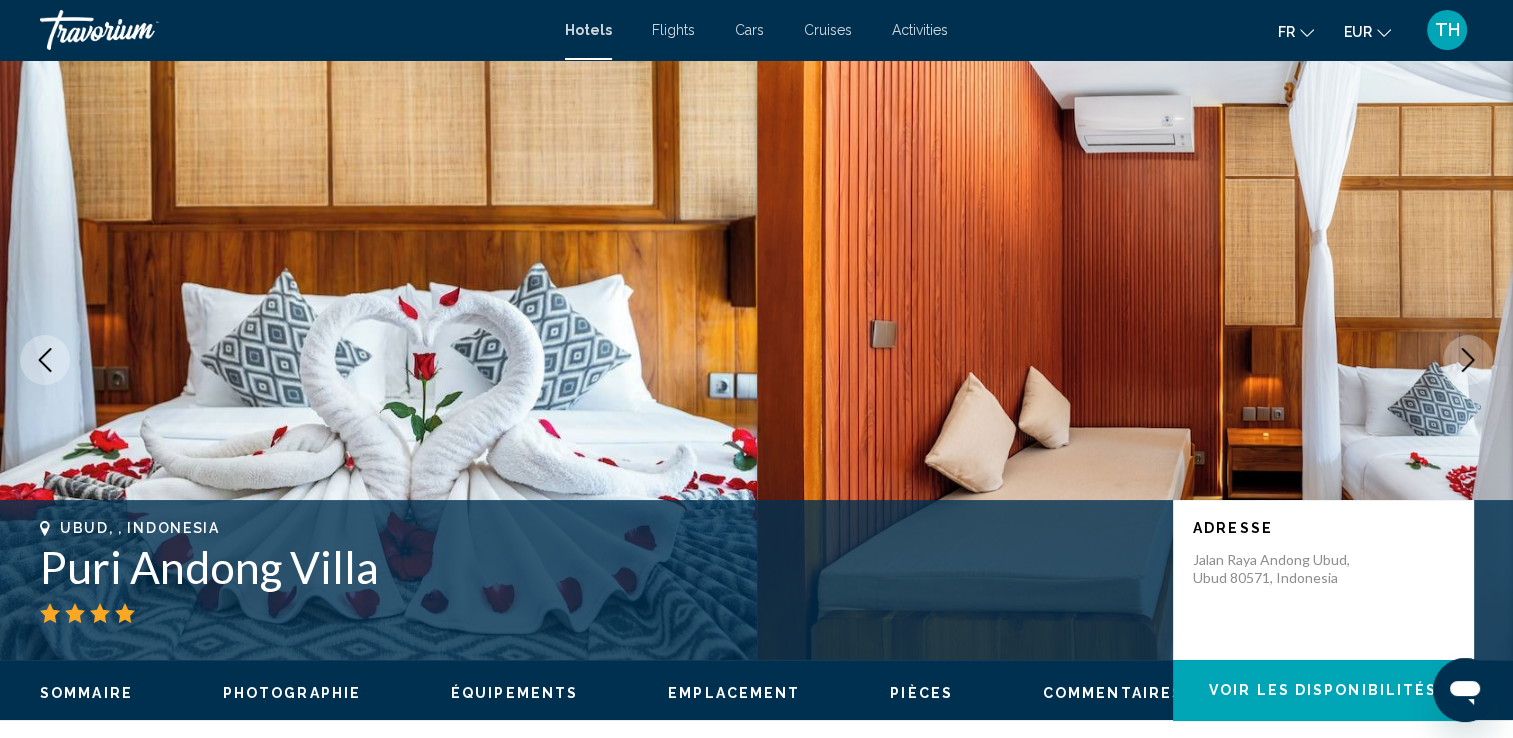 click at bounding box center (1468, 360) 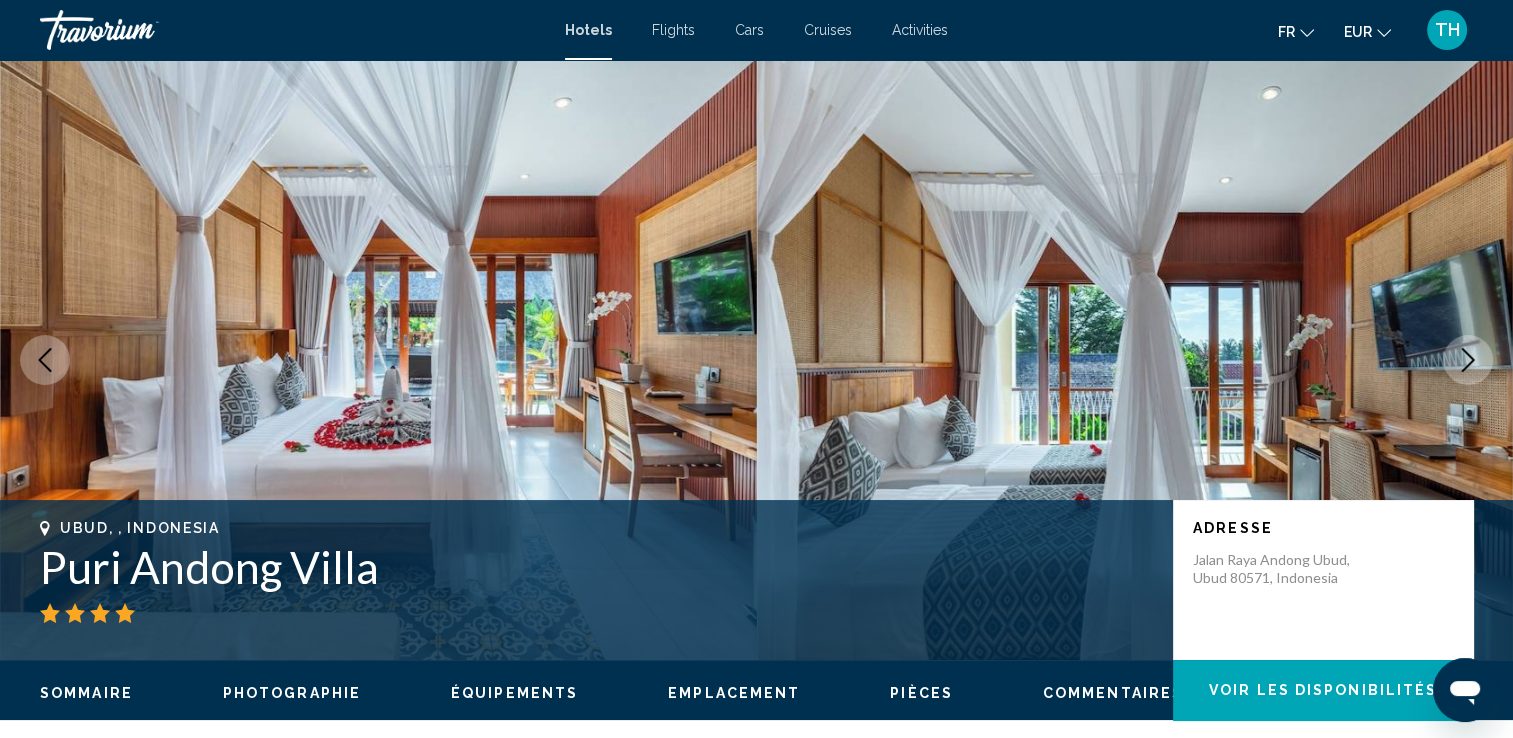 click at bounding box center (1468, 360) 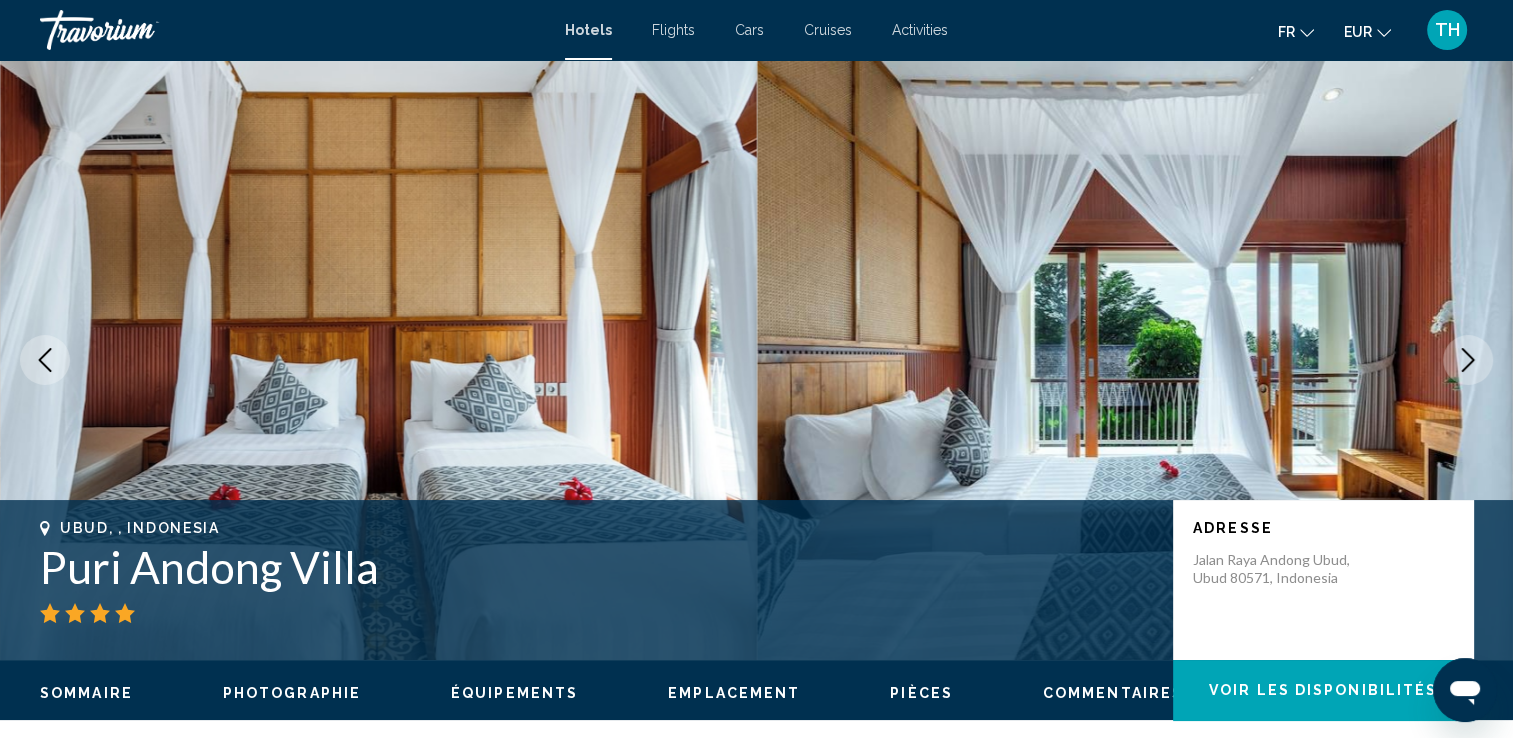 click at bounding box center (1468, 360) 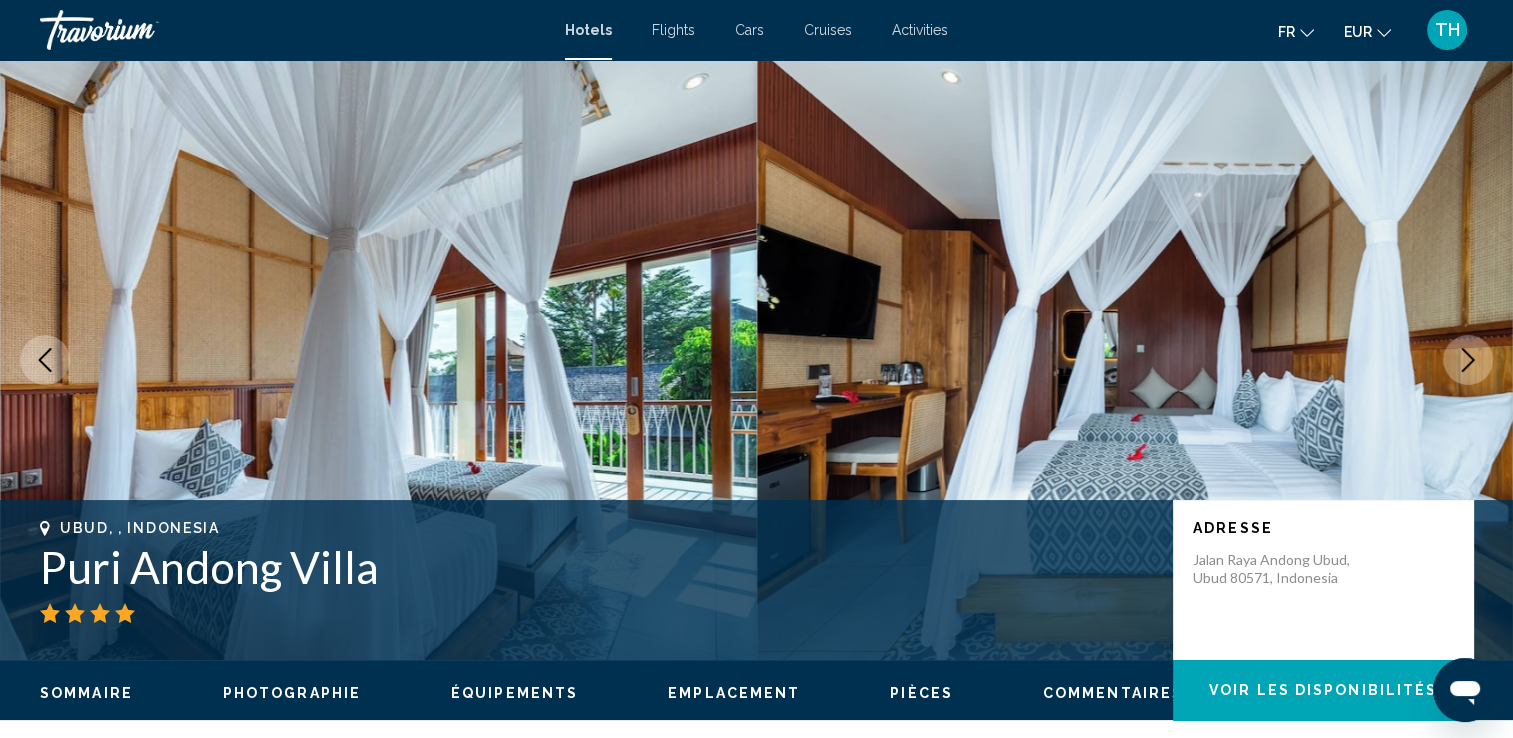 click at bounding box center (1468, 360) 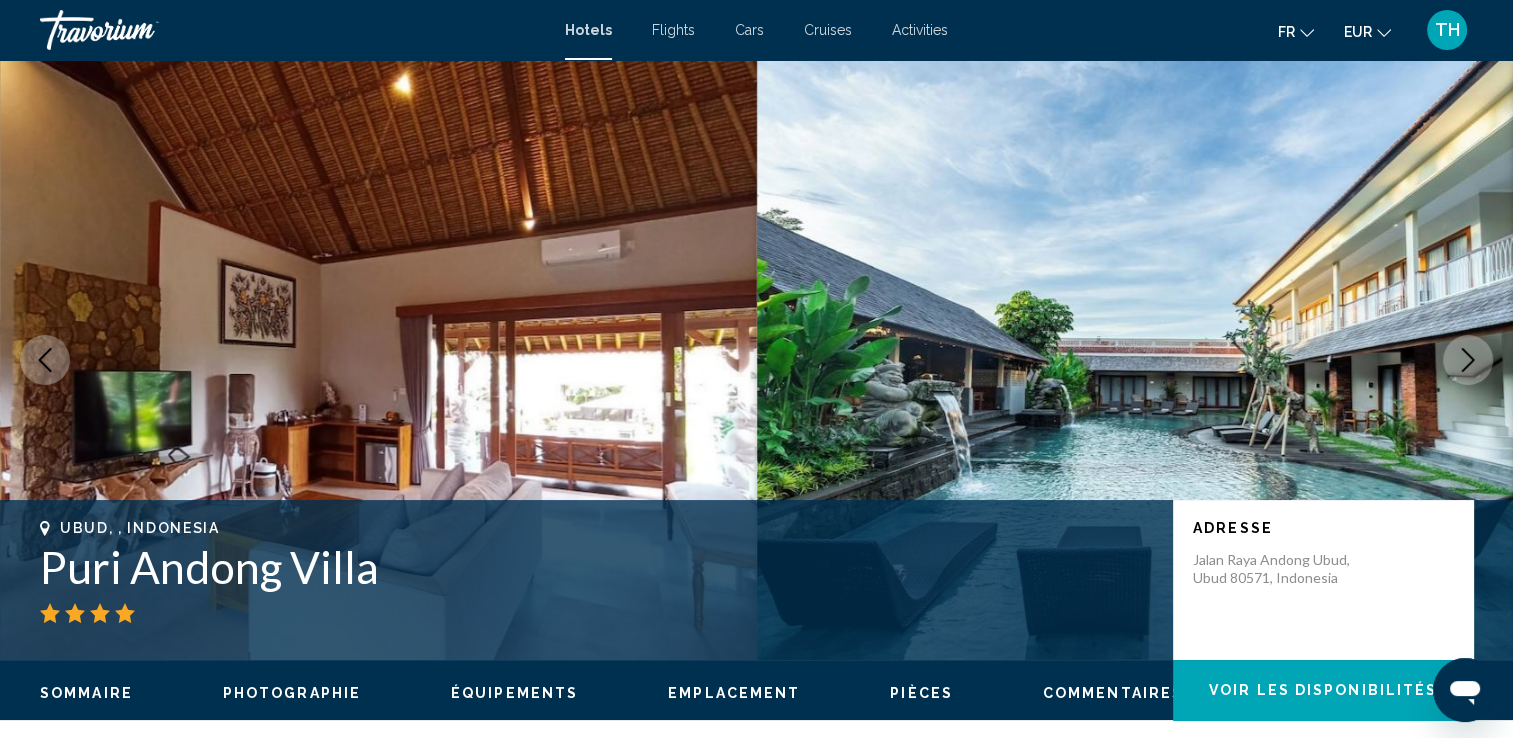 click at bounding box center (1468, 360) 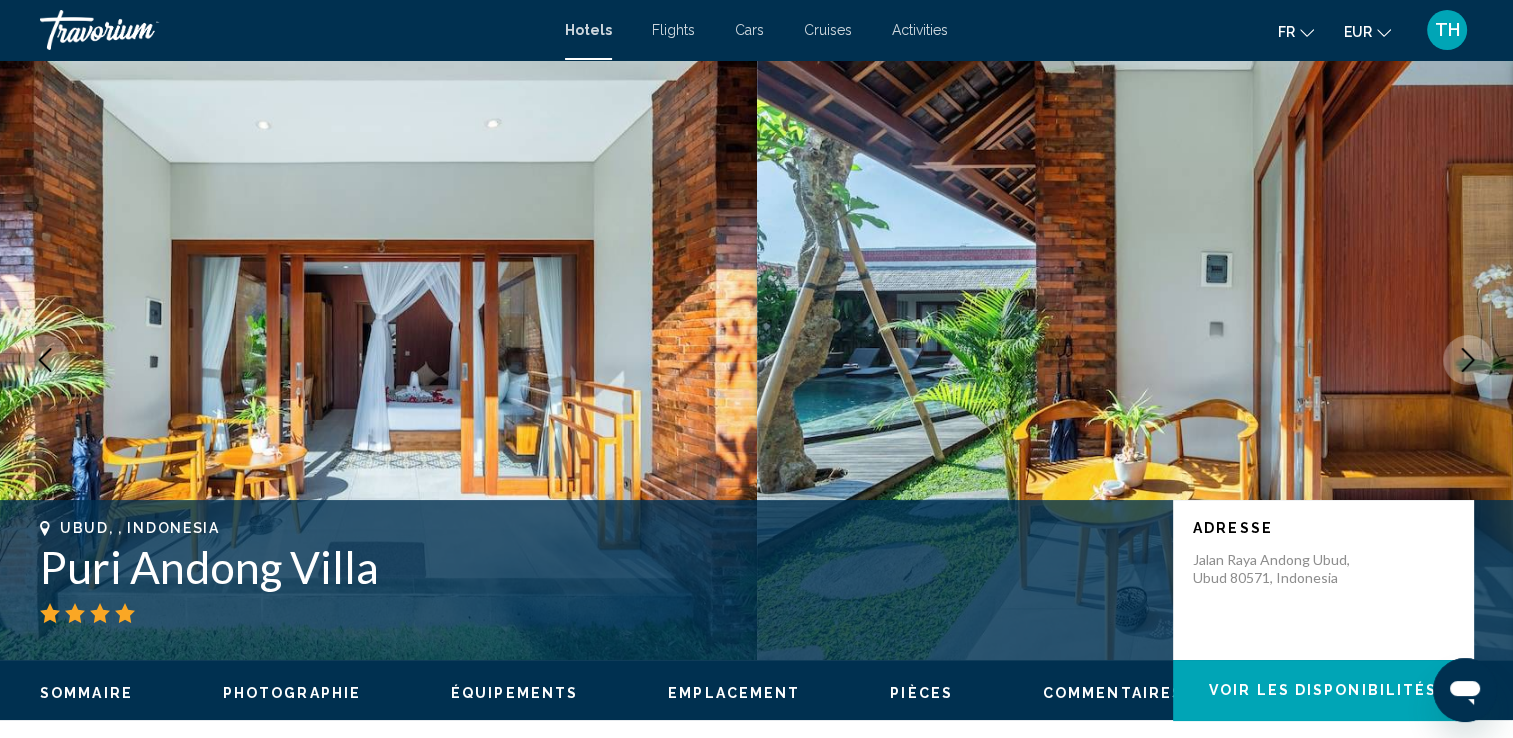 click at bounding box center (1468, 360) 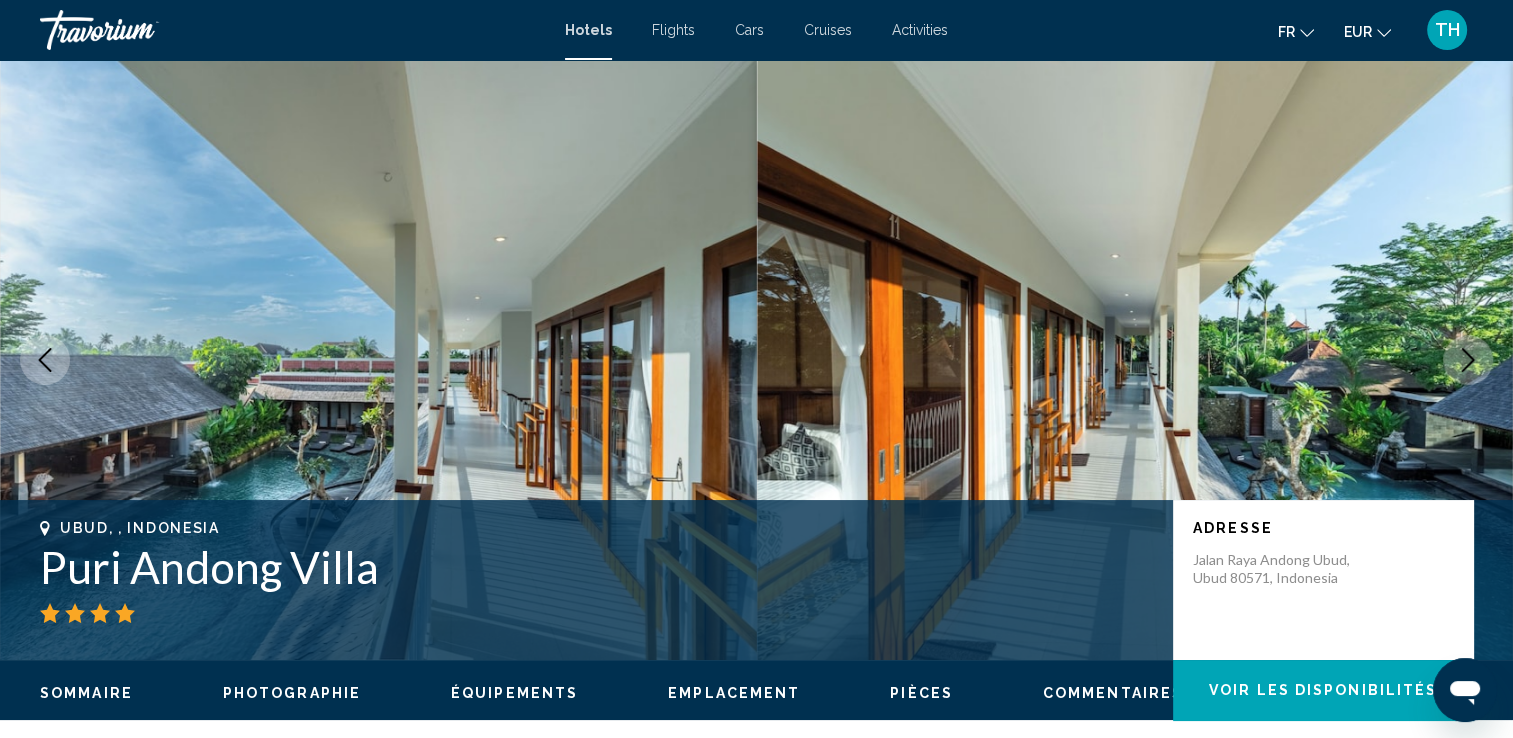 click at bounding box center (1468, 360) 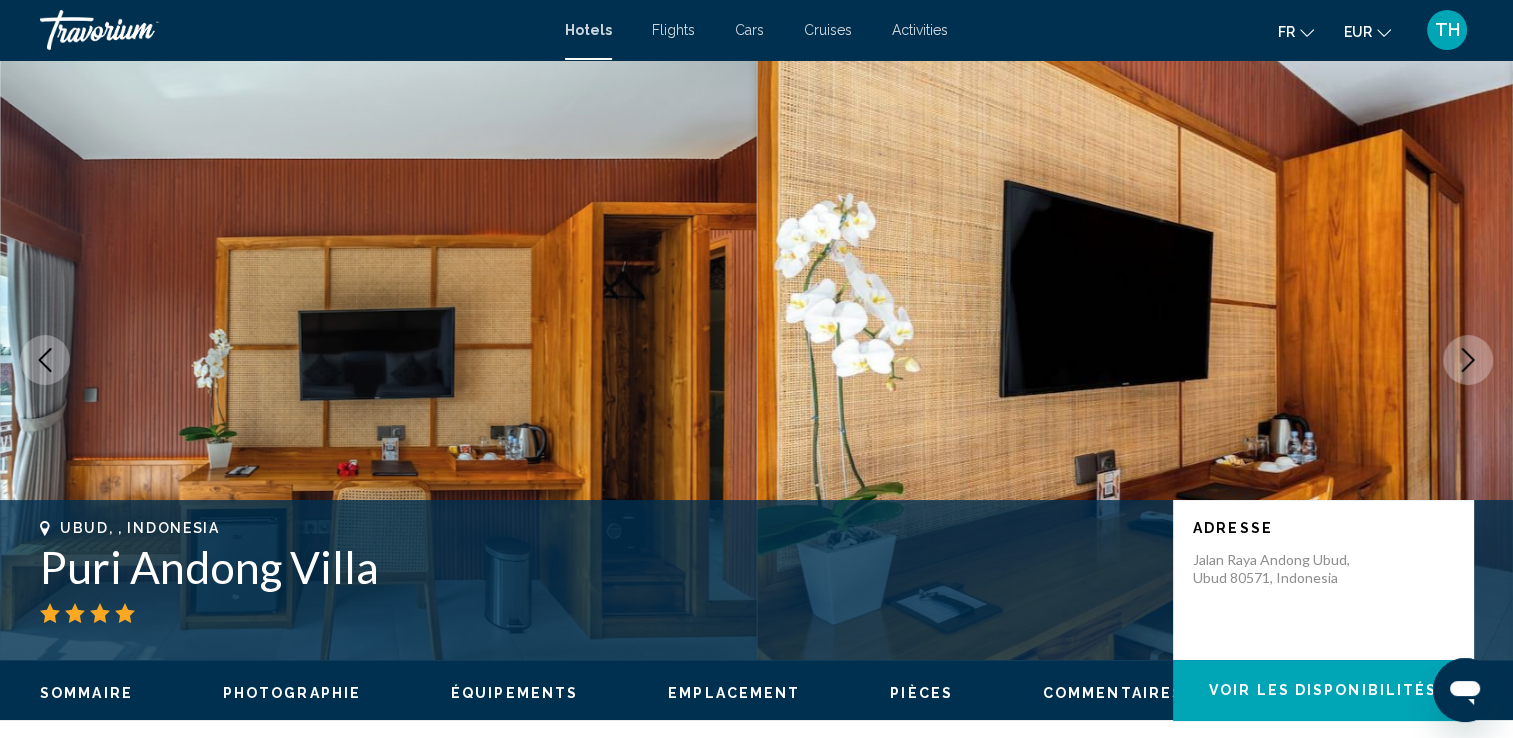 click at bounding box center (1468, 360) 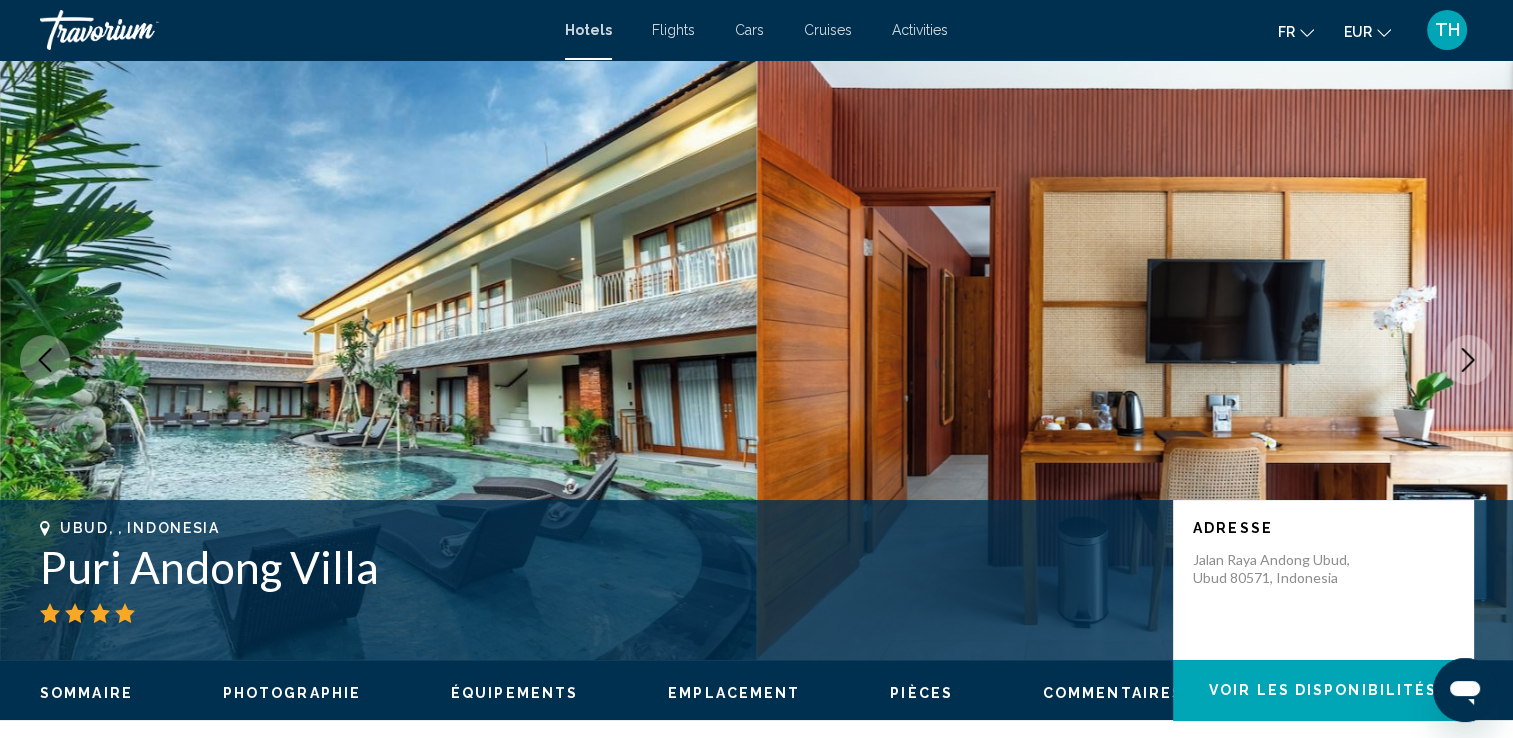 click at bounding box center (1468, 360) 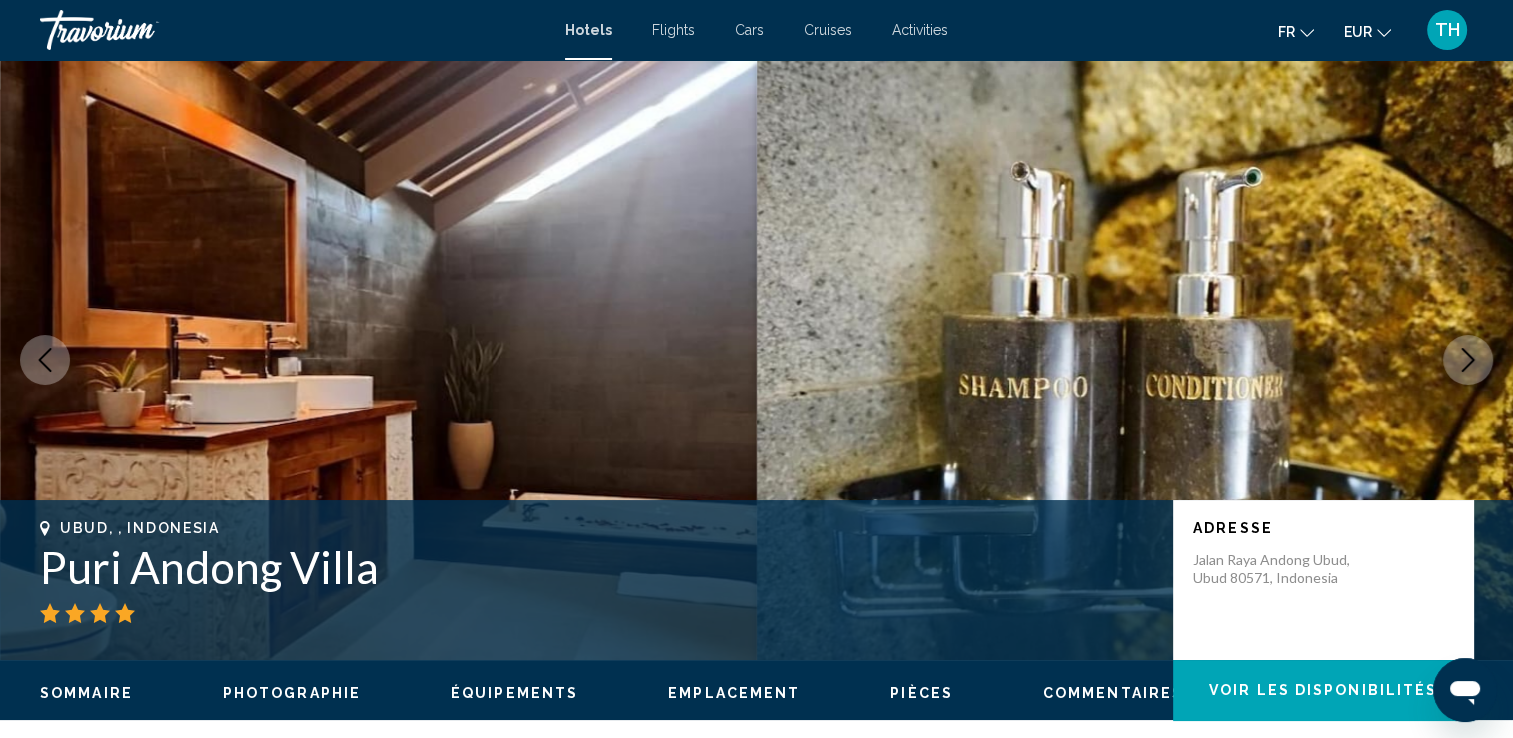 click at bounding box center [1468, 360] 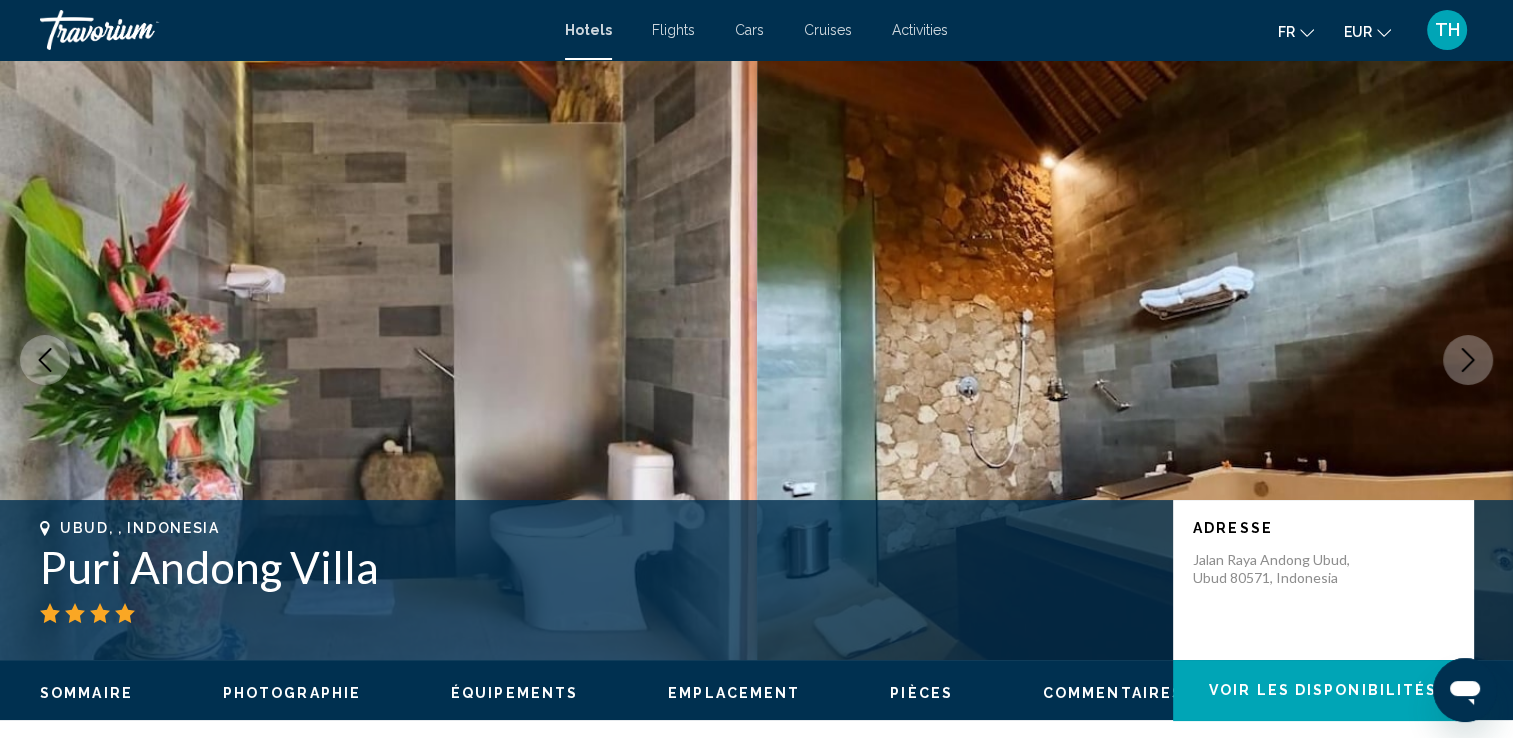 click at bounding box center (1468, 360) 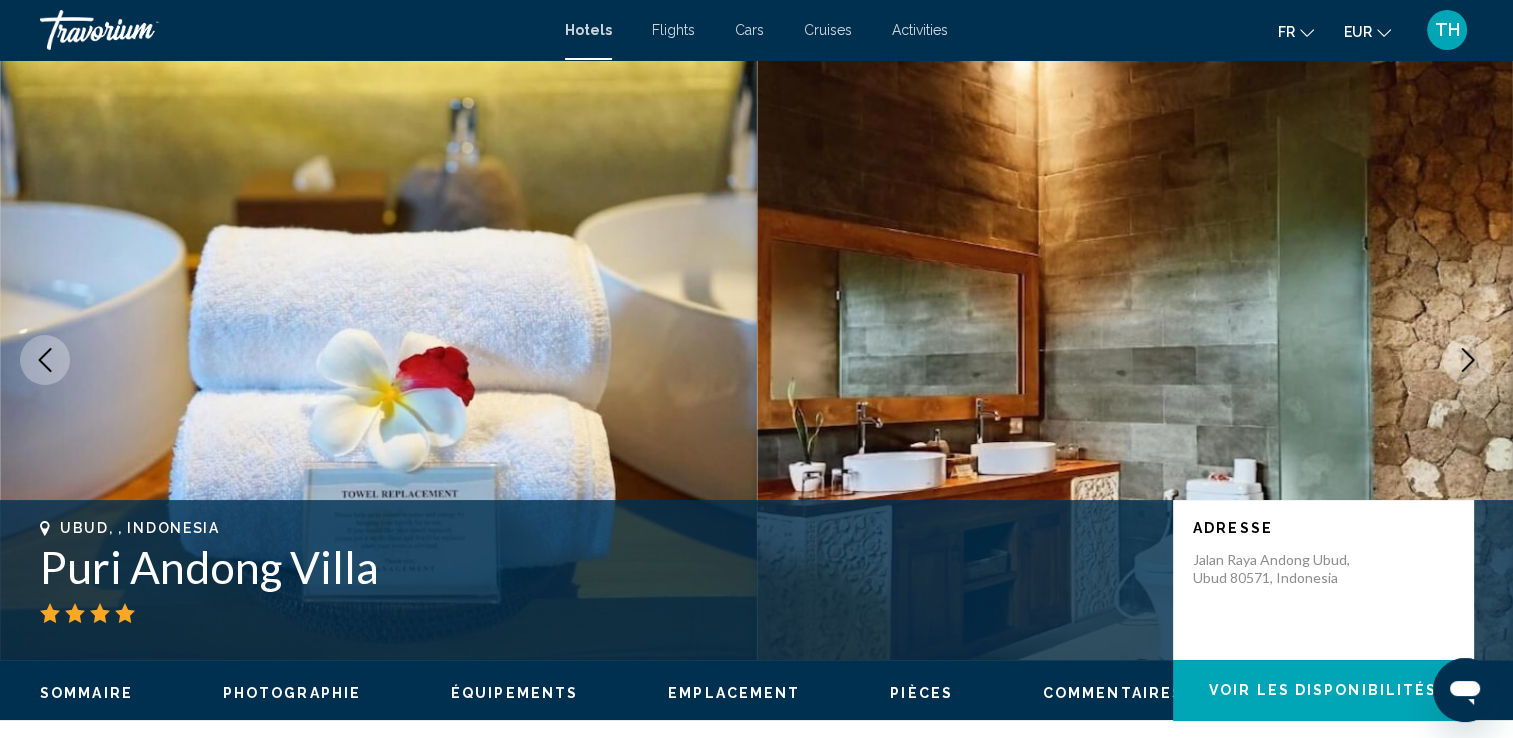 click at bounding box center (1468, 360) 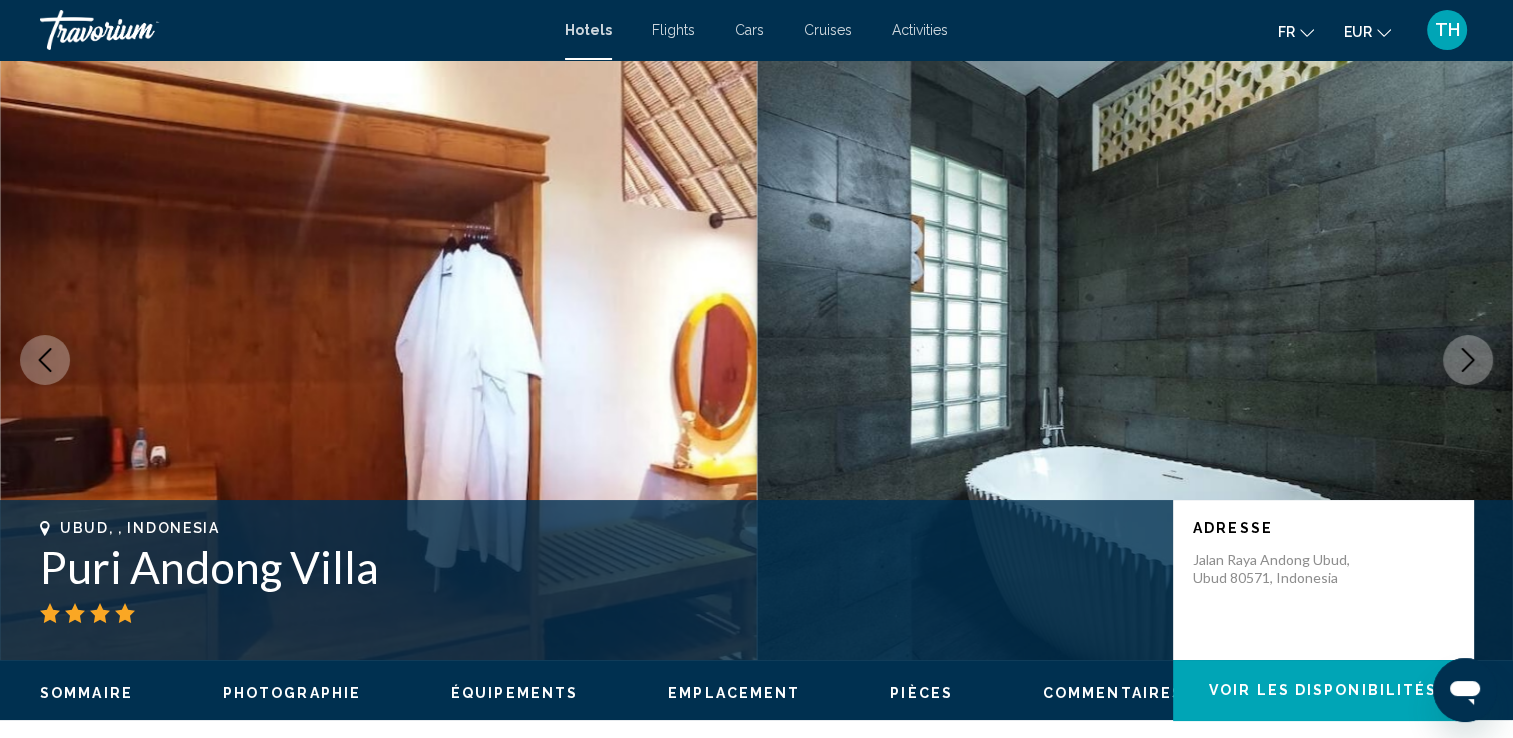click at bounding box center (1468, 360) 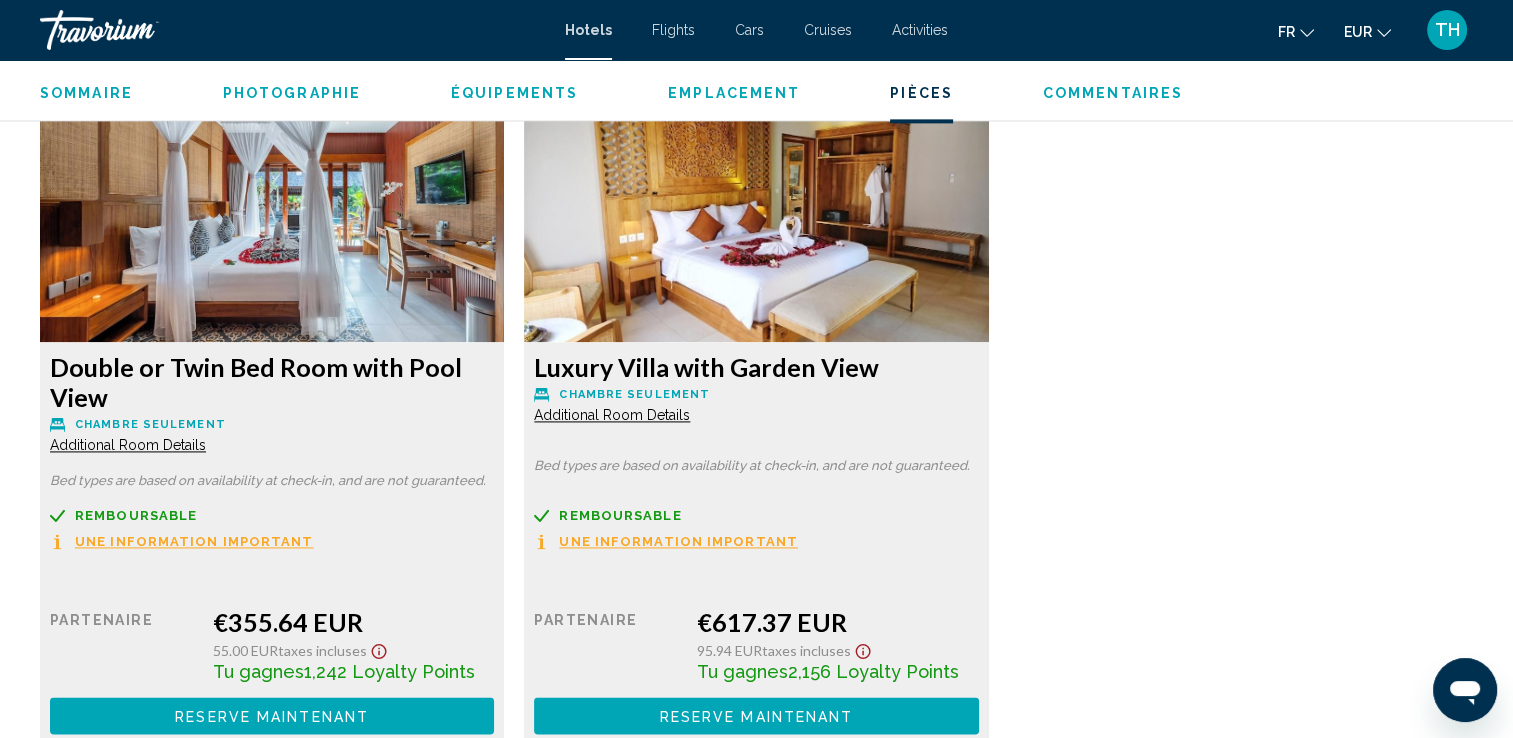 scroll, scrollTop: 2763, scrollLeft: 0, axis: vertical 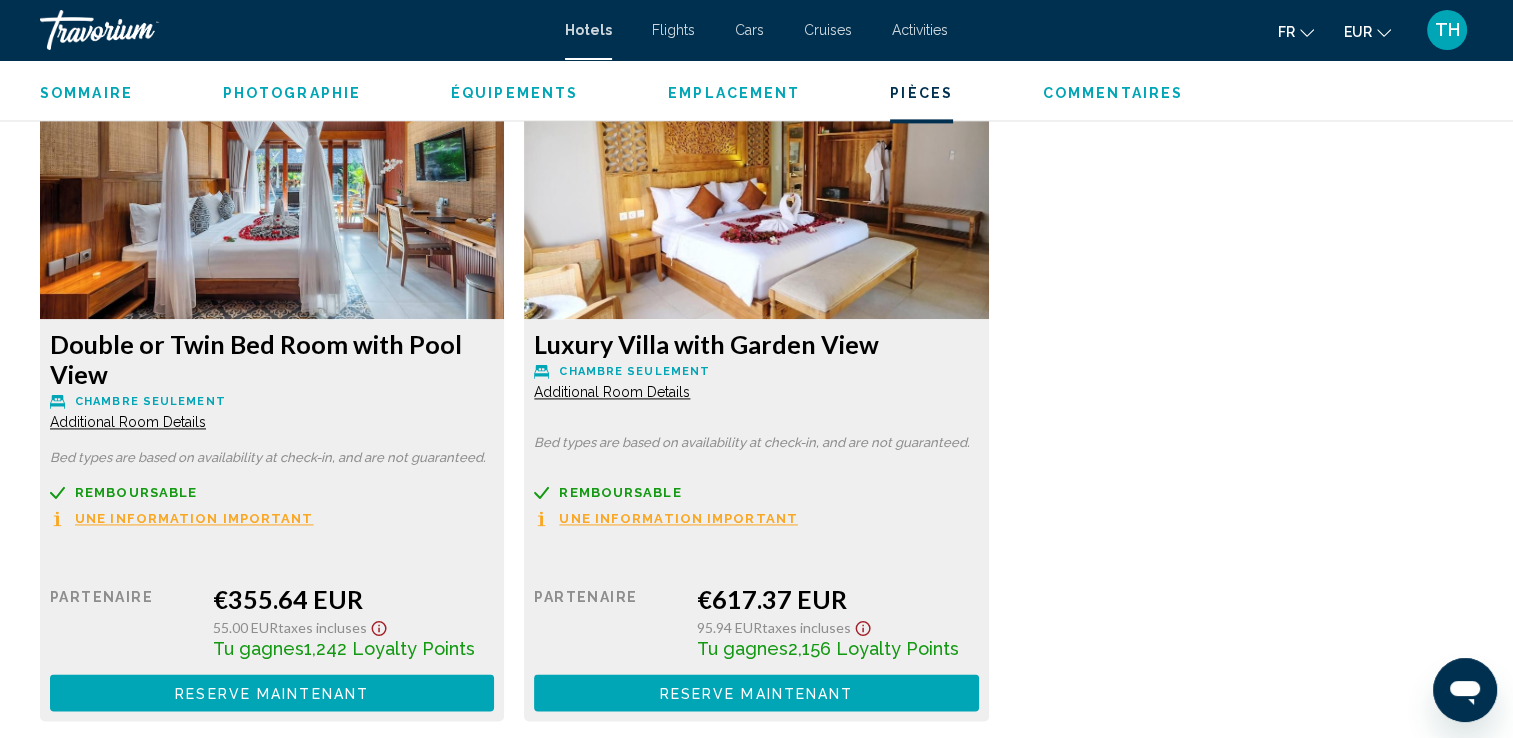click on "Une information important" at bounding box center [194, 518] 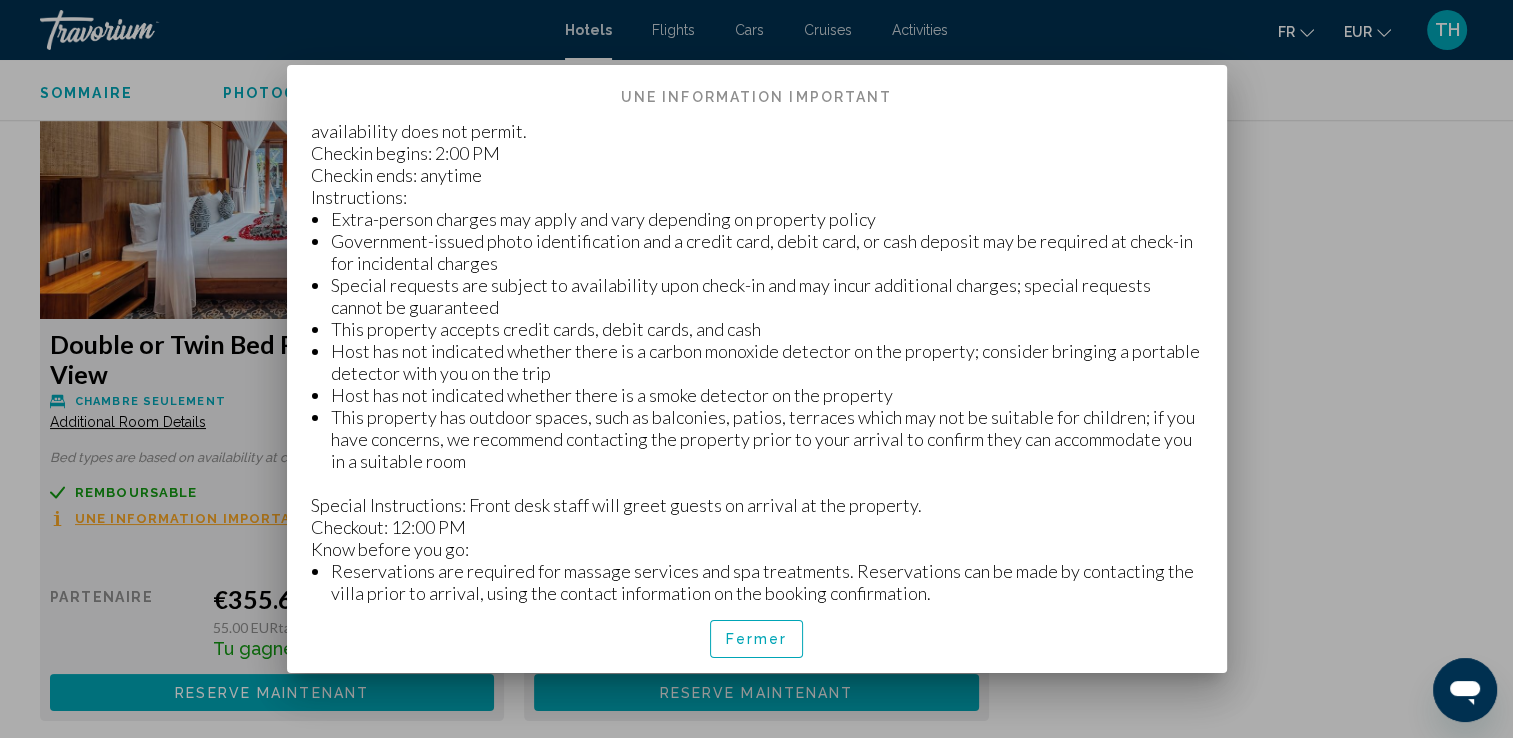 scroll, scrollTop: 246, scrollLeft: 0, axis: vertical 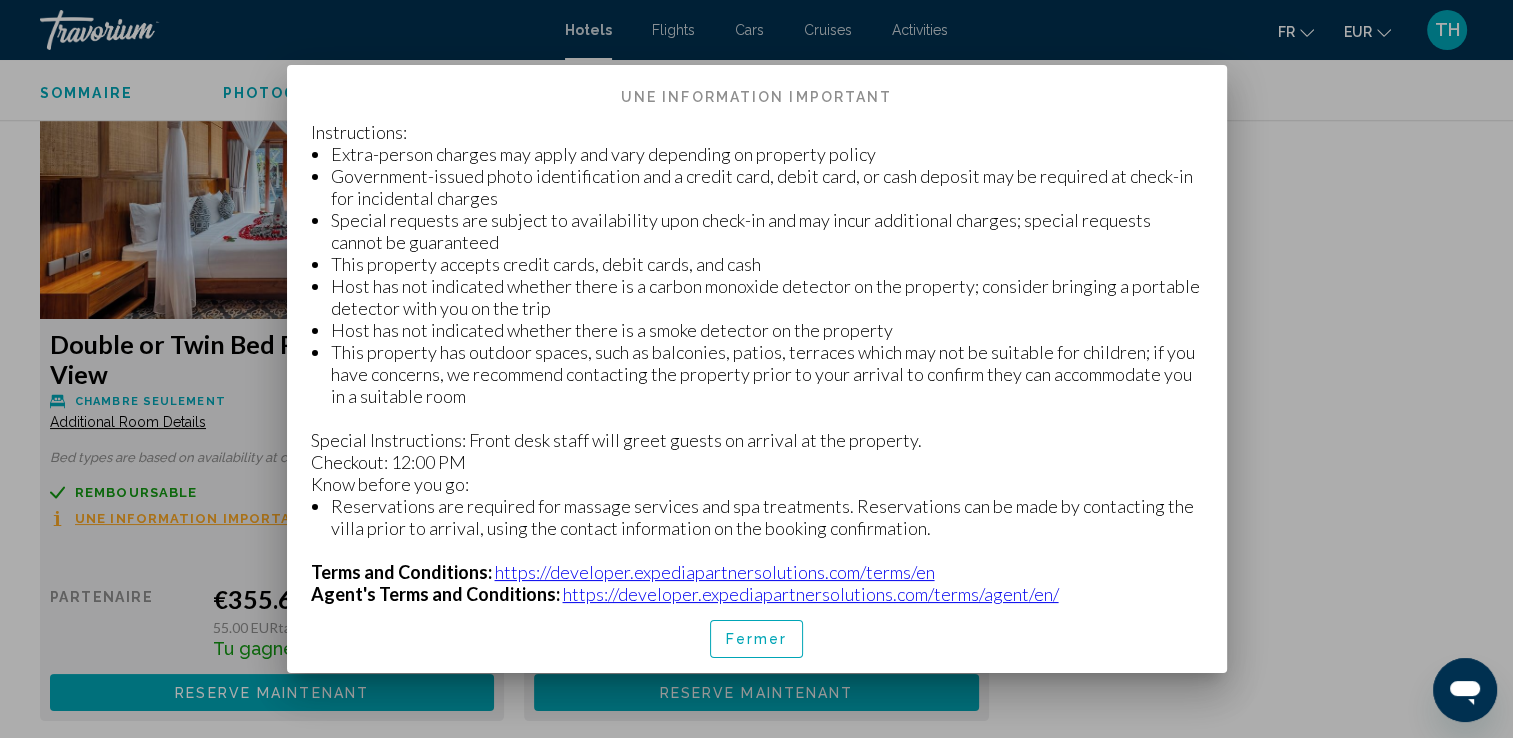 click at bounding box center (756, 369) 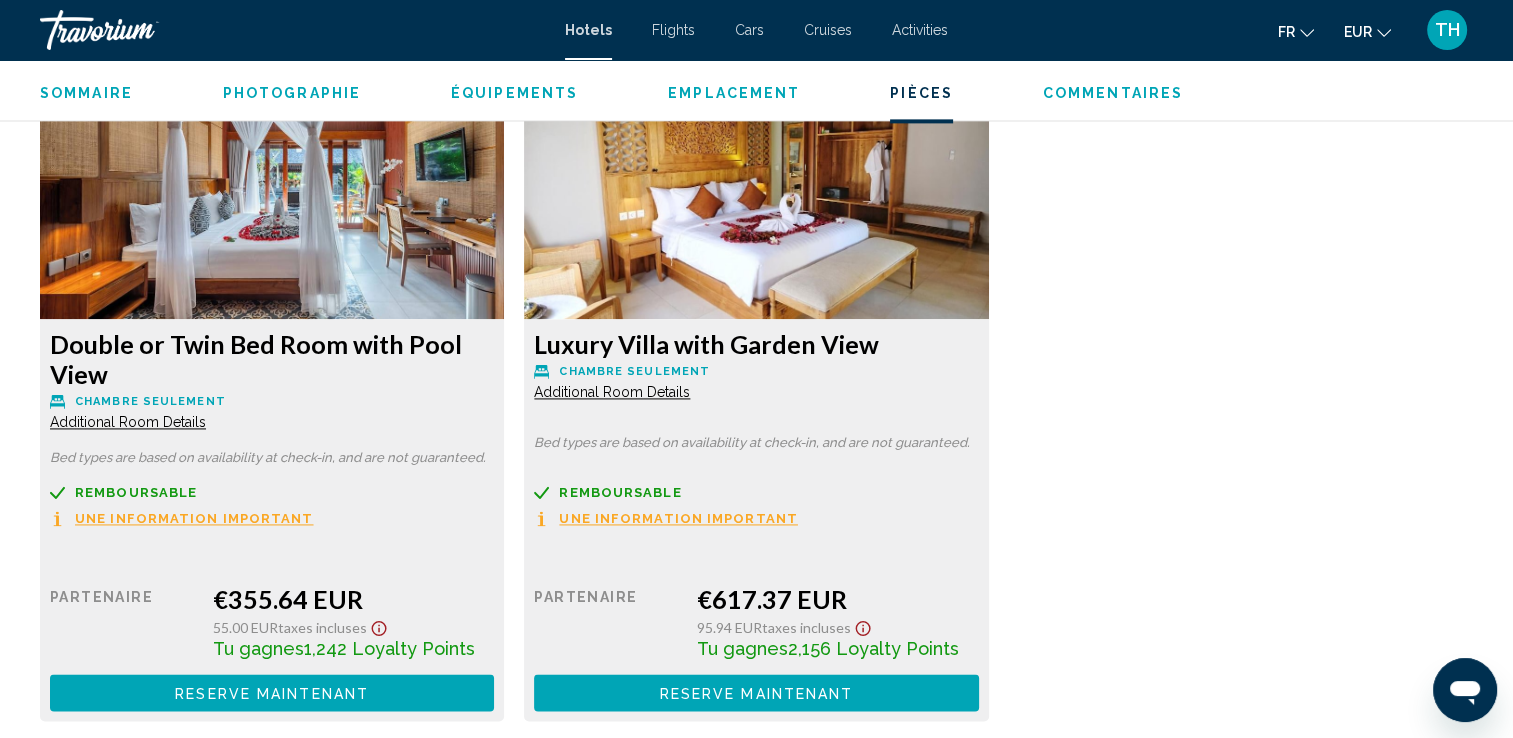 click on "Sommaire
Photographie
Équipements
Emplacement
Pièces
Commentaires
Voir les disponibilités" 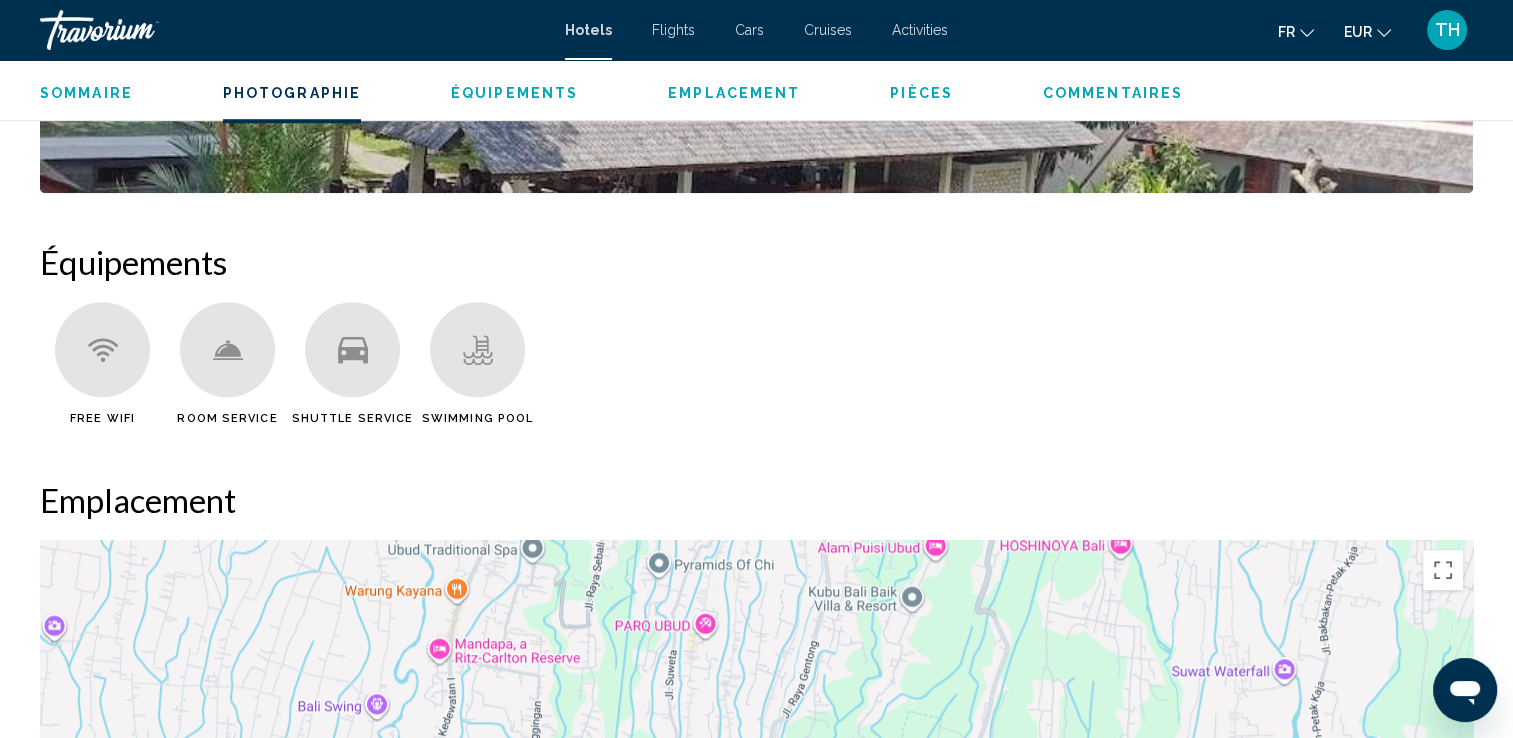 scroll, scrollTop: 826, scrollLeft: 0, axis: vertical 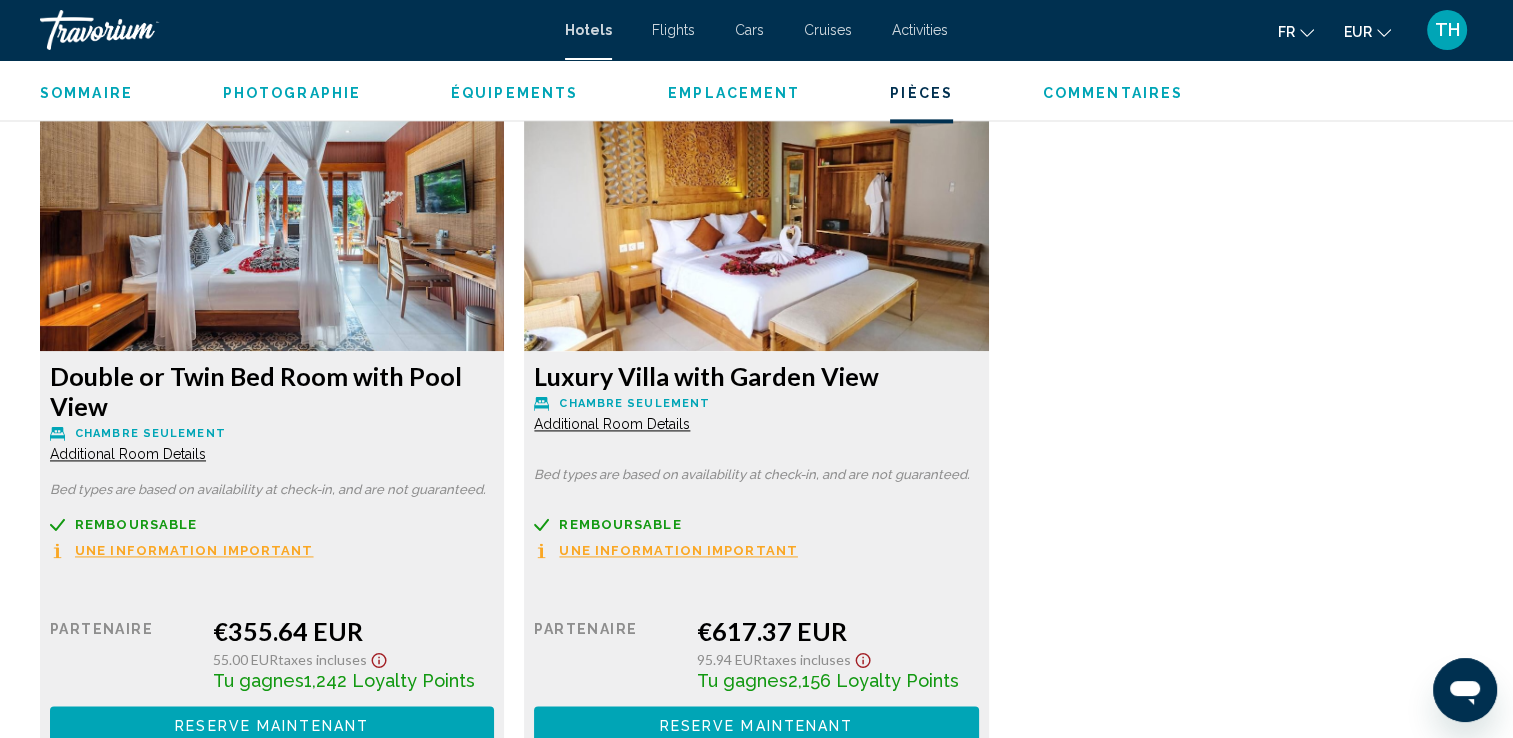 drag, startPoint x: 1508, startPoint y: 555, endPoint x: 1512, endPoint y: 578, distance: 23.345236 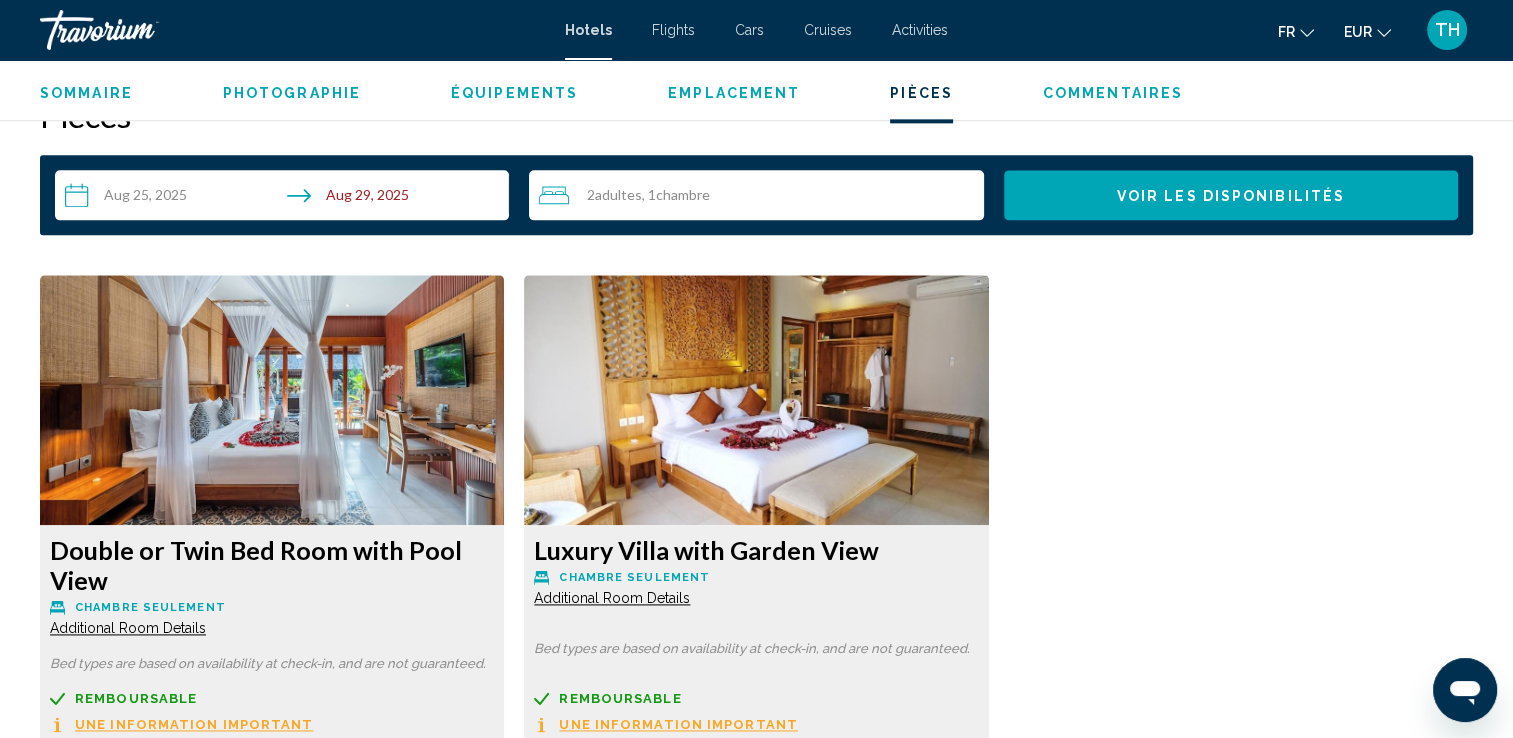 scroll, scrollTop: 2552, scrollLeft: 0, axis: vertical 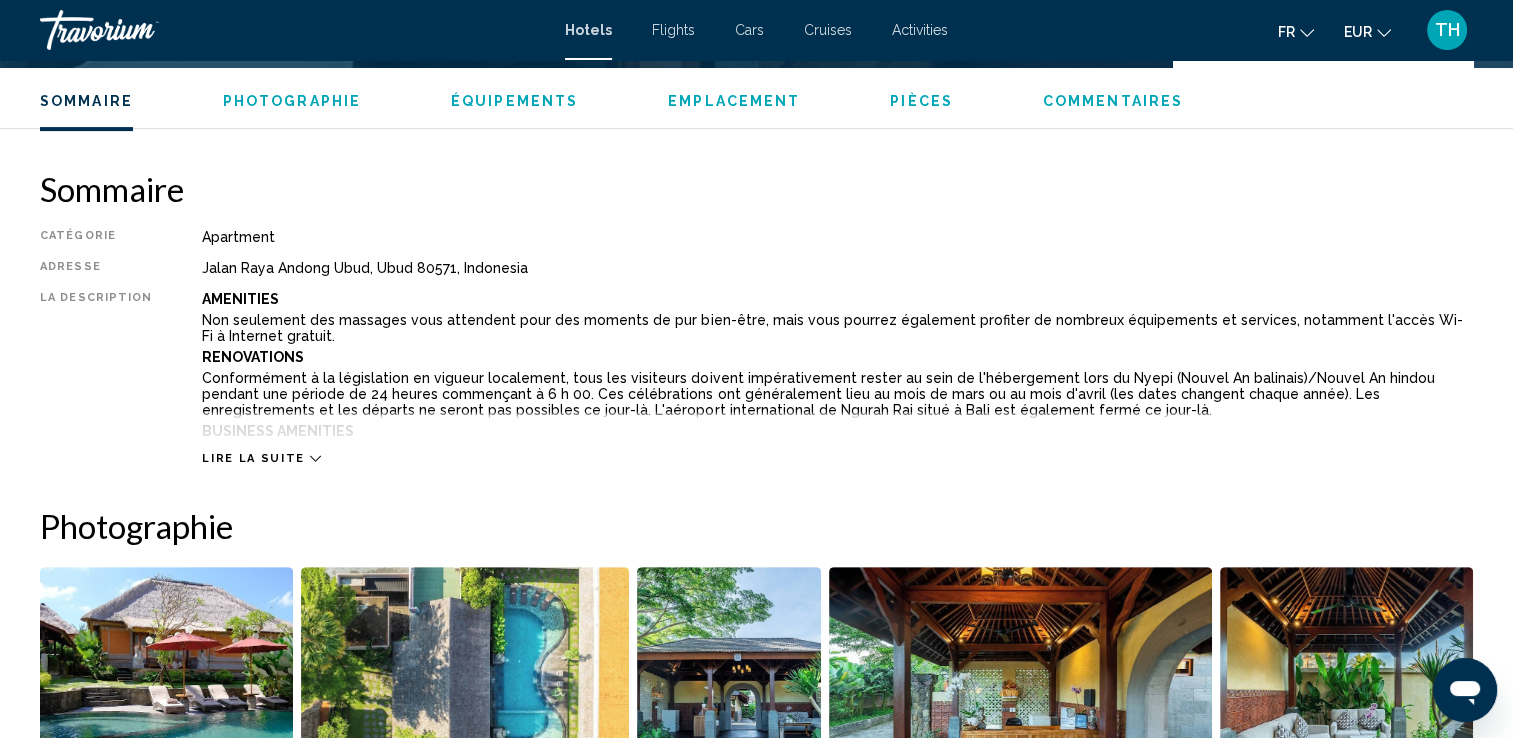 drag, startPoint x: 1476, startPoint y: 217, endPoint x: 1394, endPoint y: -32, distance: 262.15454 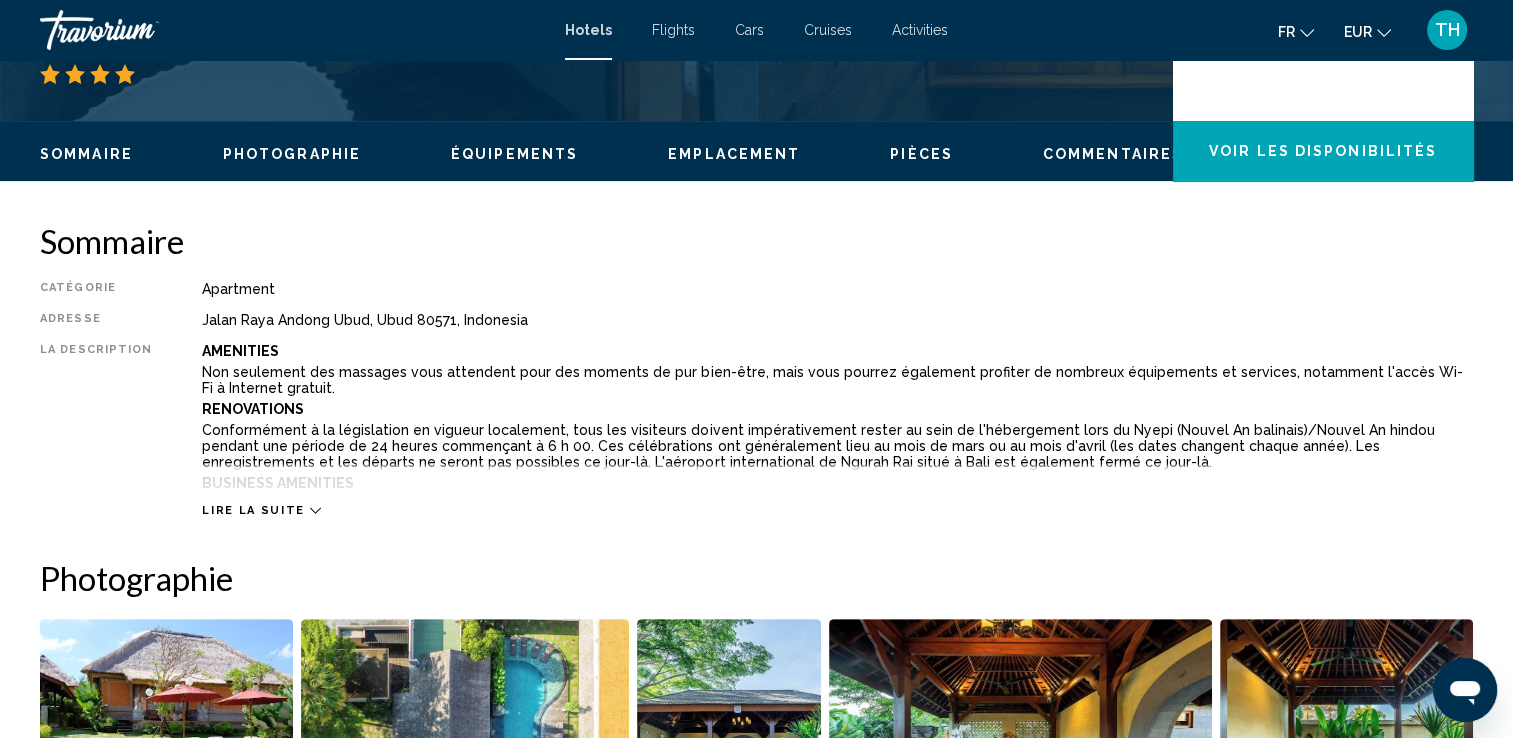 click on "Sommaire" at bounding box center [756, 241] 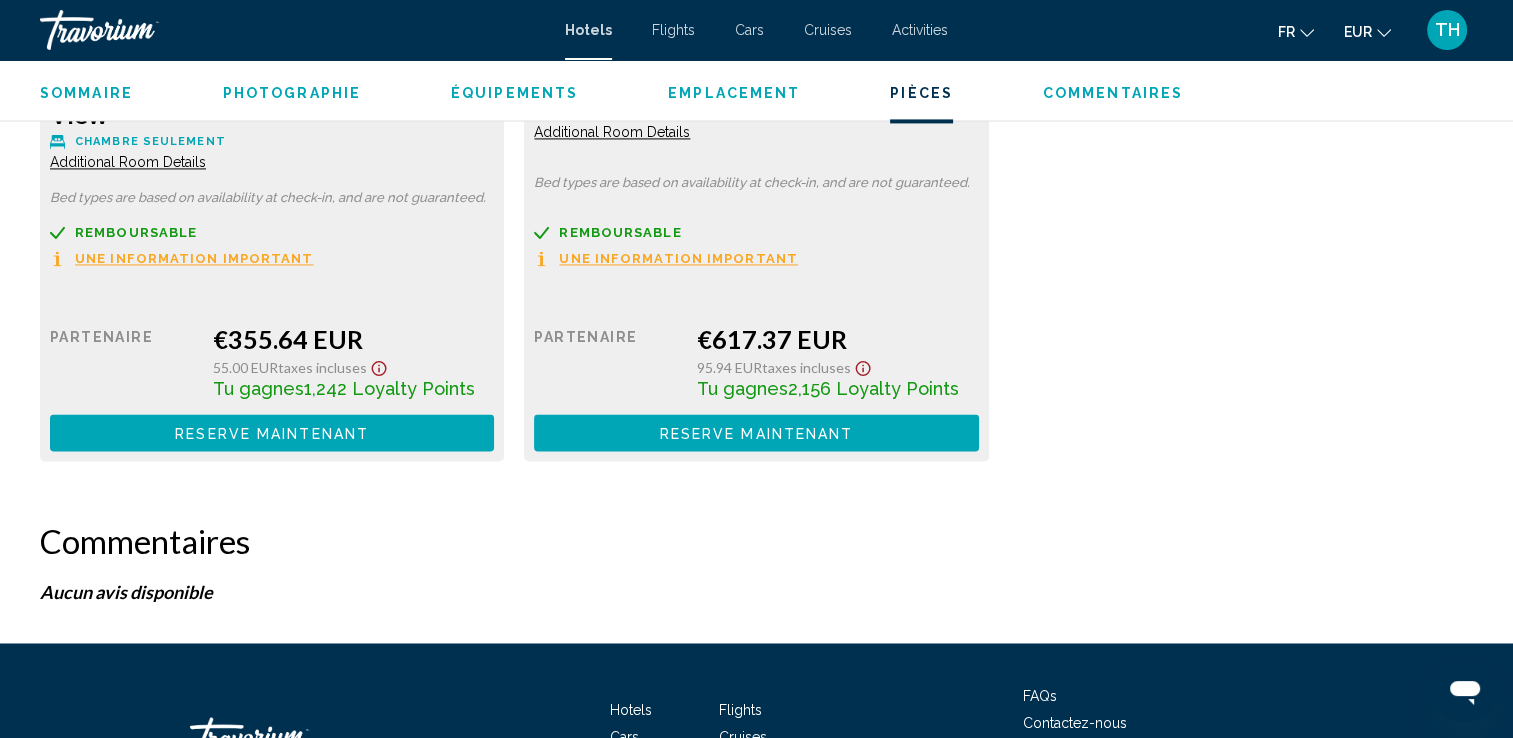 scroll, scrollTop: 3171, scrollLeft: 0, axis: vertical 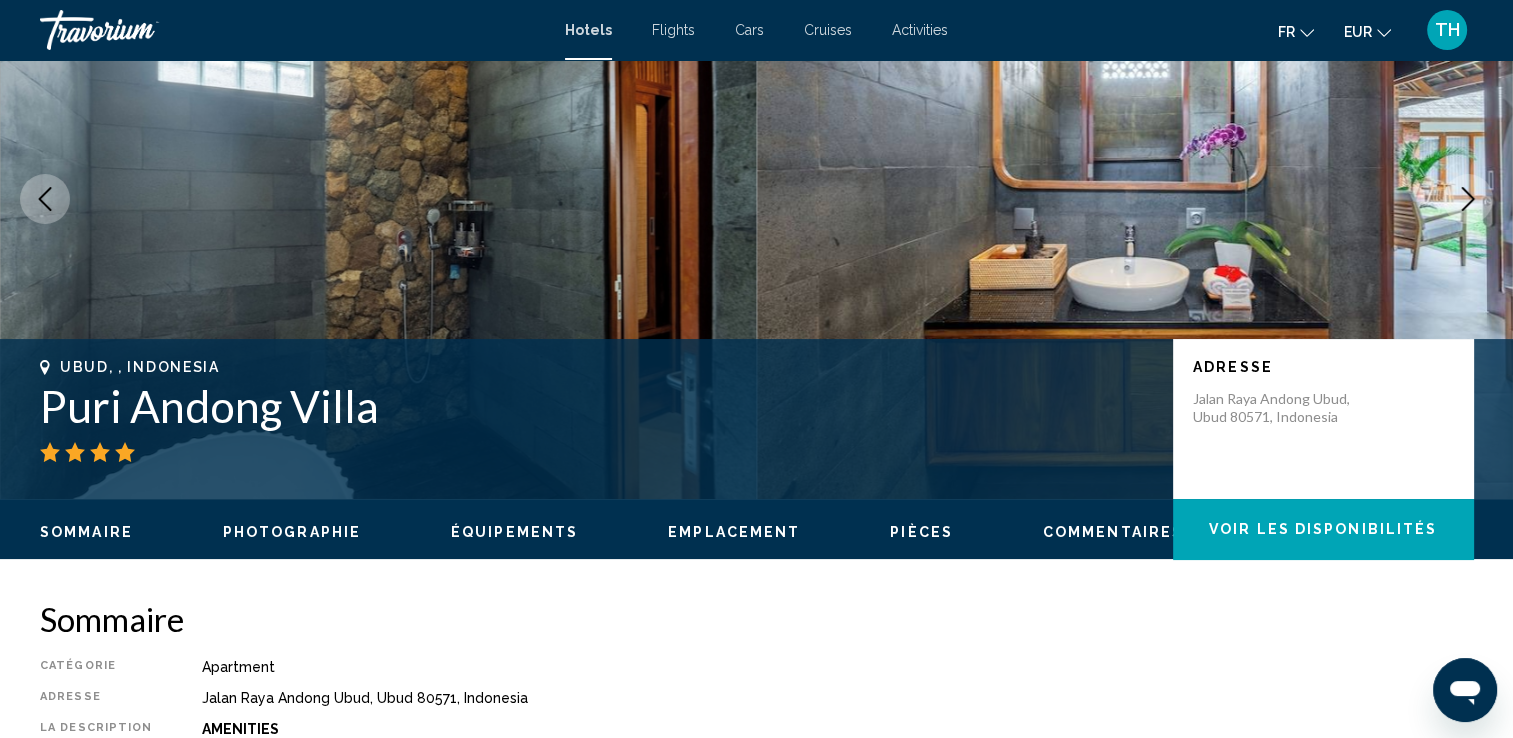 click on "Équipements" at bounding box center [514, 532] 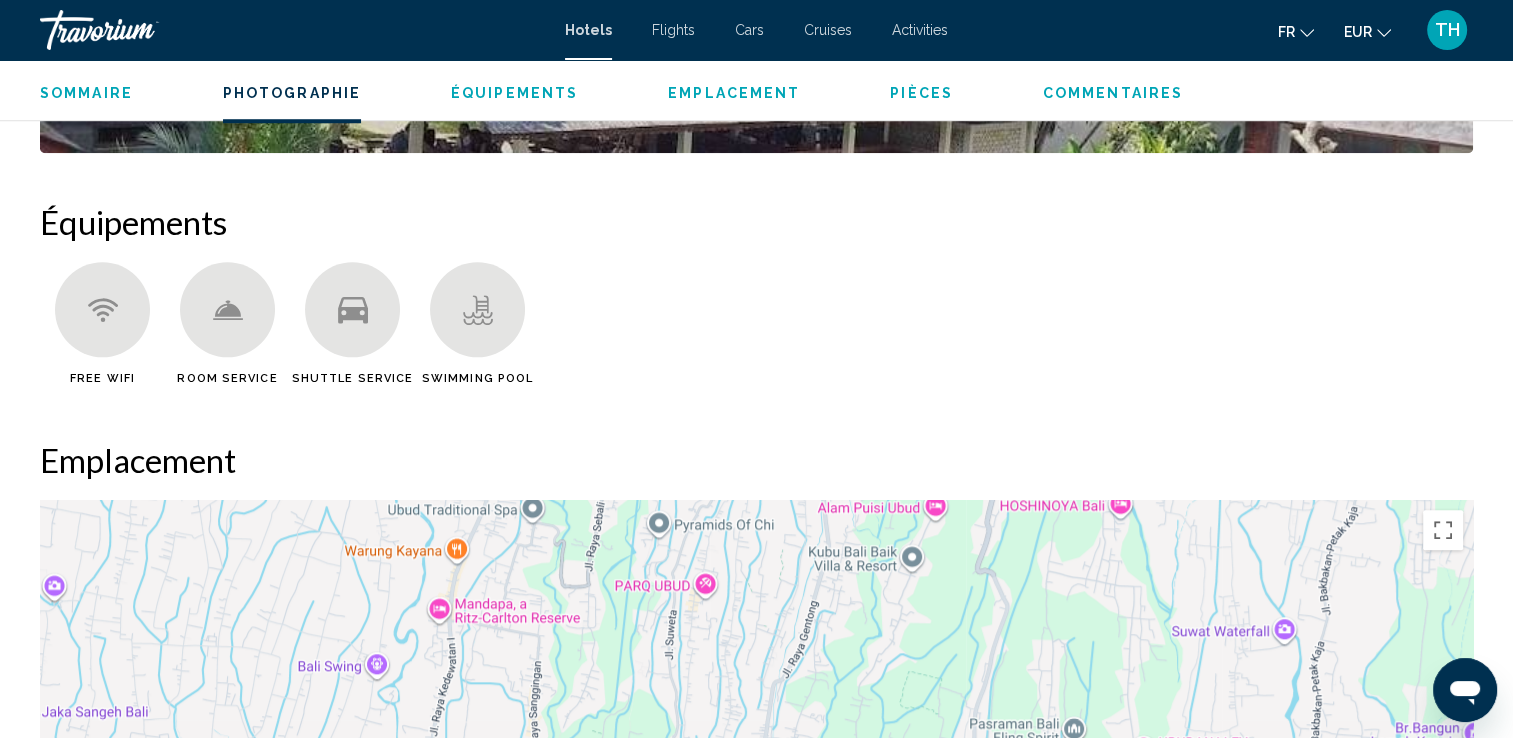 scroll, scrollTop: 1592, scrollLeft: 0, axis: vertical 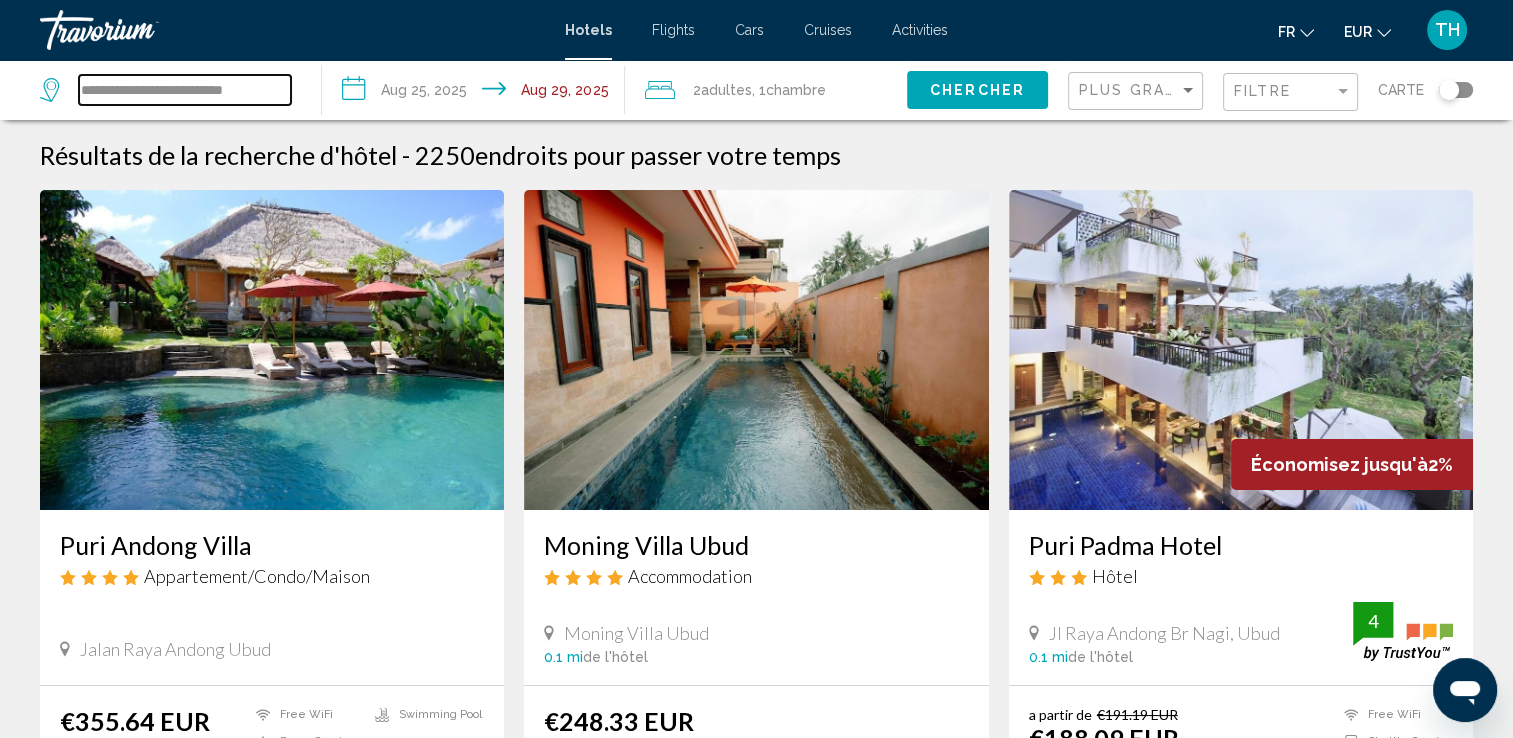 click on "**********" at bounding box center [185, 90] 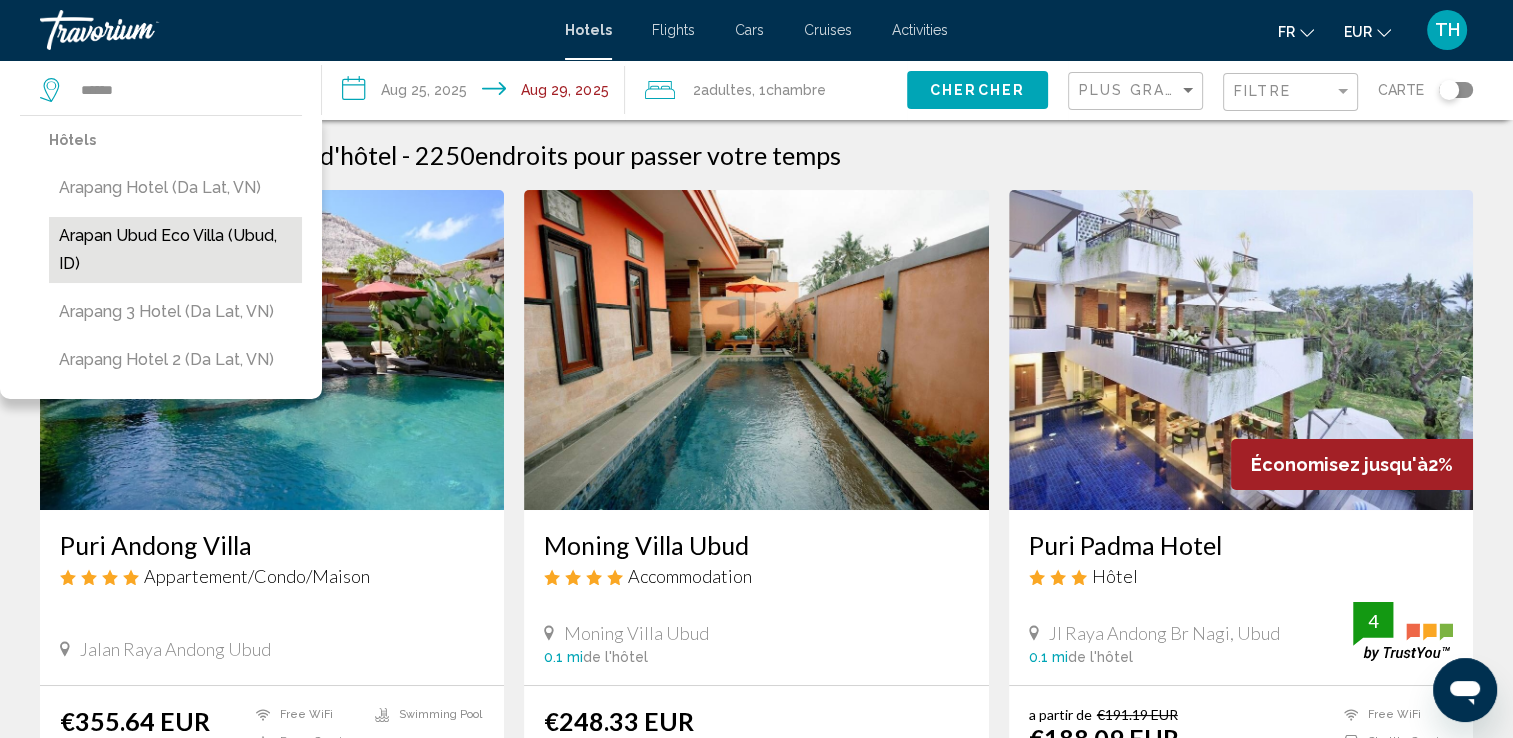 click on "Arapan Ubud Eco Villa (Ubud, ID)" at bounding box center (175, 250) 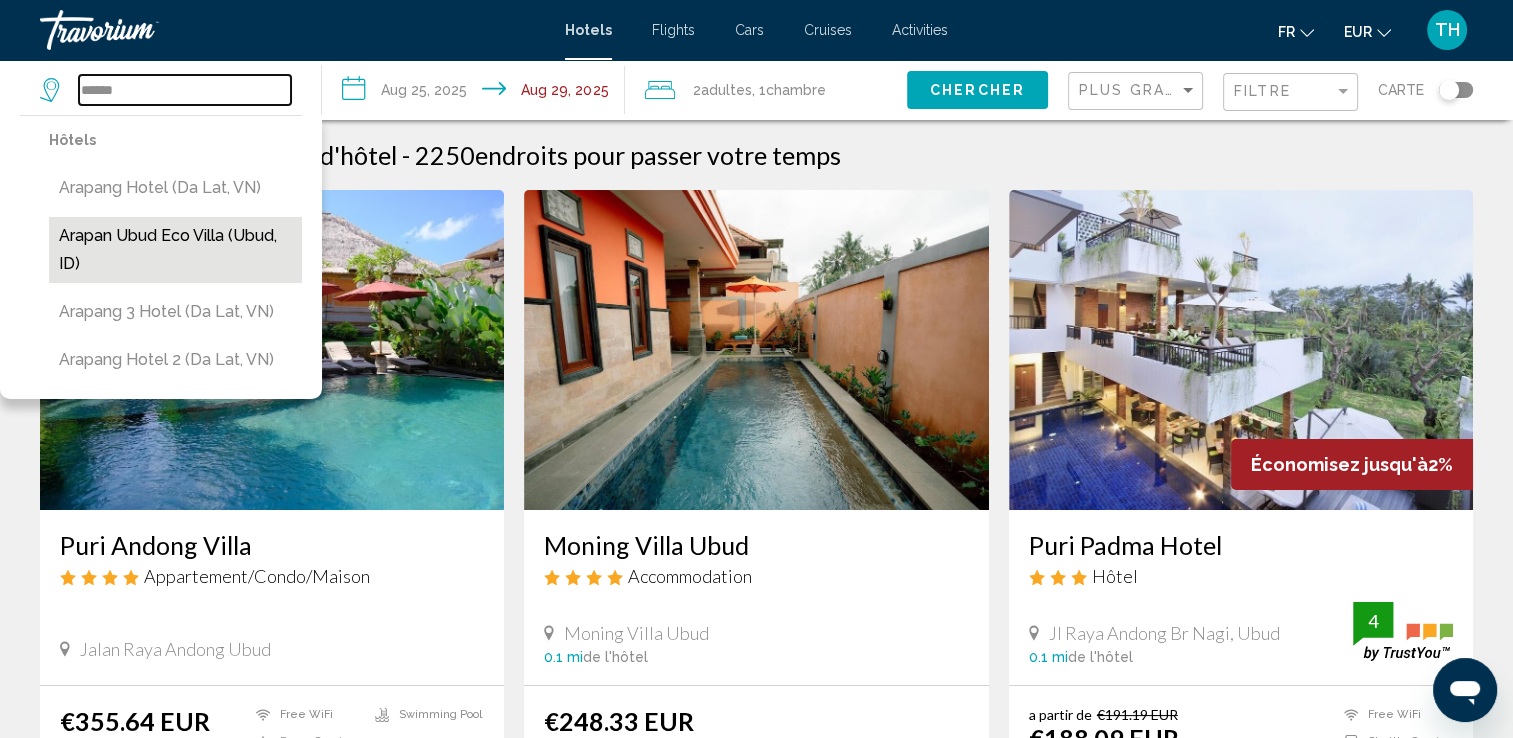 type on "**********" 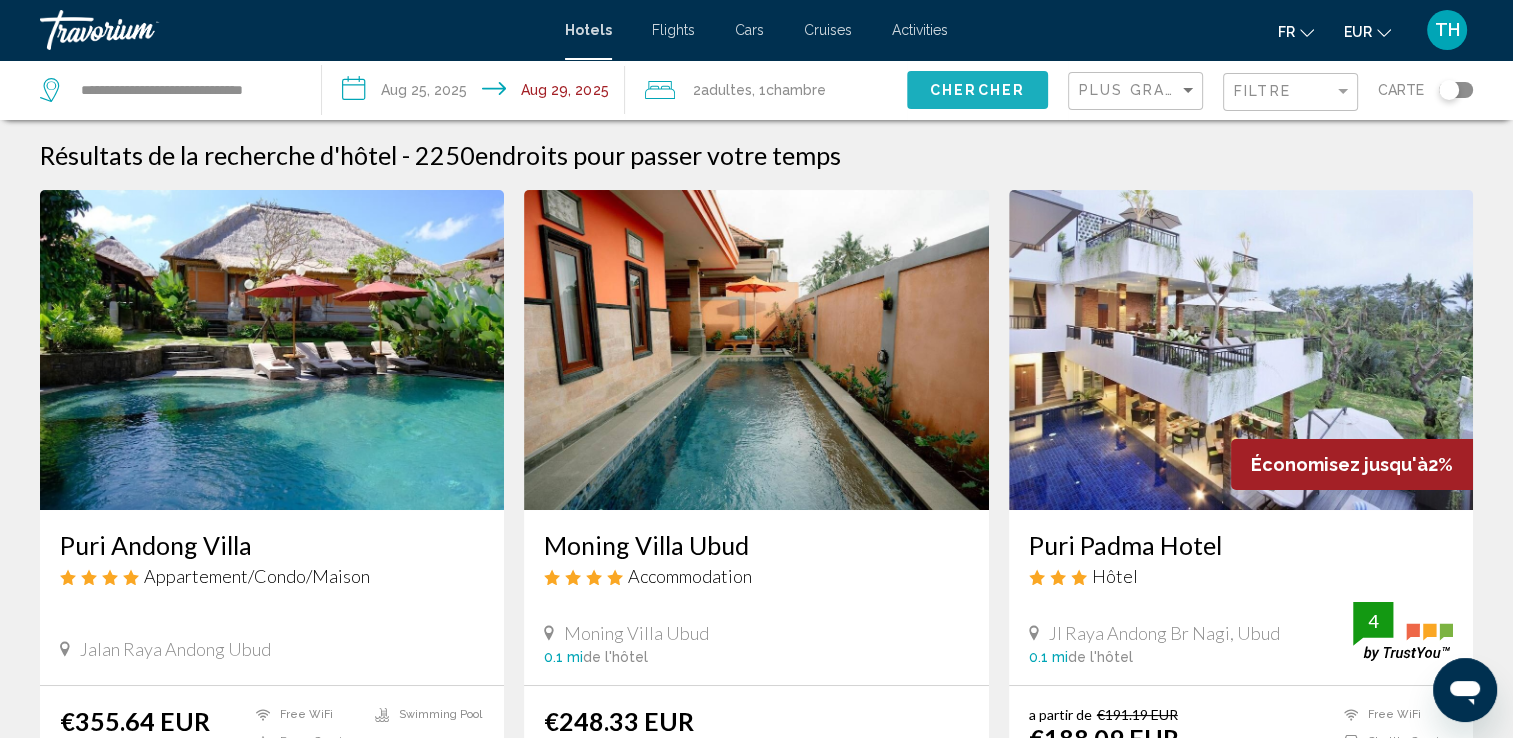 click on "Chercher" 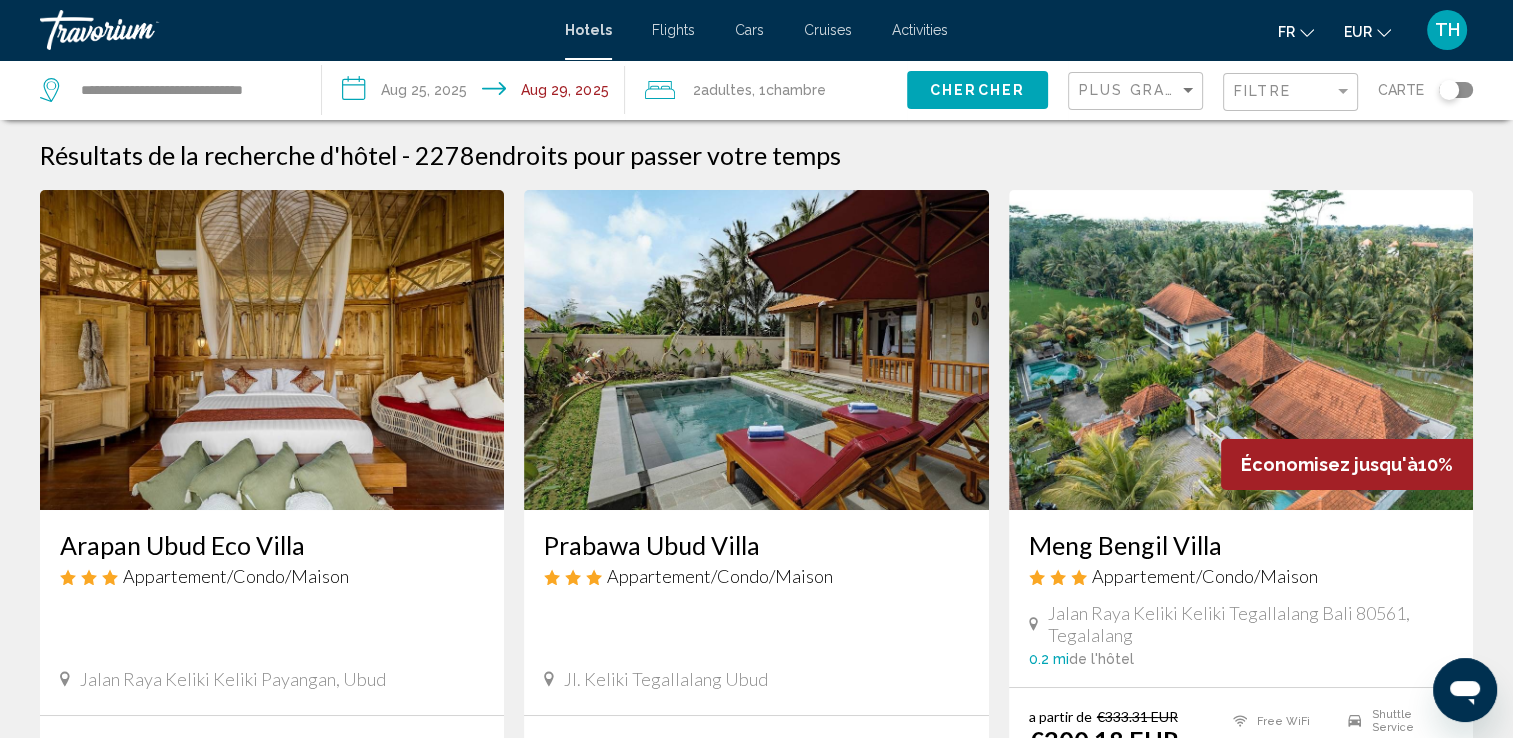 click at bounding box center [272, 350] 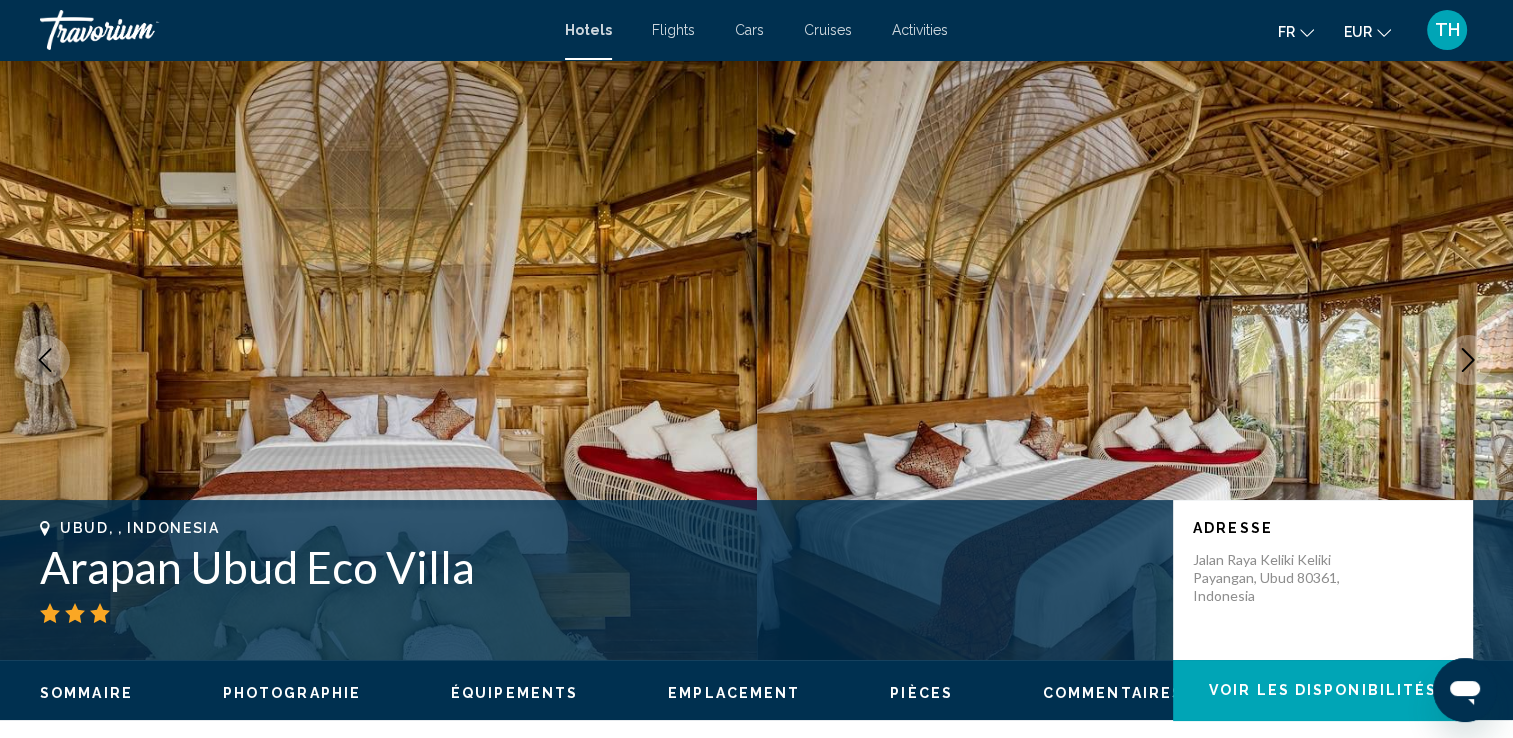 click 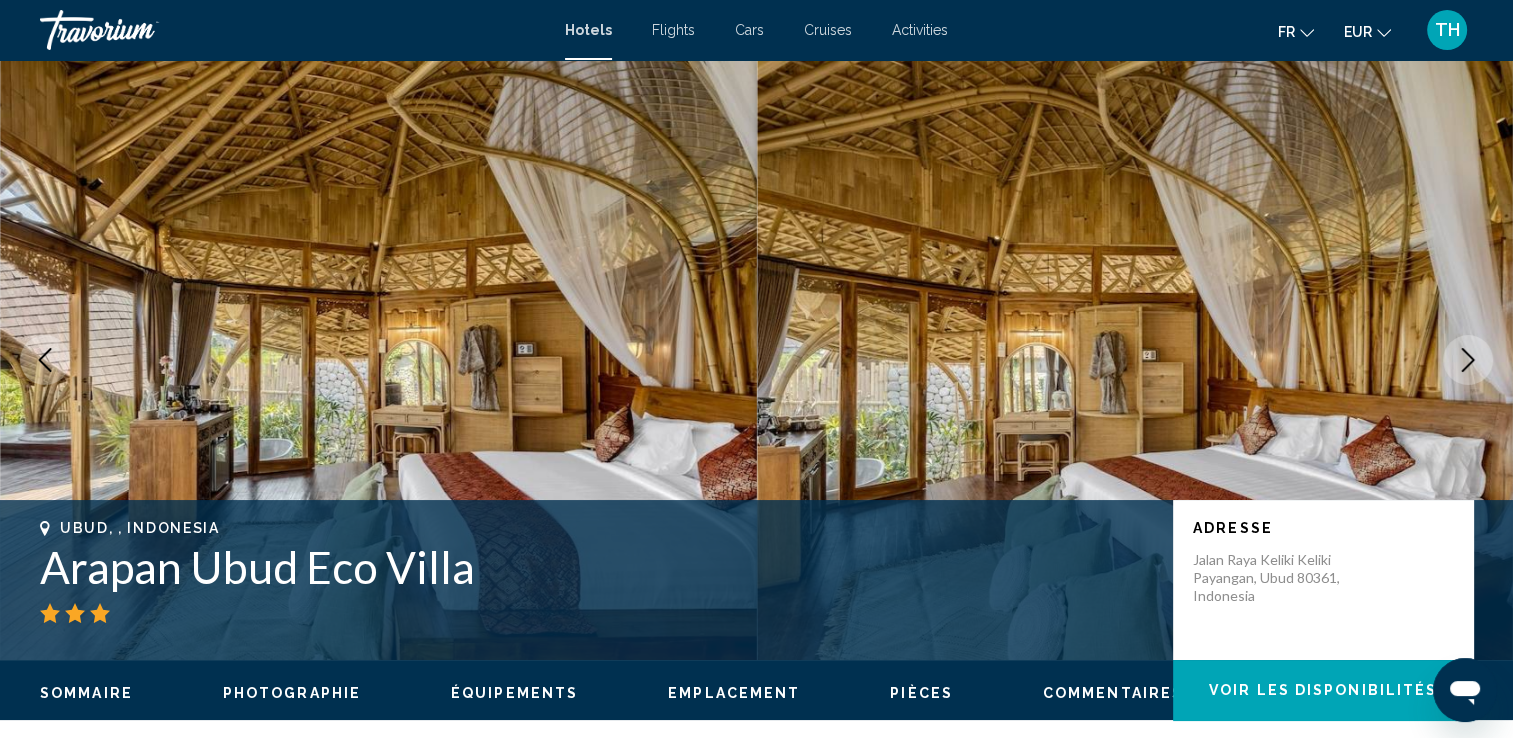 click 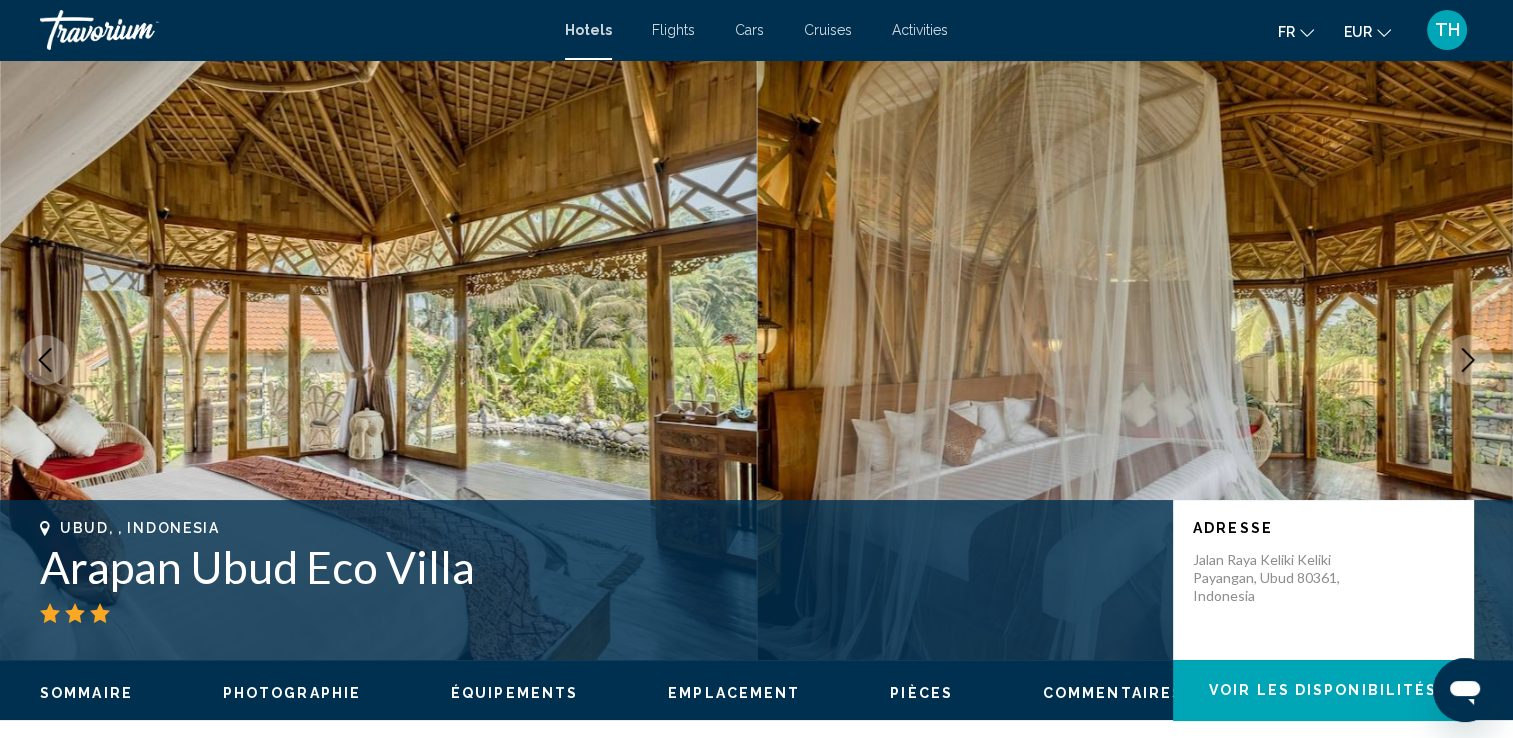 click 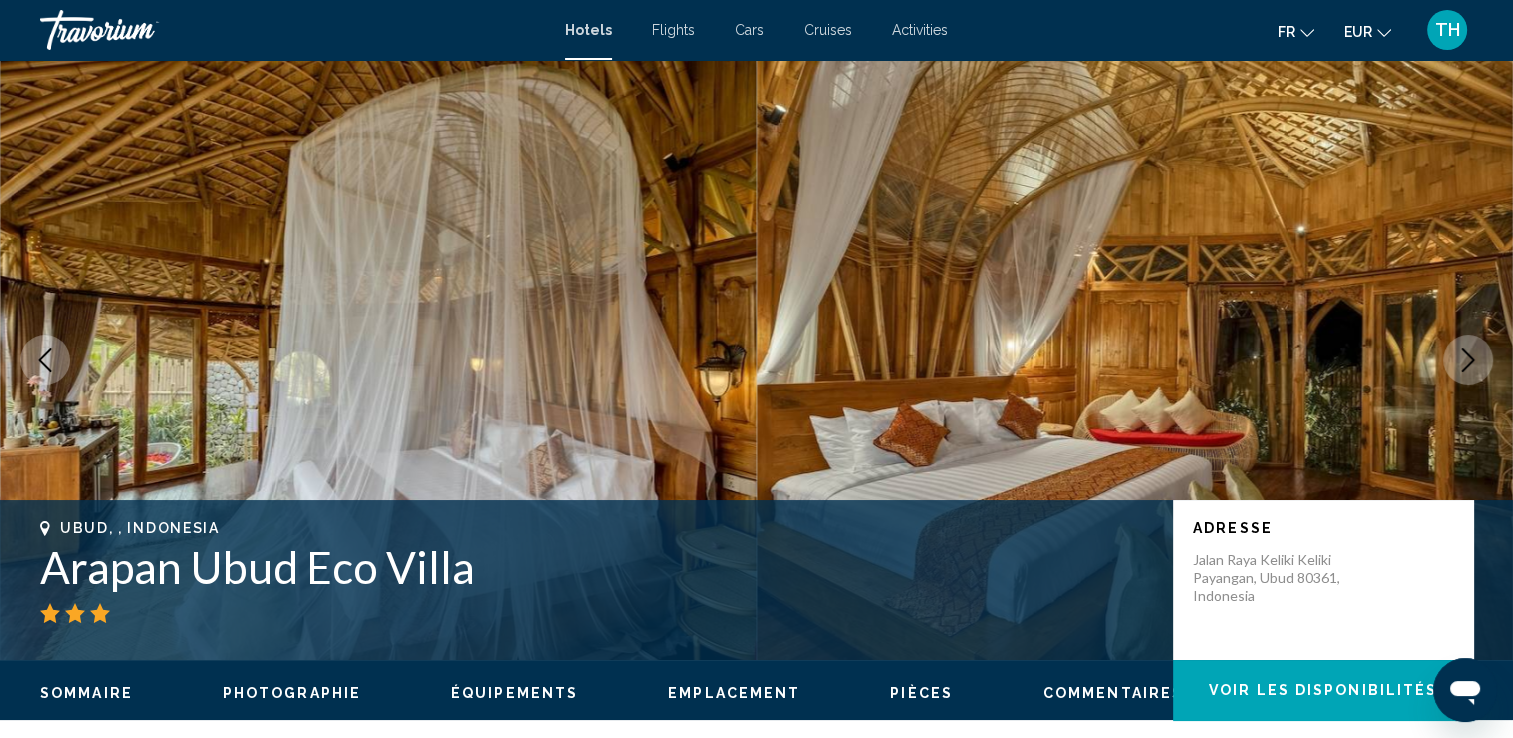click 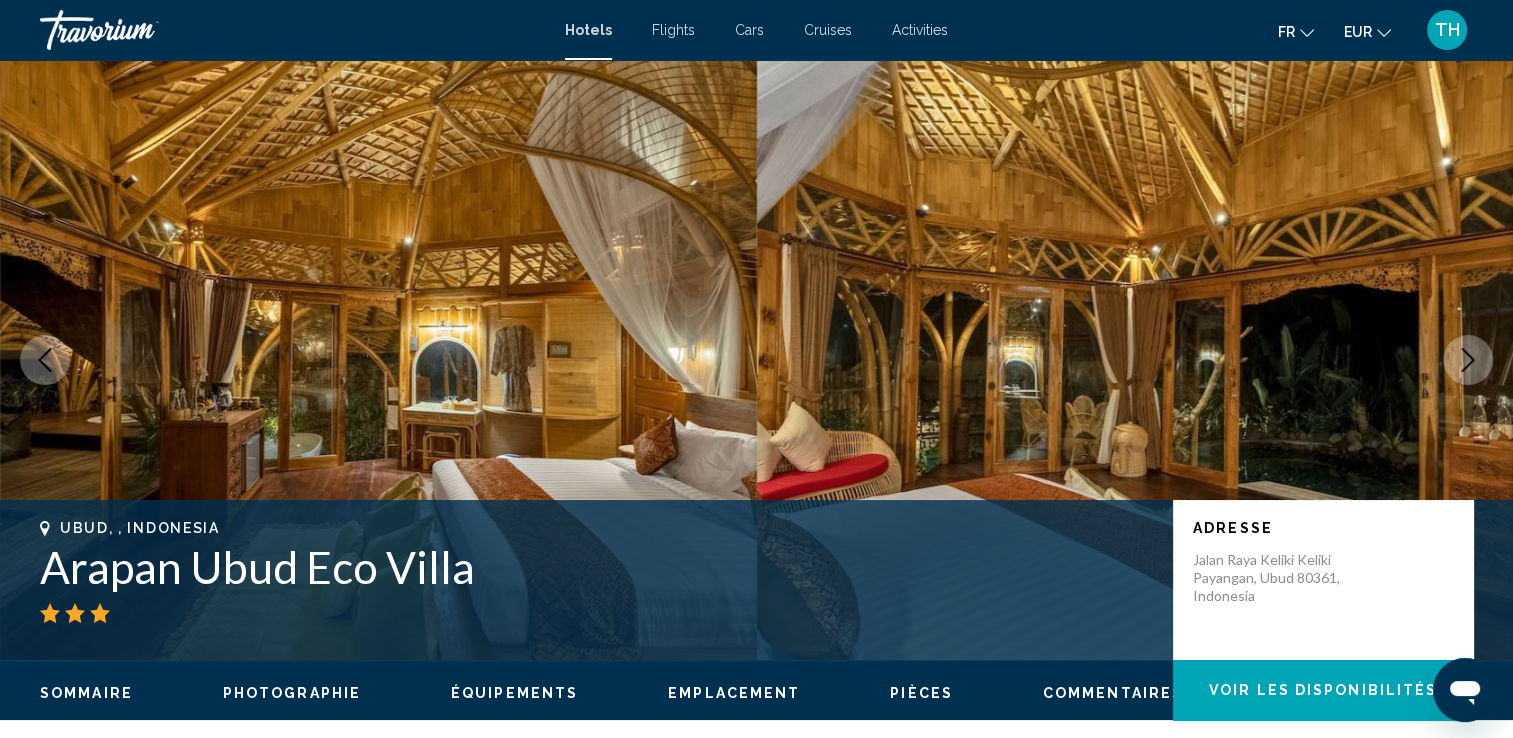 click 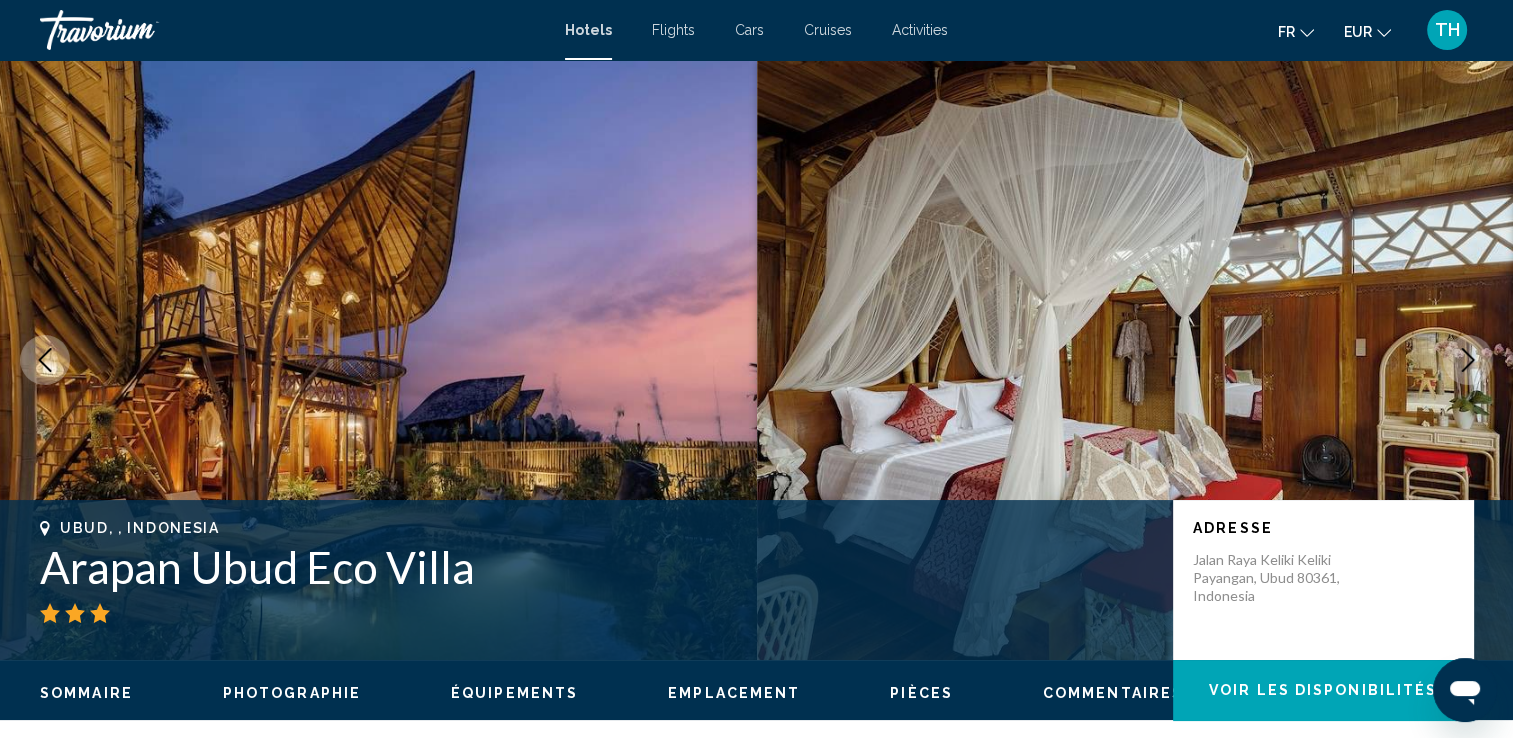 click 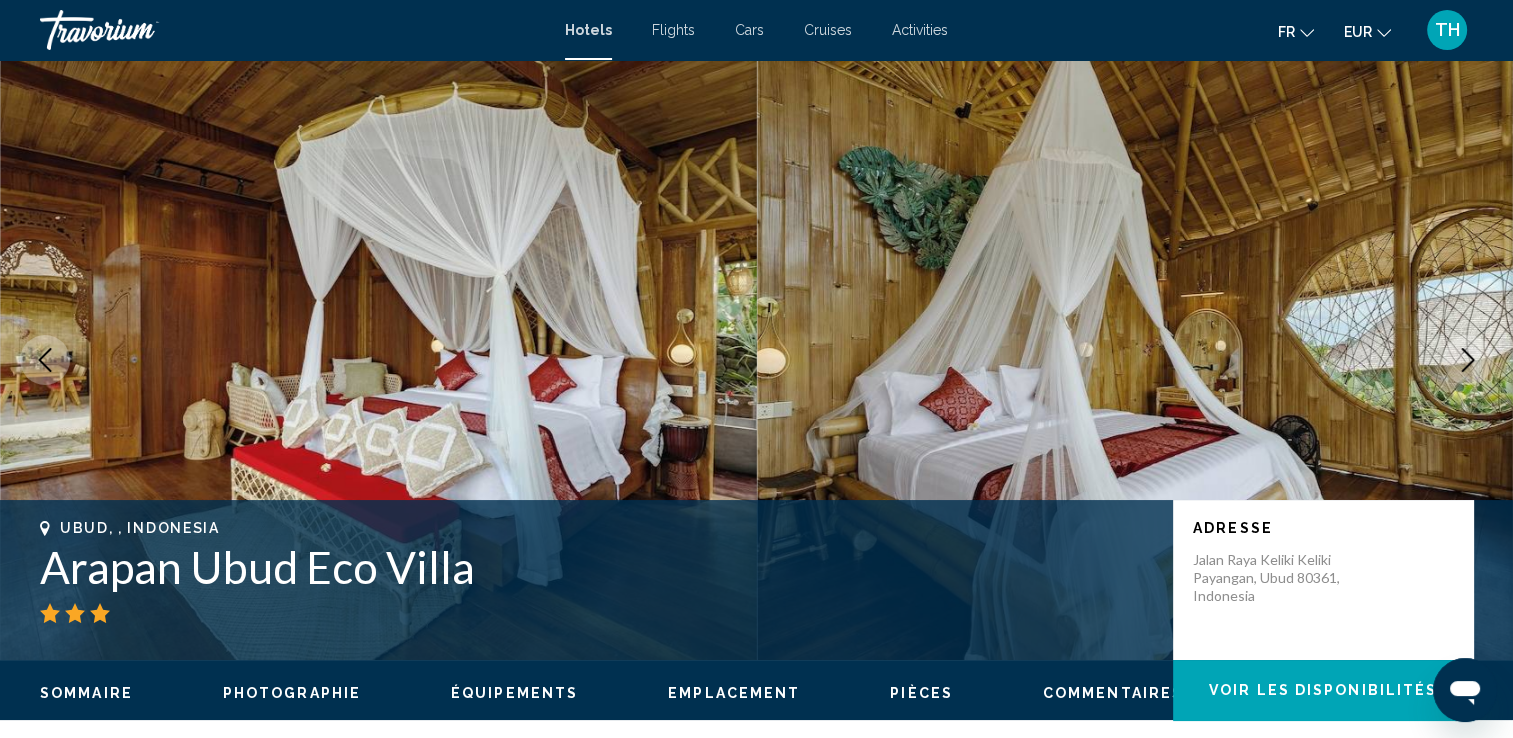 click 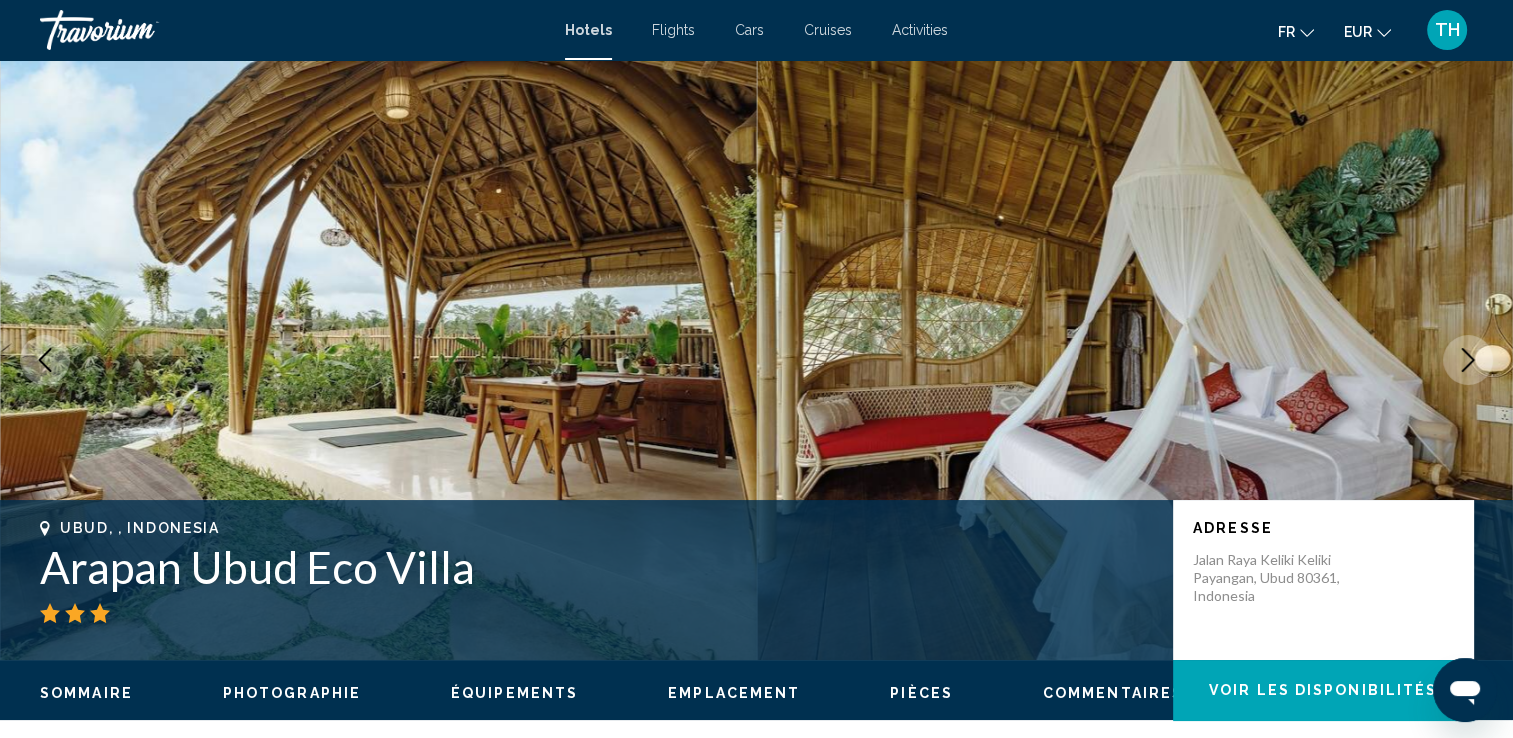 click 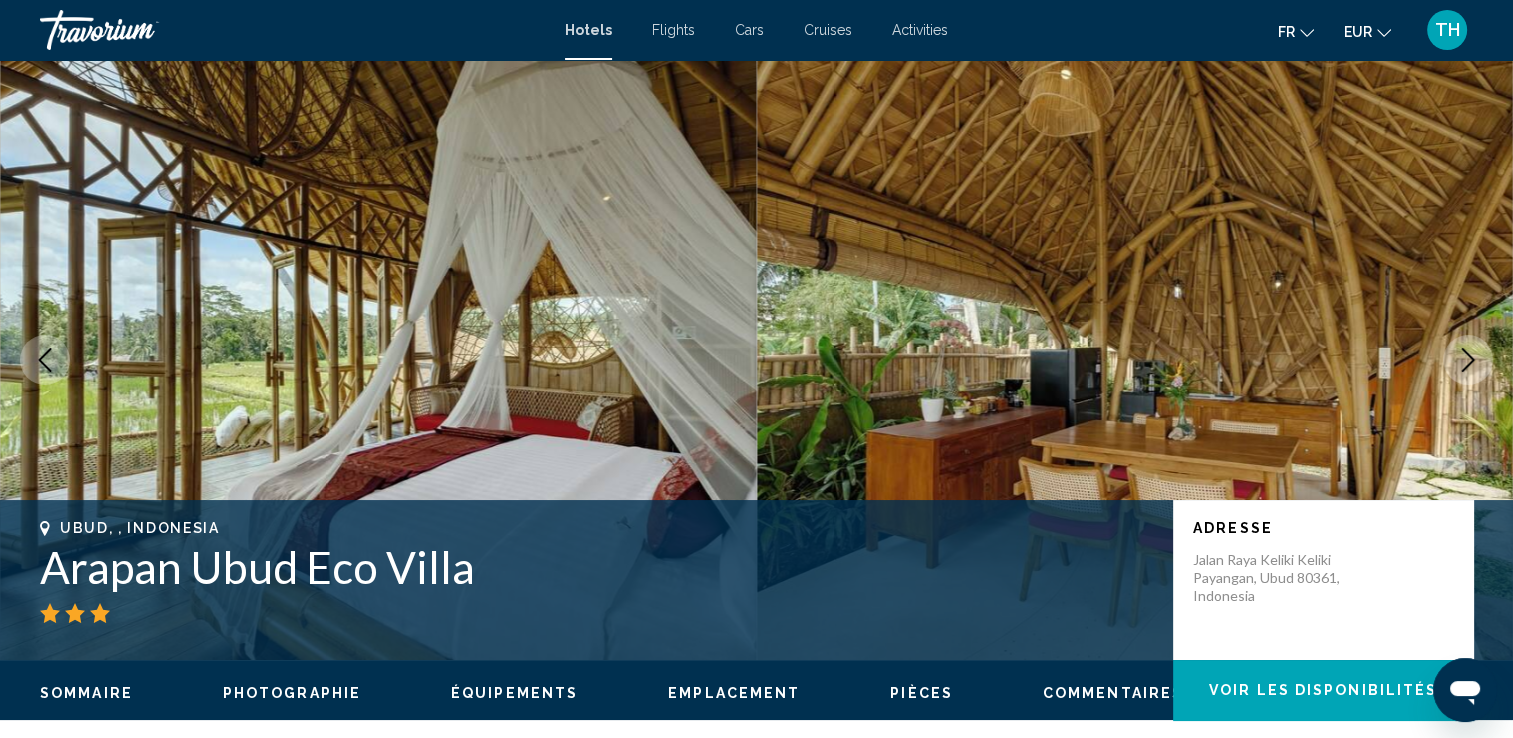 click 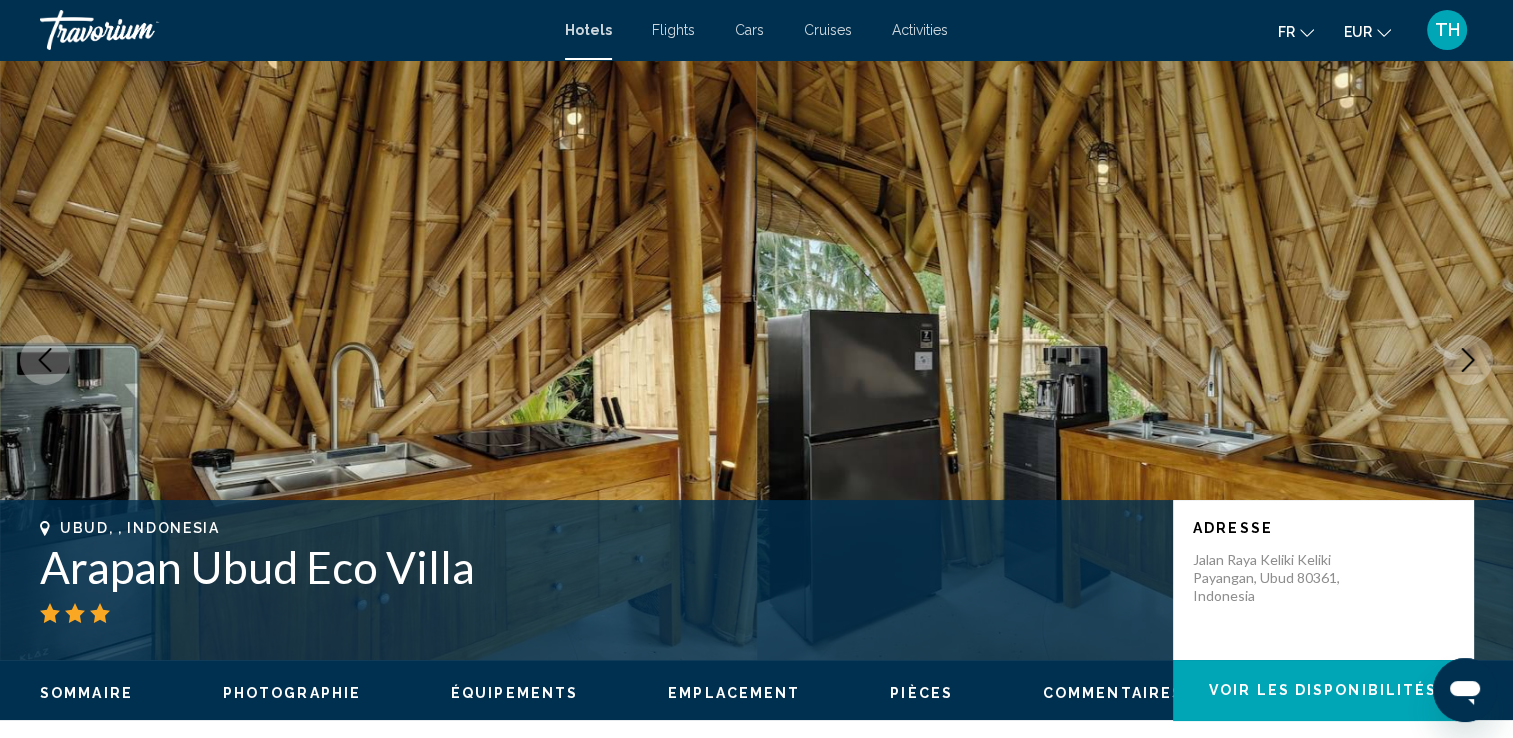 click 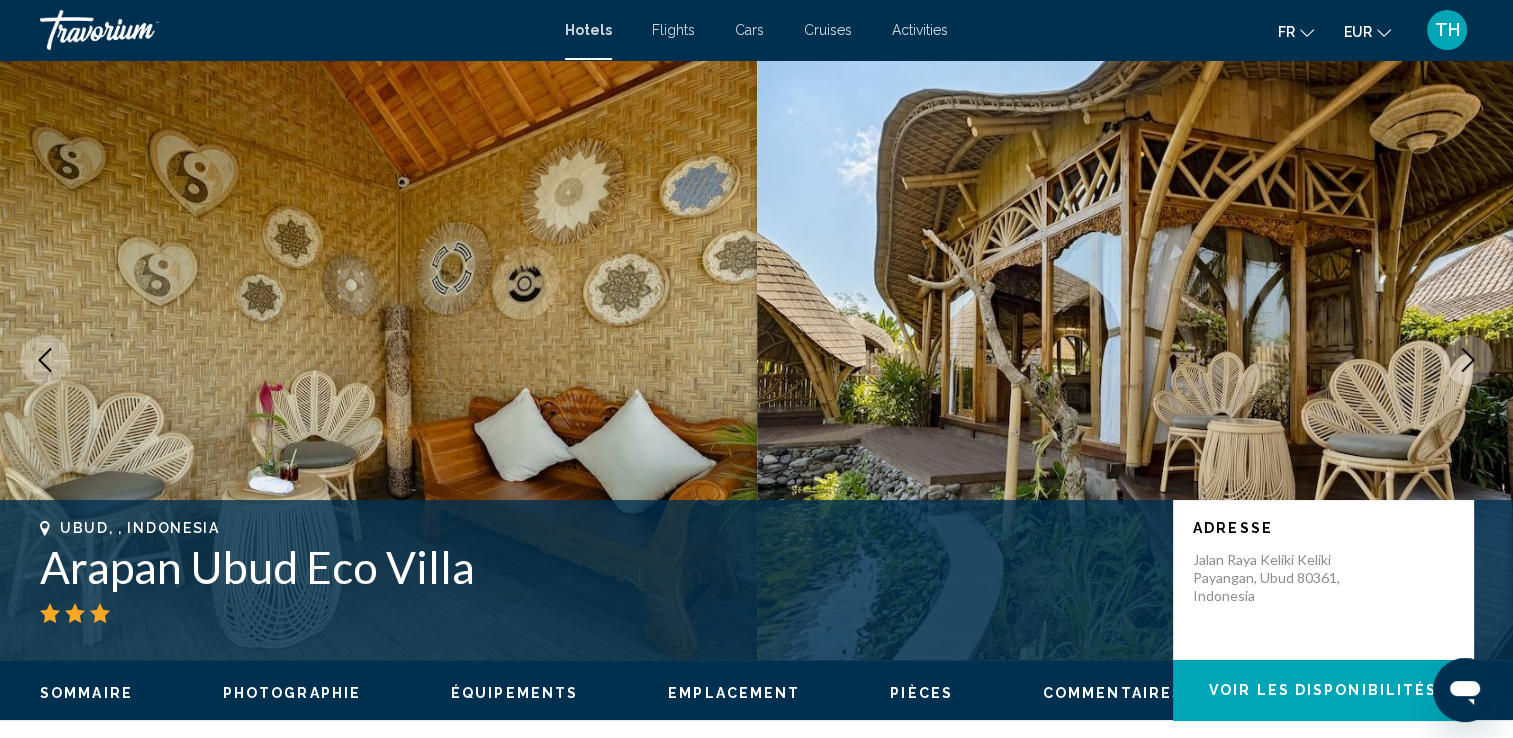 click 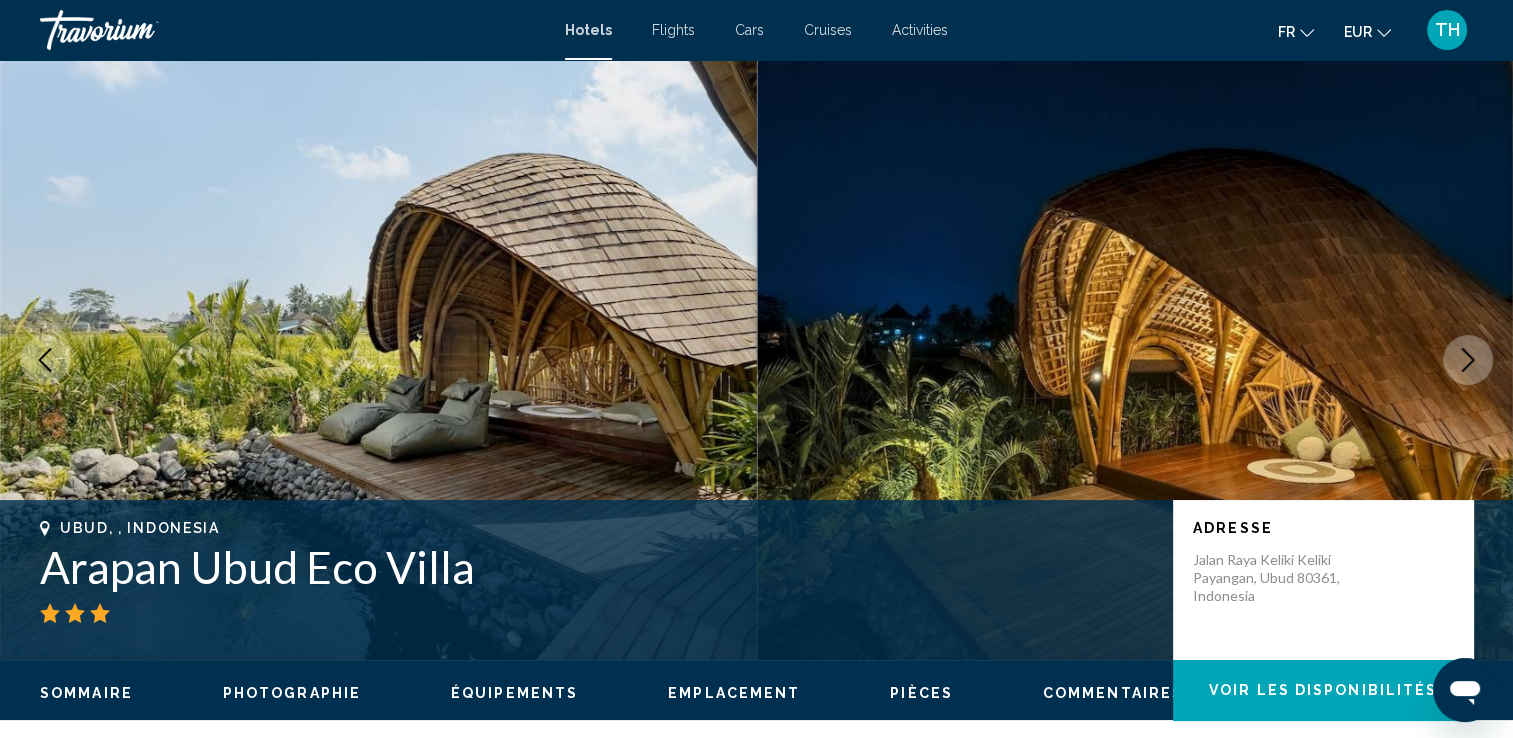 click 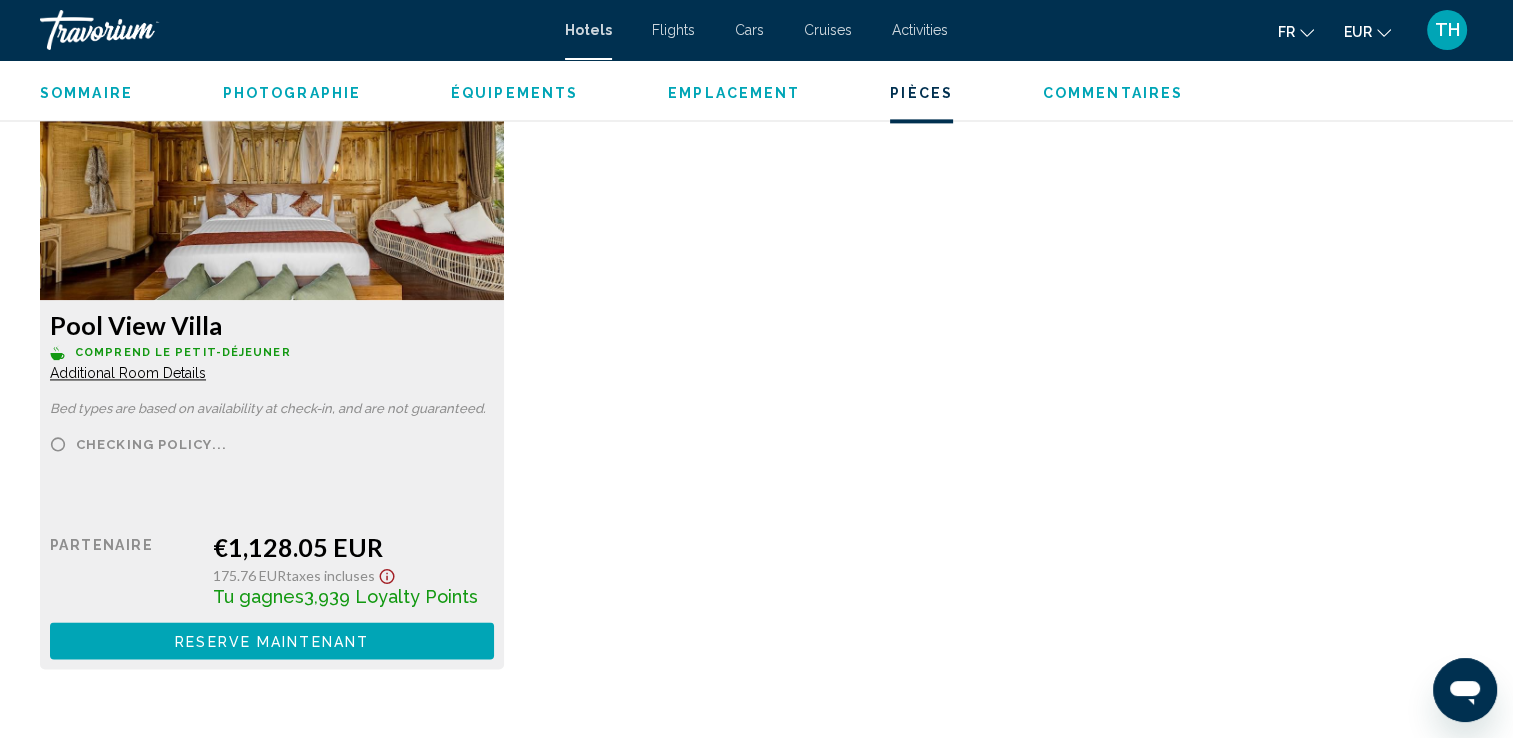 scroll, scrollTop: 2787, scrollLeft: 0, axis: vertical 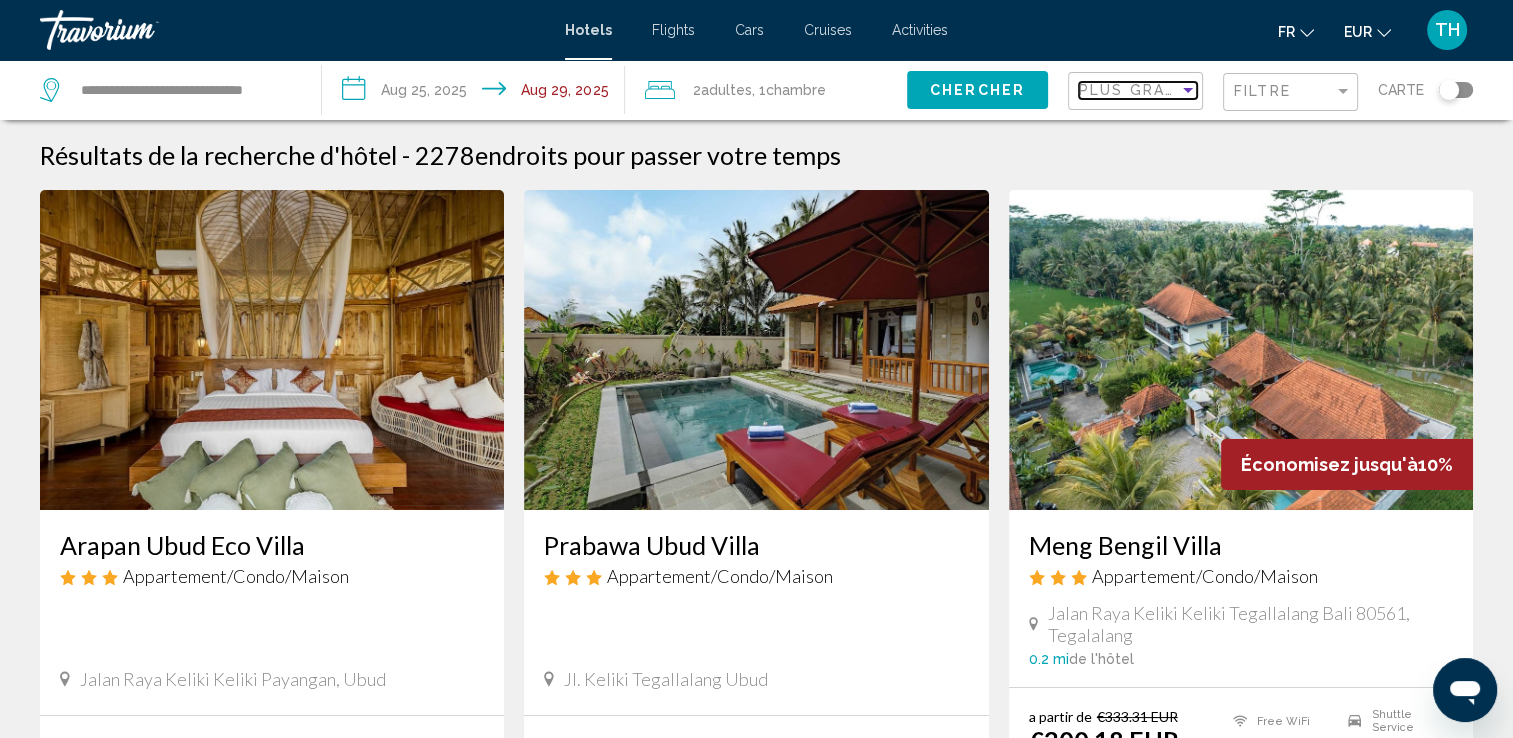 click on "Plus grandes économies" at bounding box center [1198, 90] 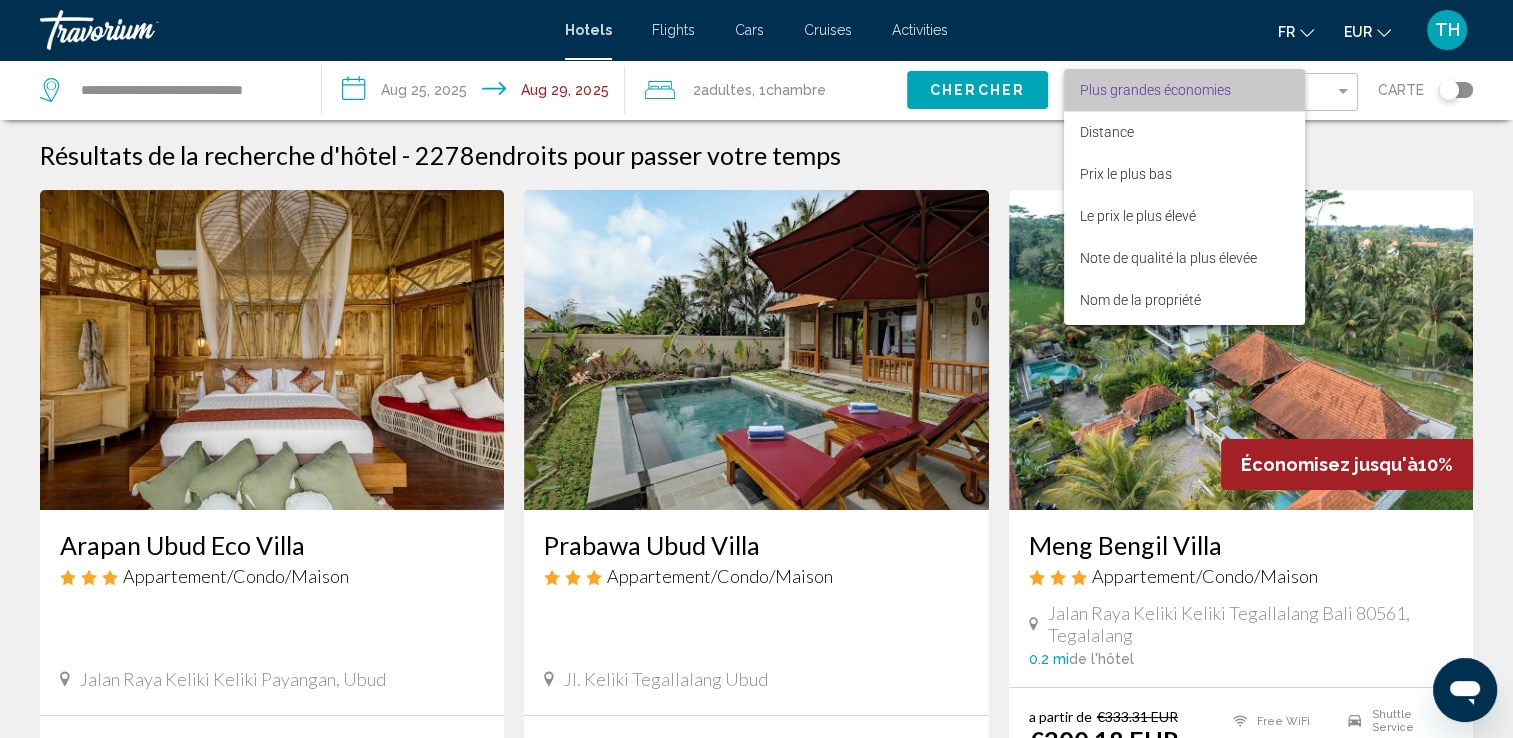 click on "Plus grandes économies" at bounding box center [1155, 90] 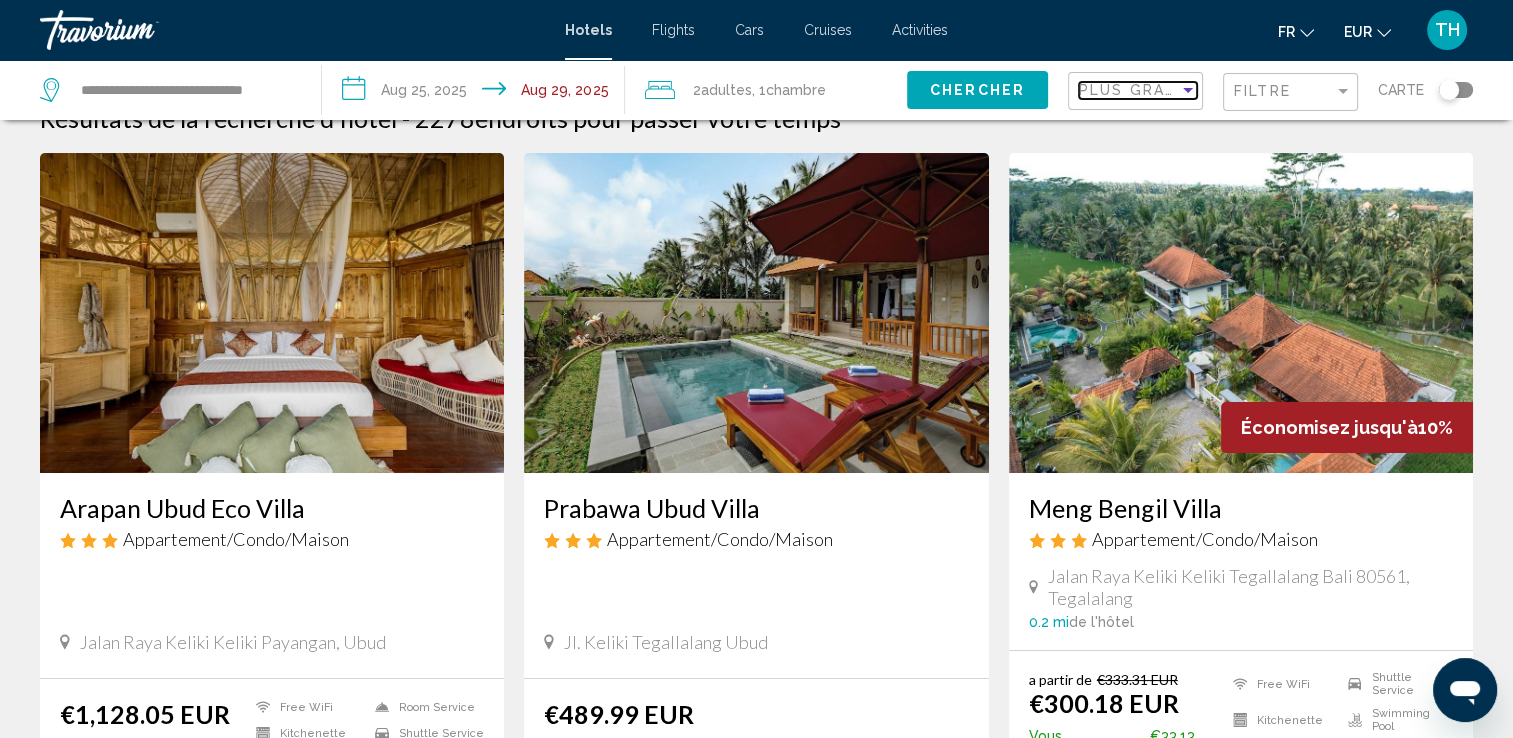 scroll, scrollTop: 0, scrollLeft: 0, axis: both 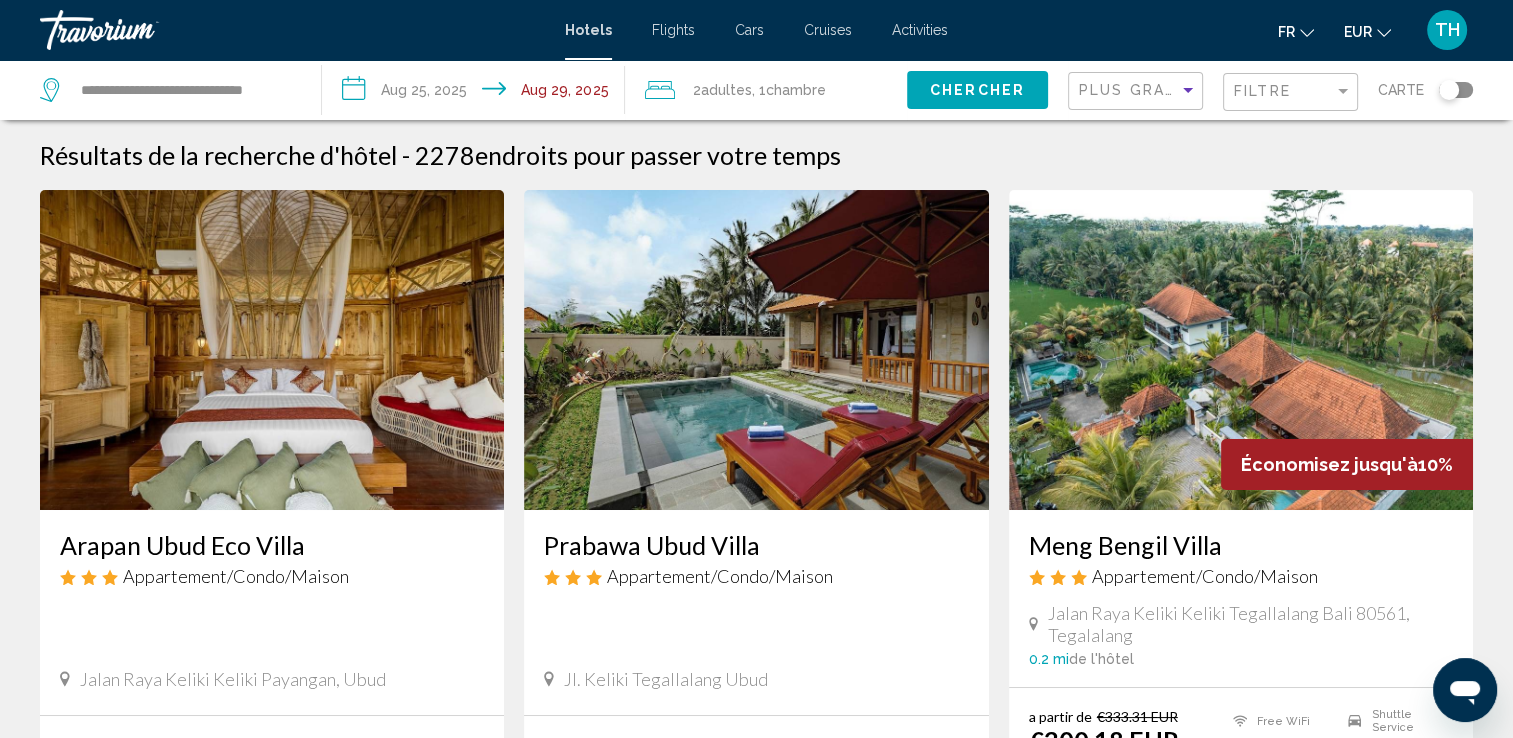 click on "Plus grandes économies" 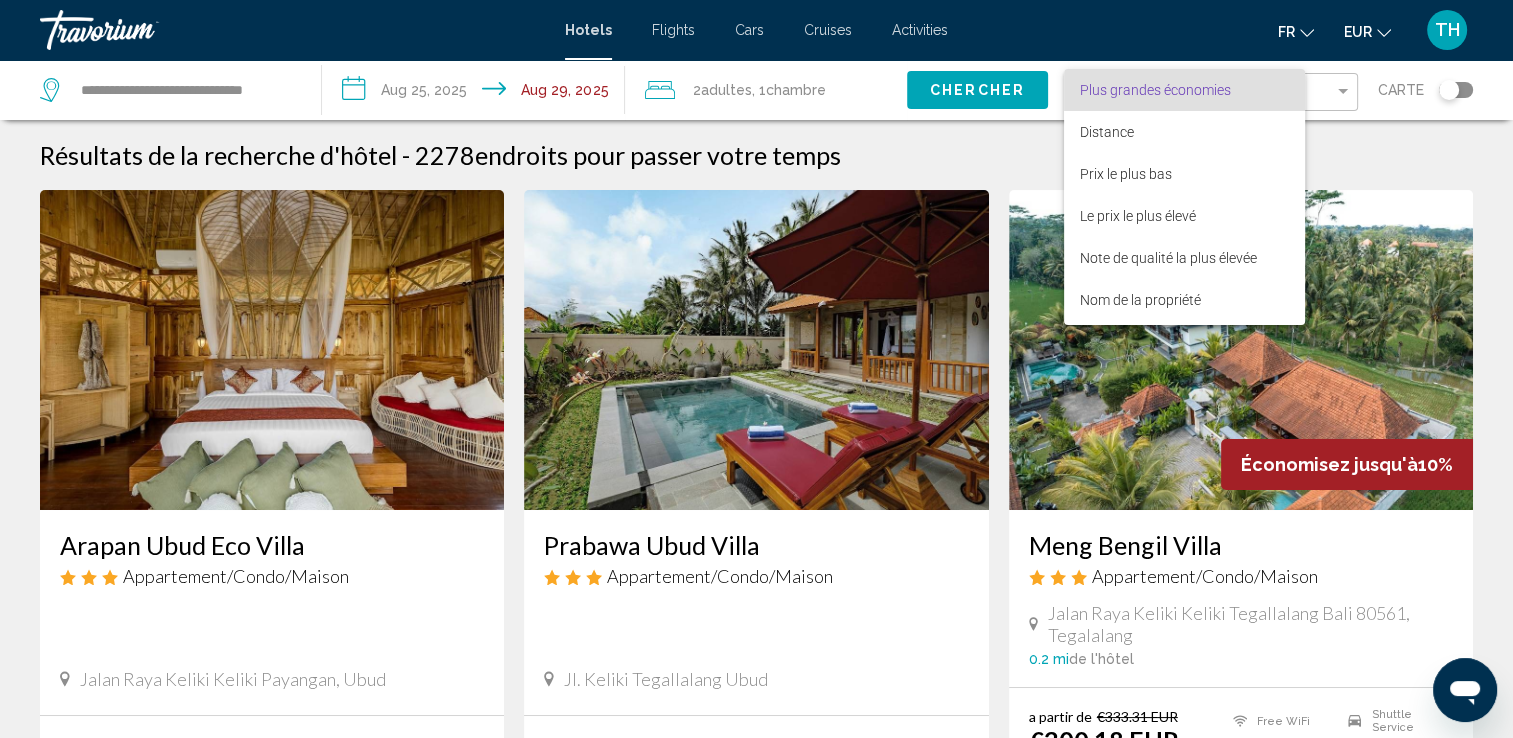 click on "Plus grandes économies" at bounding box center (1155, 90) 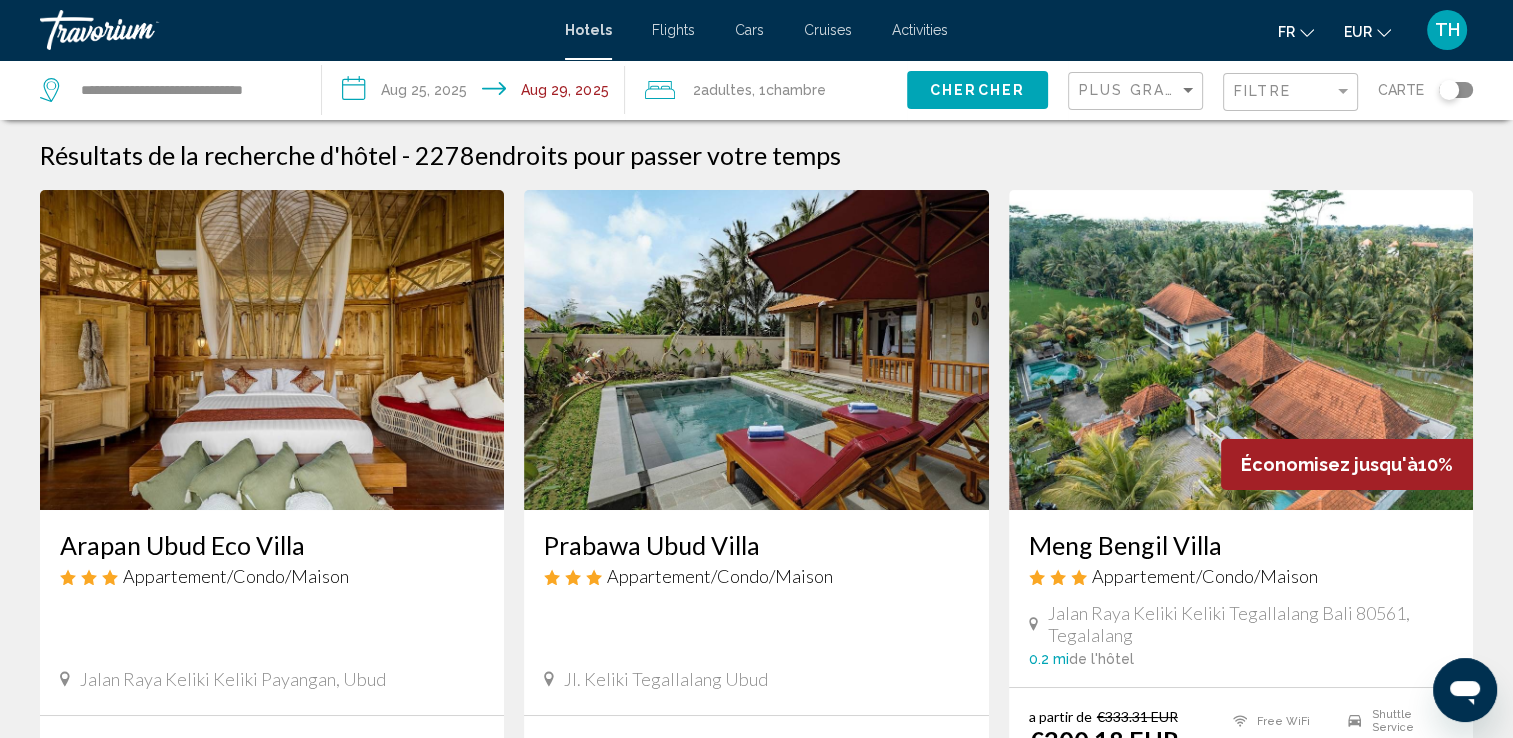 click on "Chercher" 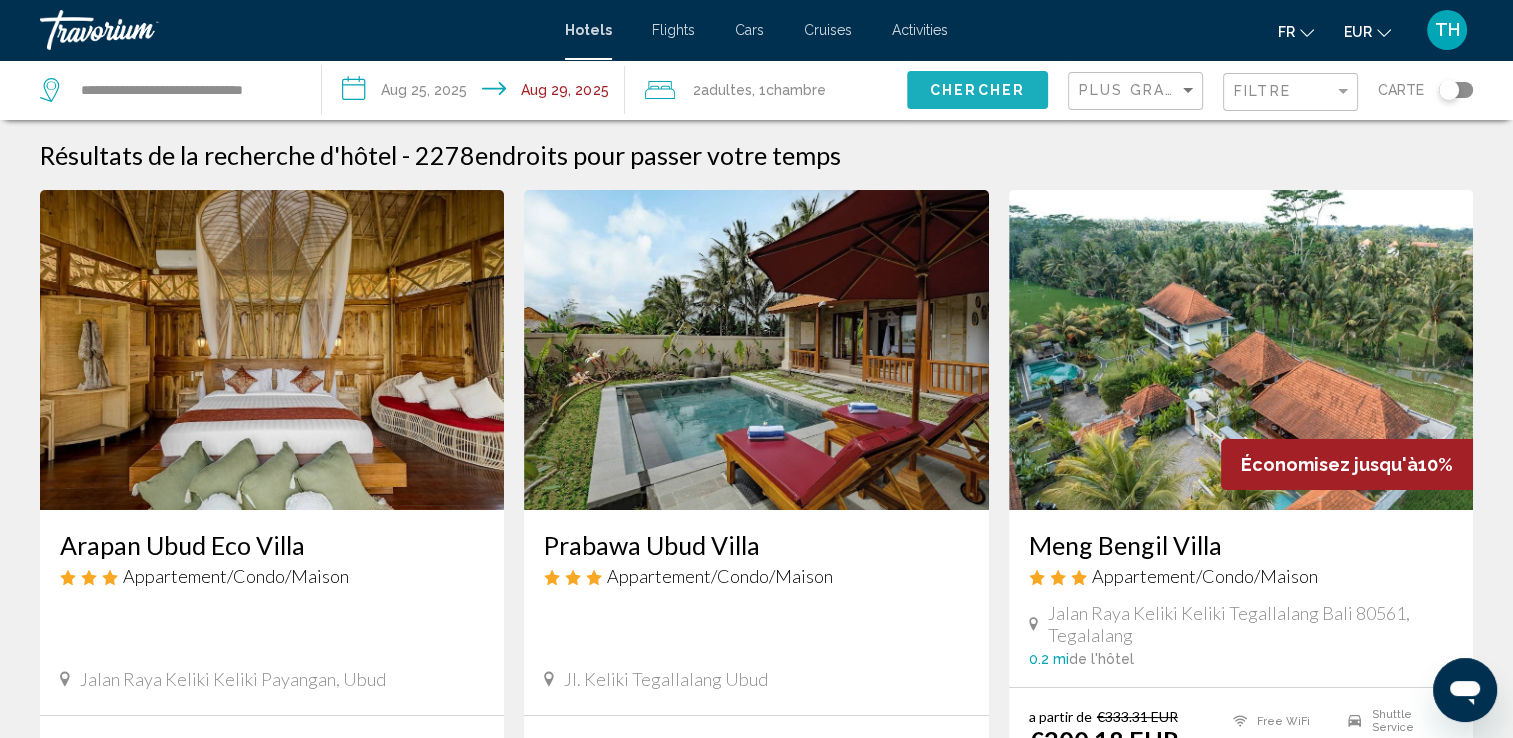 click on "Chercher" 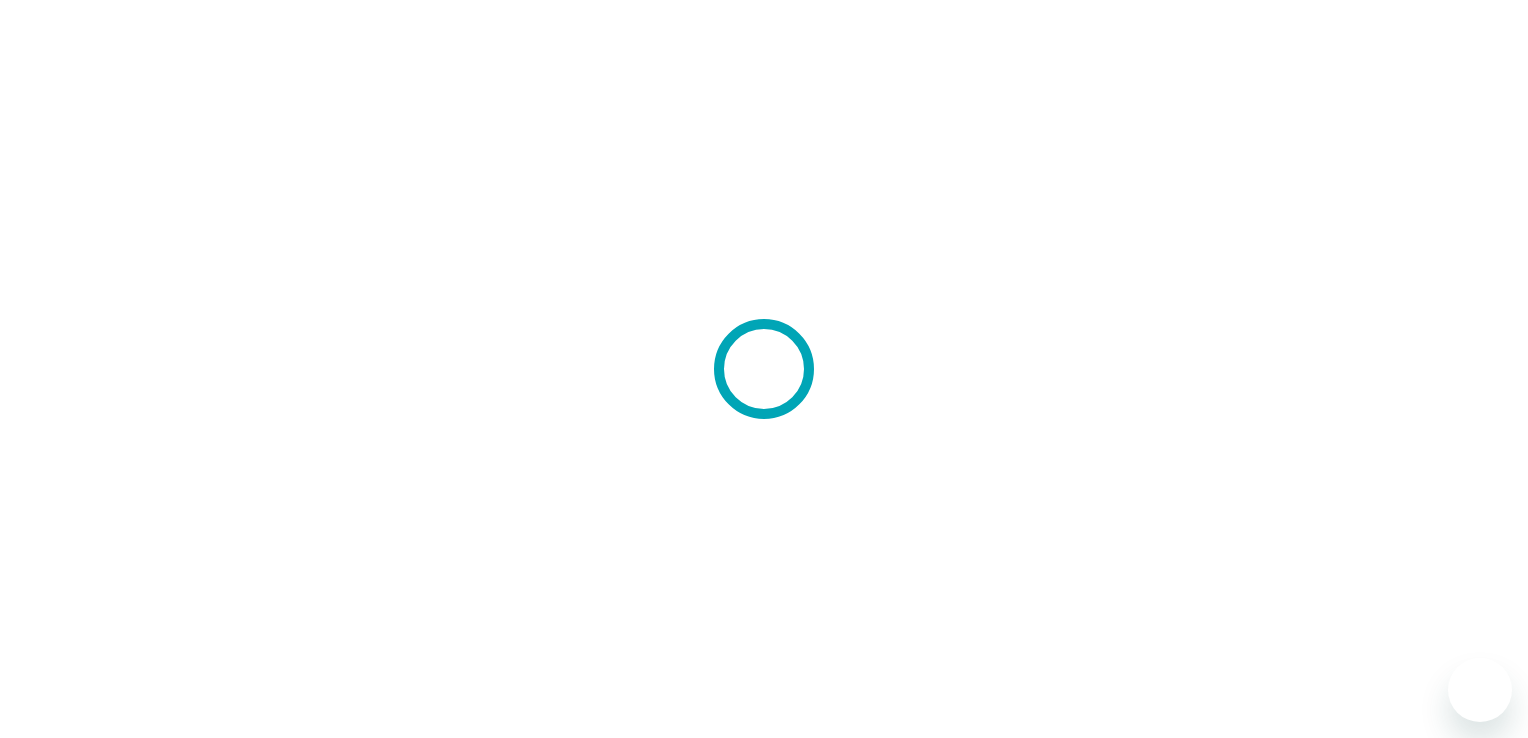 scroll, scrollTop: 0, scrollLeft: 0, axis: both 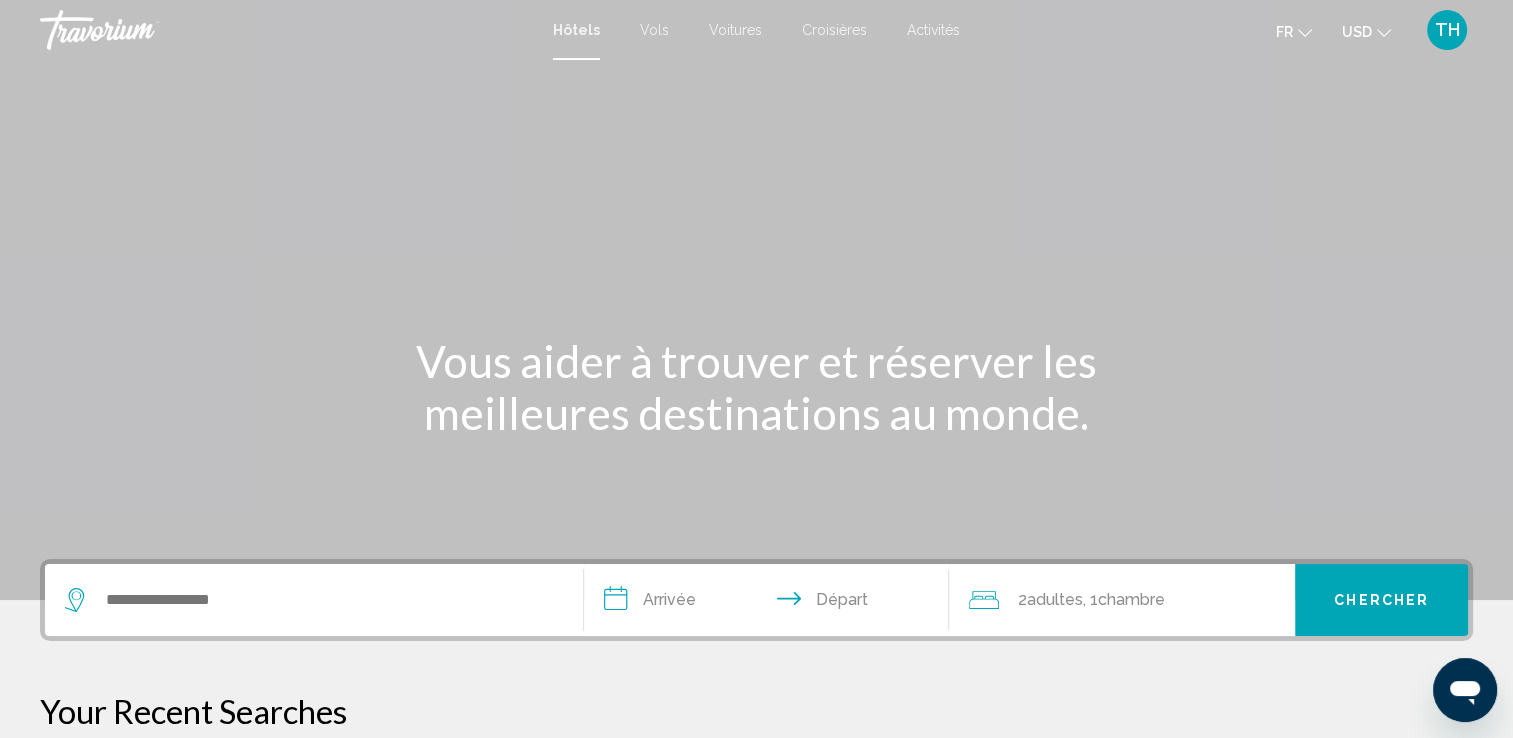 click on "USD" 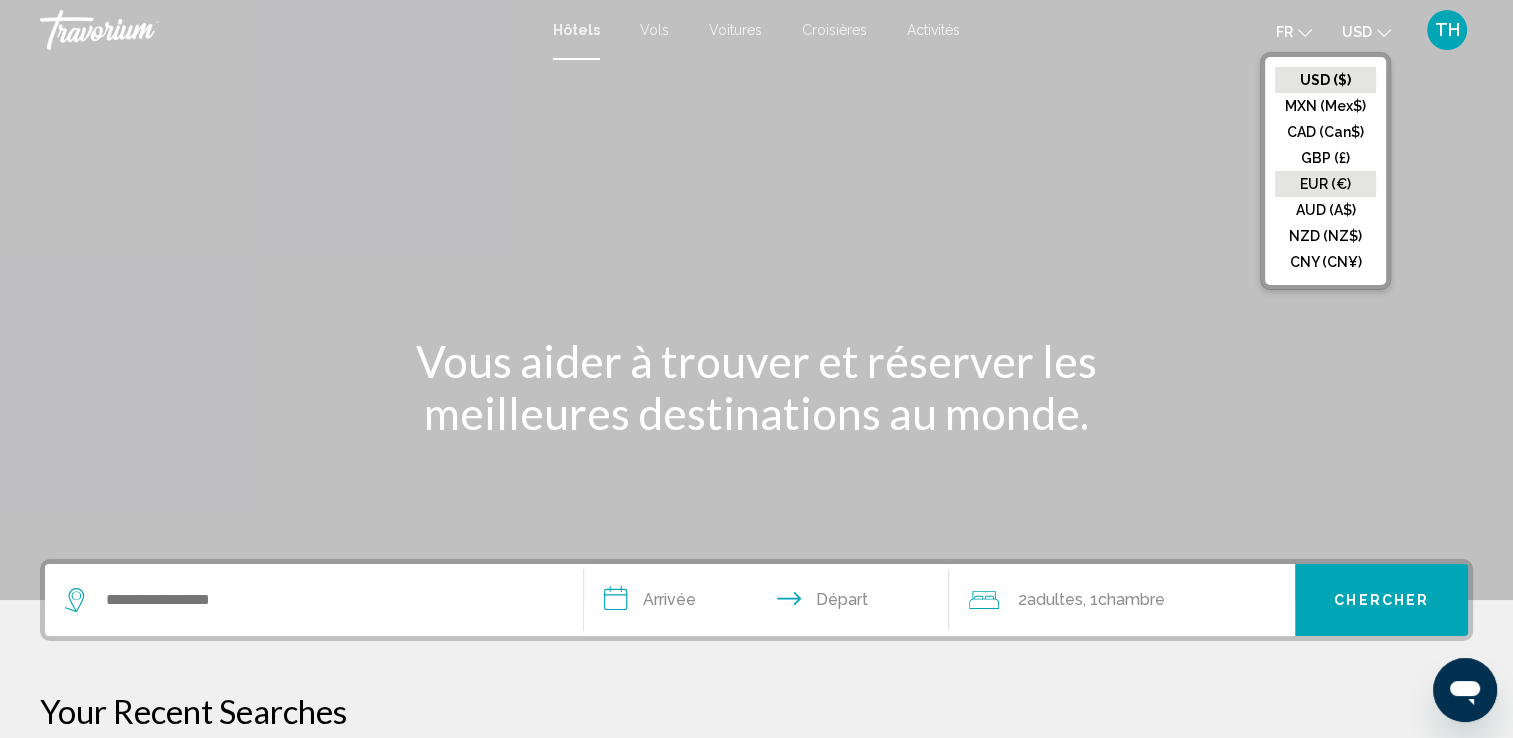click on "EUR (€)" 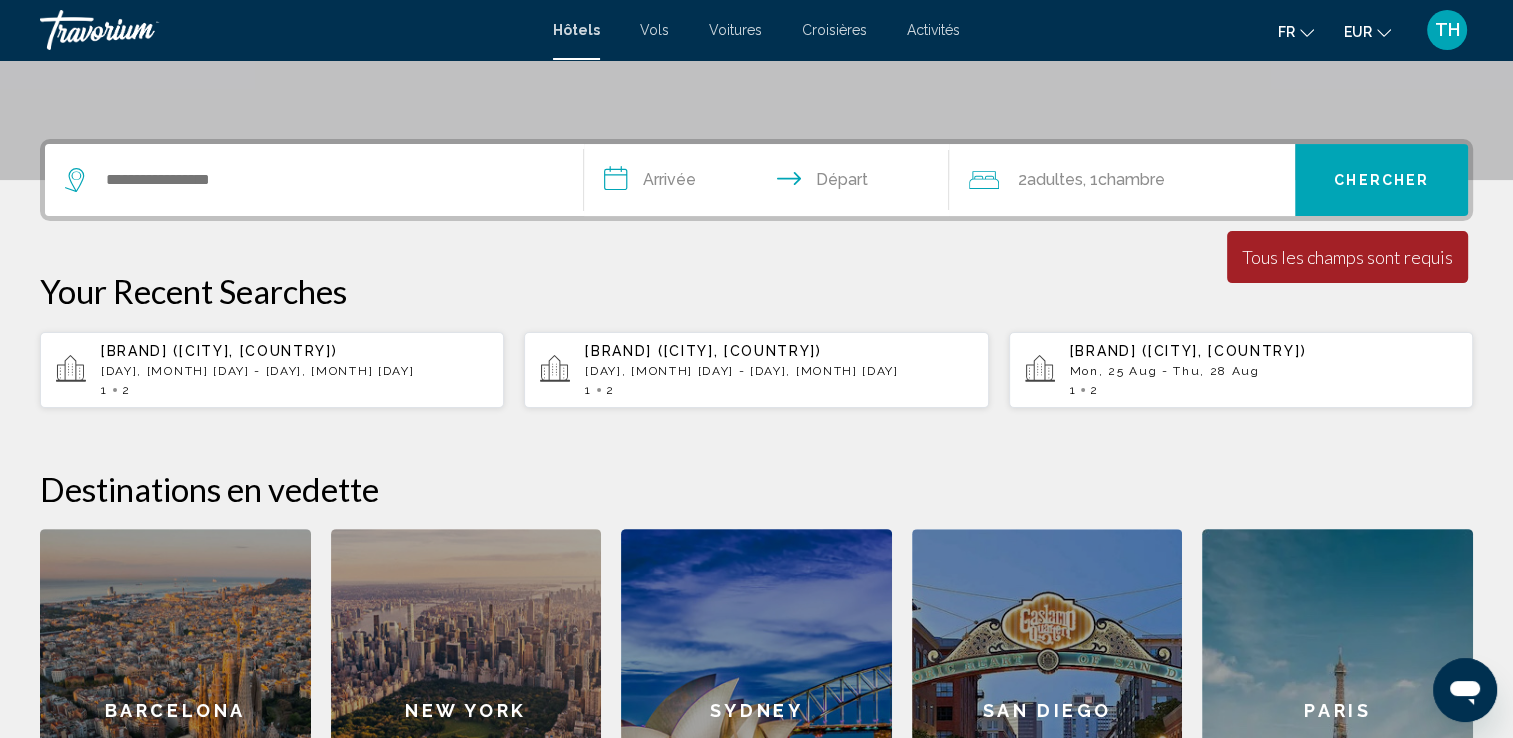 scroll, scrollTop: 432, scrollLeft: 0, axis: vertical 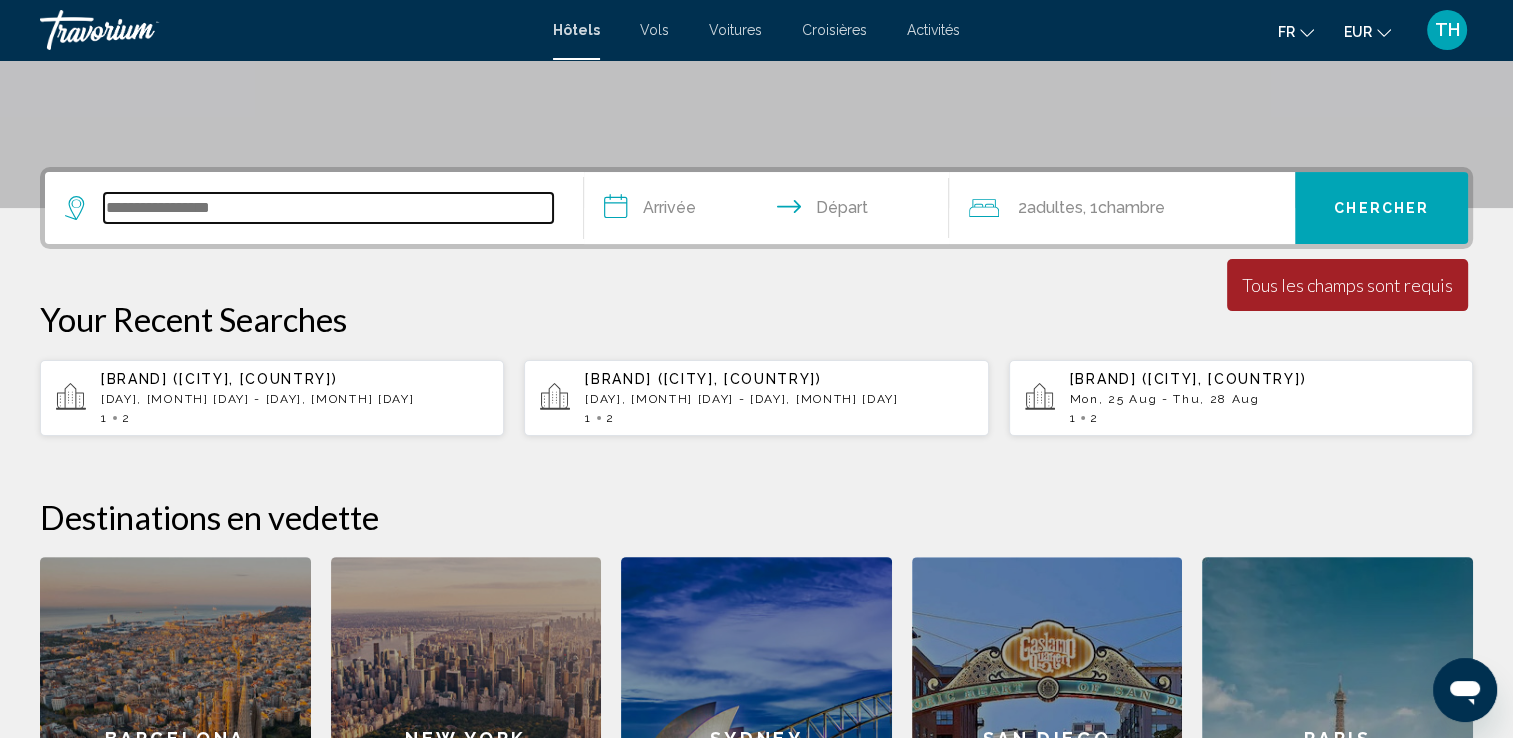 click at bounding box center (328, 208) 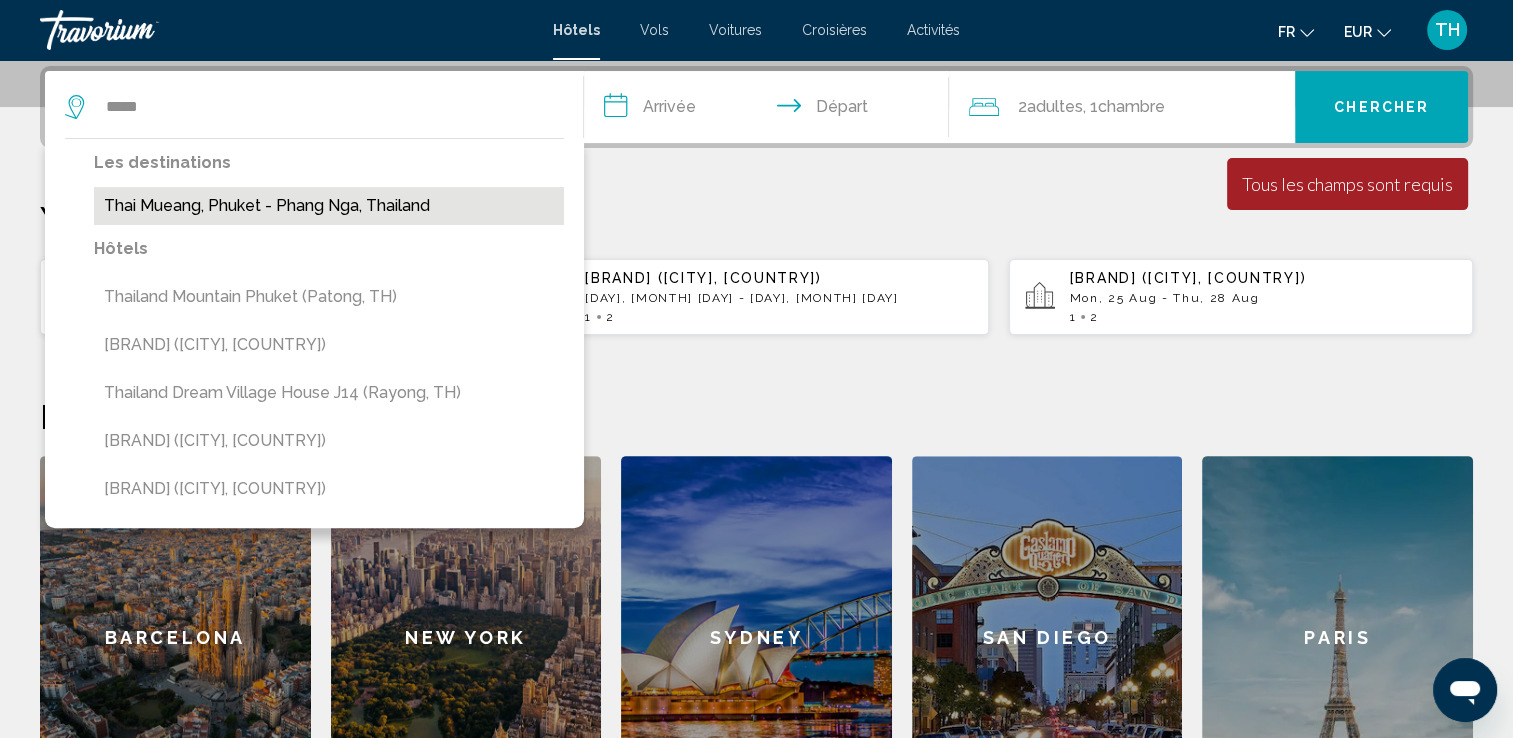 click on "Thai Mueang, Phuket - Phang Nga, Thailand" at bounding box center (329, 206) 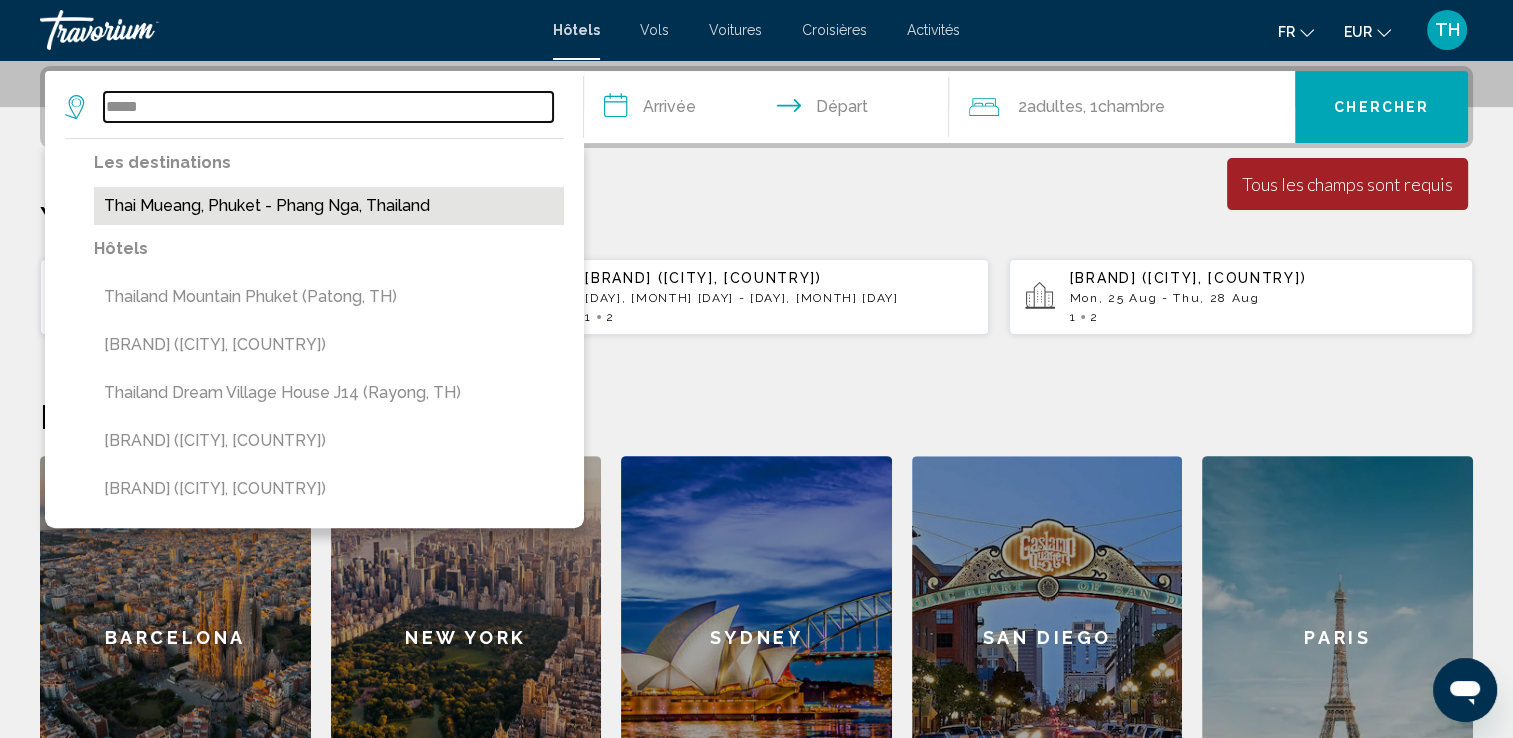 type on "**********" 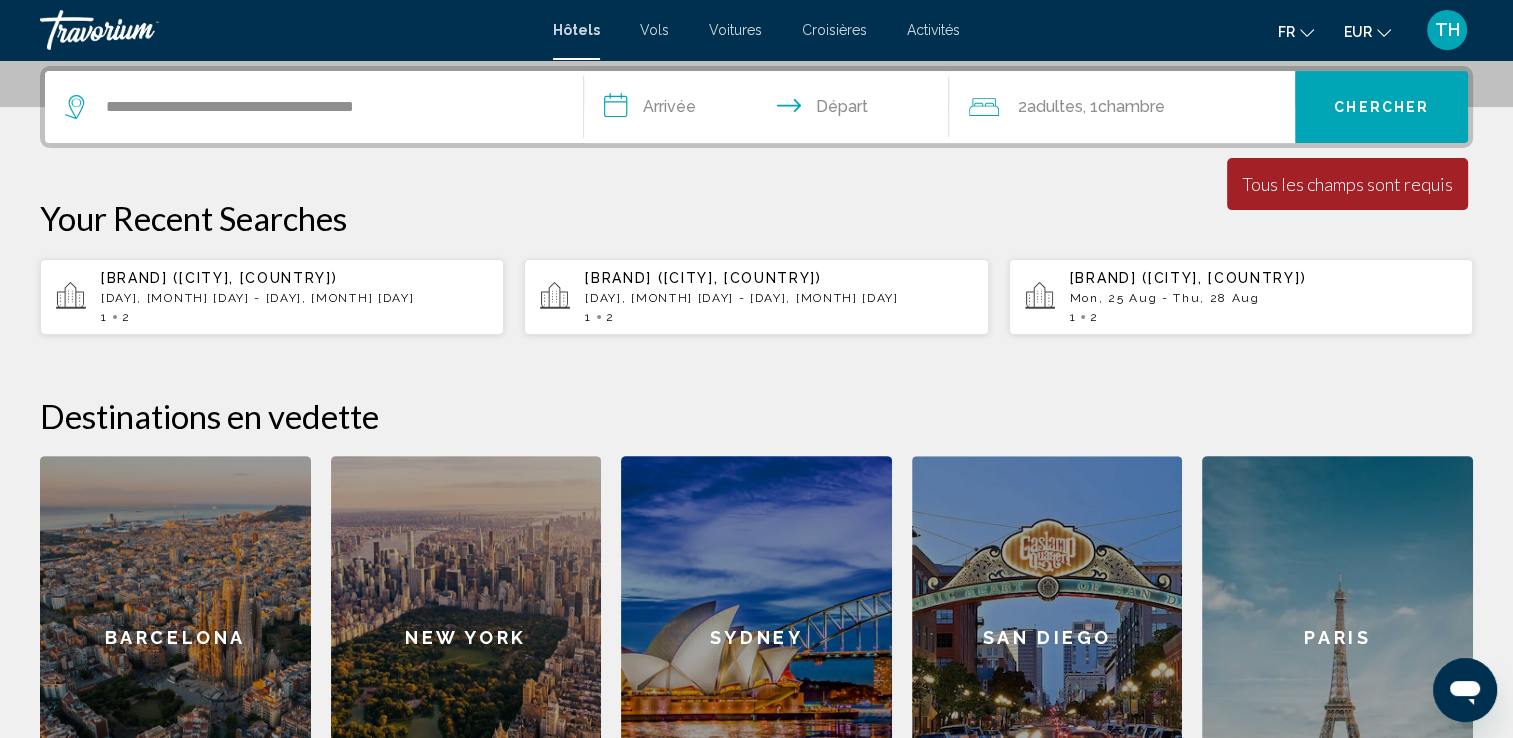 click on "**********" at bounding box center [771, 110] 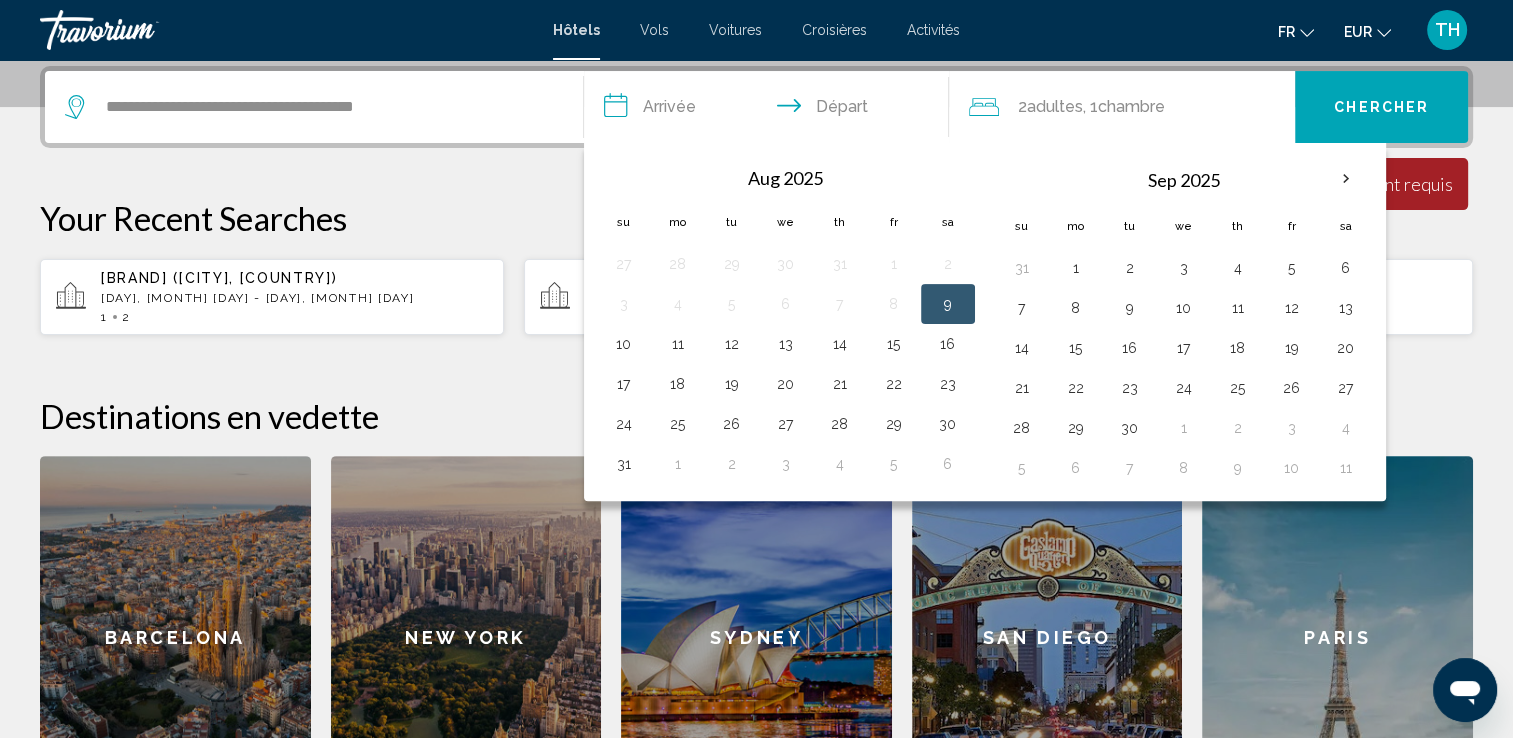 click on "9" at bounding box center (948, 304) 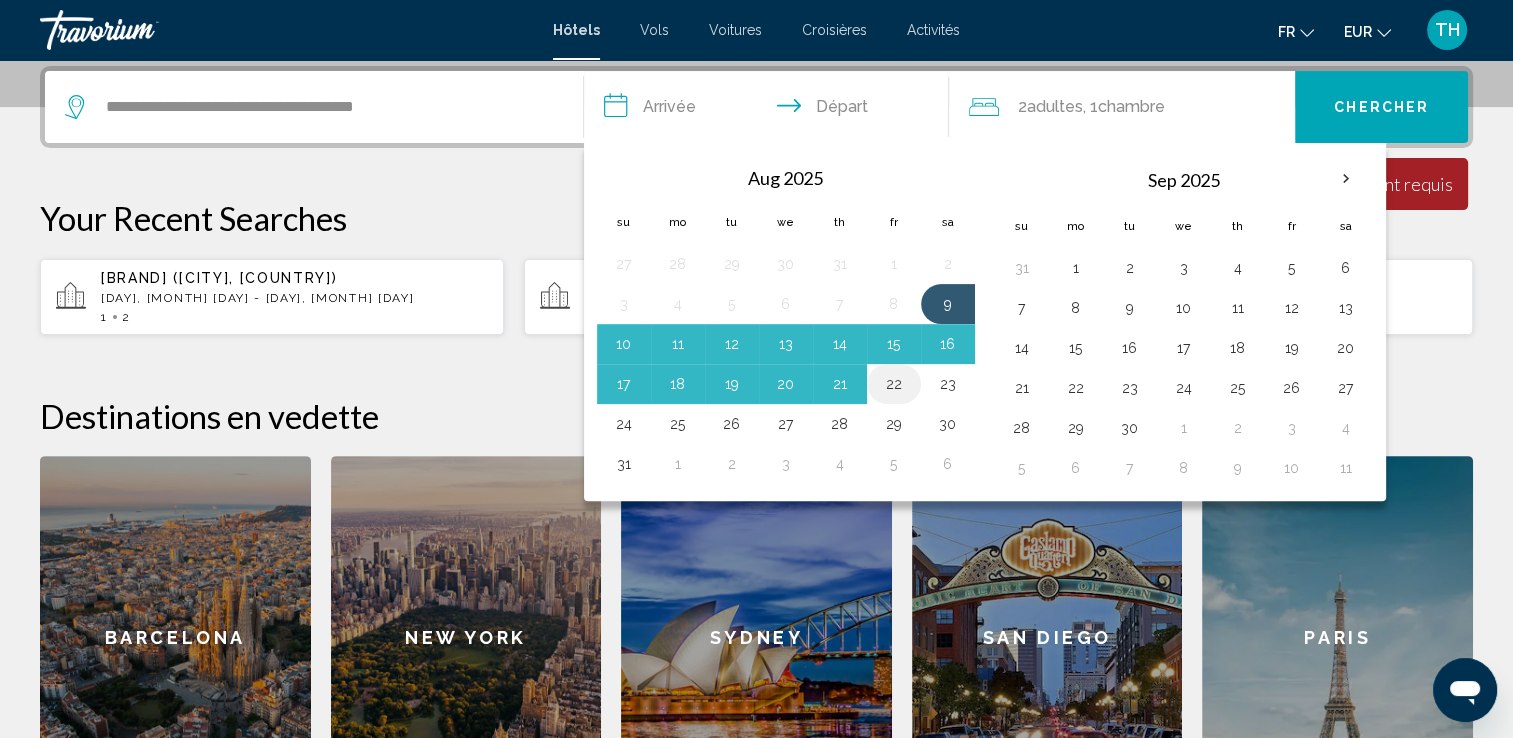 click on "22" at bounding box center (894, 384) 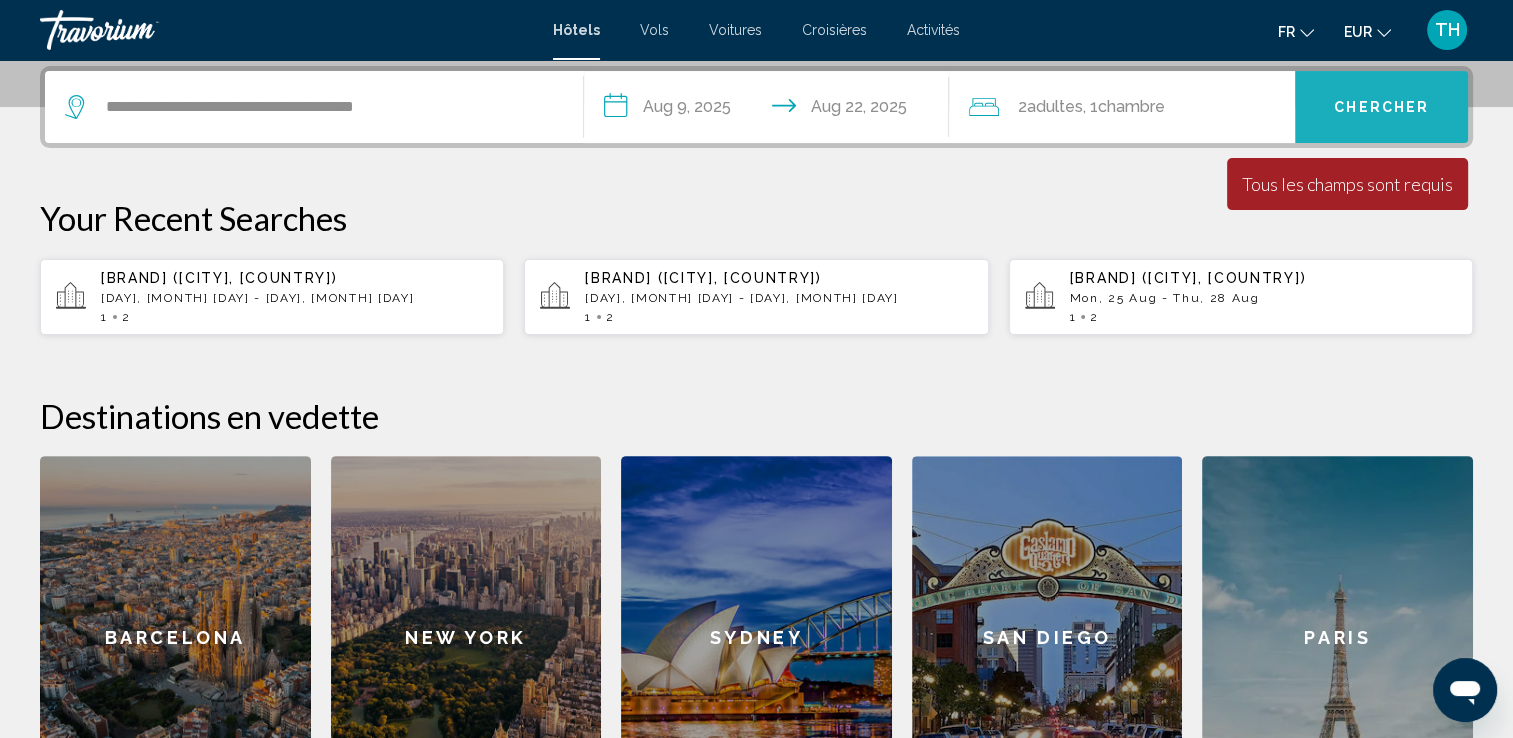 click on "Chercher" at bounding box center [1381, 108] 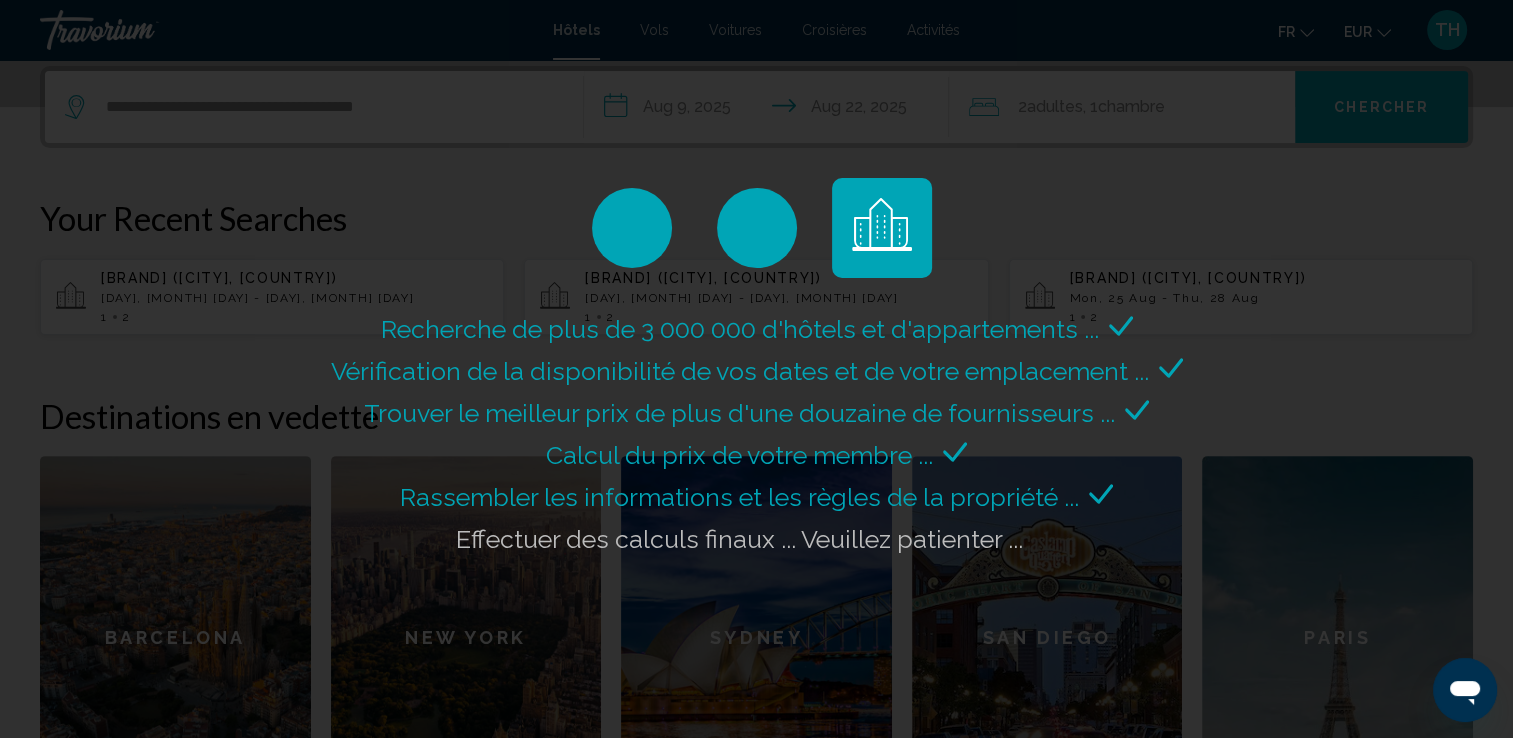 click on "Recherche de plus de 3 000 000 d'hôtels et d'appartements ...
Vérification de la disponibilité de vos dates et de votre emplacement ..." 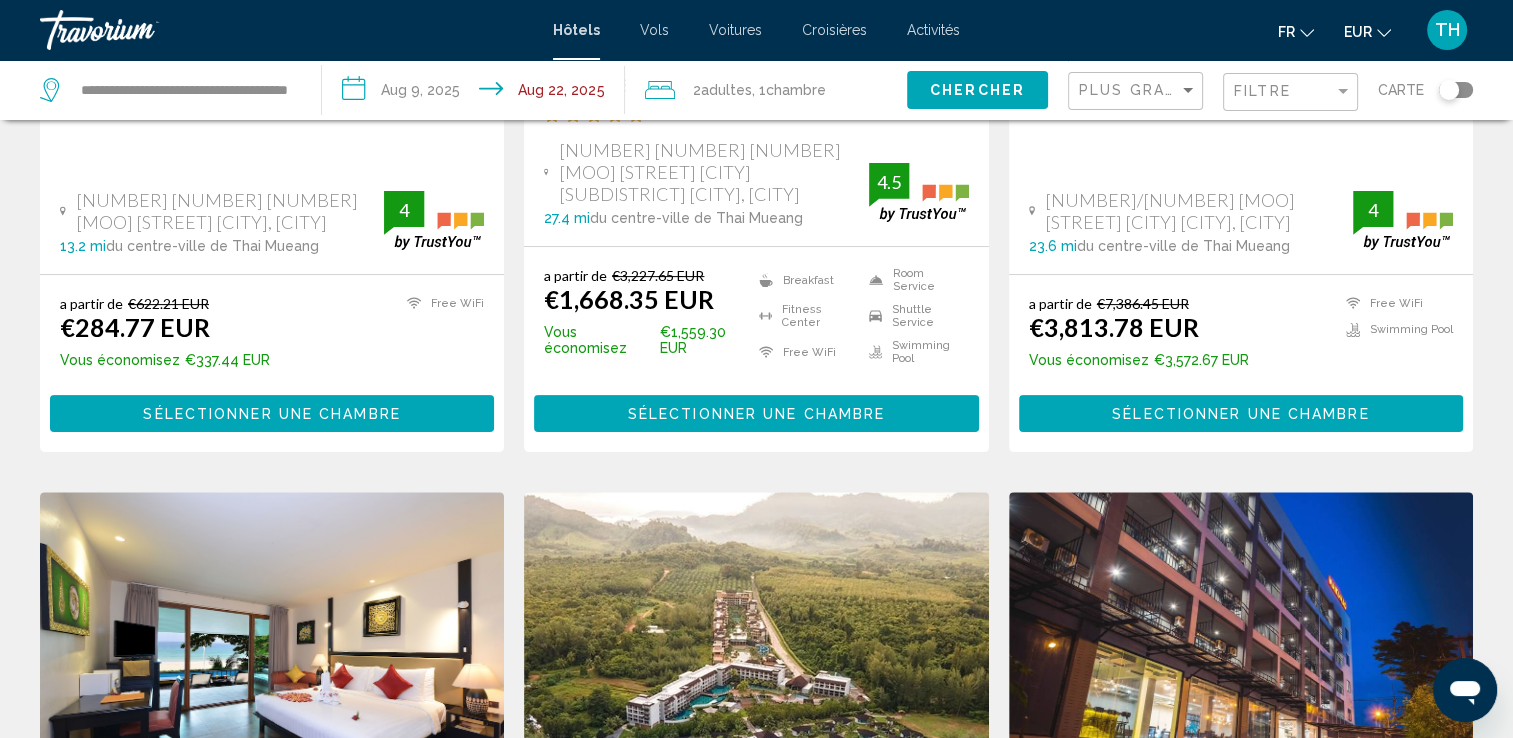 scroll, scrollTop: 0, scrollLeft: 0, axis: both 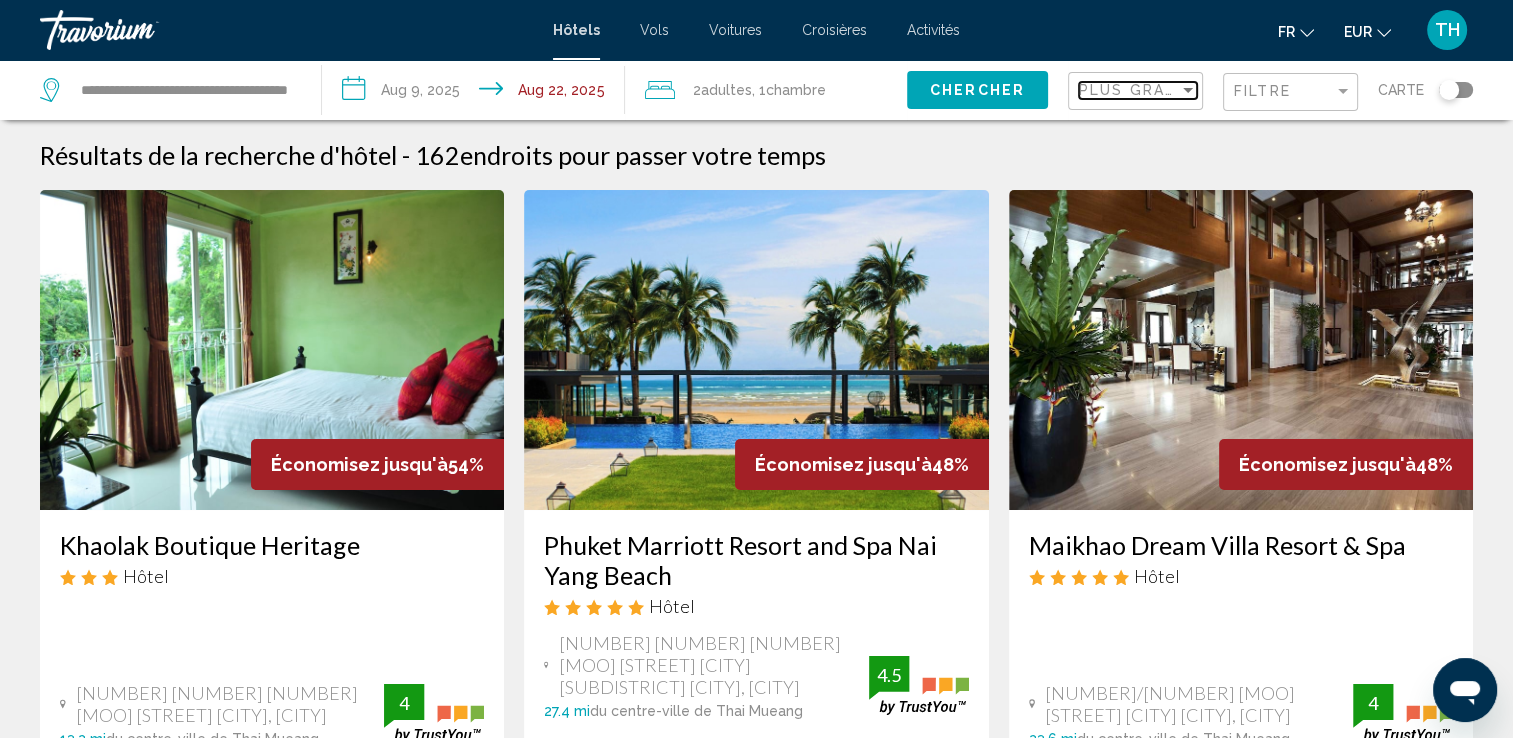 click at bounding box center [1188, 90] 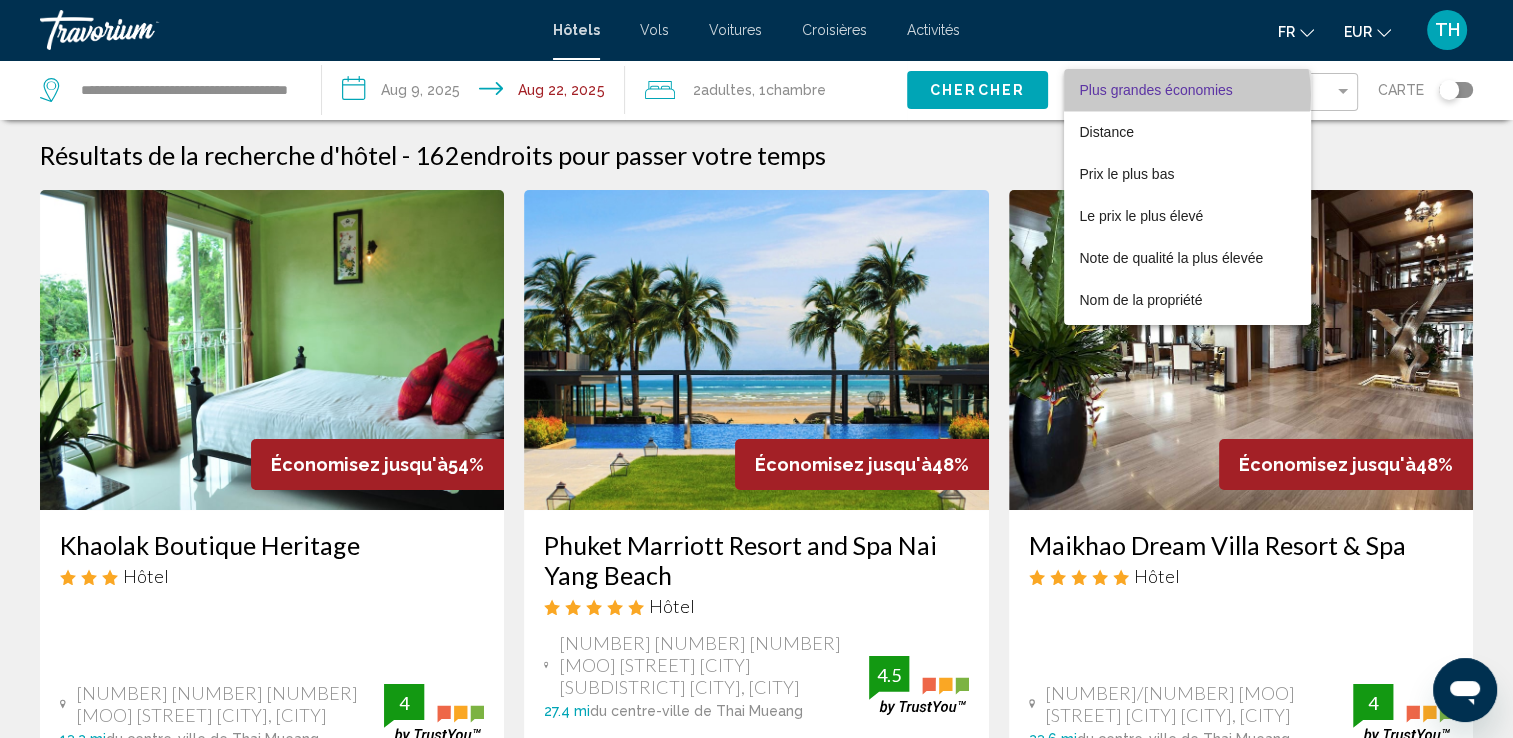 click on "Plus grandes économies" at bounding box center [1156, 90] 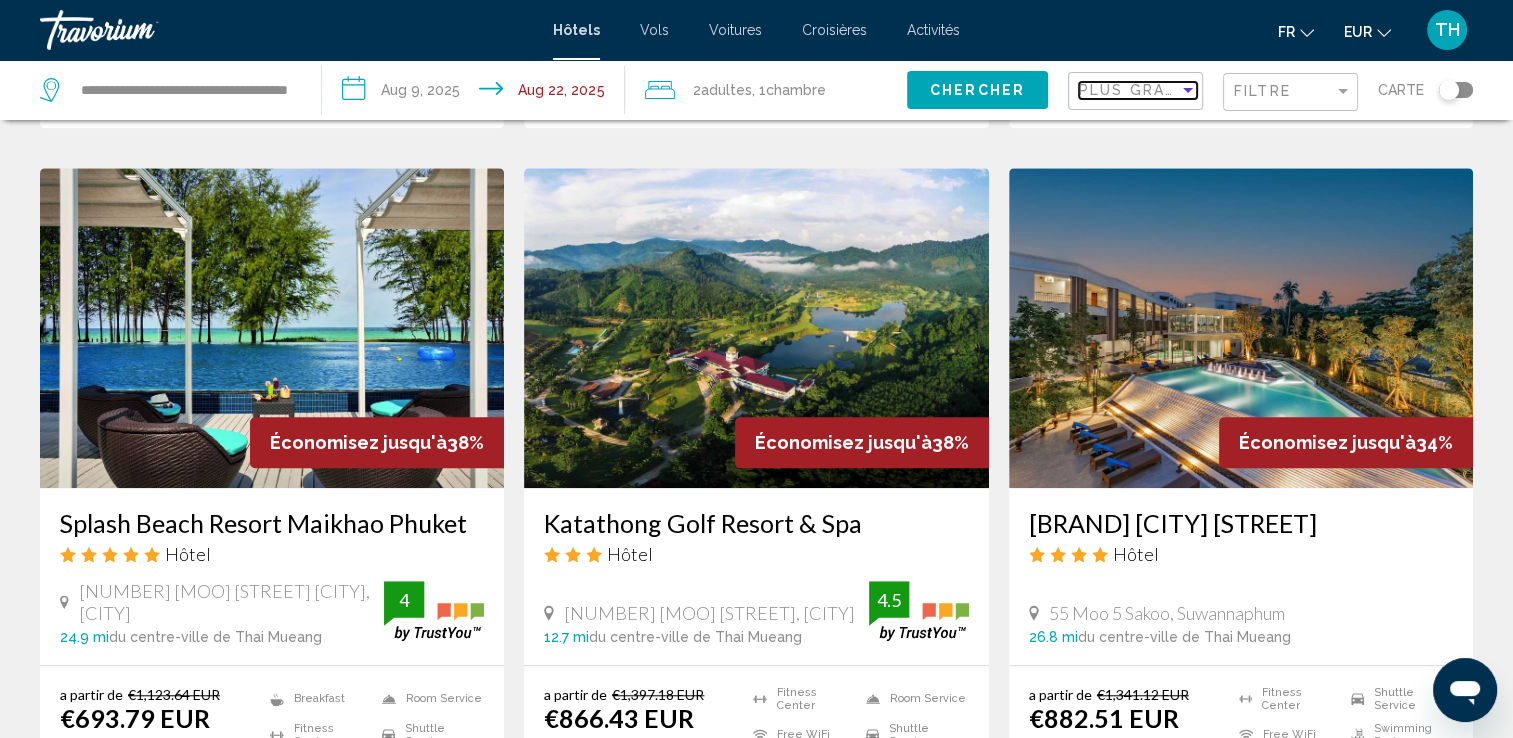 scroll, scrollTop: 1595, scrollLeft: 0, axis: vertical 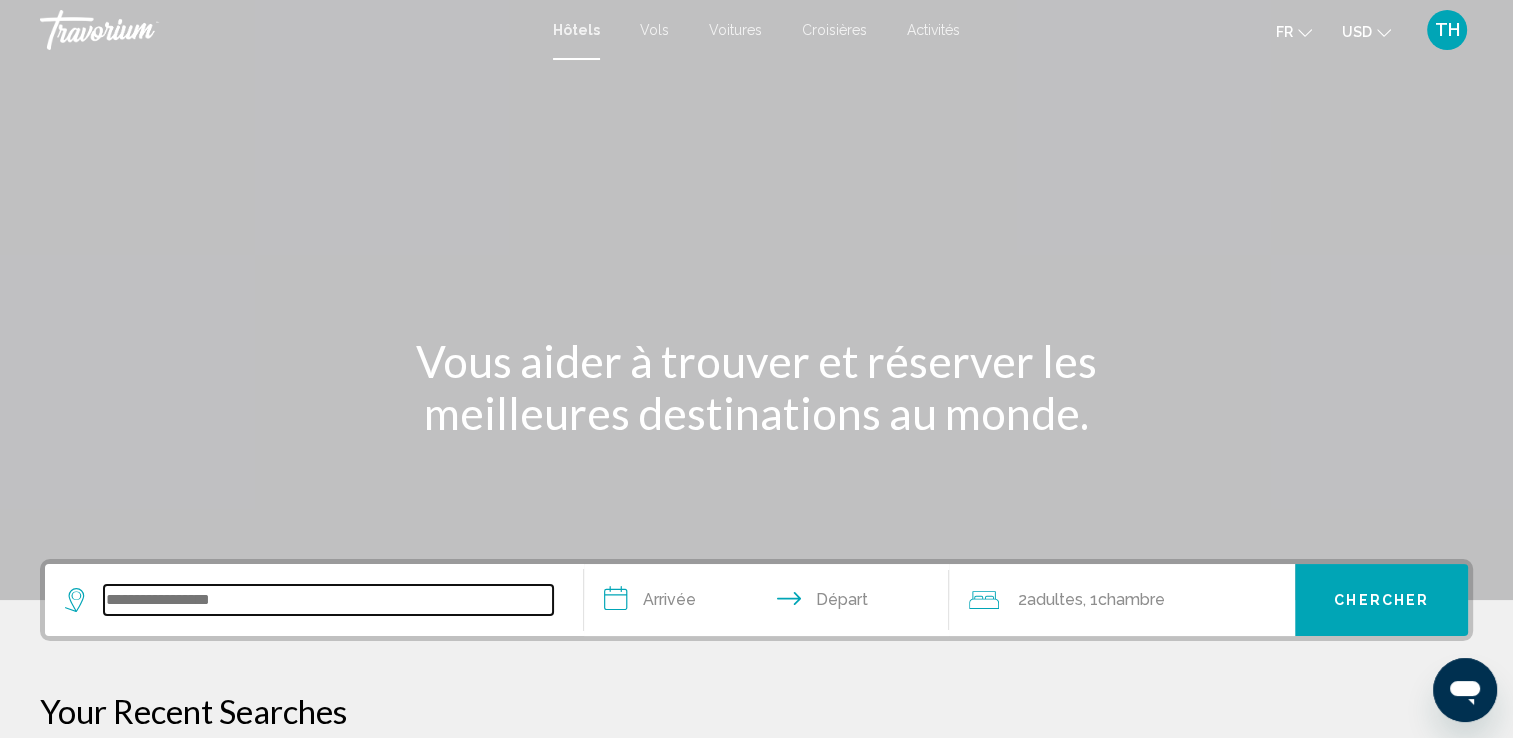 click at bounding box center (328, 600) 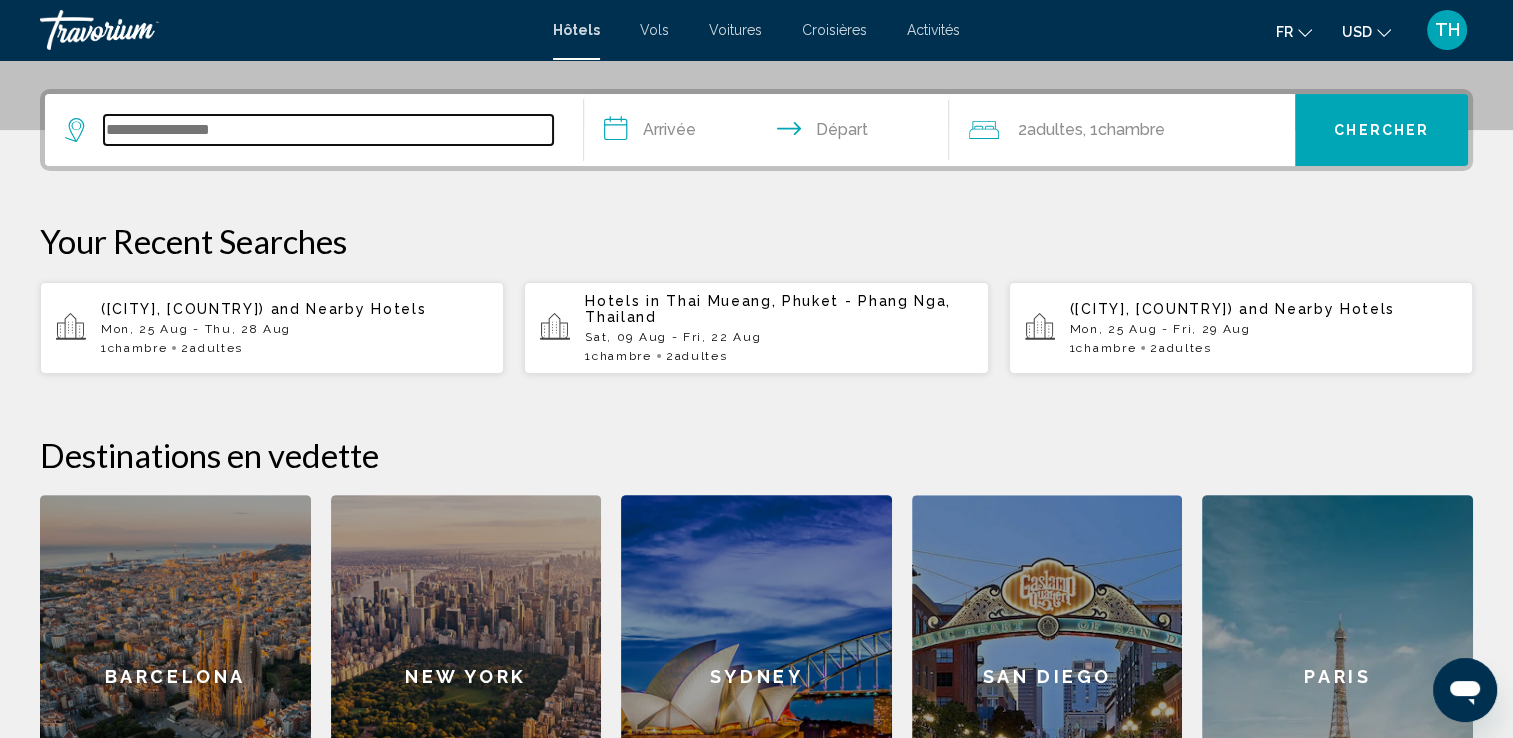 scroll, scrollTop: 493, scrollLeft: 0, axis: vertical 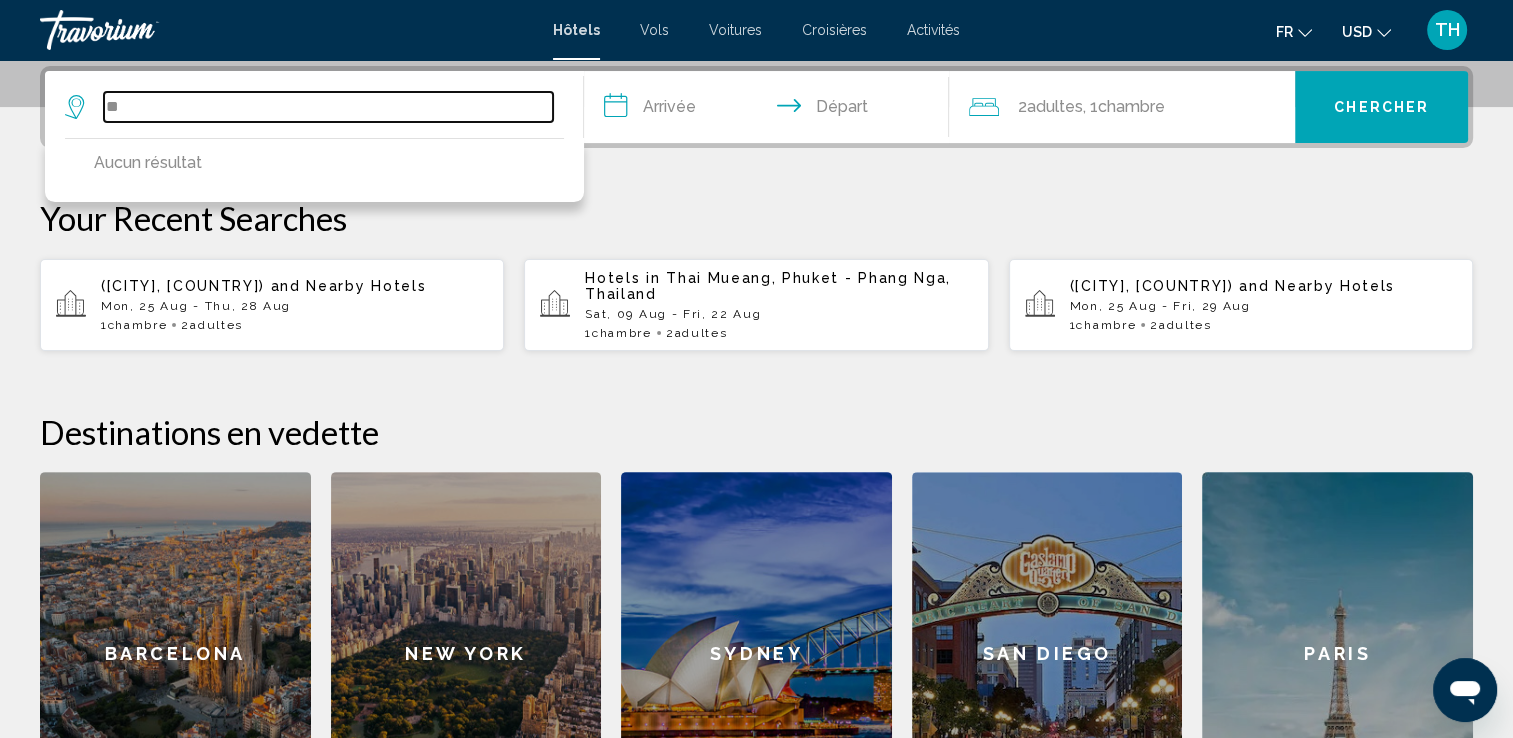 type on "*" 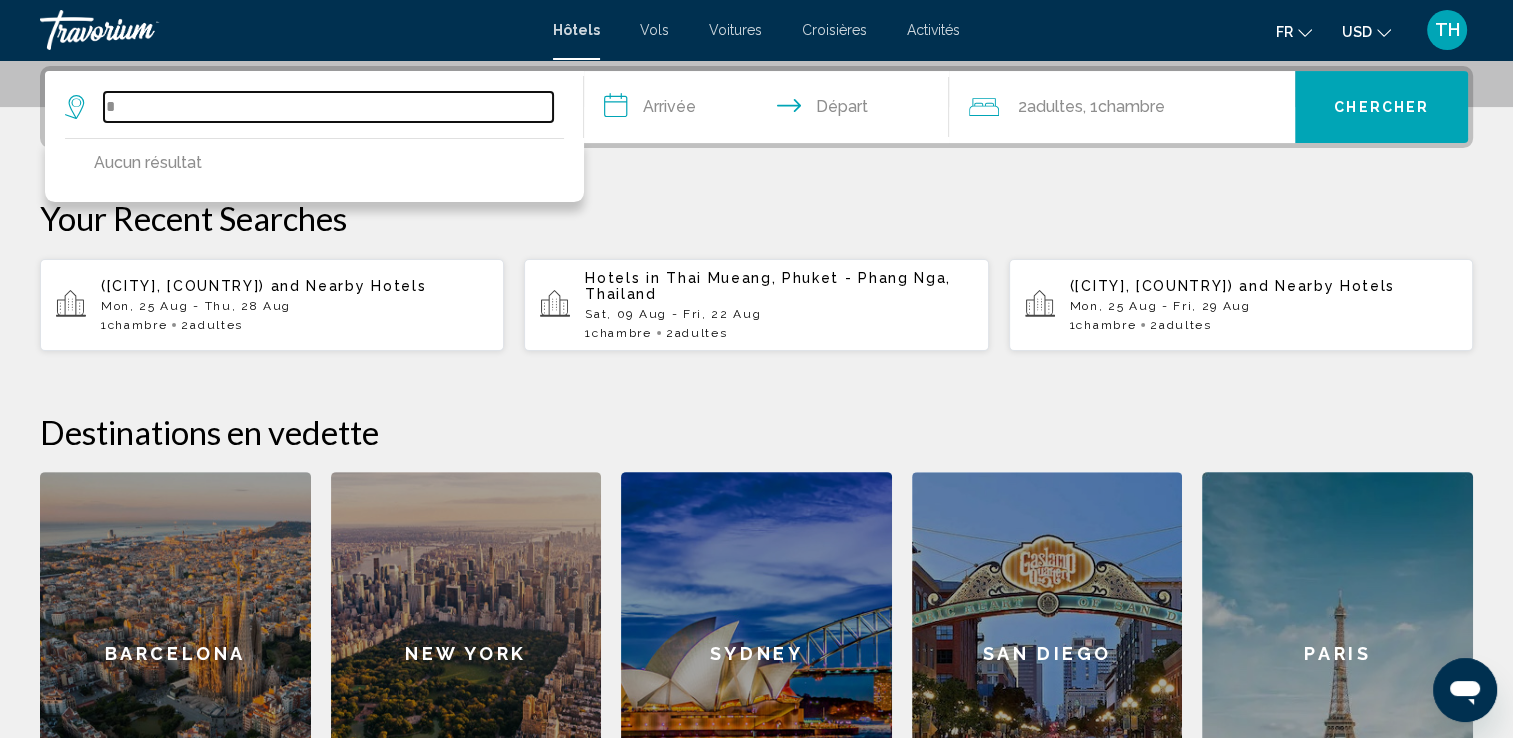 type 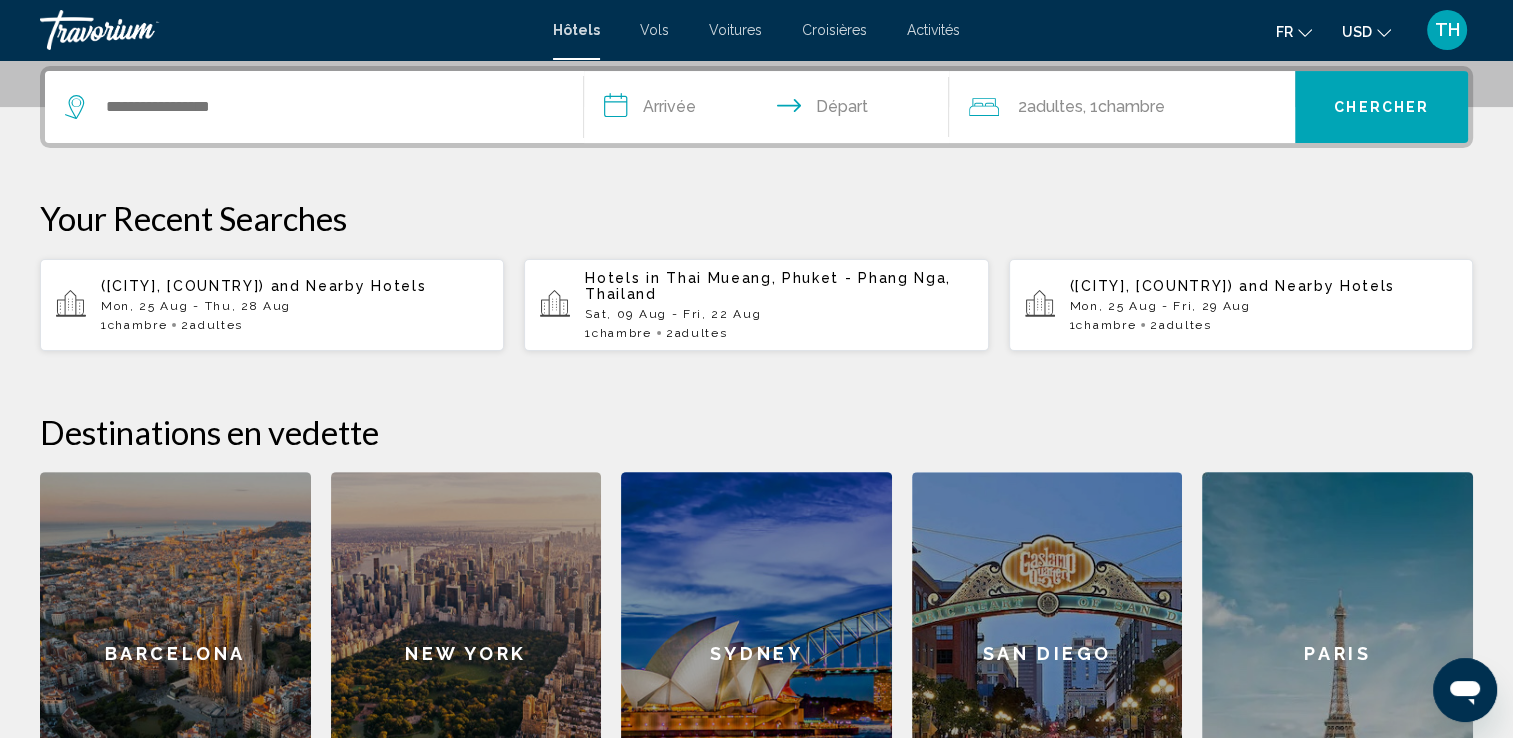 click on "Barcelona" 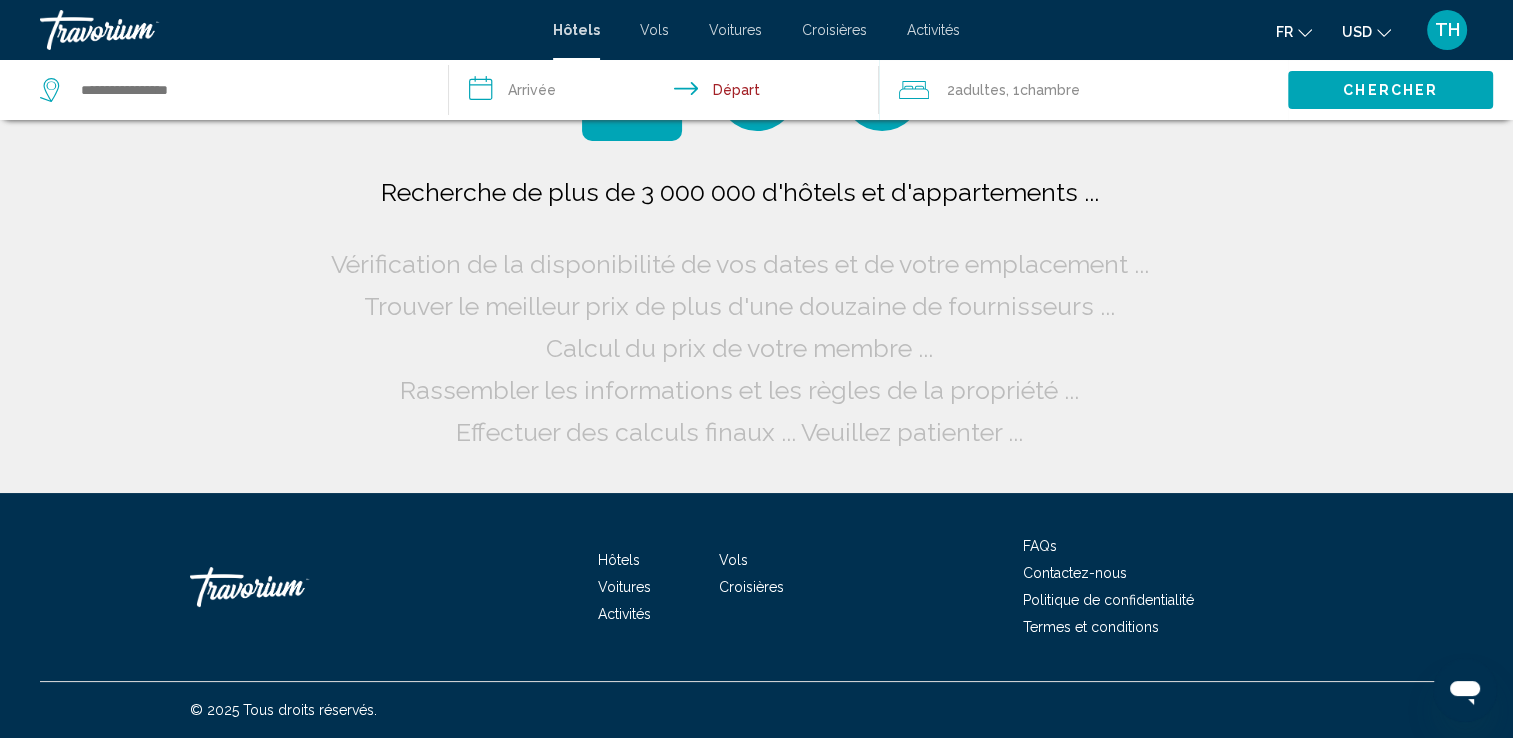 scroll, scrollTop: 0, scrollLeft: 0, axis: both 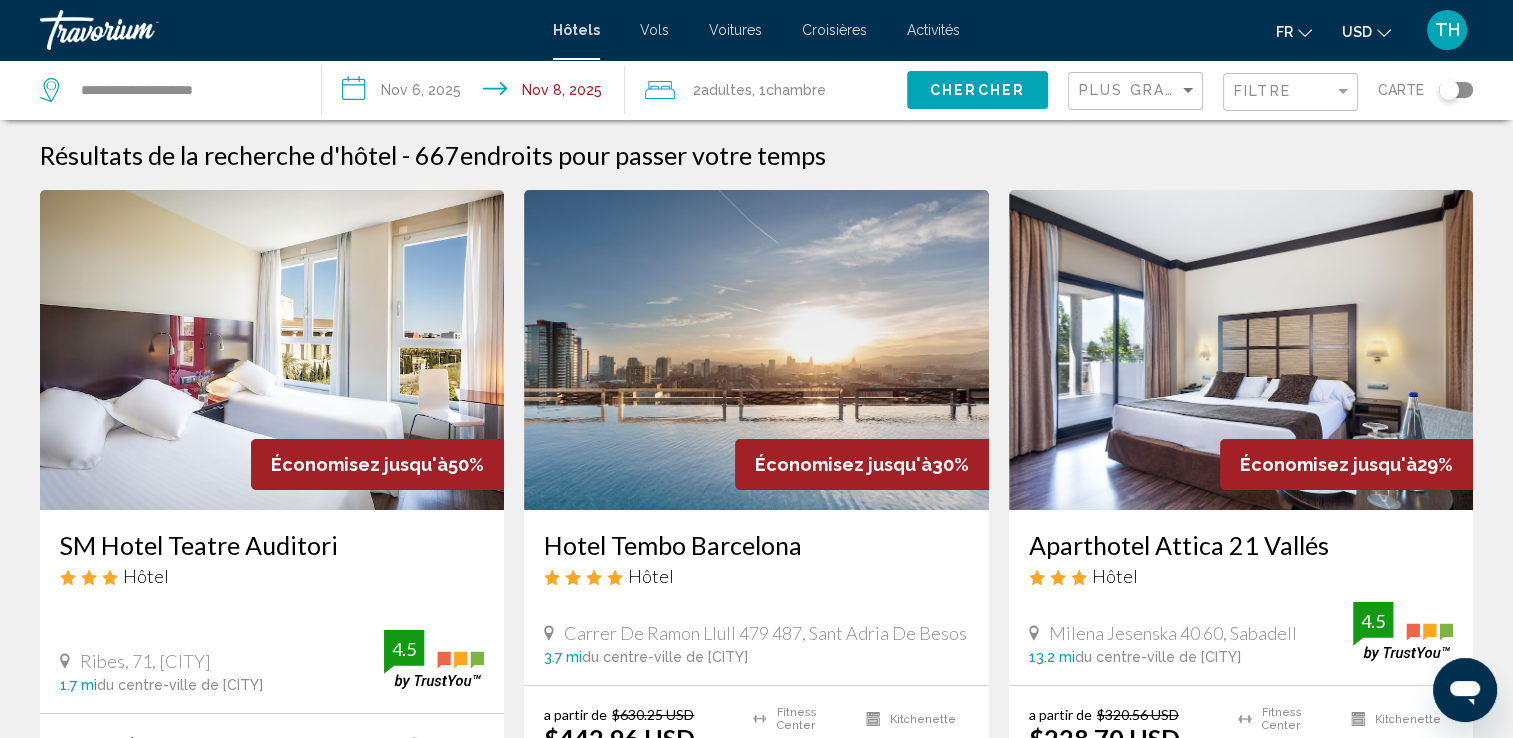 click on "SM Hotel Teatre Auditori
Hôtel
Ribes, 71, Barcelona 1.7 mi  du centre-ville de Barcelona de l'hôtel 4.5" at bounding box center (272, 611) 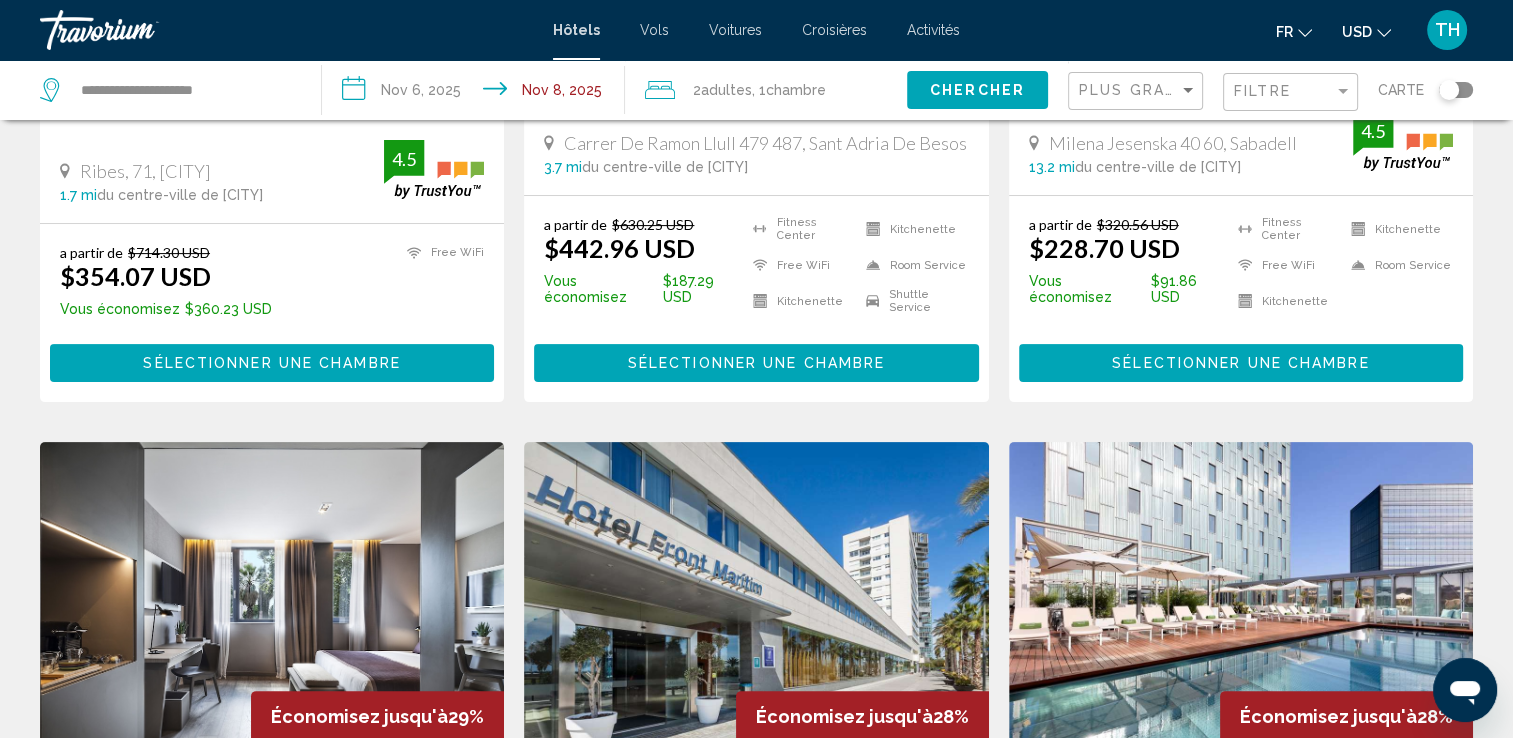 scroll, scrollTop: 522, scrollLeft: 0, axis: vertical 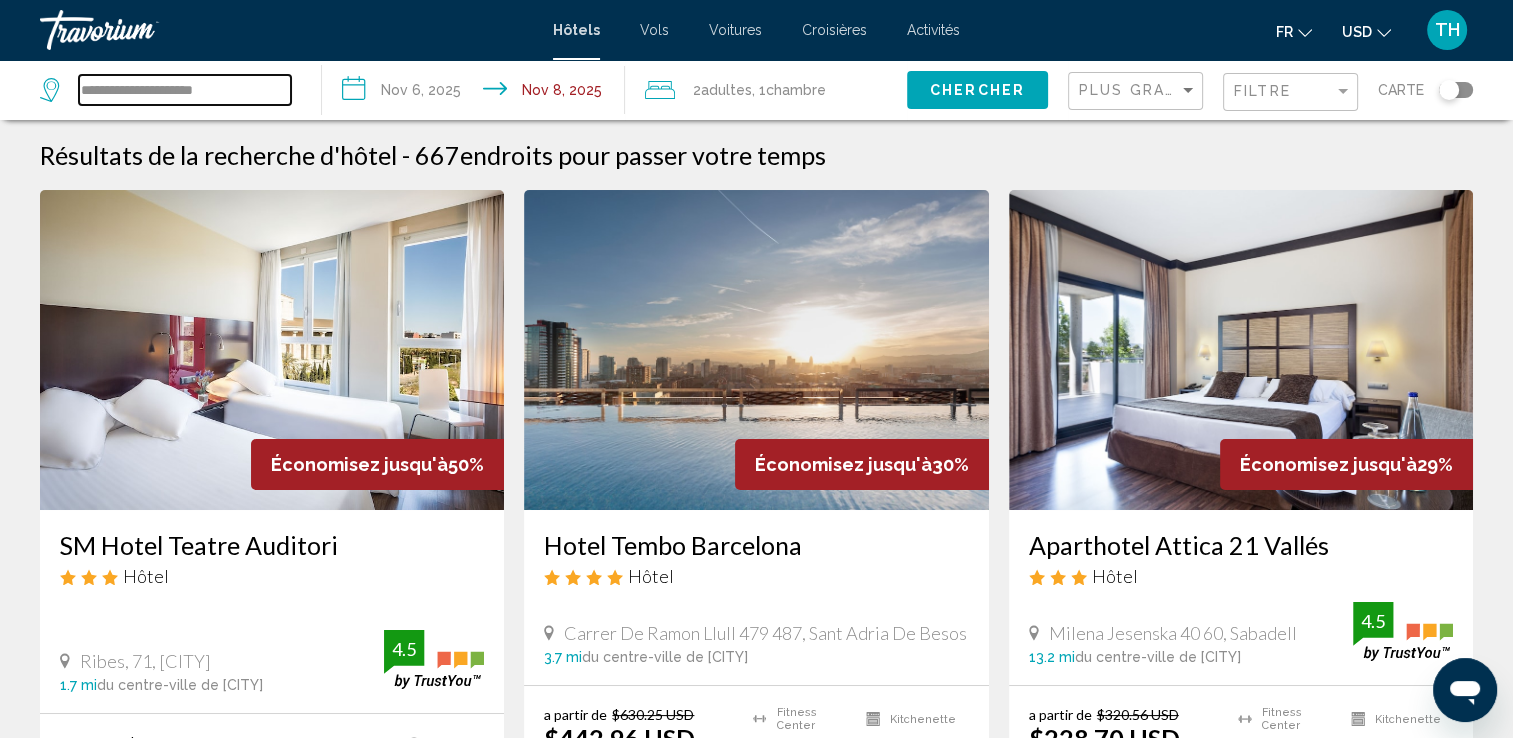 click on "**********" at bounding box center (185, 90) 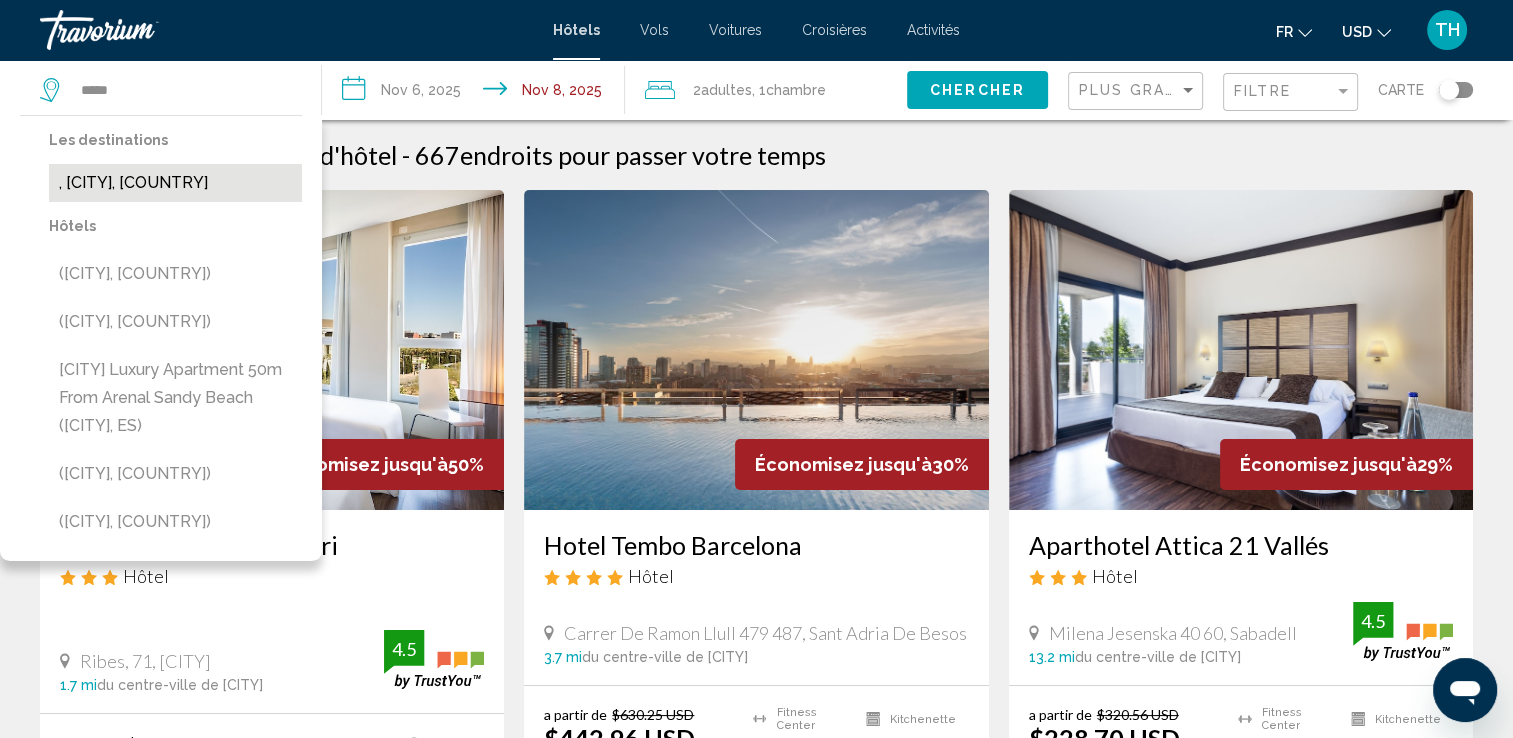 click on "Javea, Alicante, Spain" at bounding box center [175, 183] 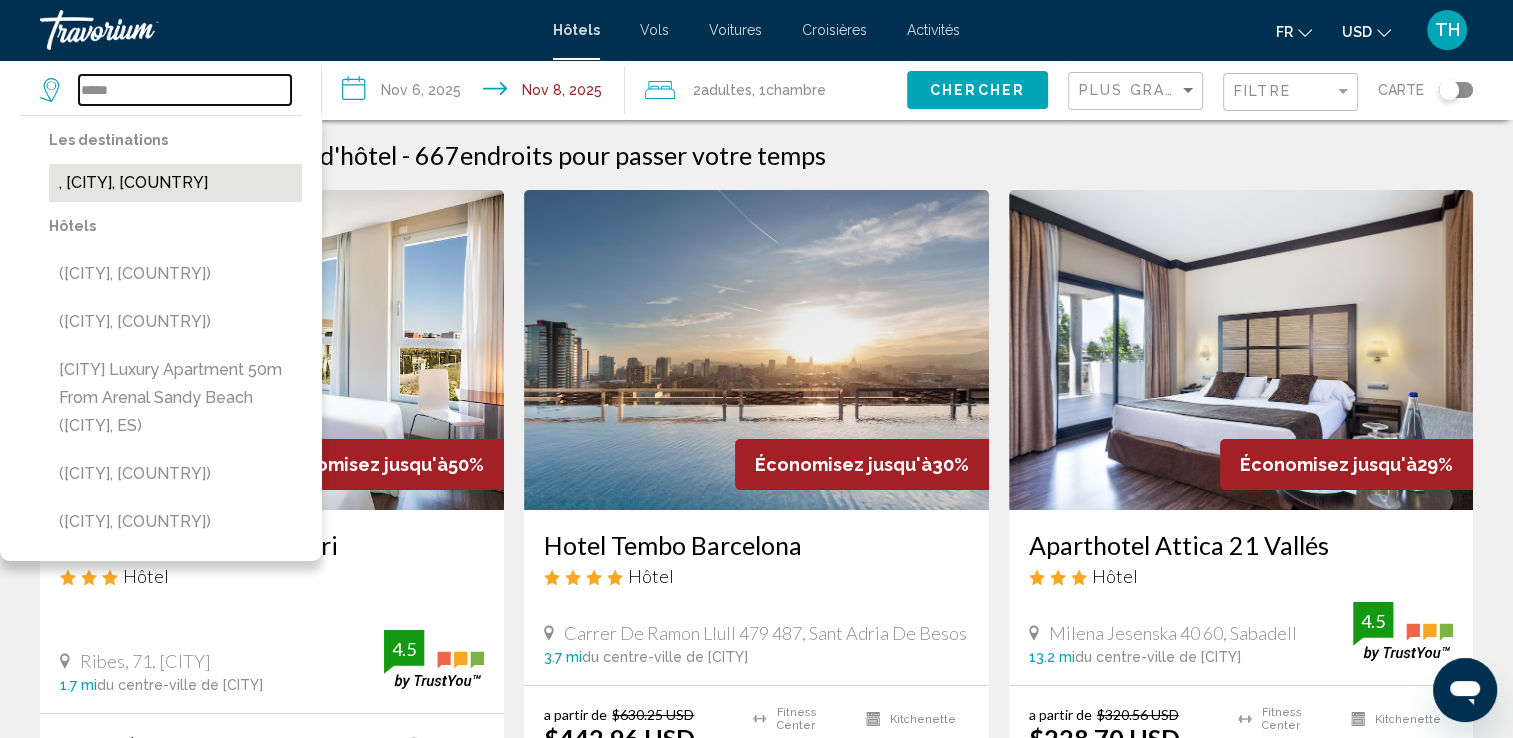 type on "**********" 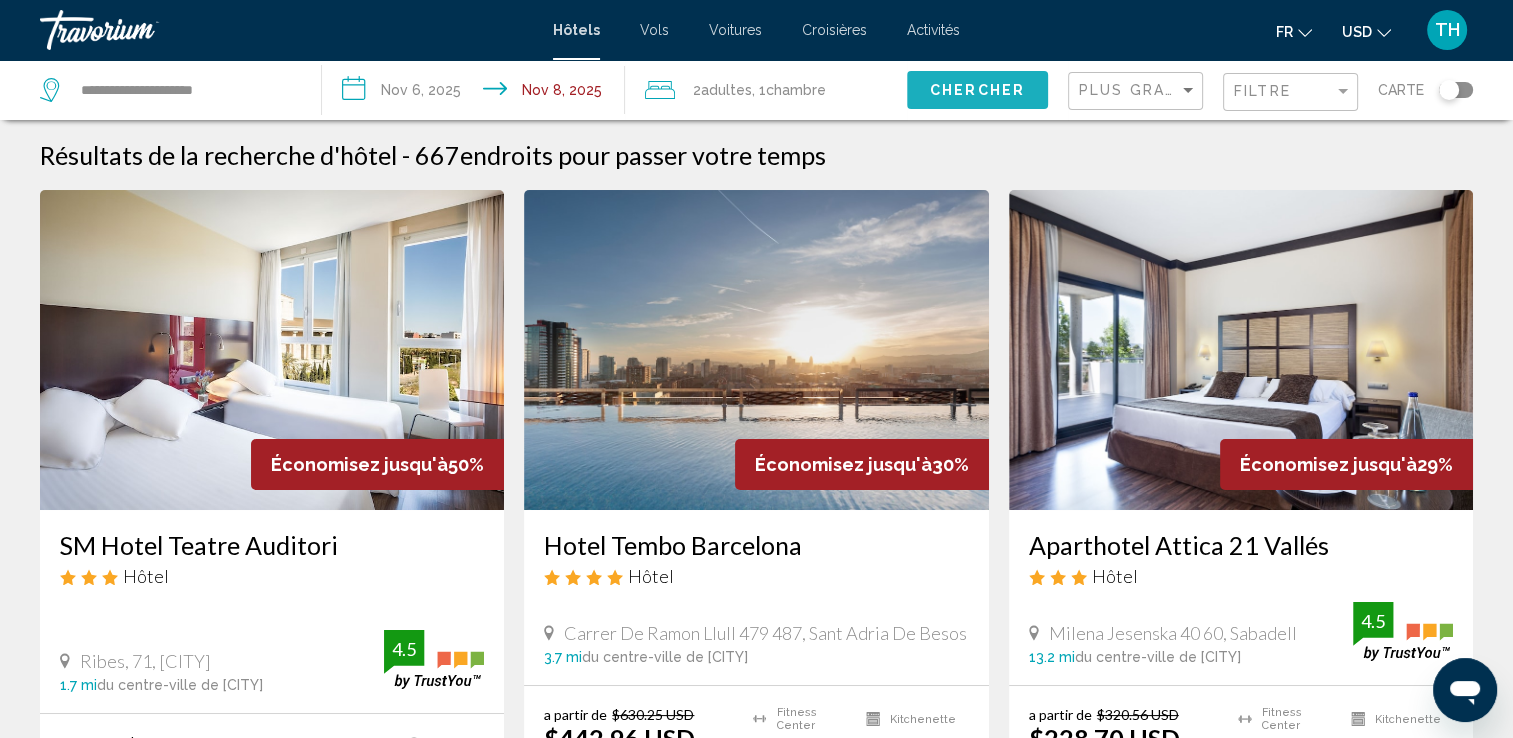 click on "Chercher" 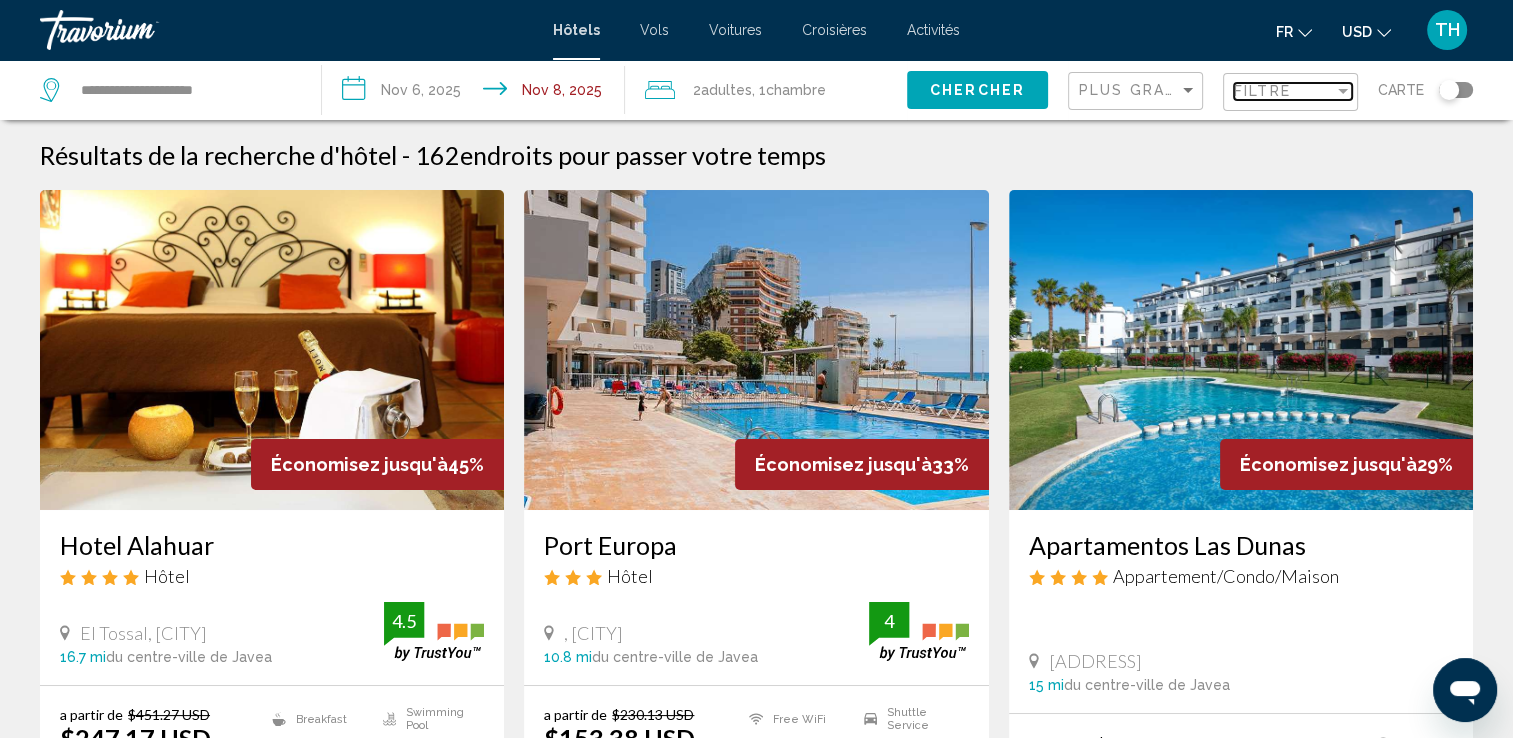 click at bounding box center [1343, 91] 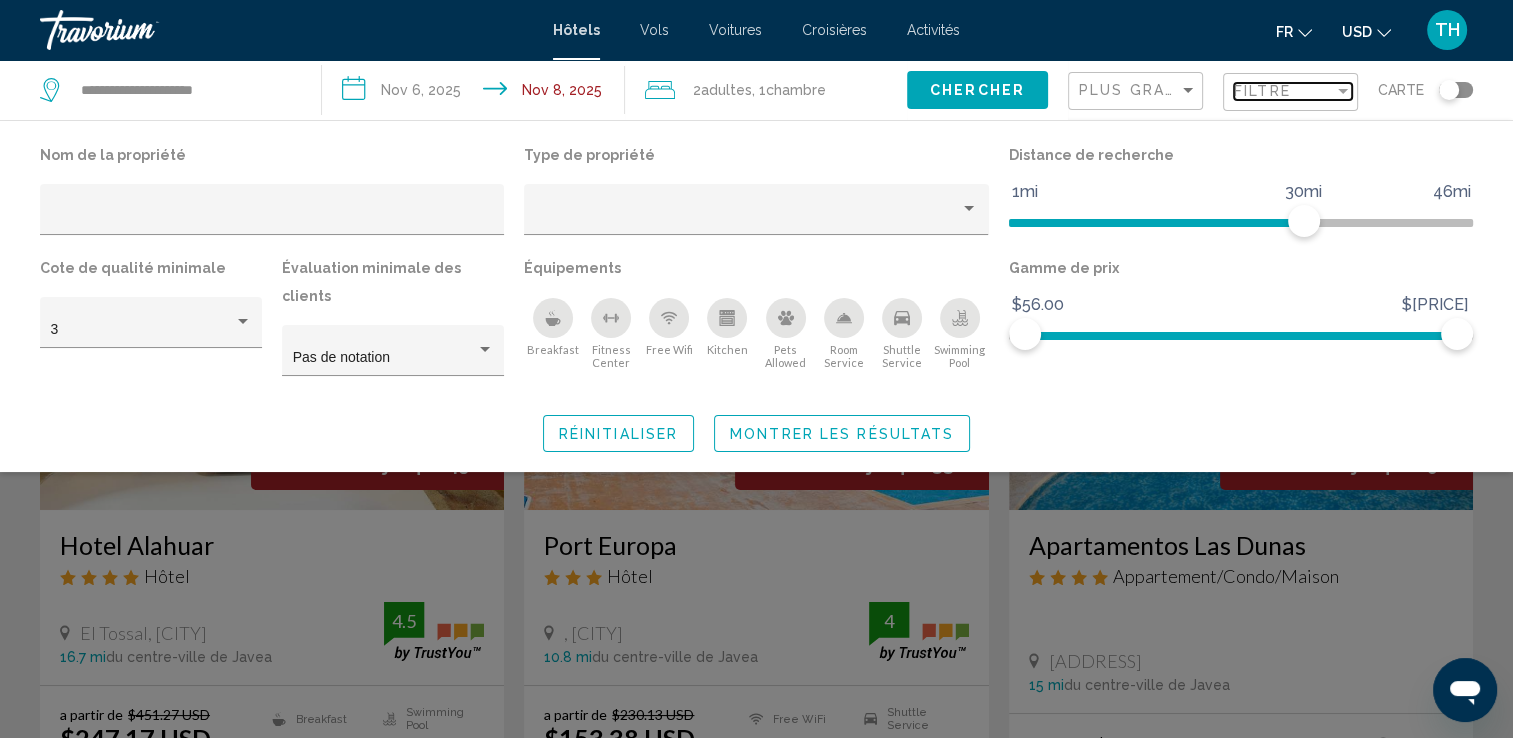 click on "Filtre" at bounding box center (1284, 91) 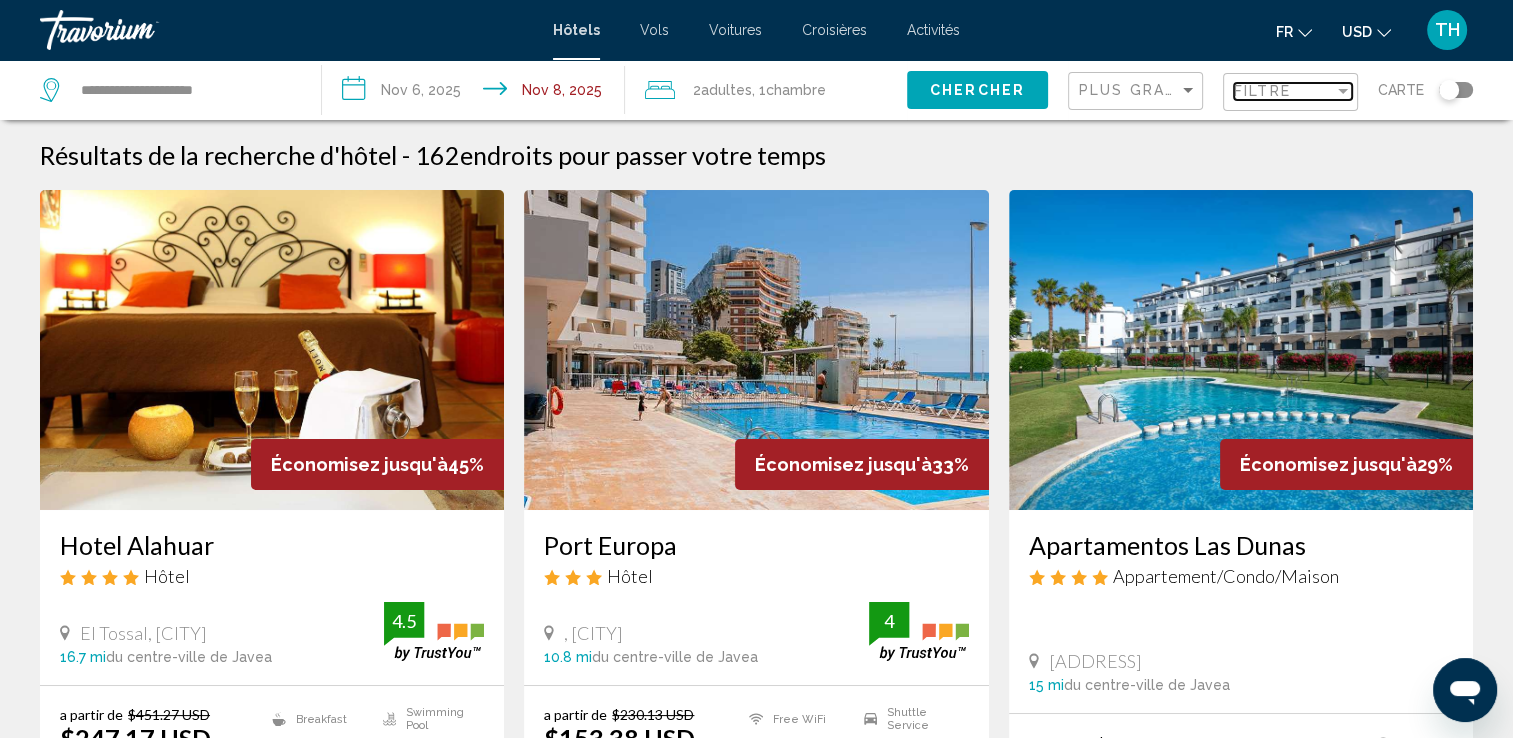 click on "Filtre" at bounding box center (1284, 91) 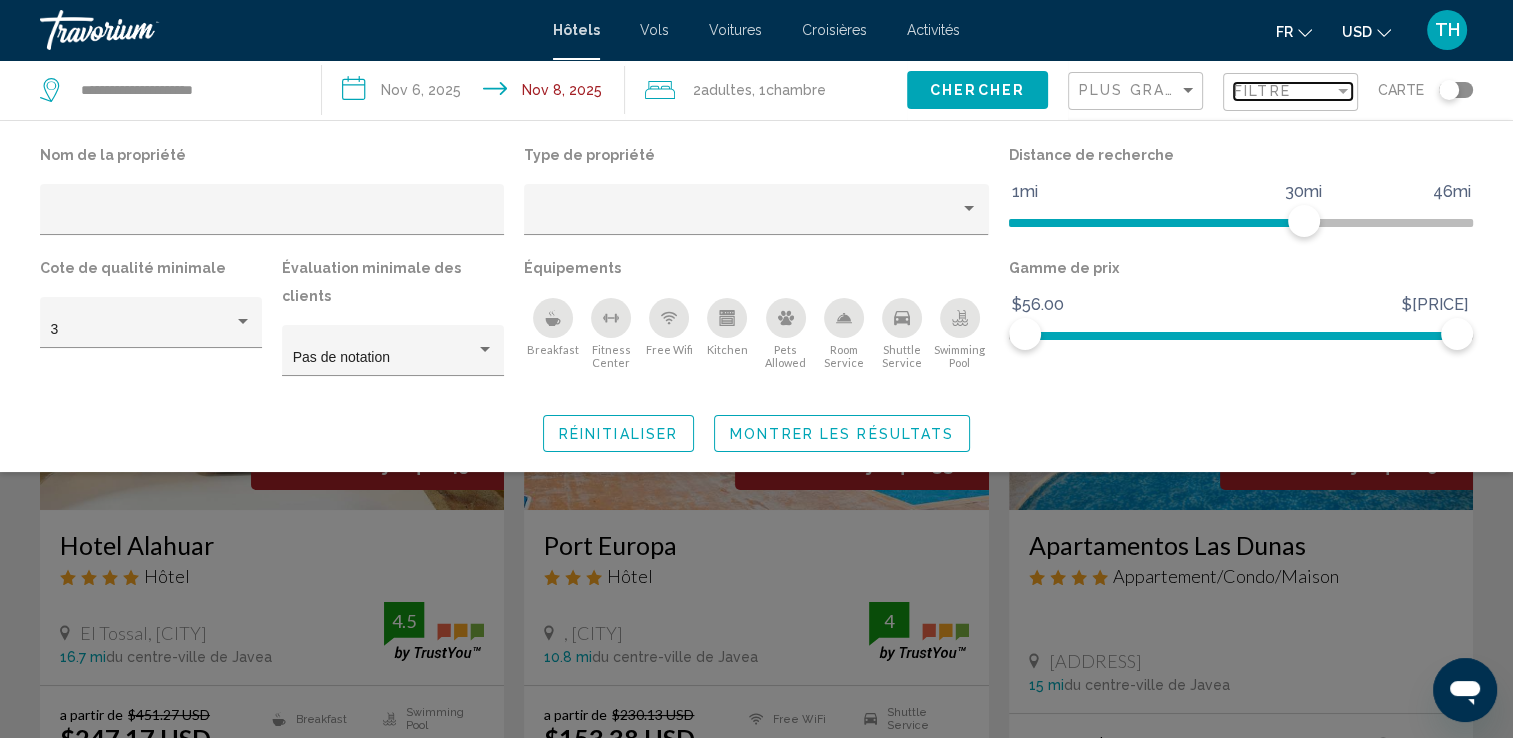 click on "Filtre" at bounding box center [1284, 91] 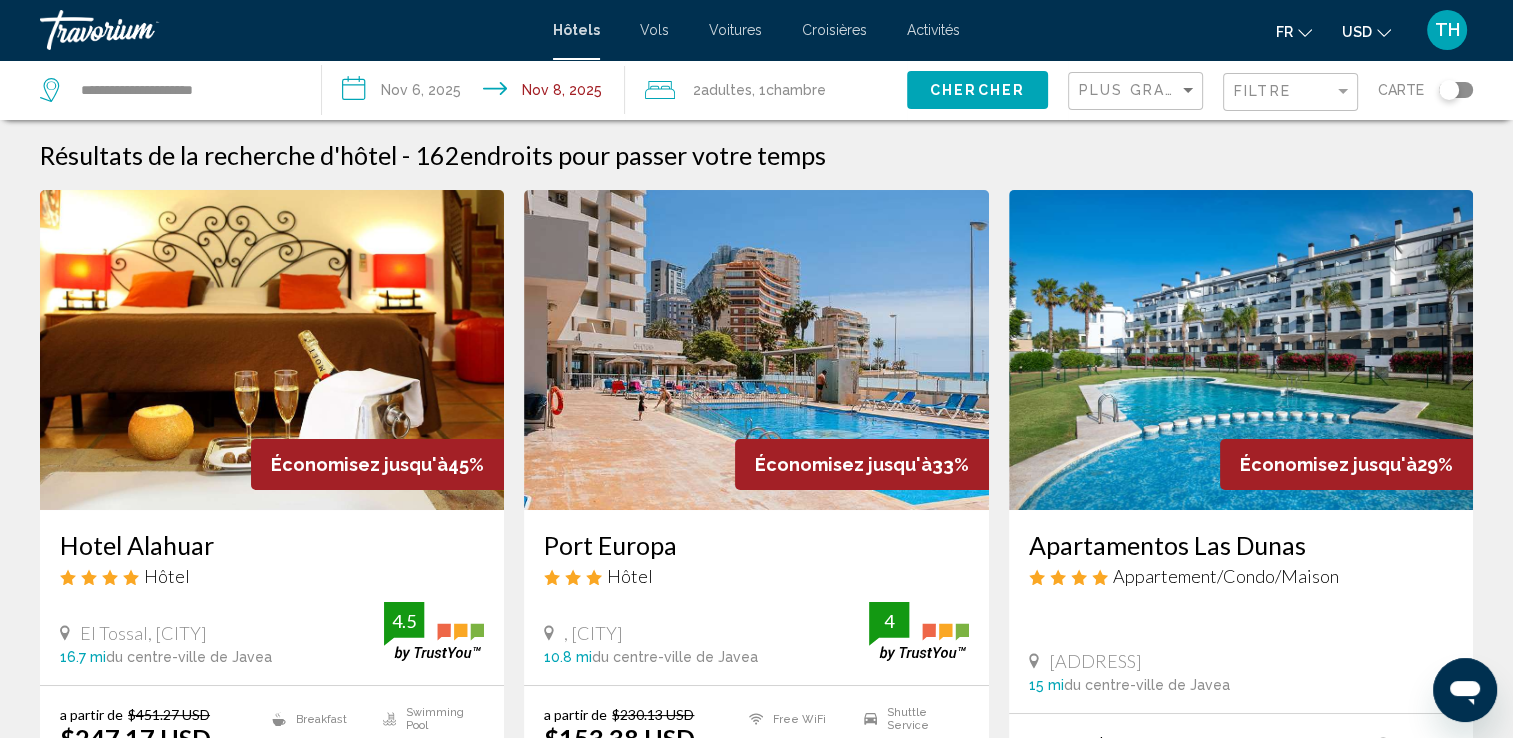 click on "fr
English Español Français Italiano Português русский USD
USD ($) MXN (Mex$) CAD (Can$) GBP (£) EUR (€) AUD (A$) NZD (NZ$) CNY (CN¥) TH Se connecter" at bounding box center (1226, 30) 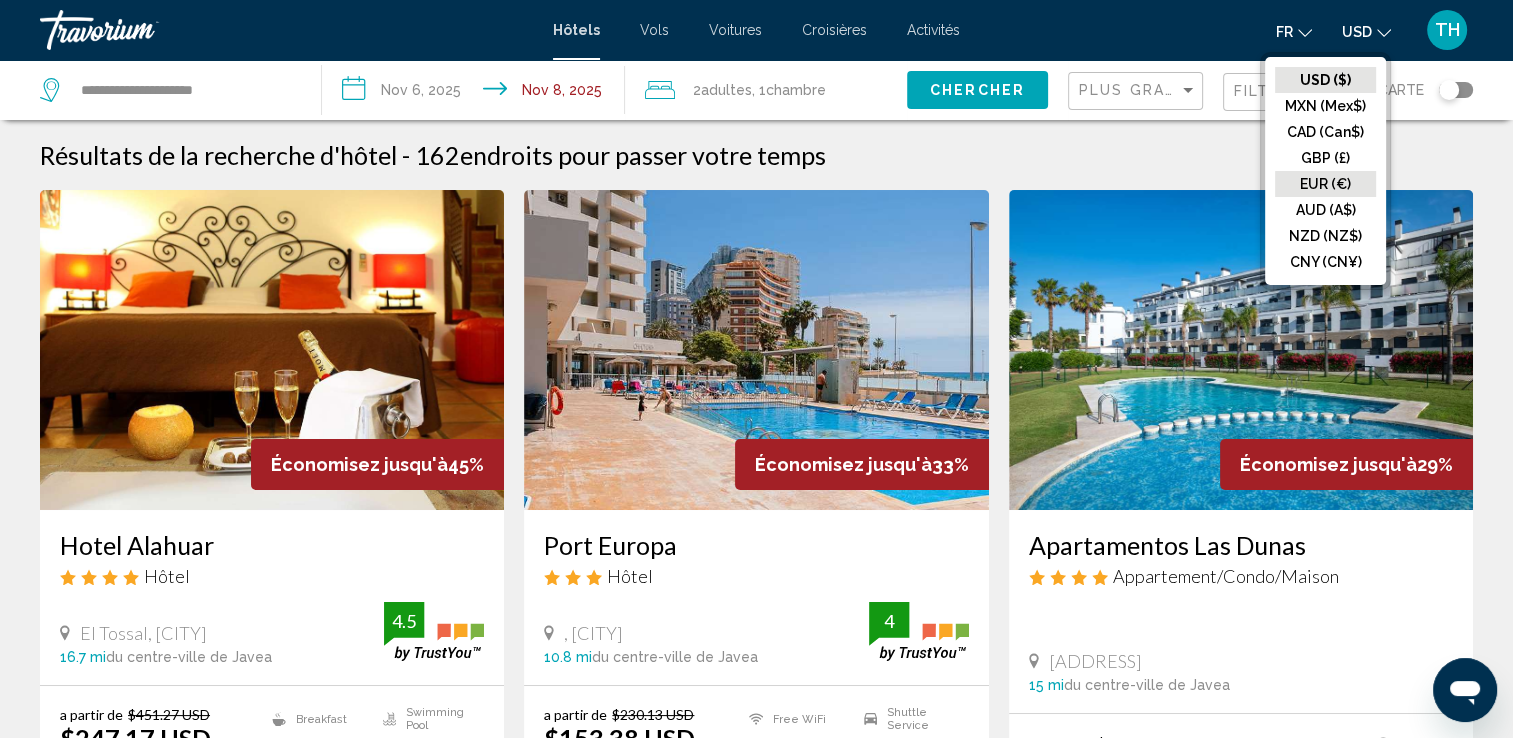 click on "EUR (€)" 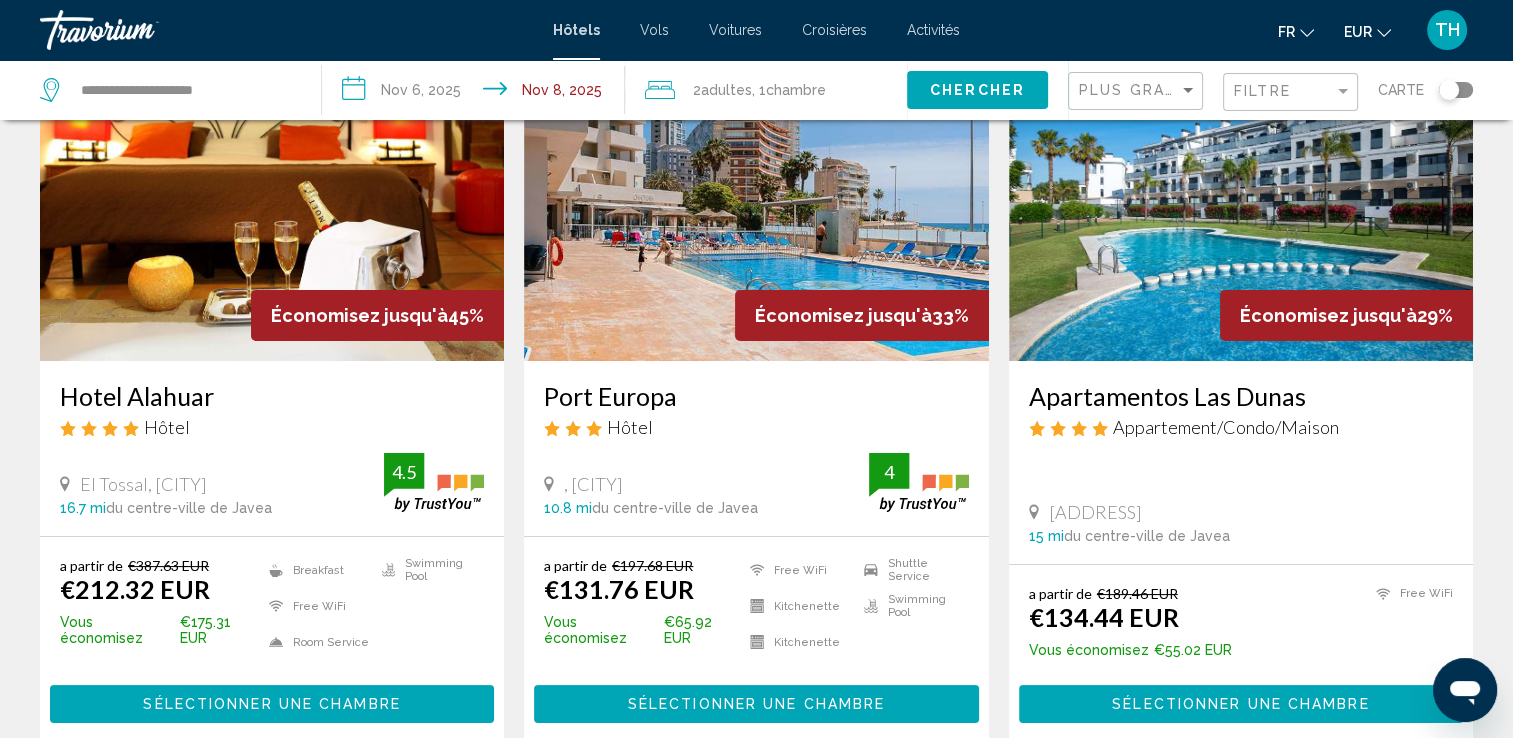 scroll, scrollTop: 161, scrollLeft: 0, axis: vertical 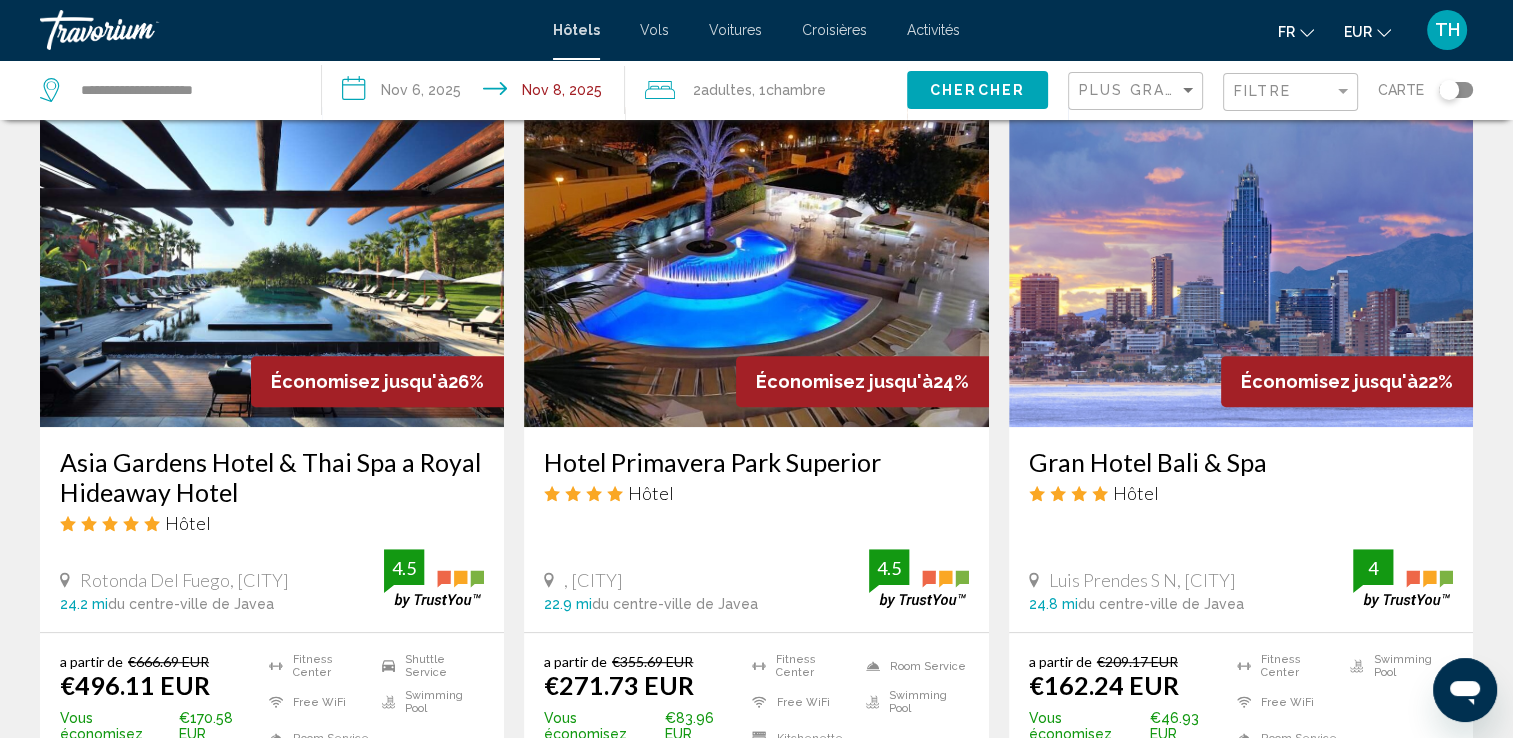 click on "**********" at bounding box center (477, 93) 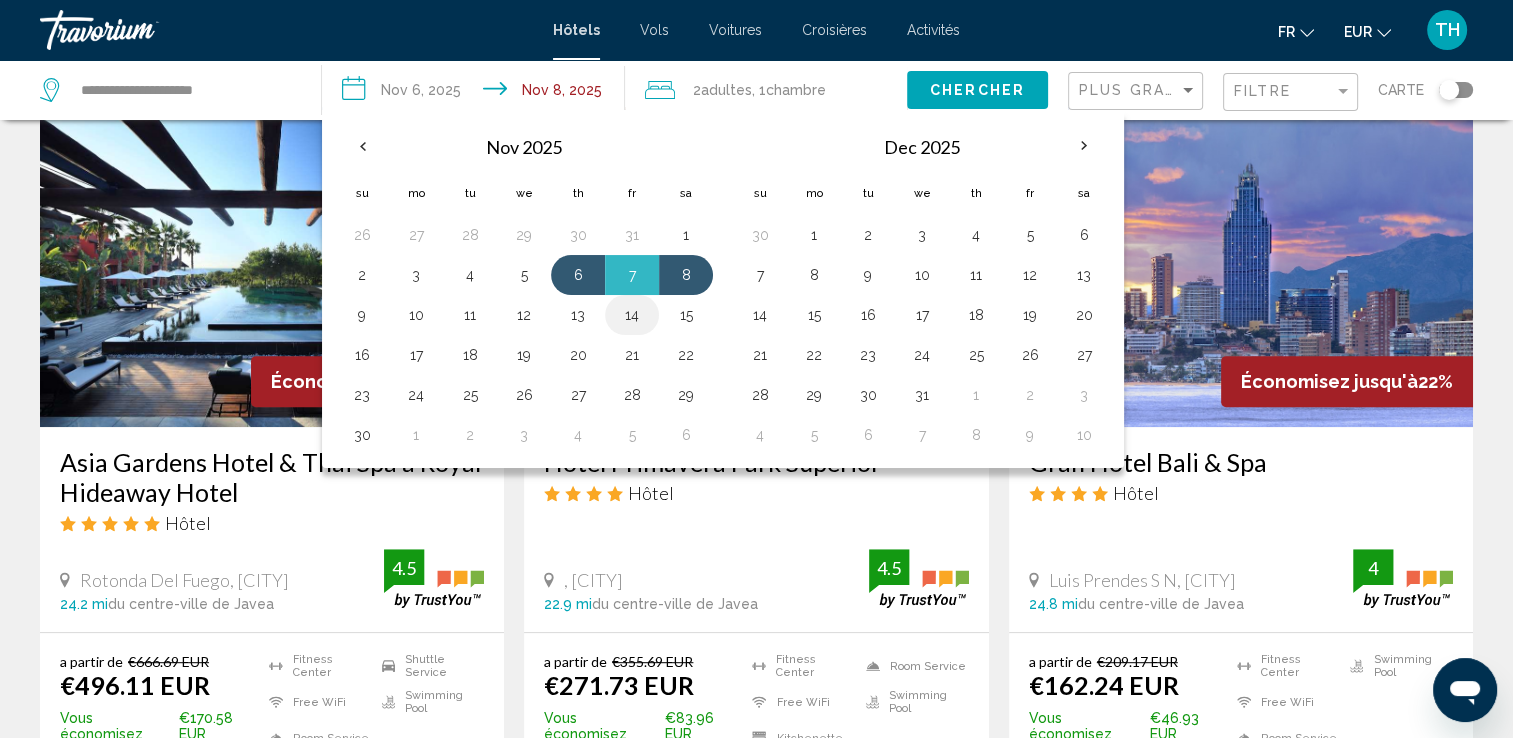 click on "14" at bounding box center (632, 315) 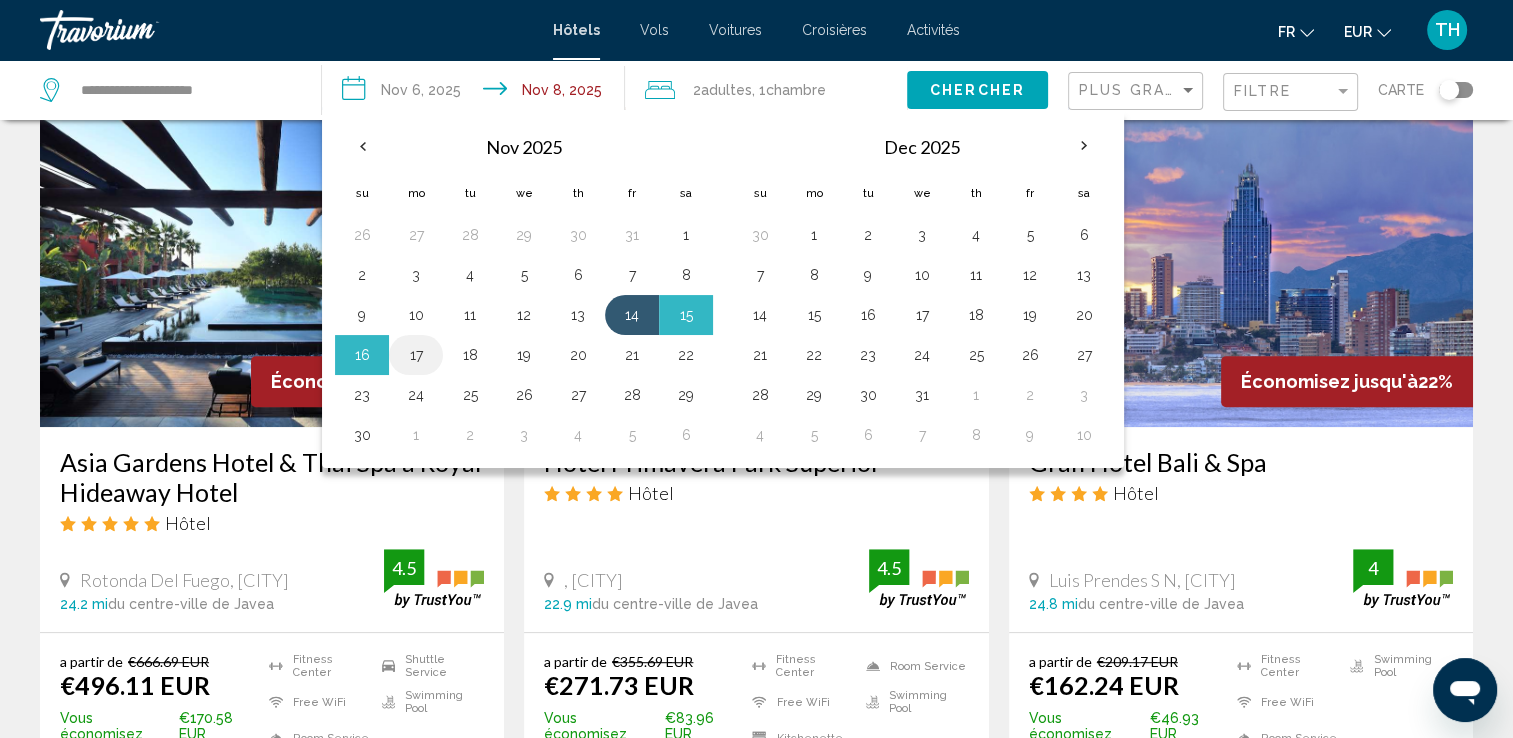 click on "17" at bounding box center (416, 355) 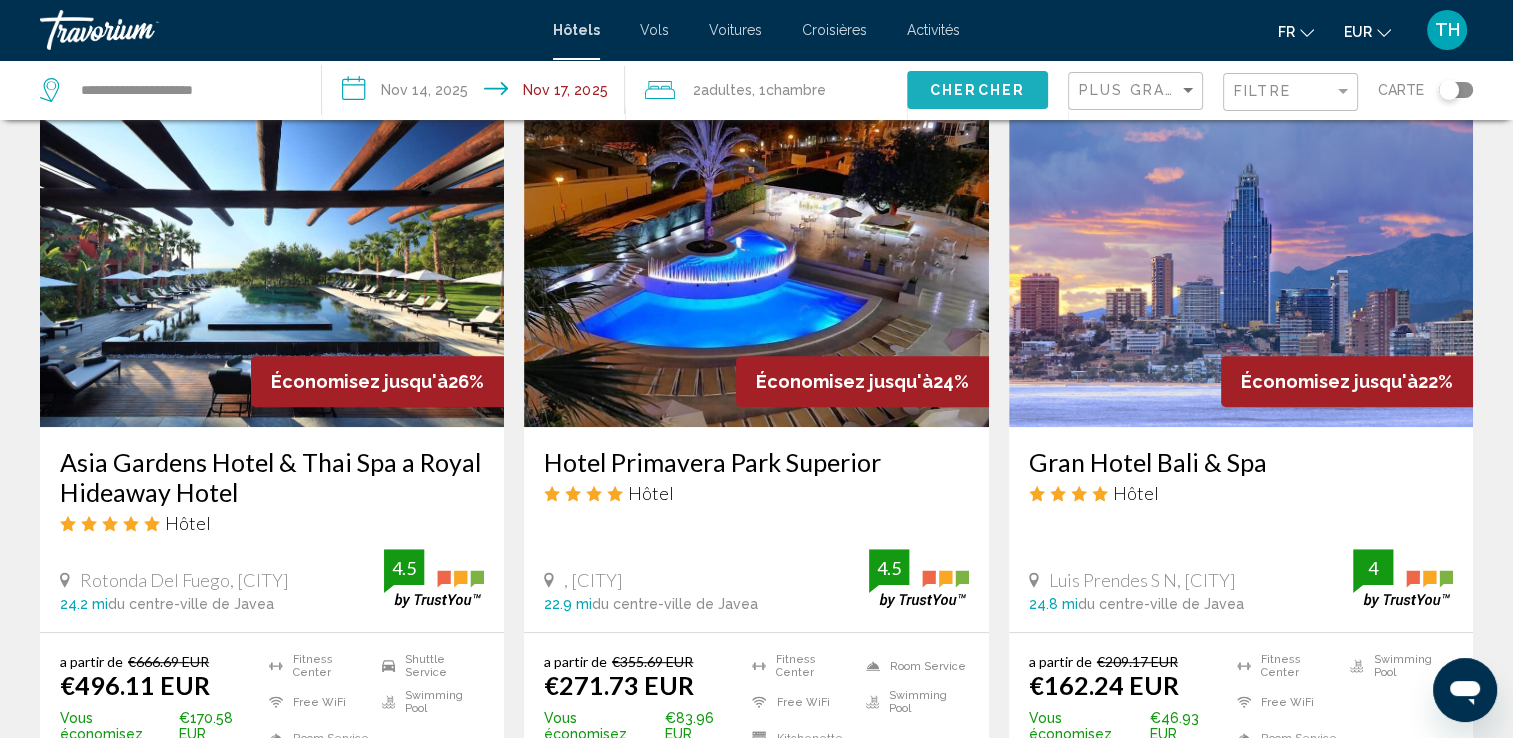 click on "Chercher" 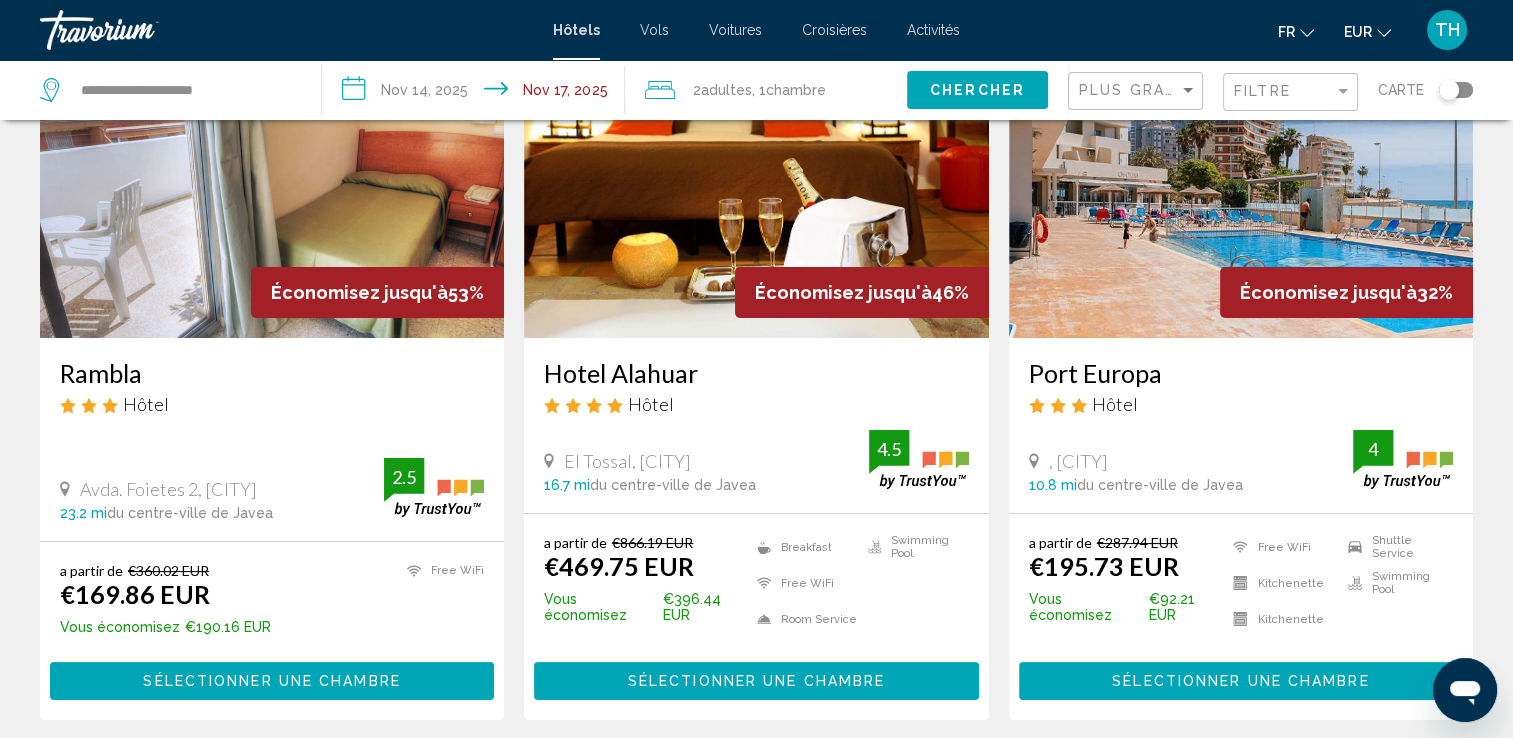 scroll, scrollTop: 0, scrollLeft: 0, axis: both 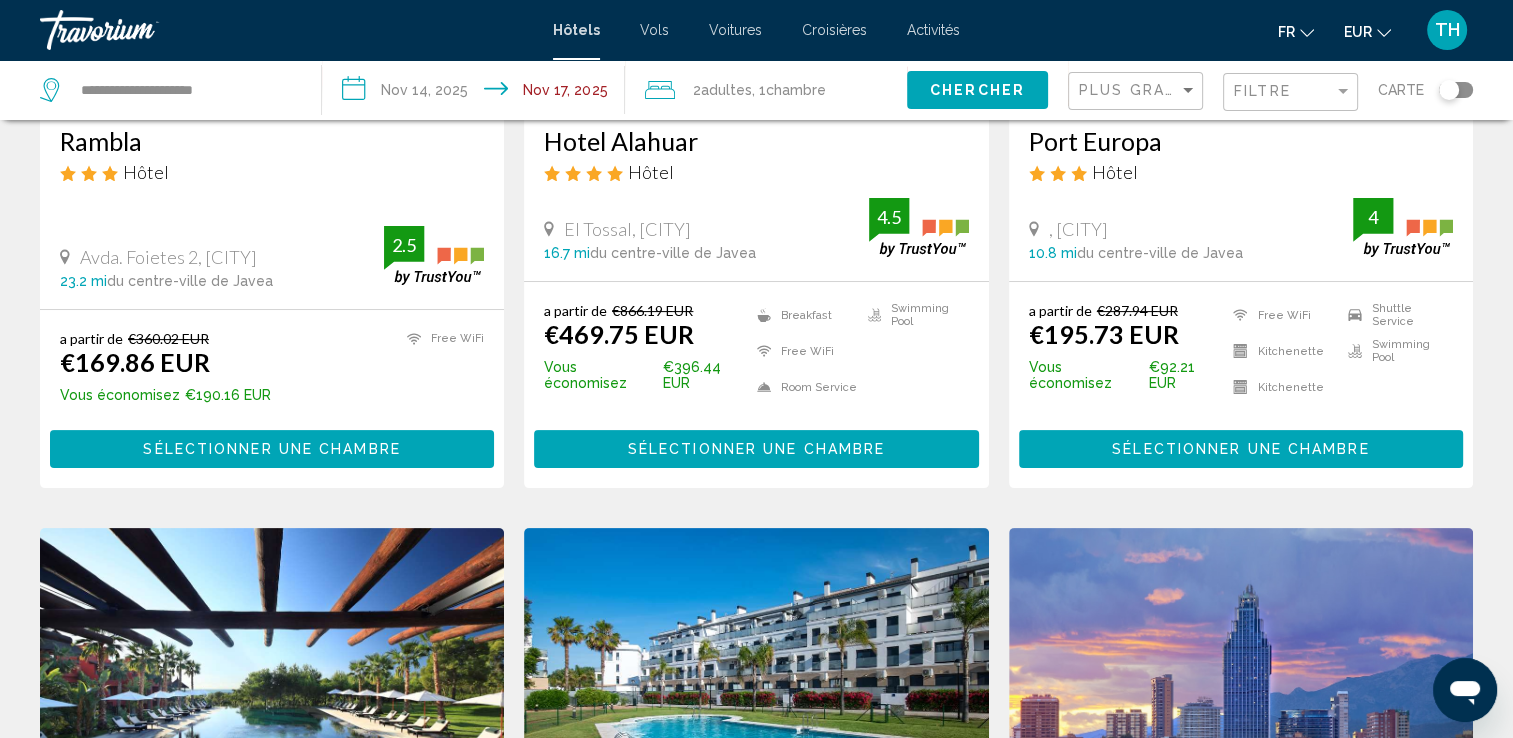 drag, startPoint x: 1477, startPoint y: 129, endPoint x: 1473, endPoint y: 26, distance: 103.077644 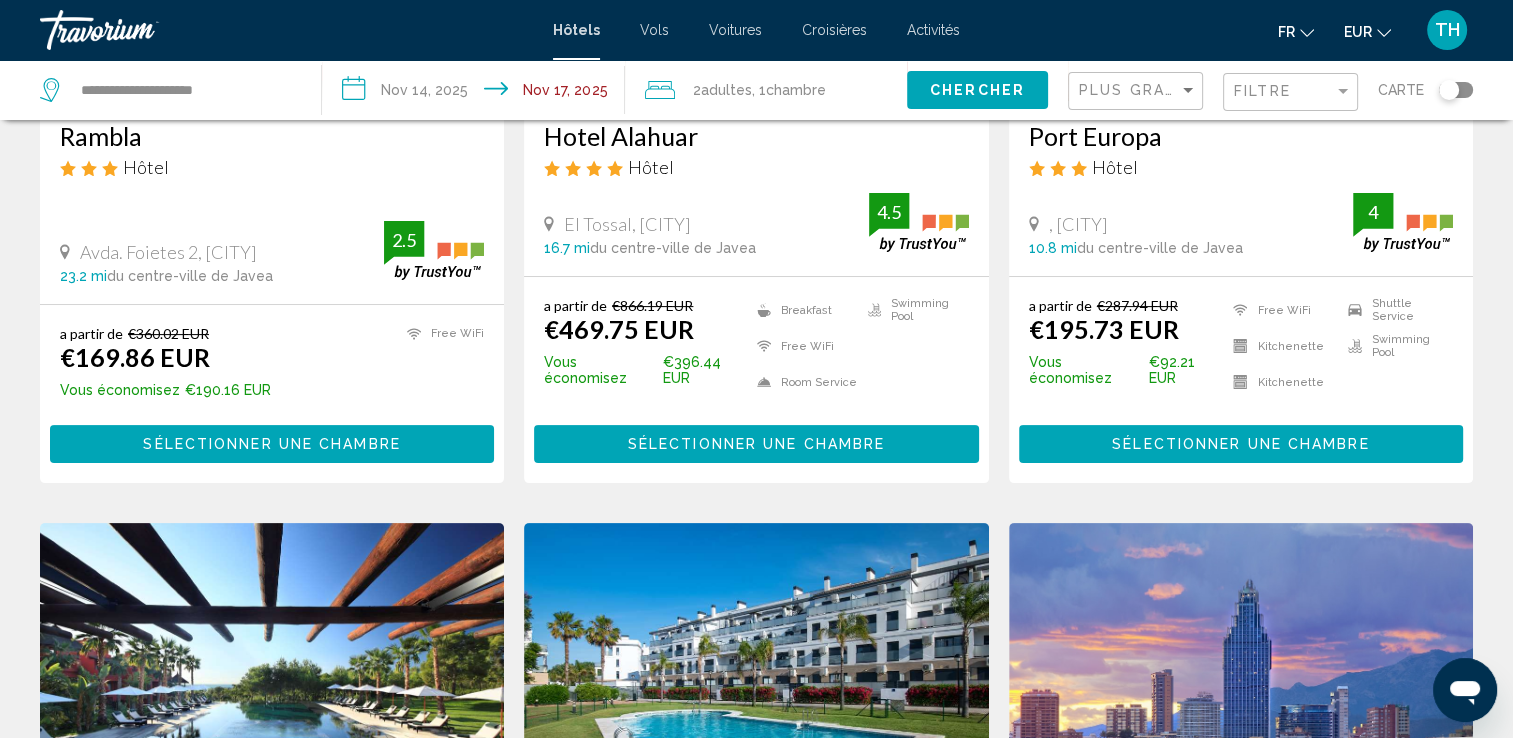 scroll, scrollTop: 0, scrollLeft: 0, axis: both 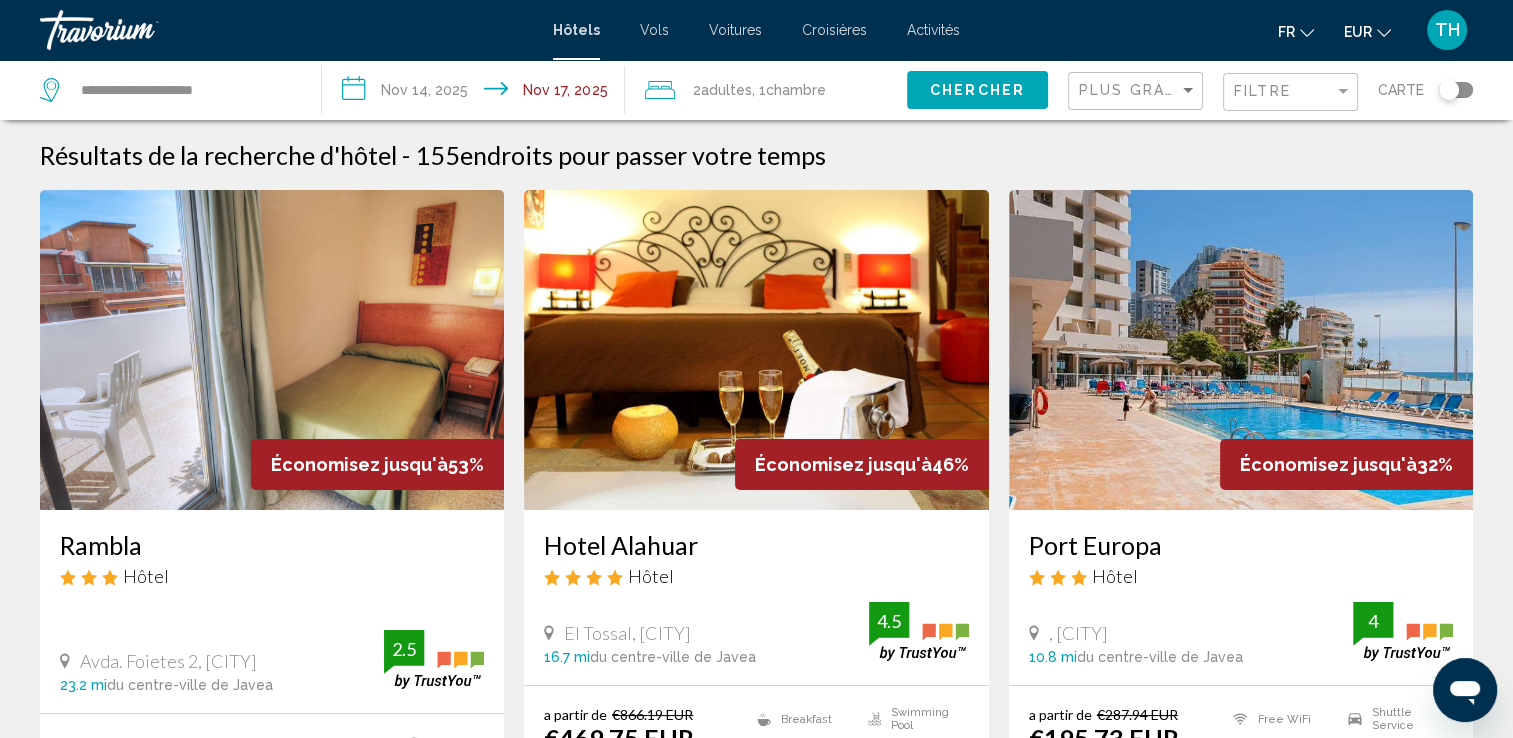 click on "Résultats de la recherche d'hôtel  -   155  endroits pour passer votre temps" at bounding box center [756, 155] 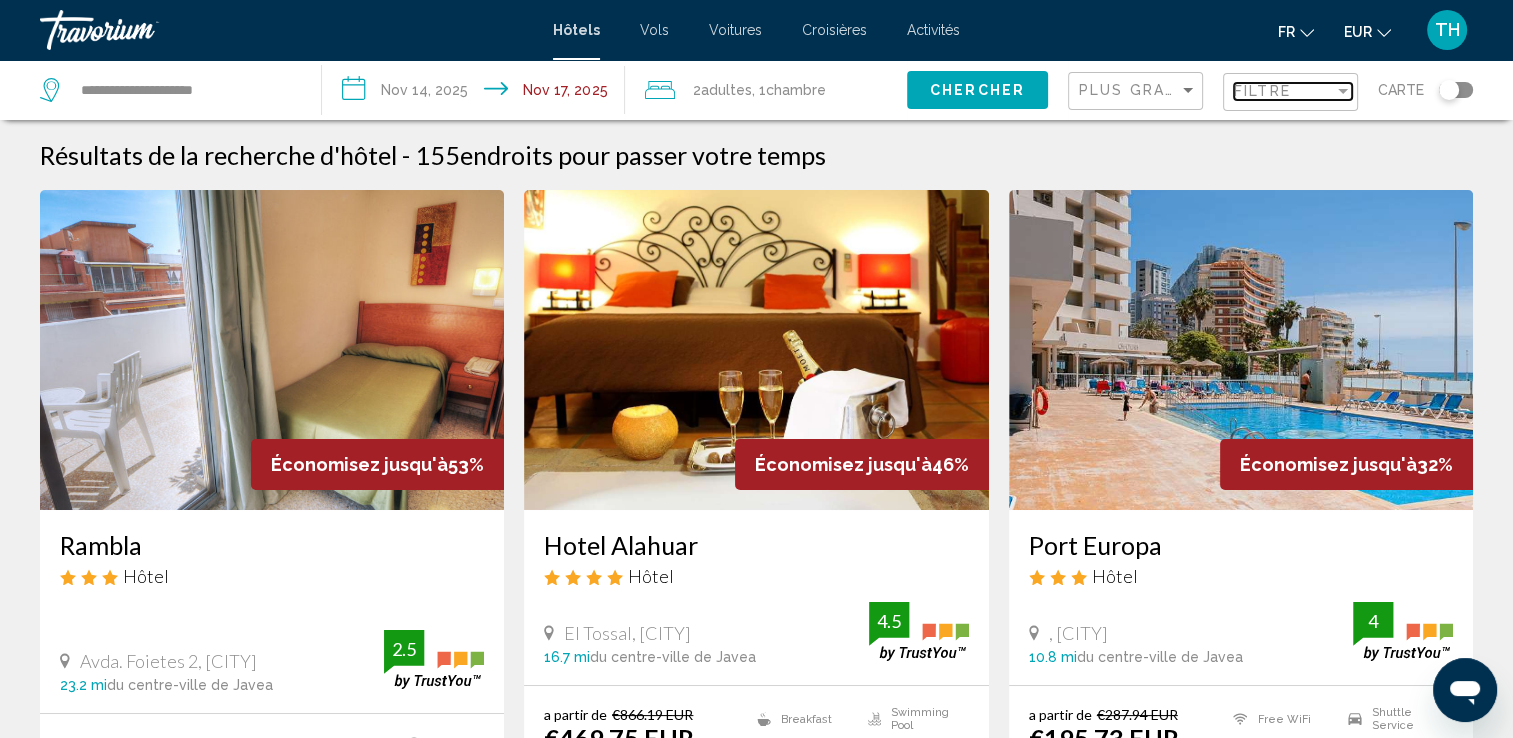 click on "Filtre" at bounding box center (1284, 91) 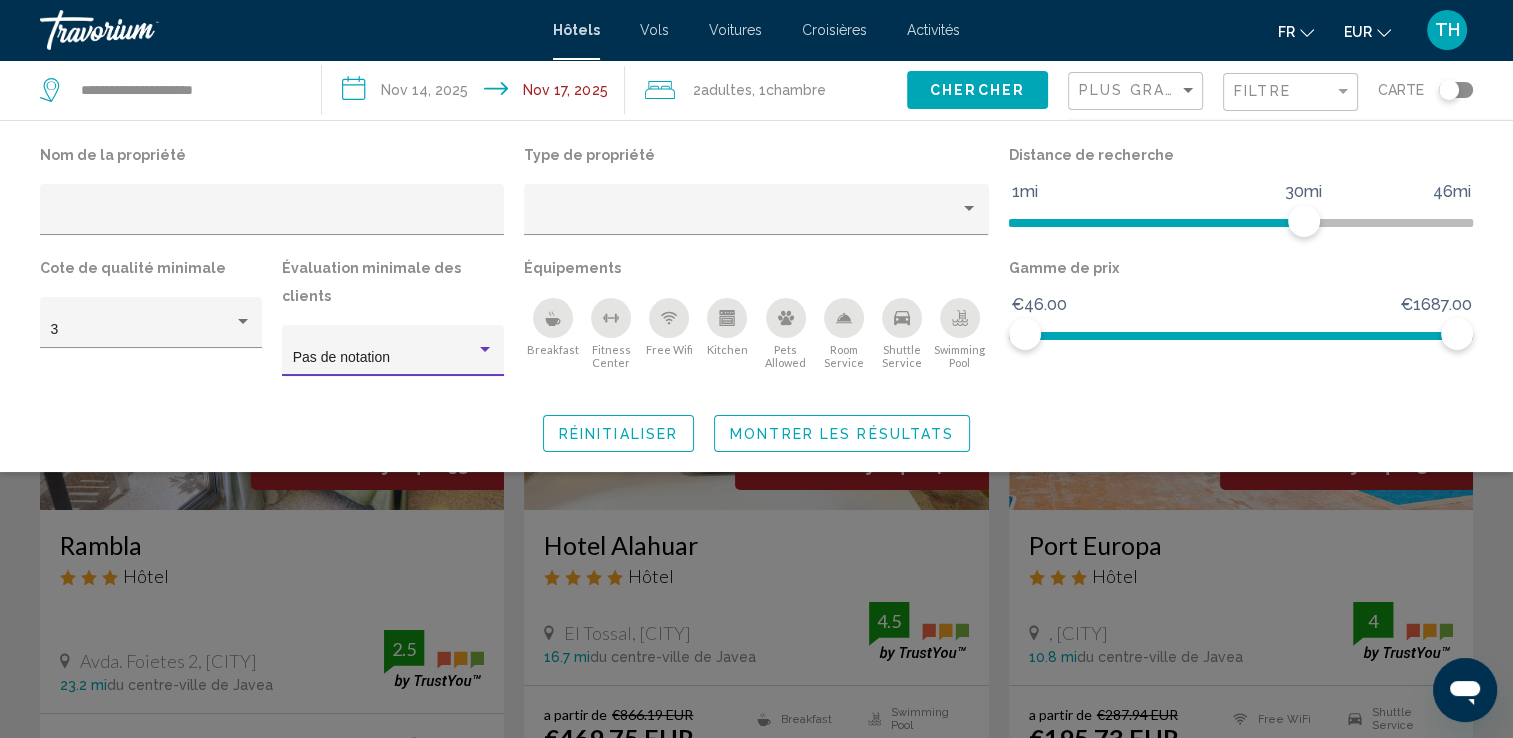 click on "Pas de notation" at bounding box center [341, 357] 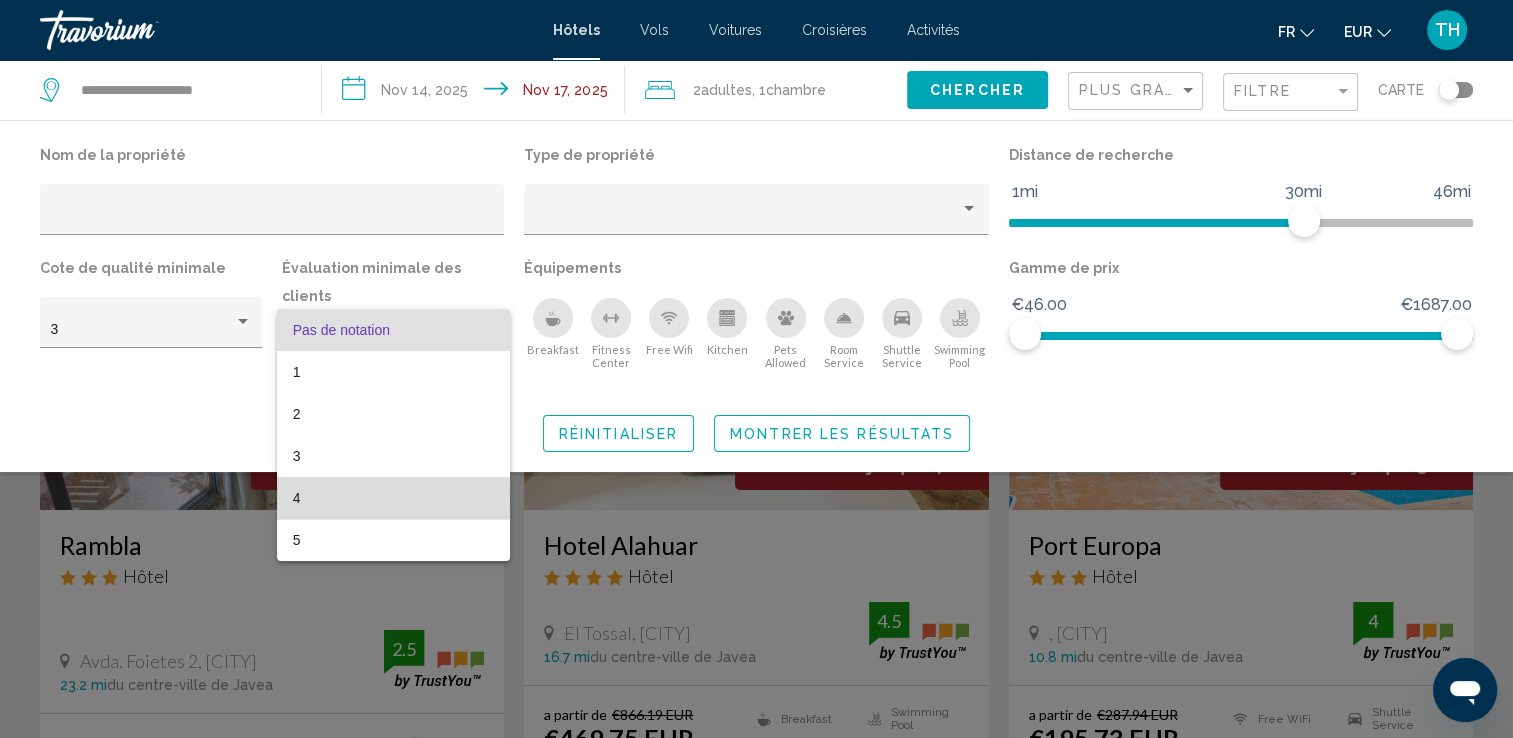 click on "4" at bounding box center [393, 498] 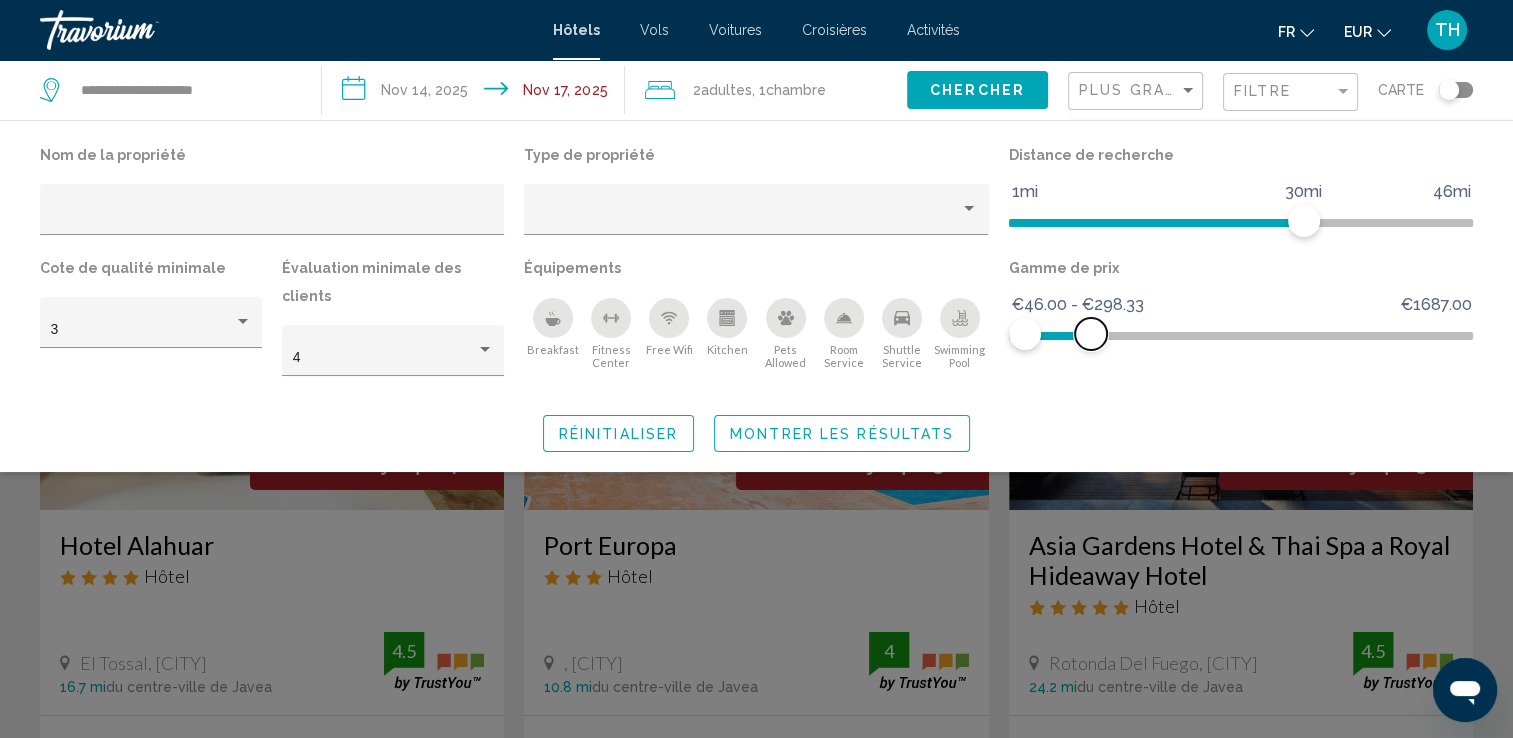 drag, startPoint x: 1460, startPoint y: 334, endPoint x: 1093, endPoint y: 347, distance: 367.23016 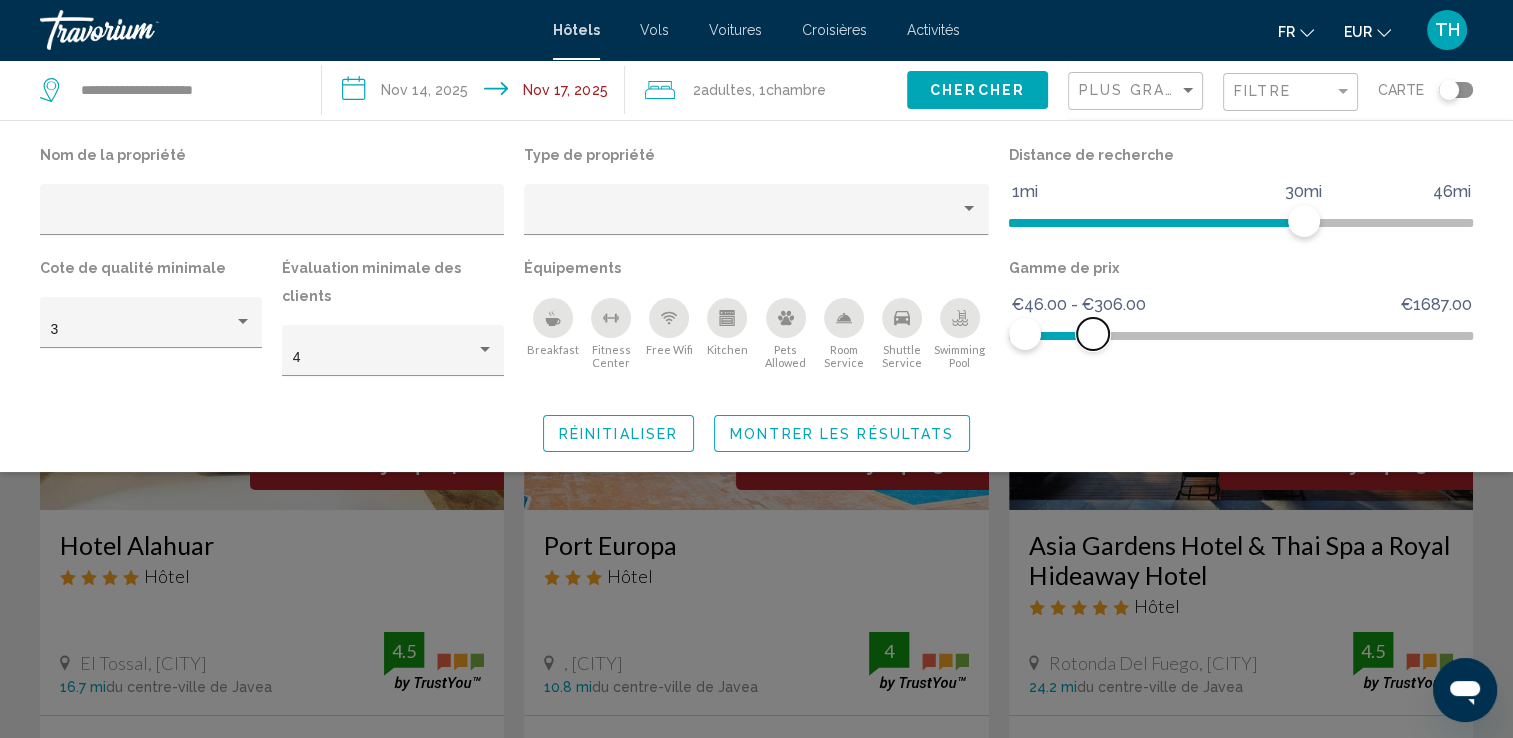 click 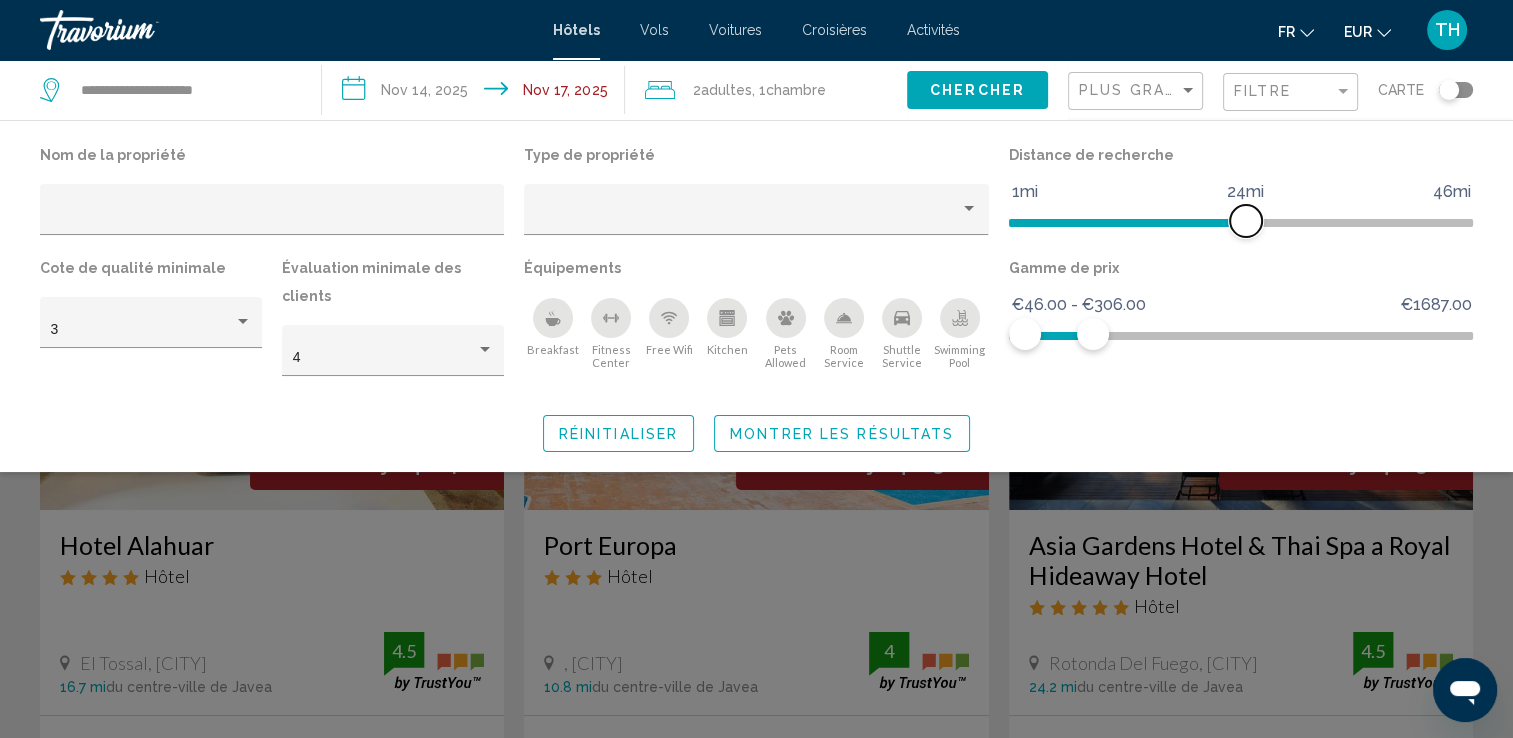 drag, startPoint x: 1310, startPoint y: 222, endPoint x: 1248, endPoint y: 227, distance: 62.201286 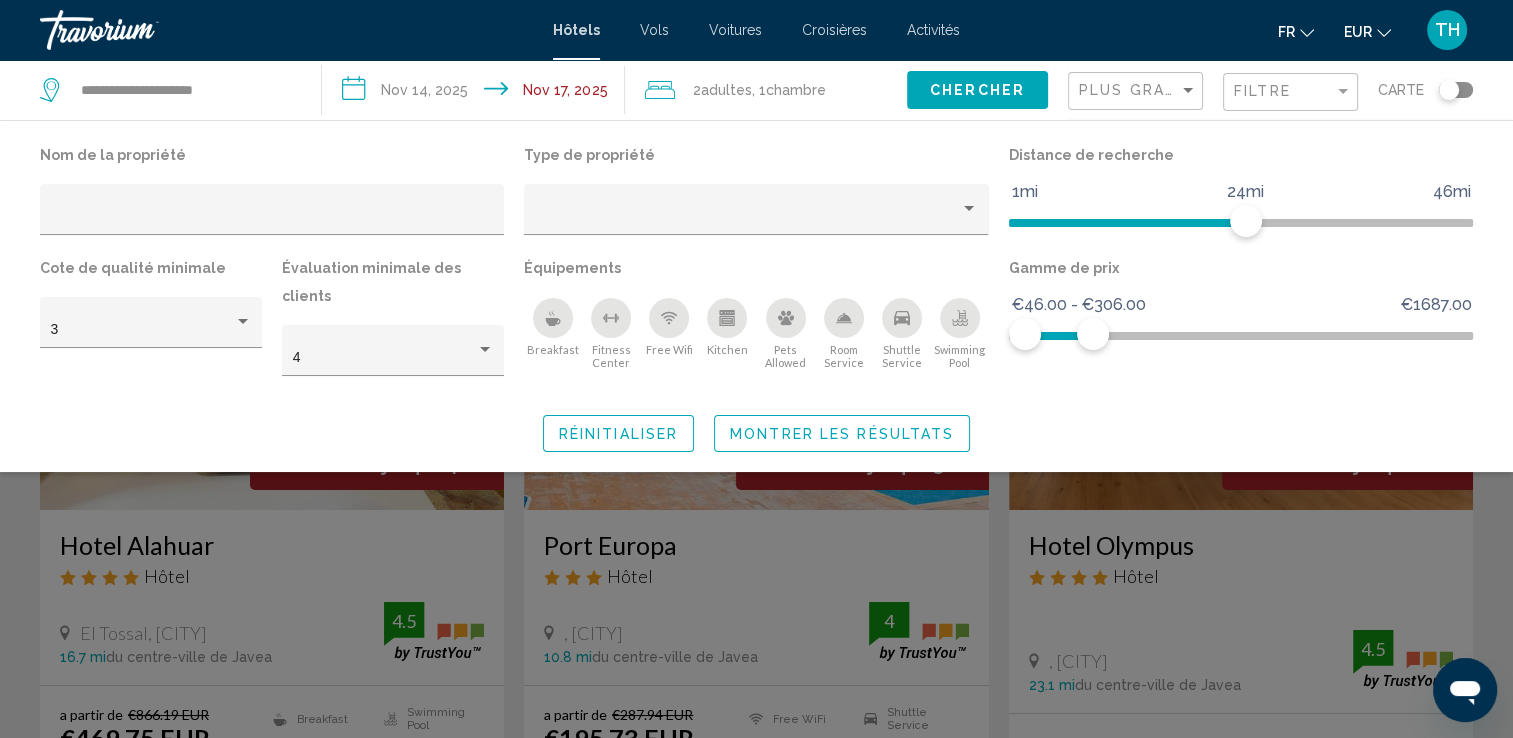 click 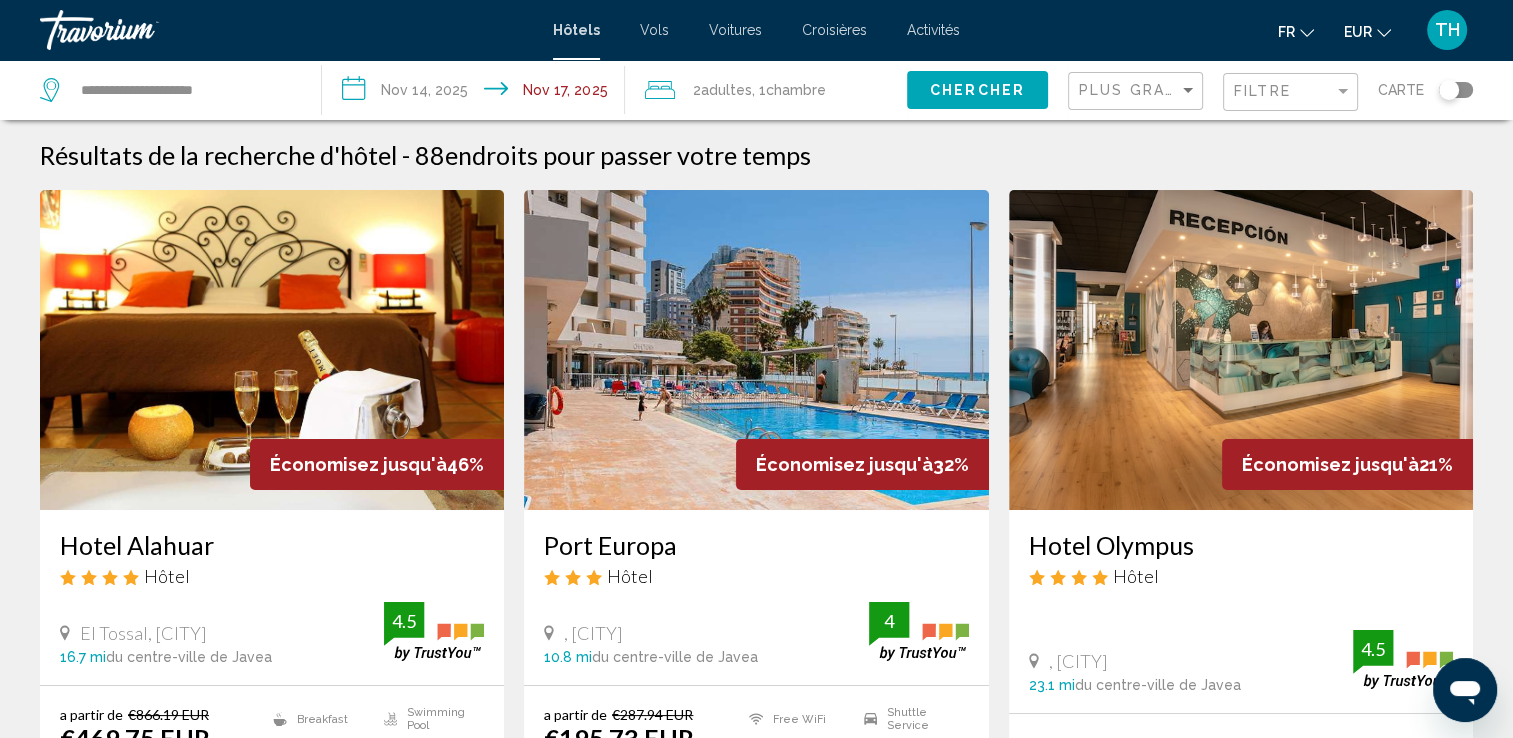 click on ", 1  Chambre pièces" 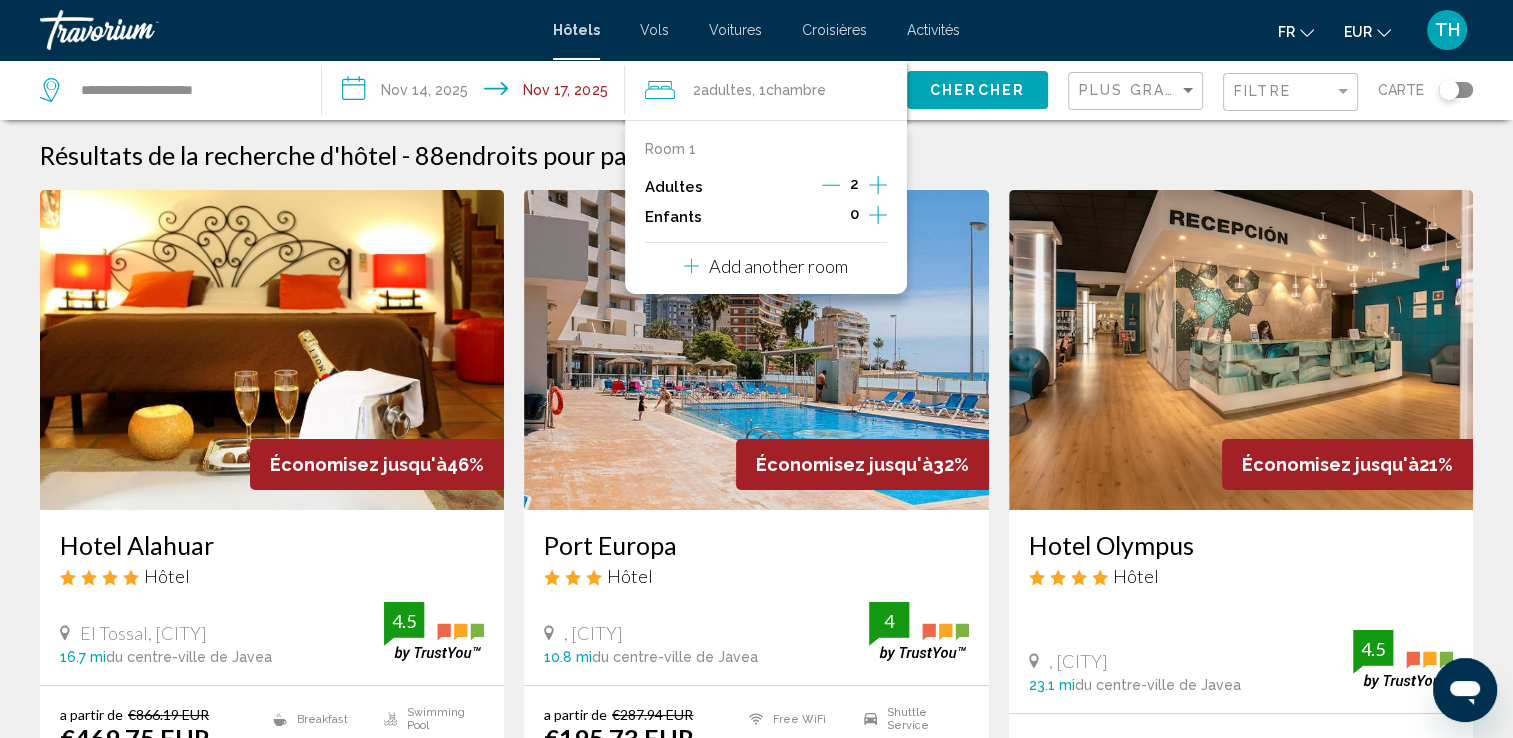 click 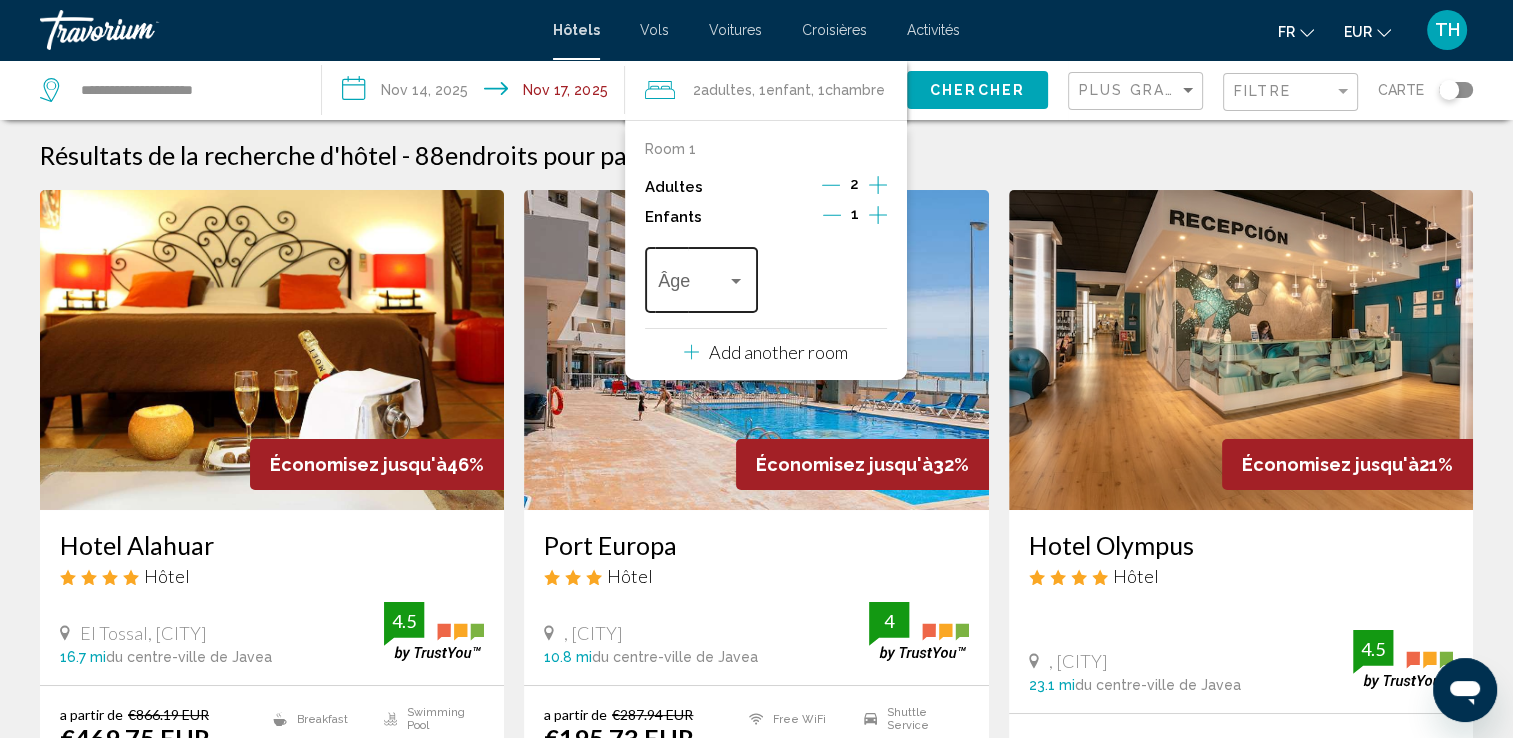 click at bounding box center [701, 285] 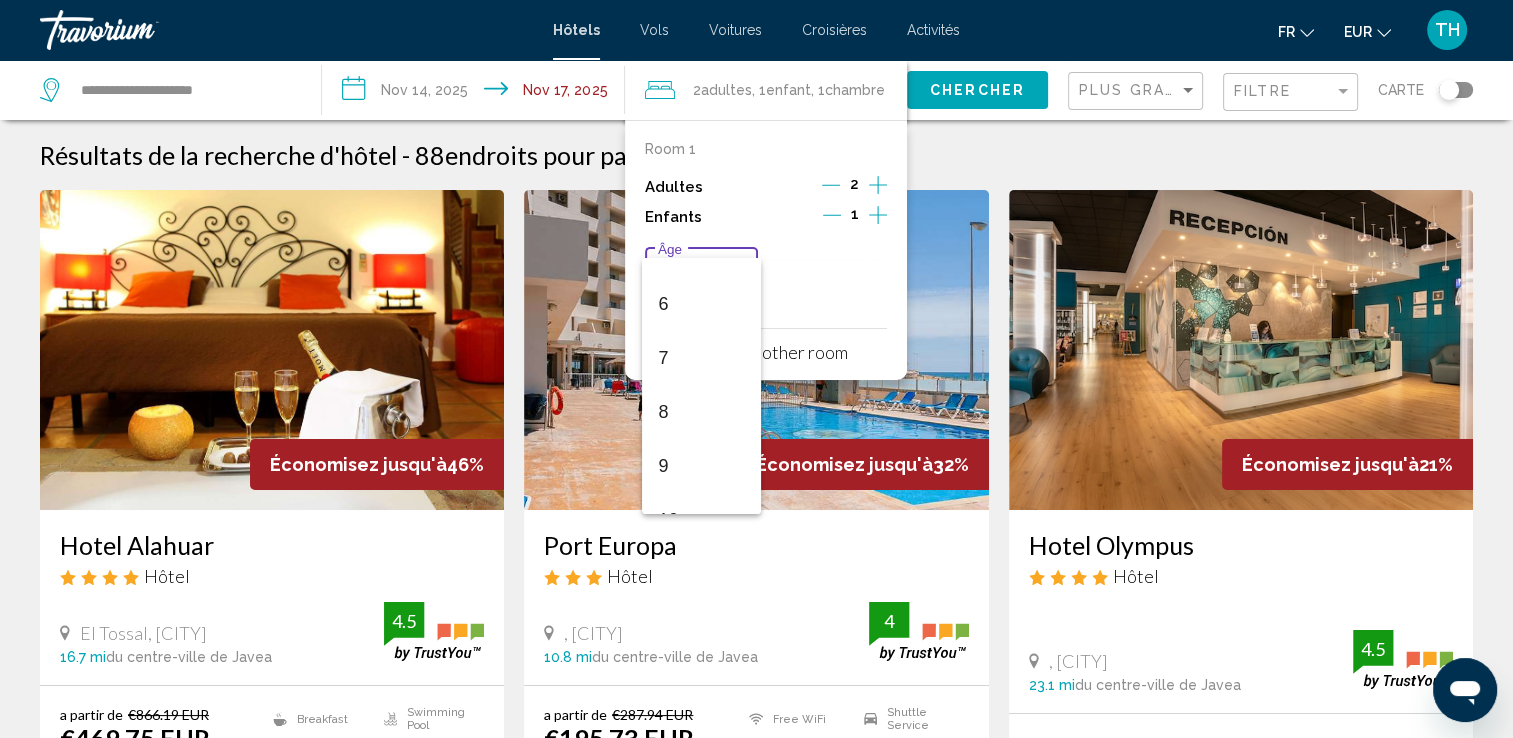 scroll, scrollTop: 320, scrollLeft: 0, axis: vertical 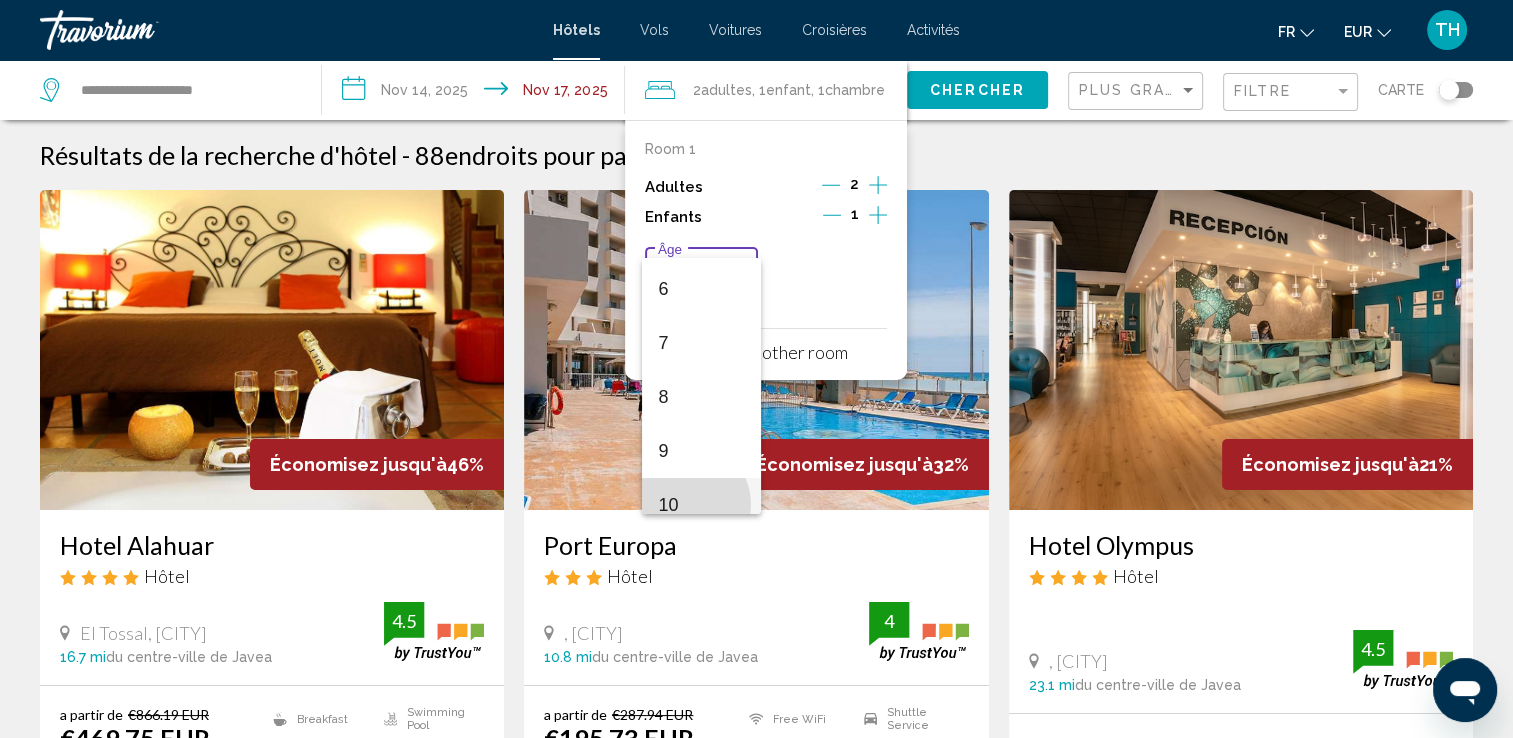 click on "10" at bounding box center (701, 505) 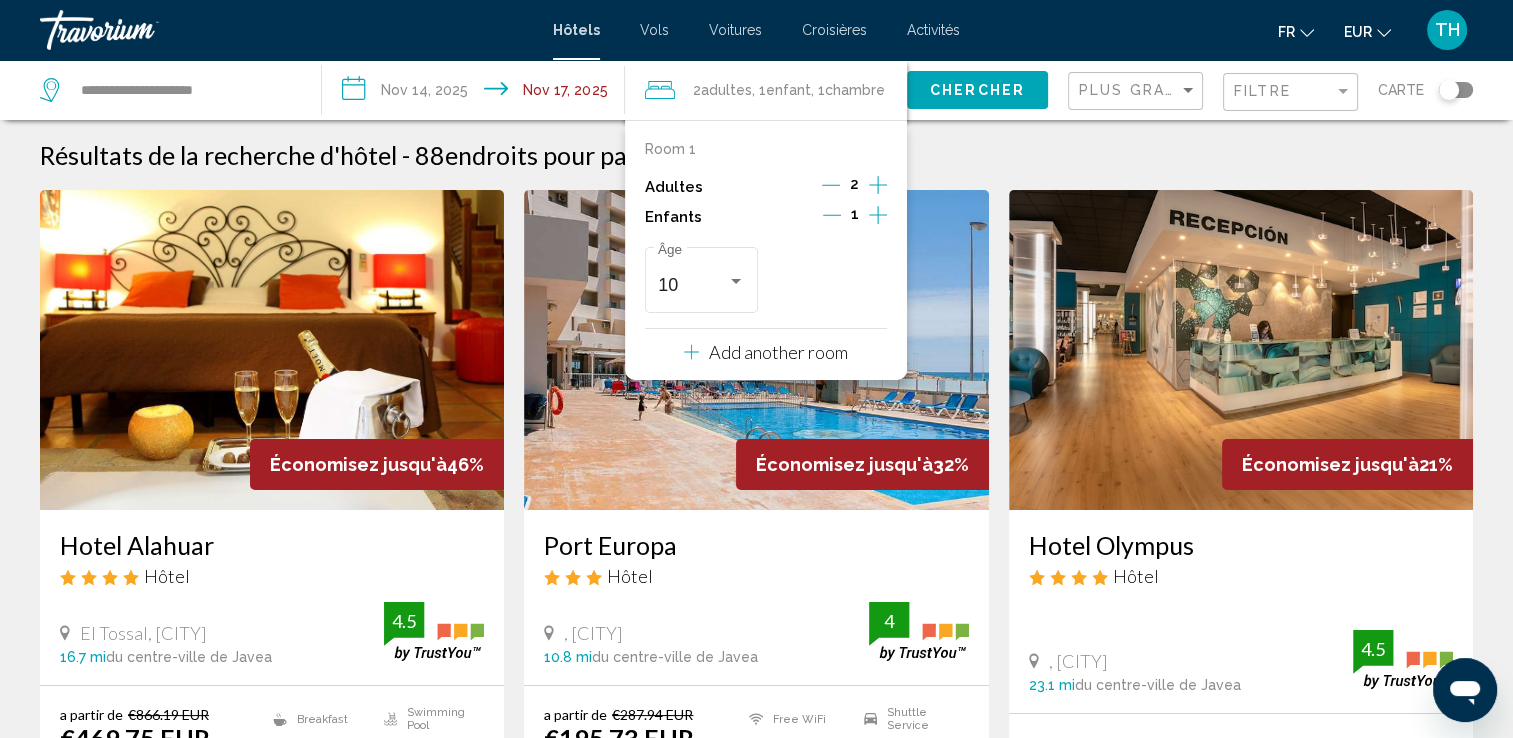 click on "Résultats de la recherche d'hôtel  -   88  endroits pour passer votre temps" at bounding box center (756, 155) 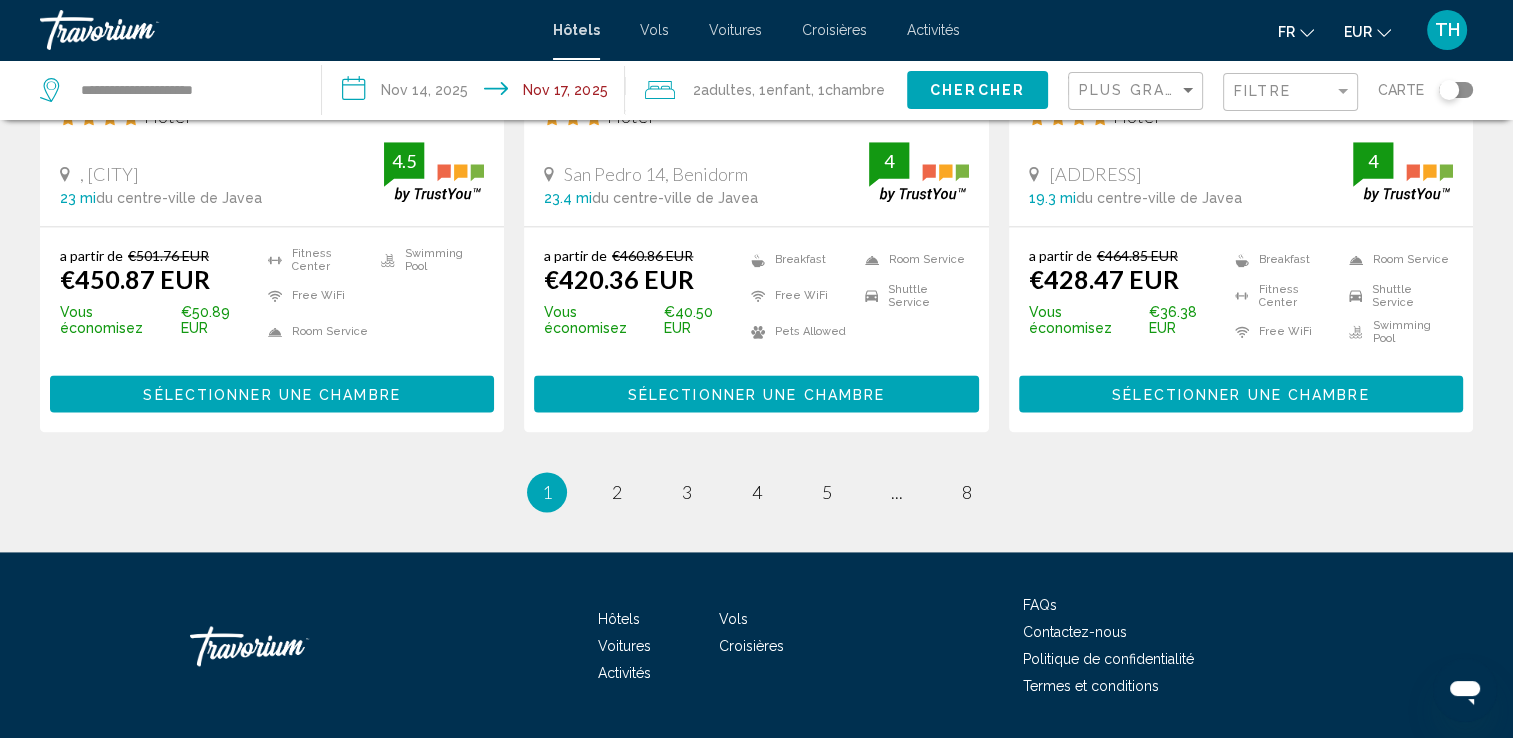 scroll, scrollTop: 2713, scrollLeft: 0, axis: vertical 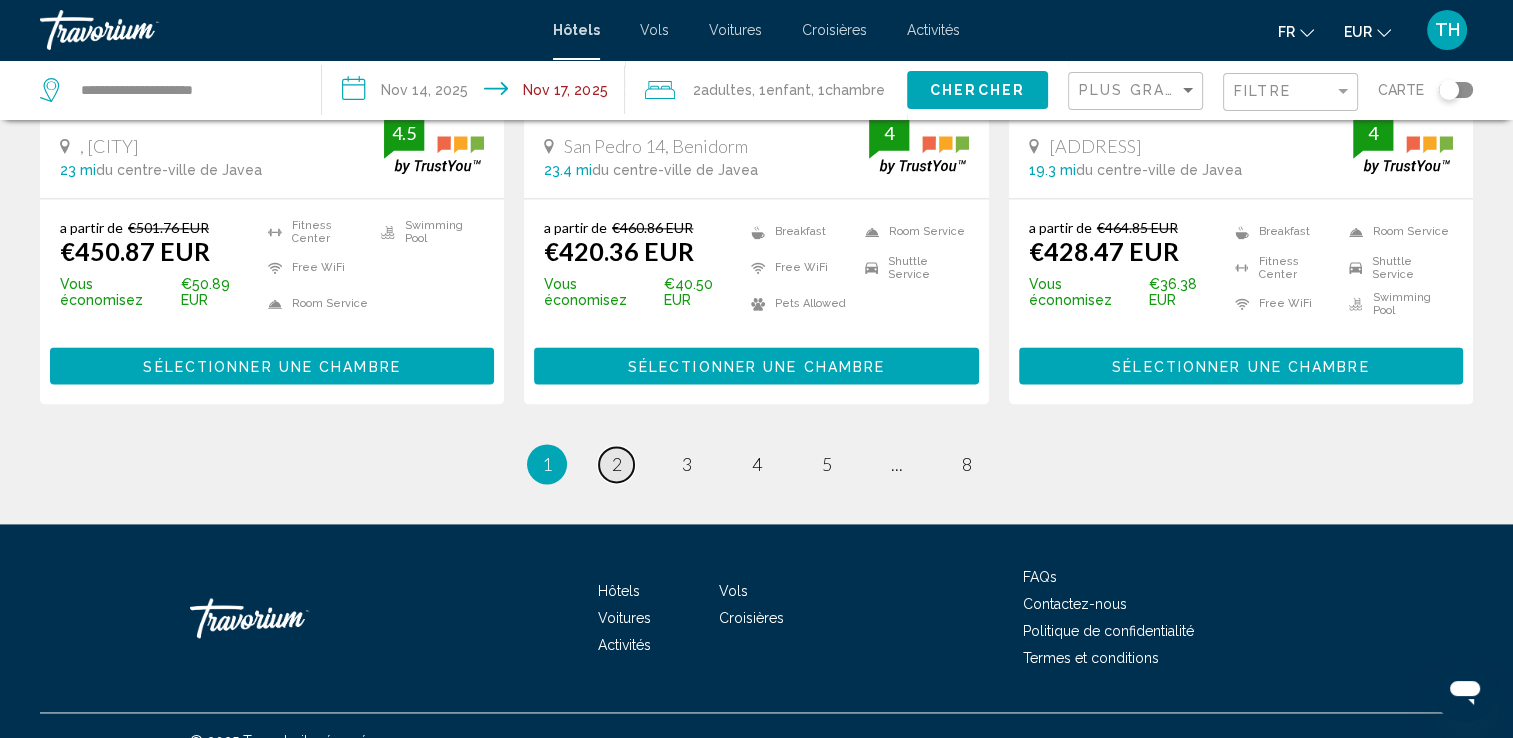 click on "page  2" at bounding box center (616, 464) 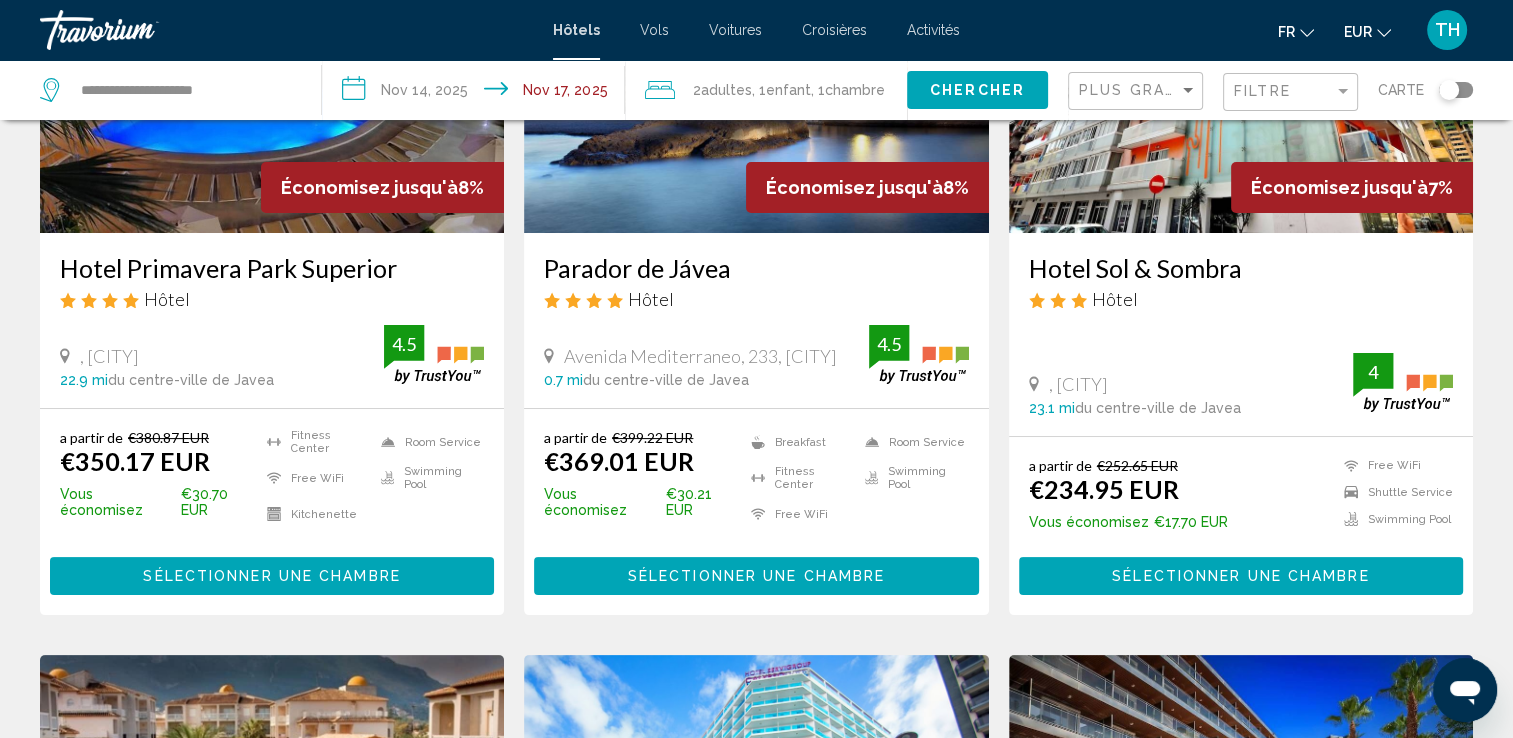 scroll, scrollTop: 249, scrollLeft: 0, axis: vertical 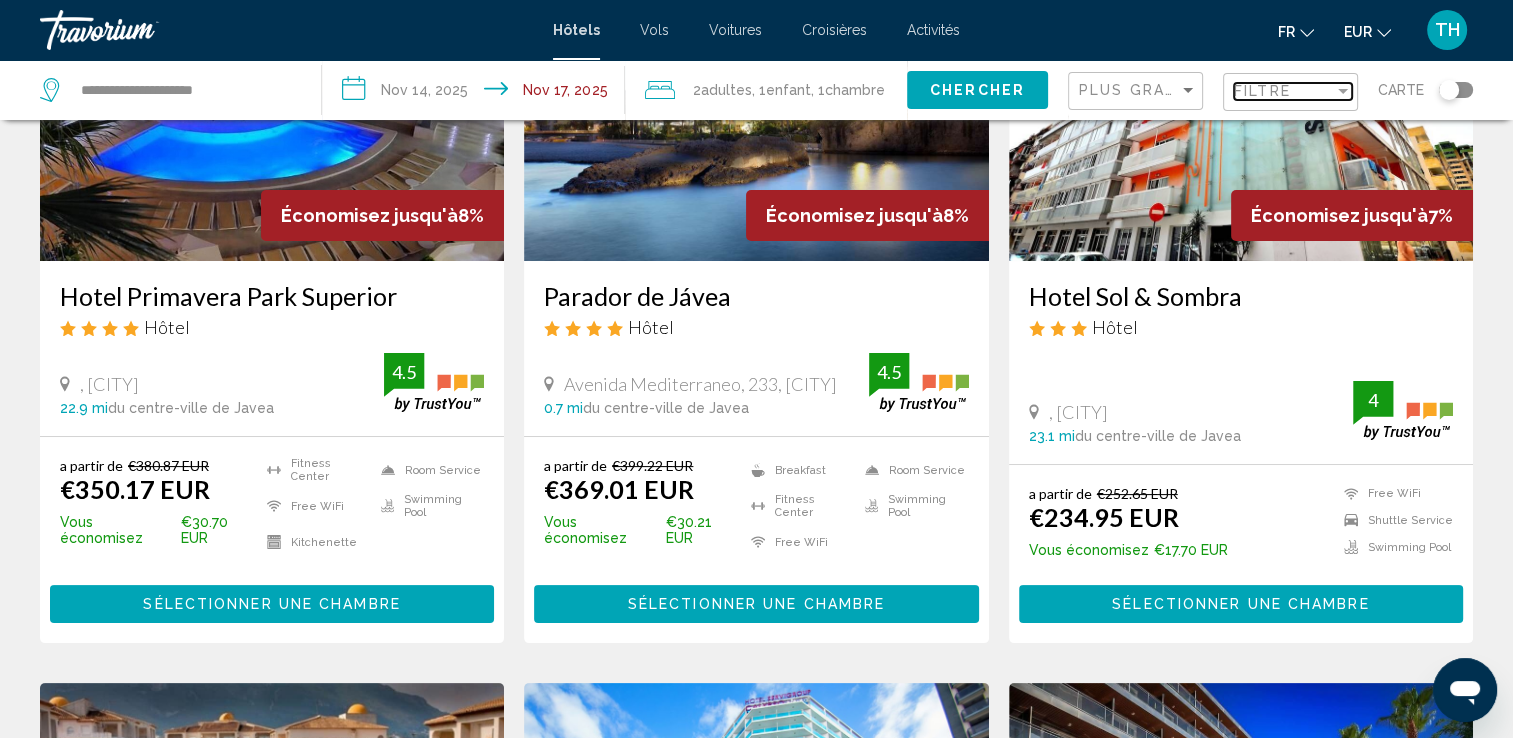 click on "Filtre" at bounding box center (1262, 91) 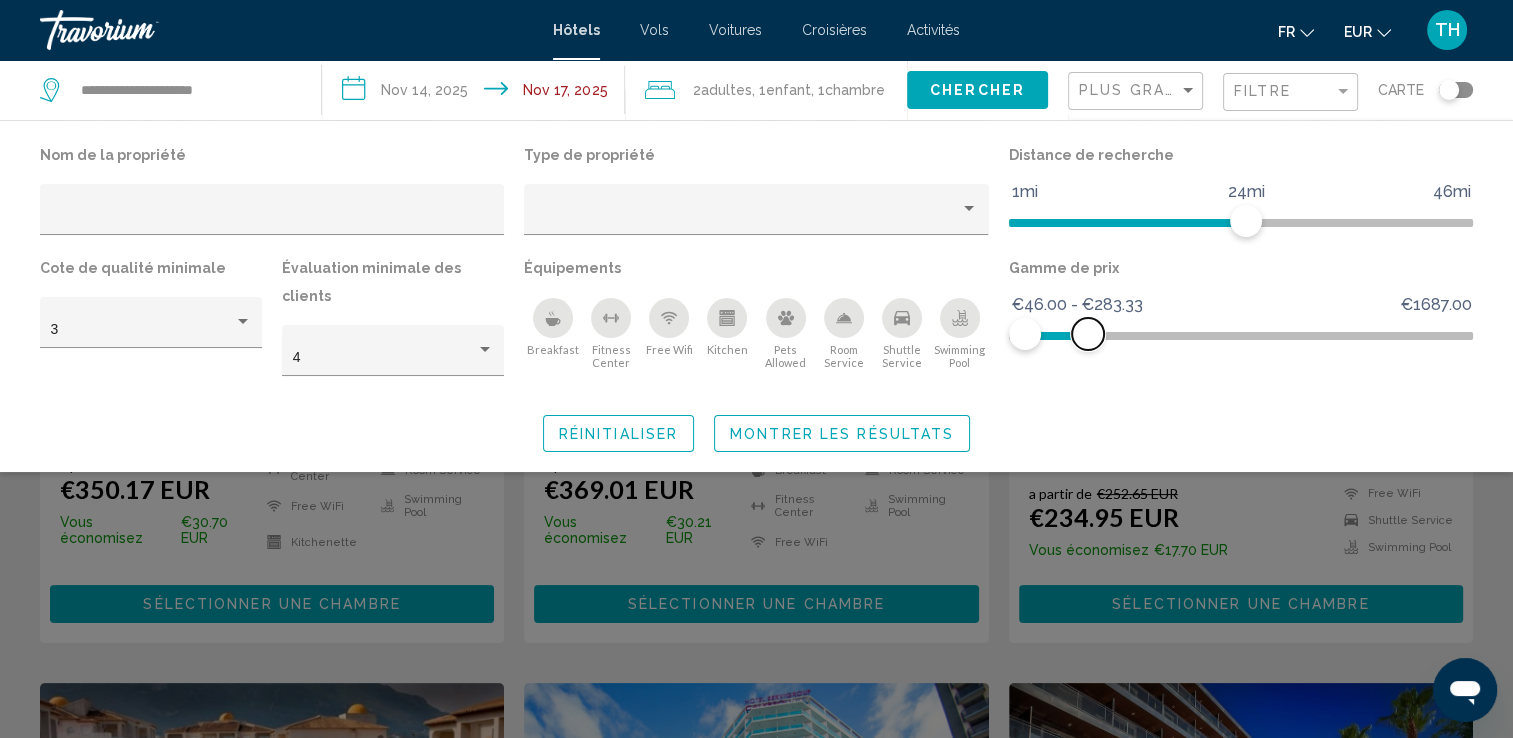 click 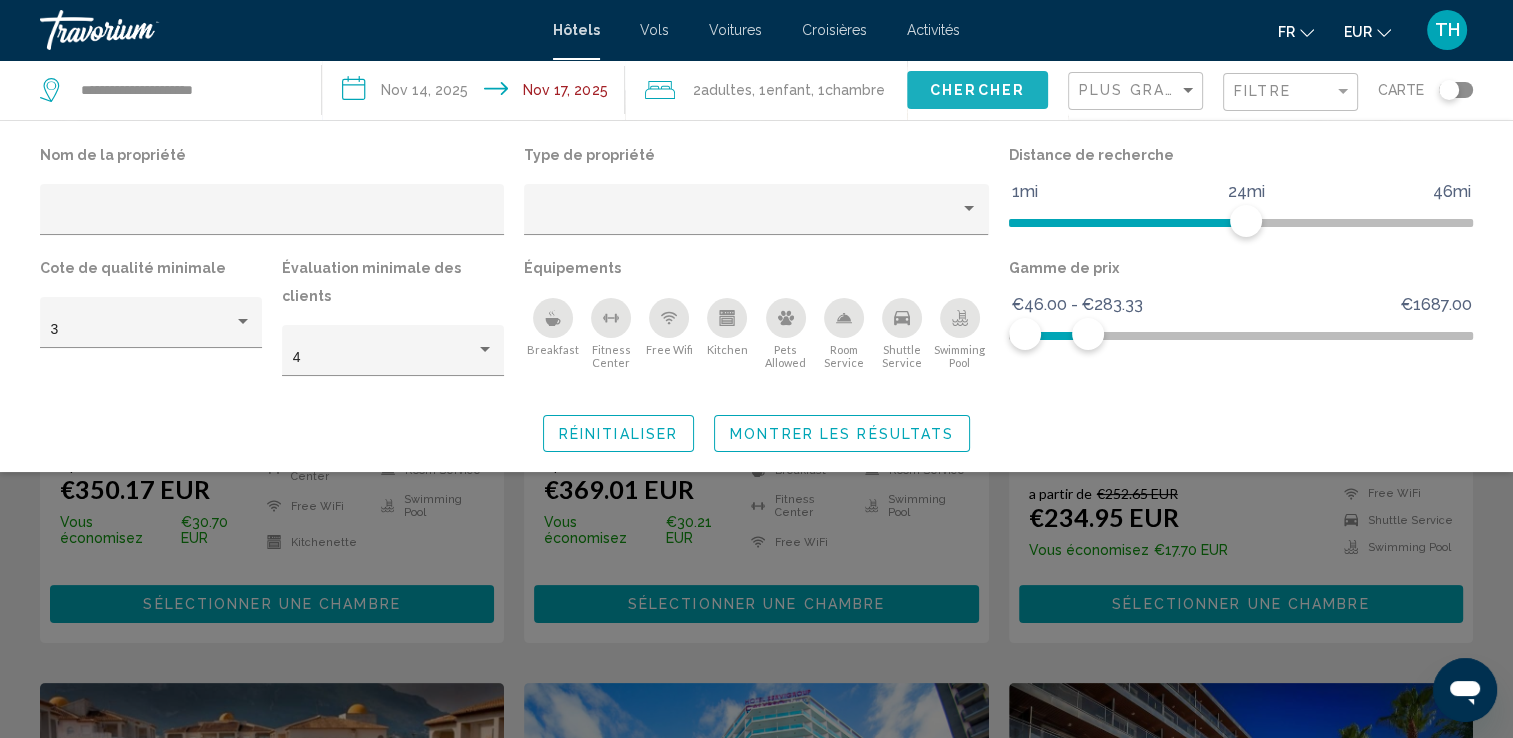 click on "Chercher" 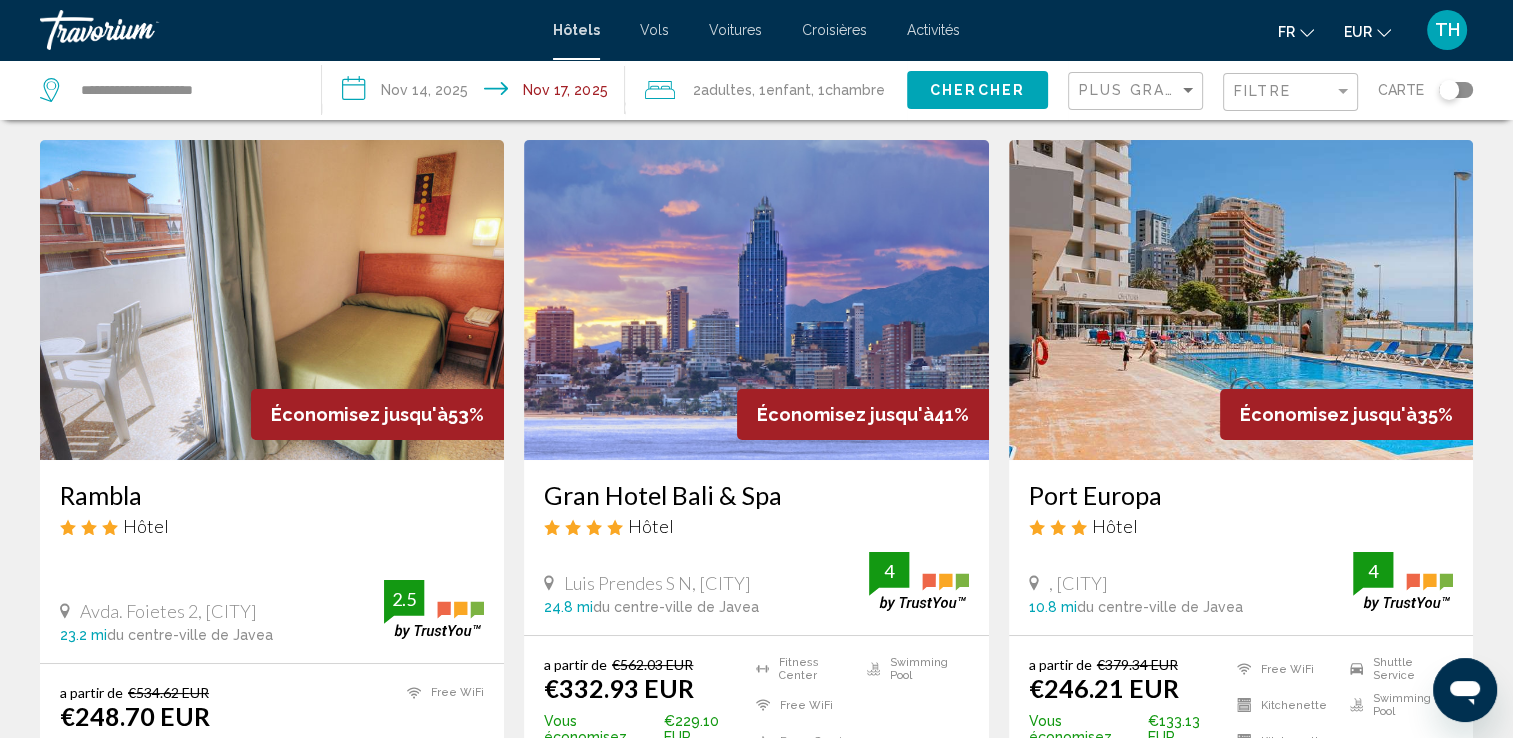 scroll, scrollTop: 59, scrollLeft: 0, axis: vertical 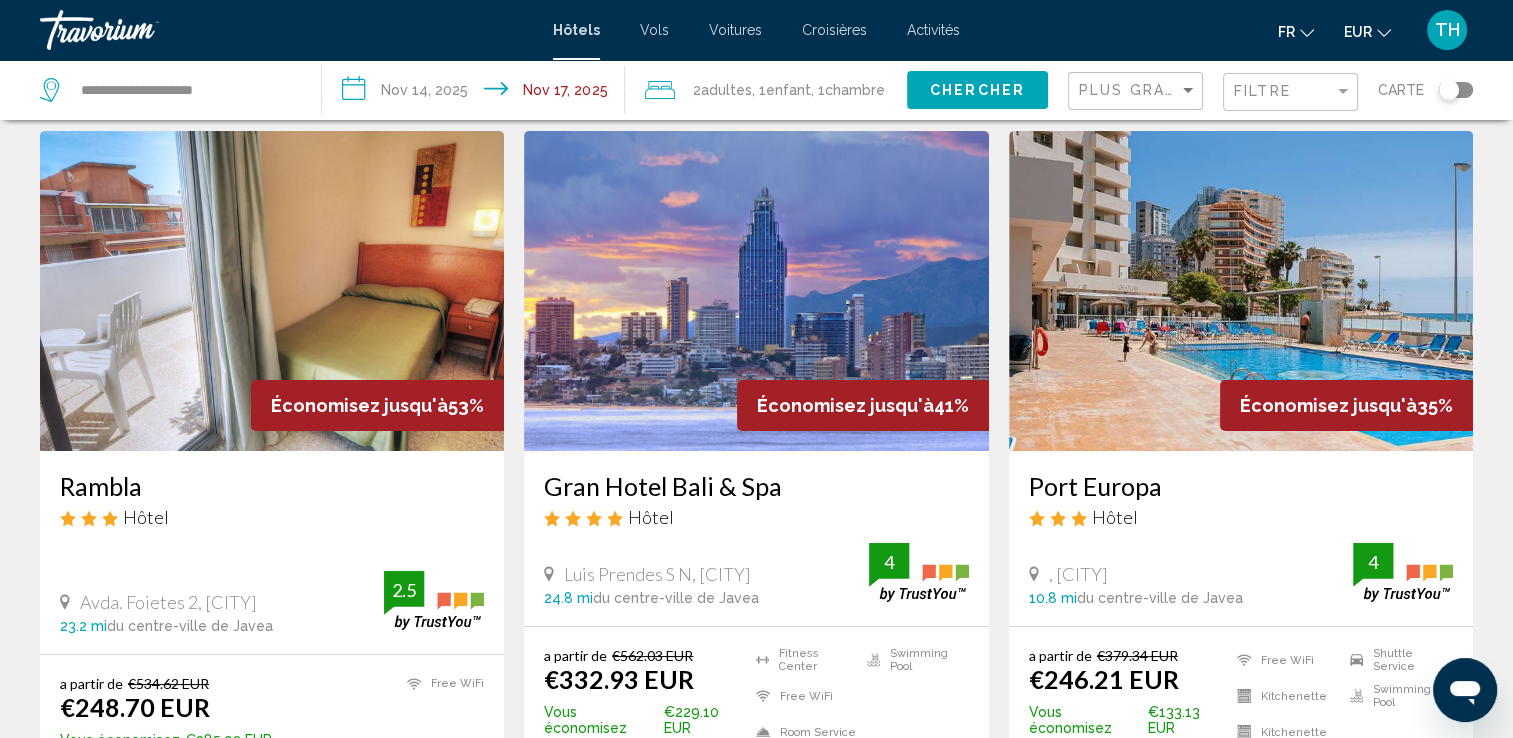 click at bounding box center (756, 291) 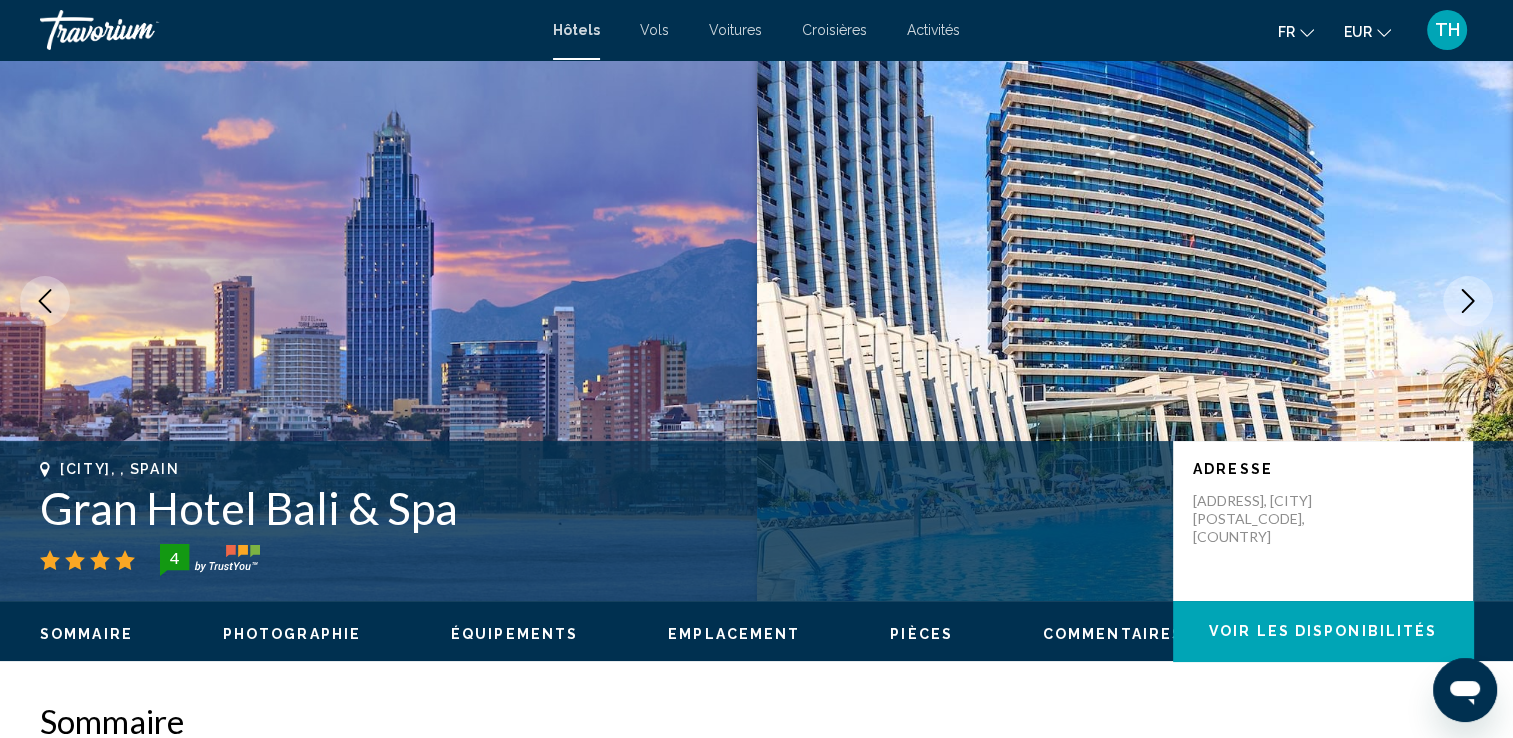 scroll, scrollTop: 0, scrollLeft: 0, axis: both 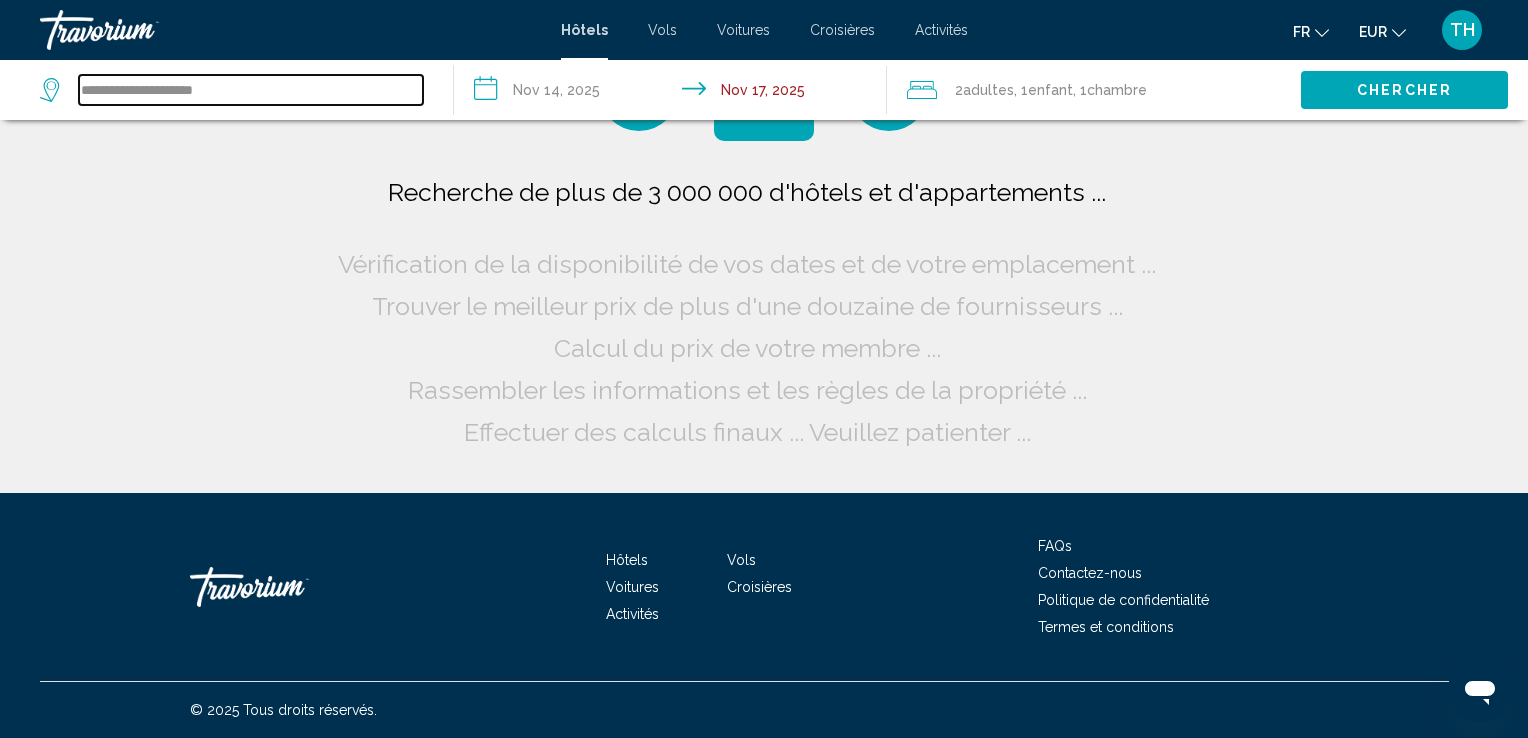 click on "**********" at bounding box center [251, 90] 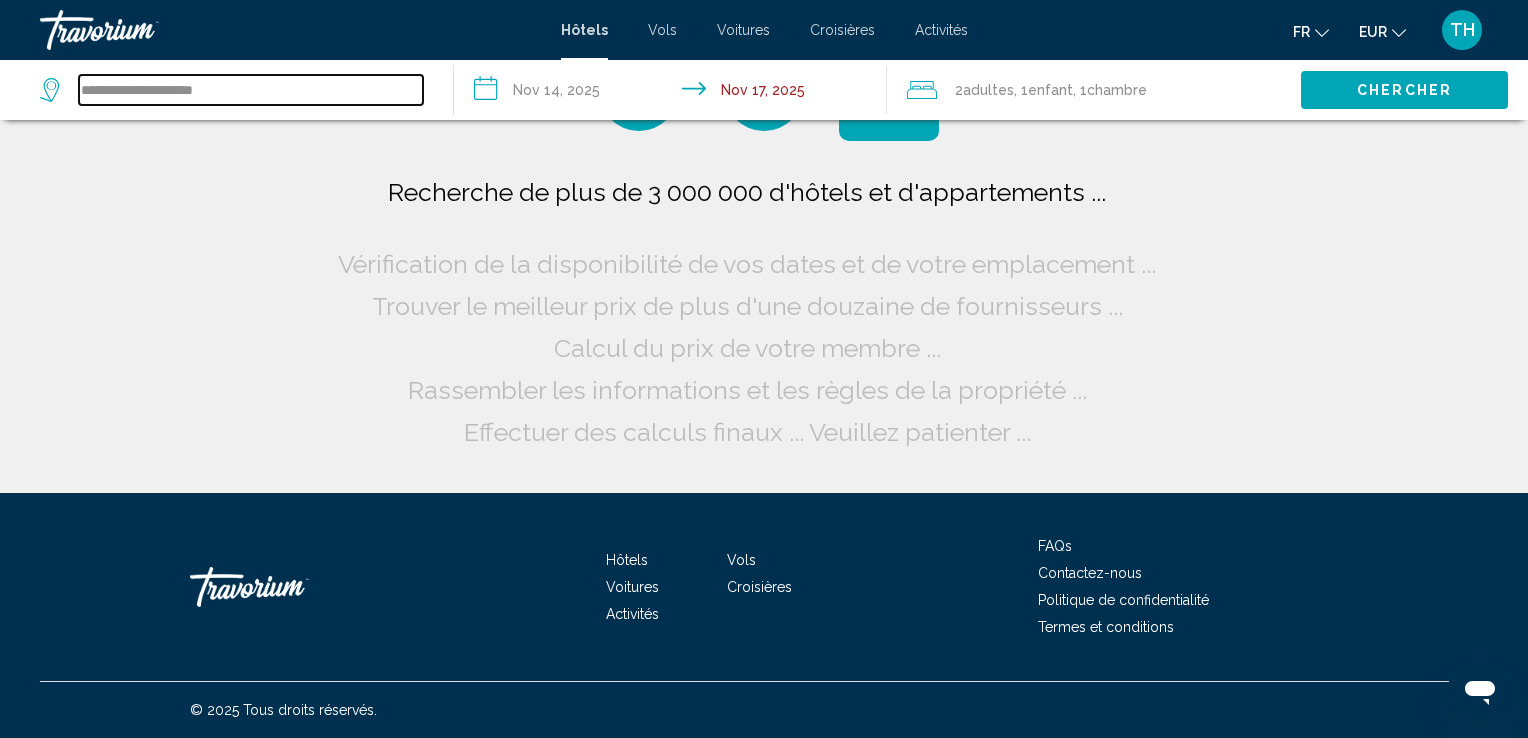 click on "**********" at bounding box center (251, 90) 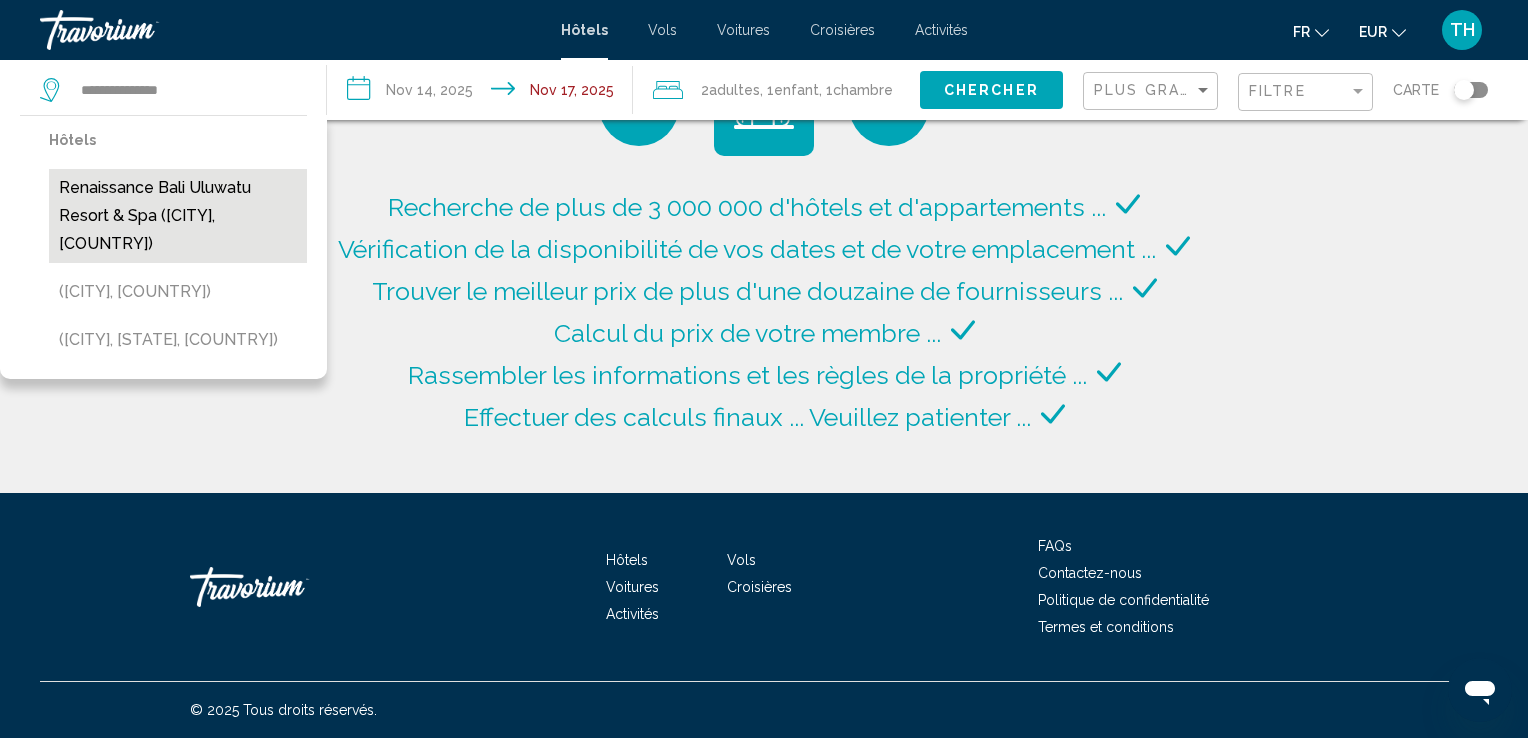 click on "[BRAND] [BRAND] [BRAND] & [BRAND] ([CITY], [COUNTRY])" at bounding box center [178, 216] 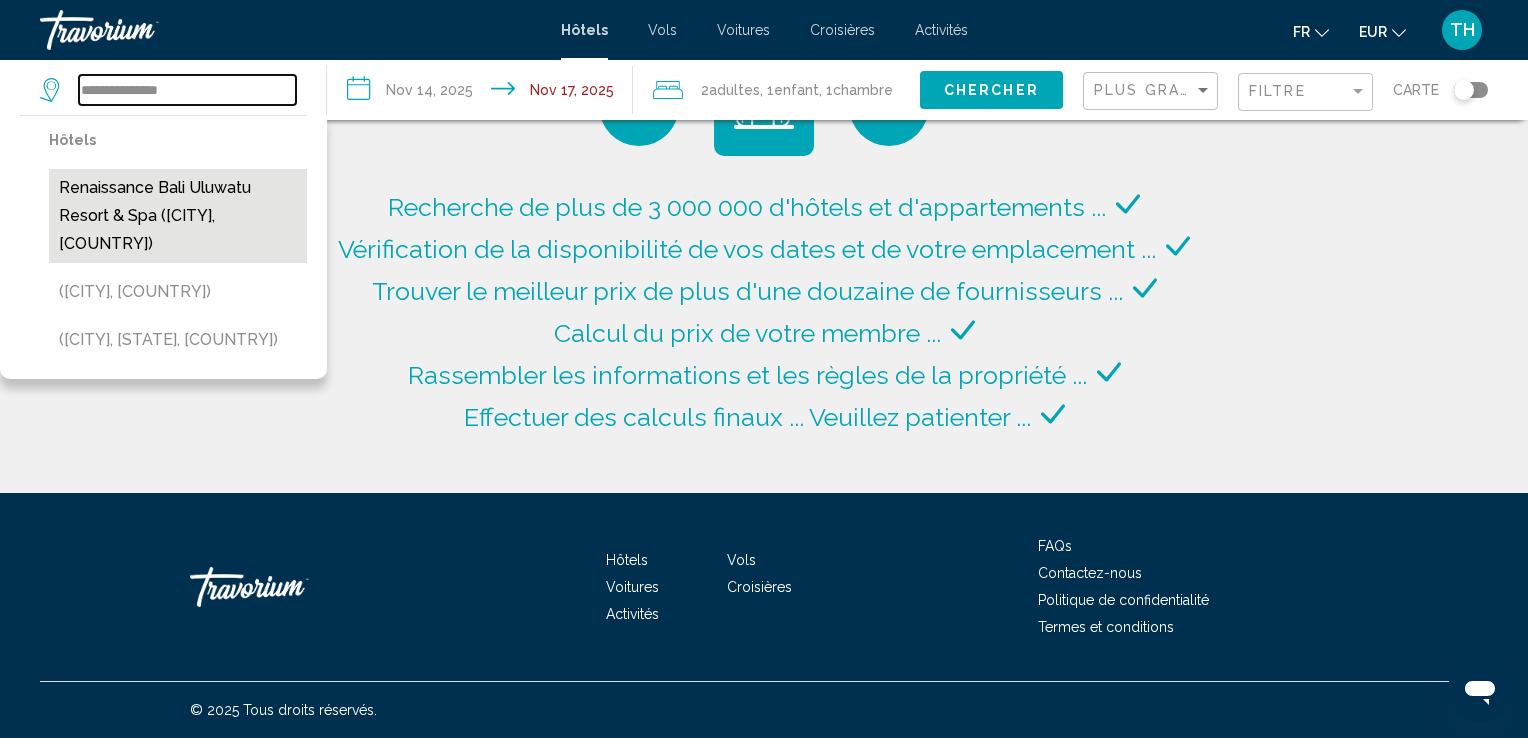type on "**********" 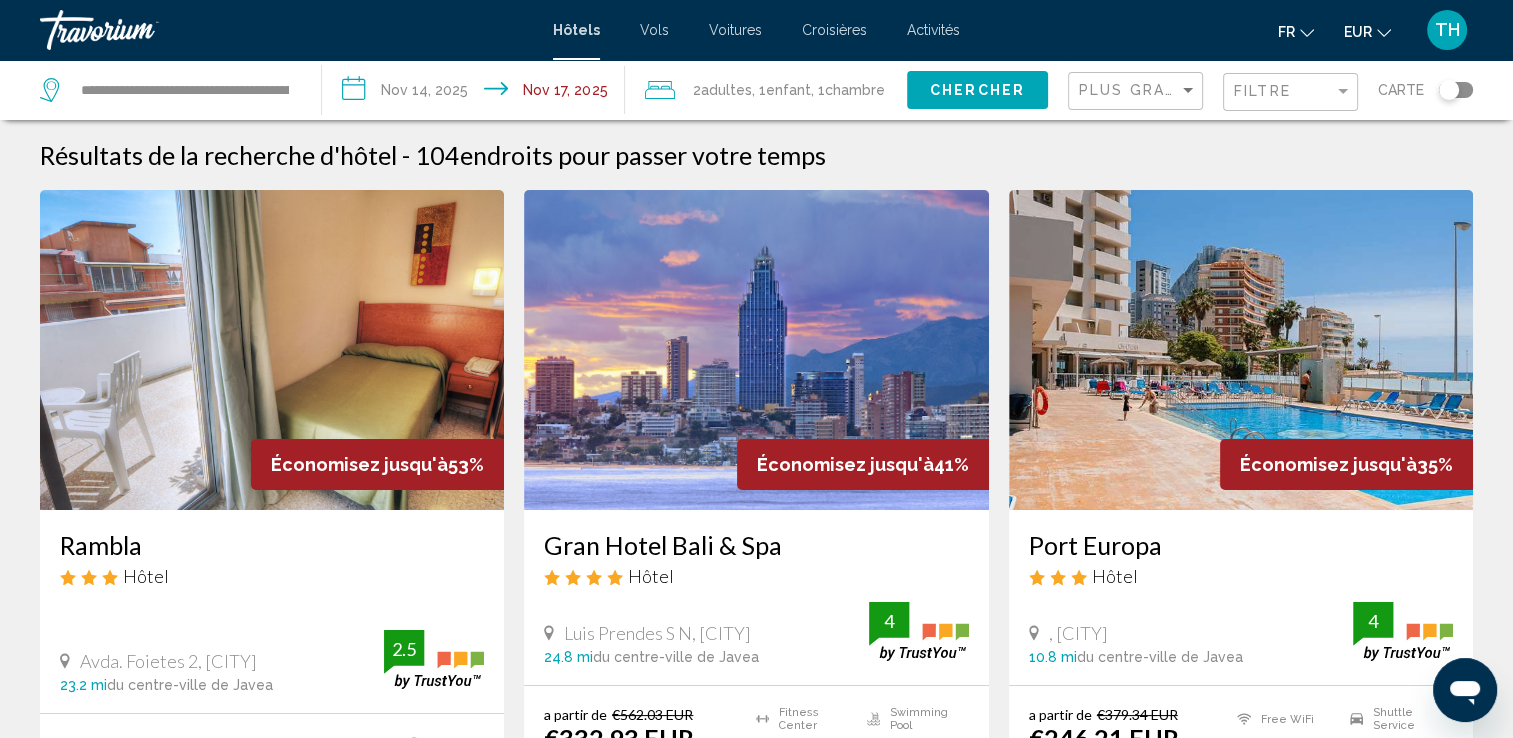 click on "**********" at bounding box center (477, 93) 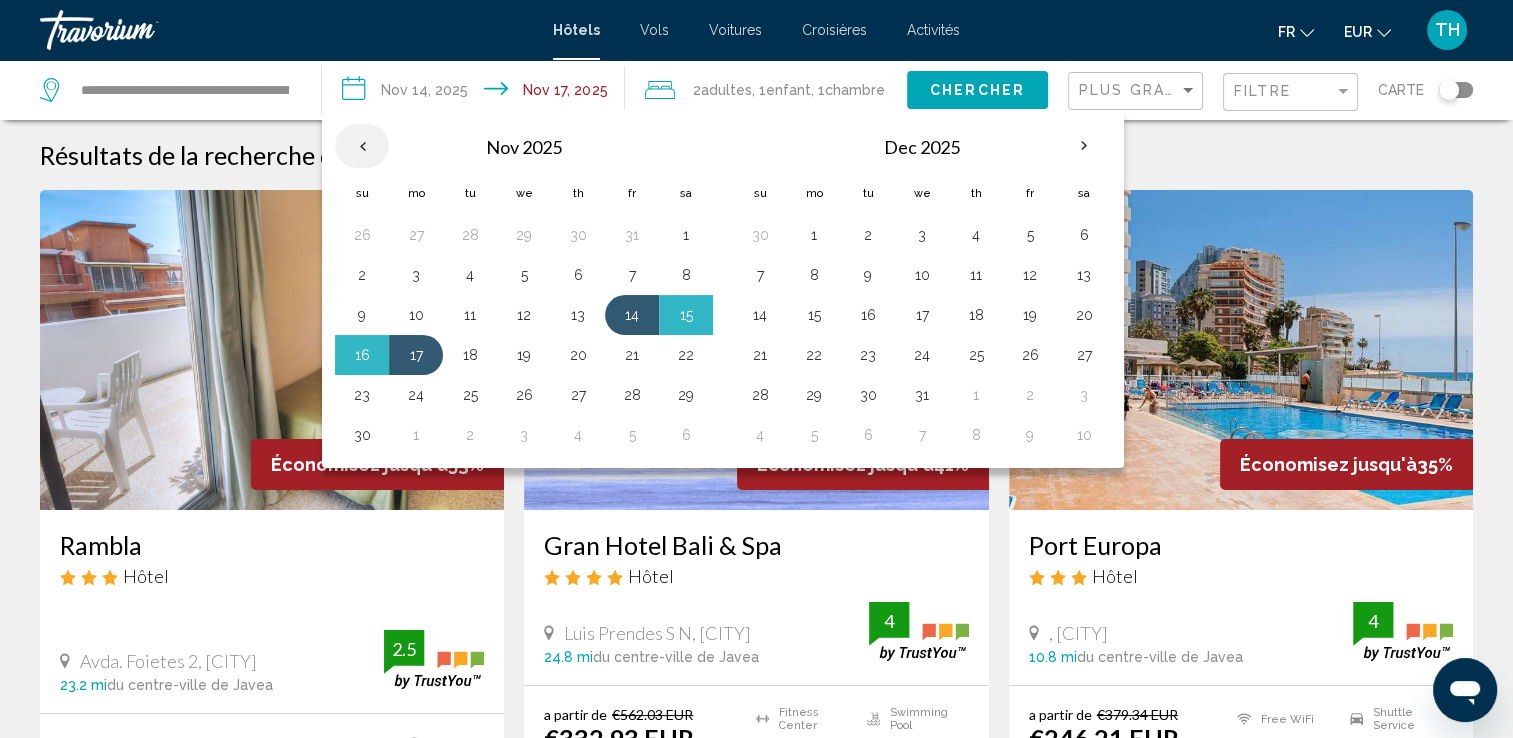 click at bounding box center (362, 146) 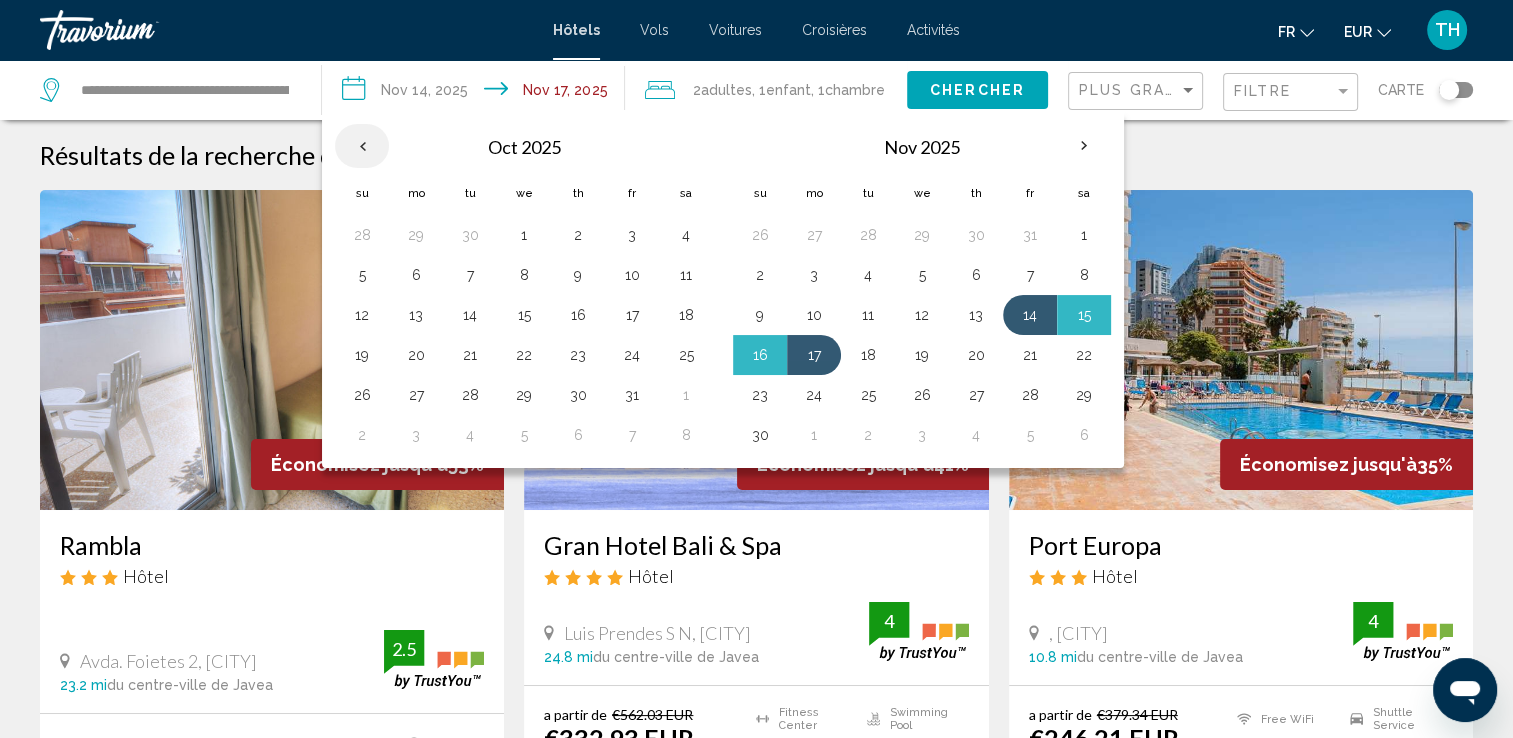 click at bounding box center [362, 146] 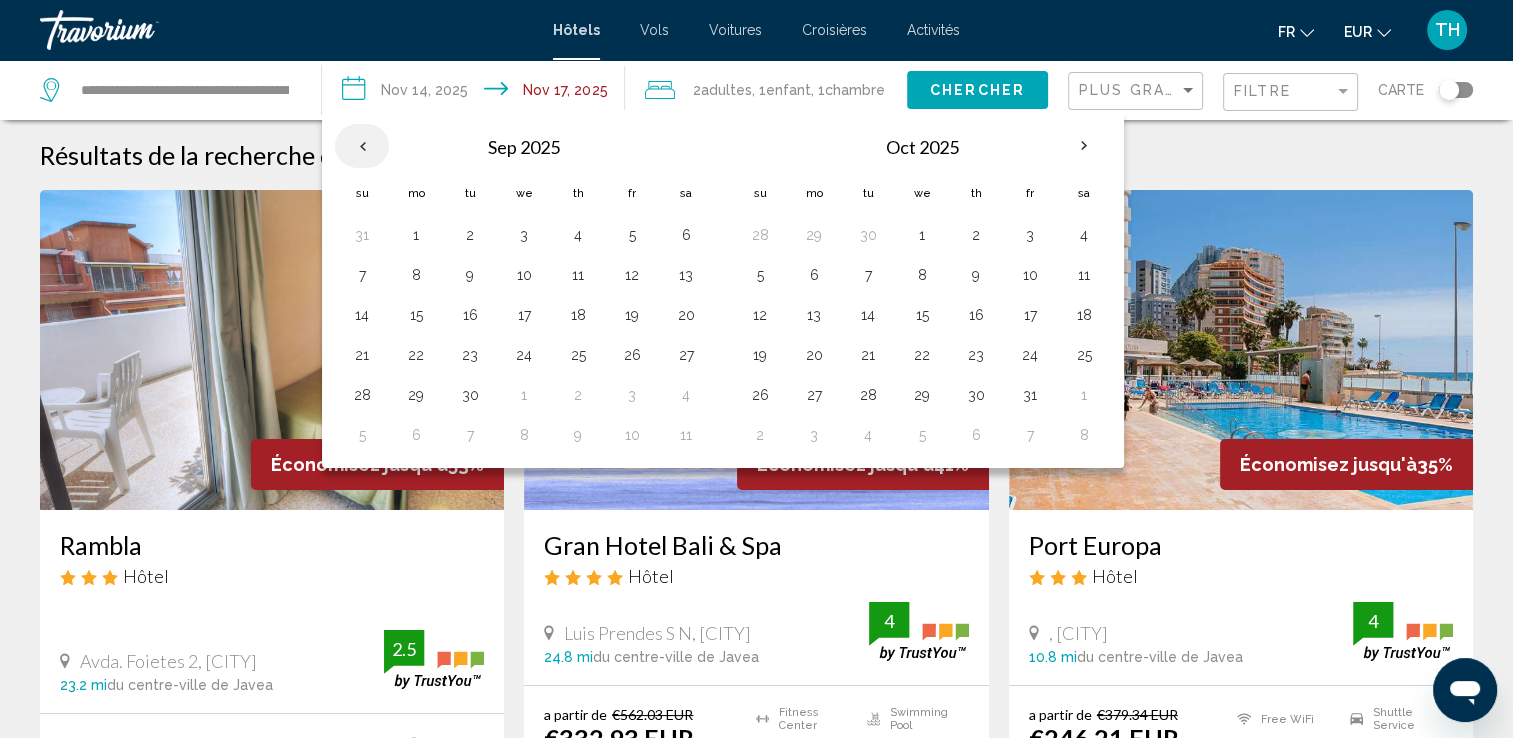 click at bounding box center [362, 146] 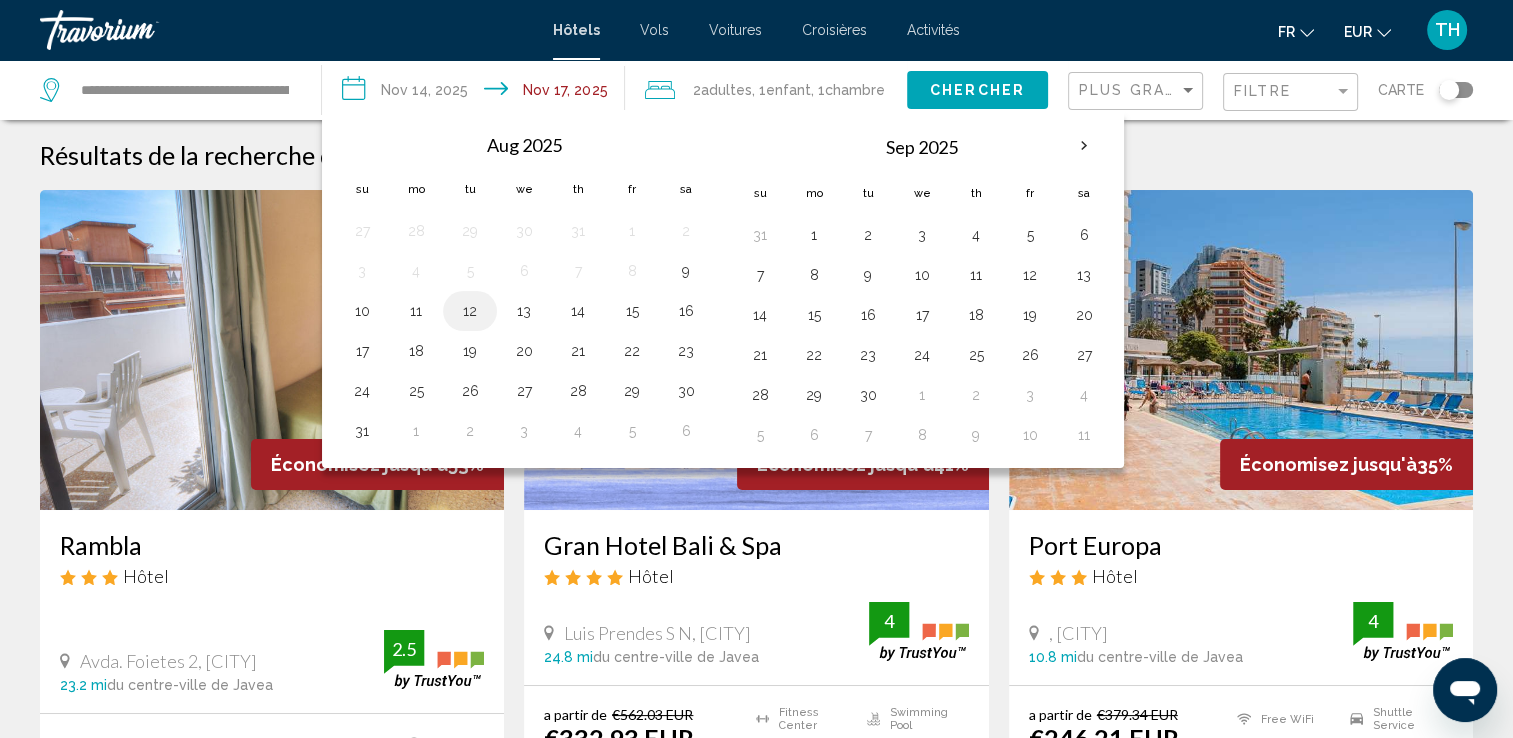 click on "12" at bounding box center [470, 311] 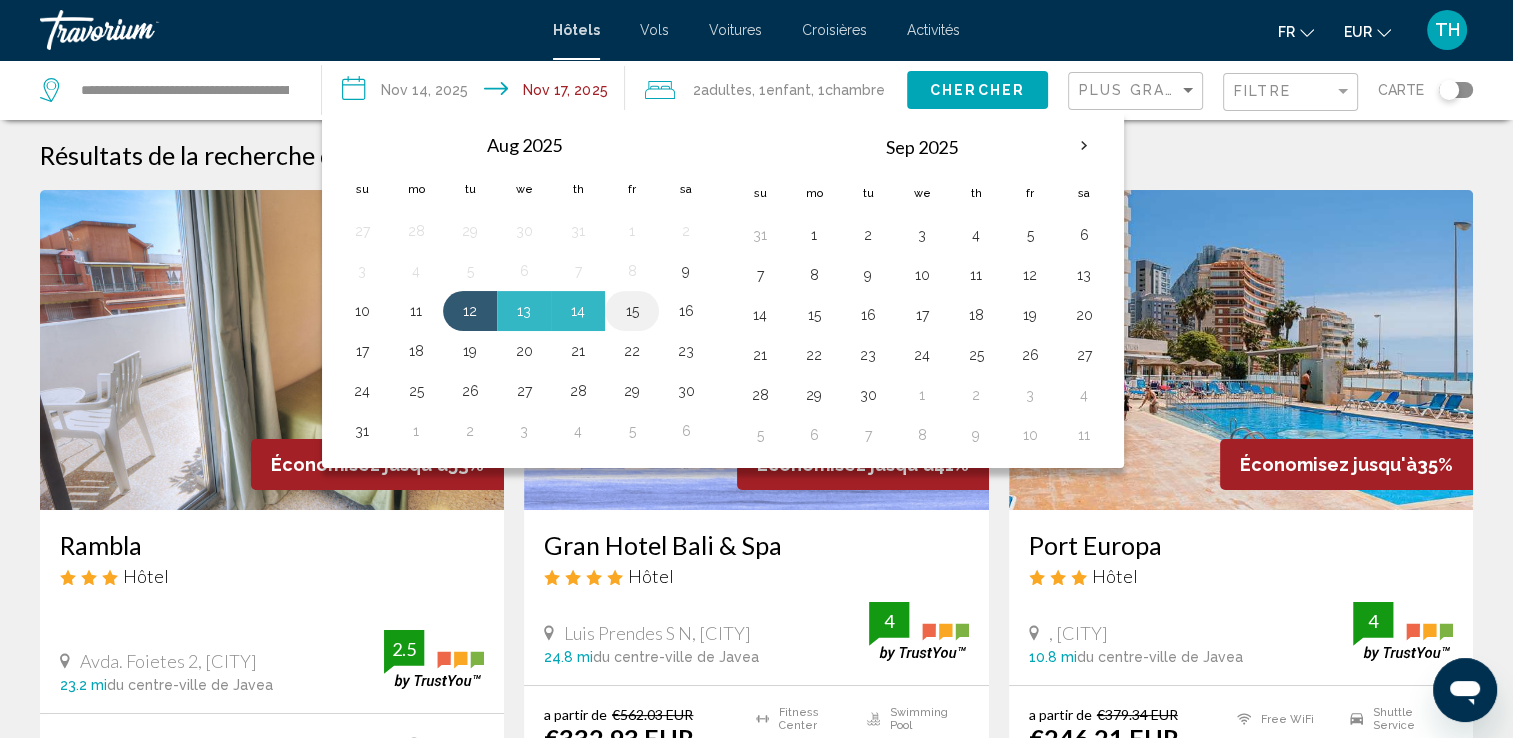 click on "15" at bounding box center [632, 311] 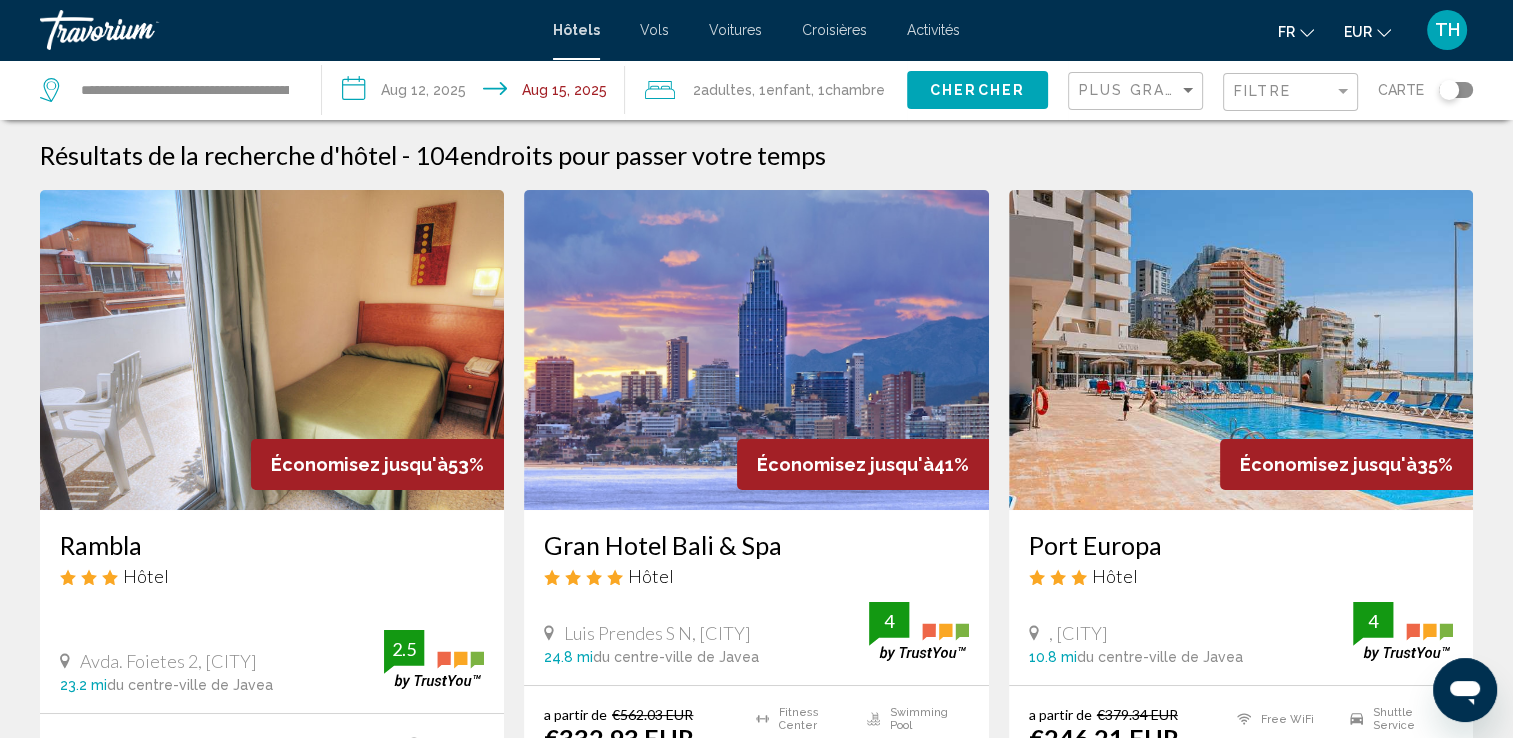 click on "Chambre" 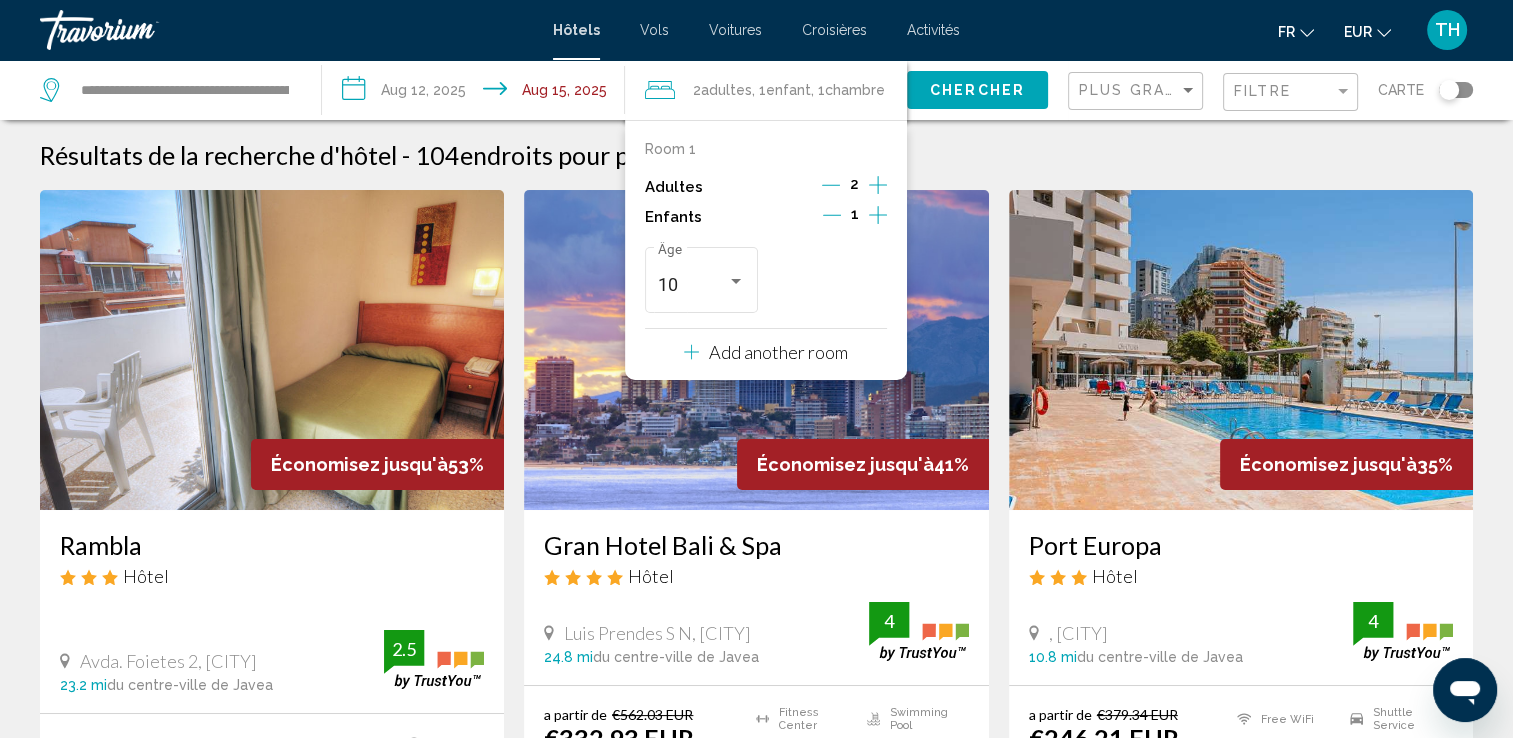 click 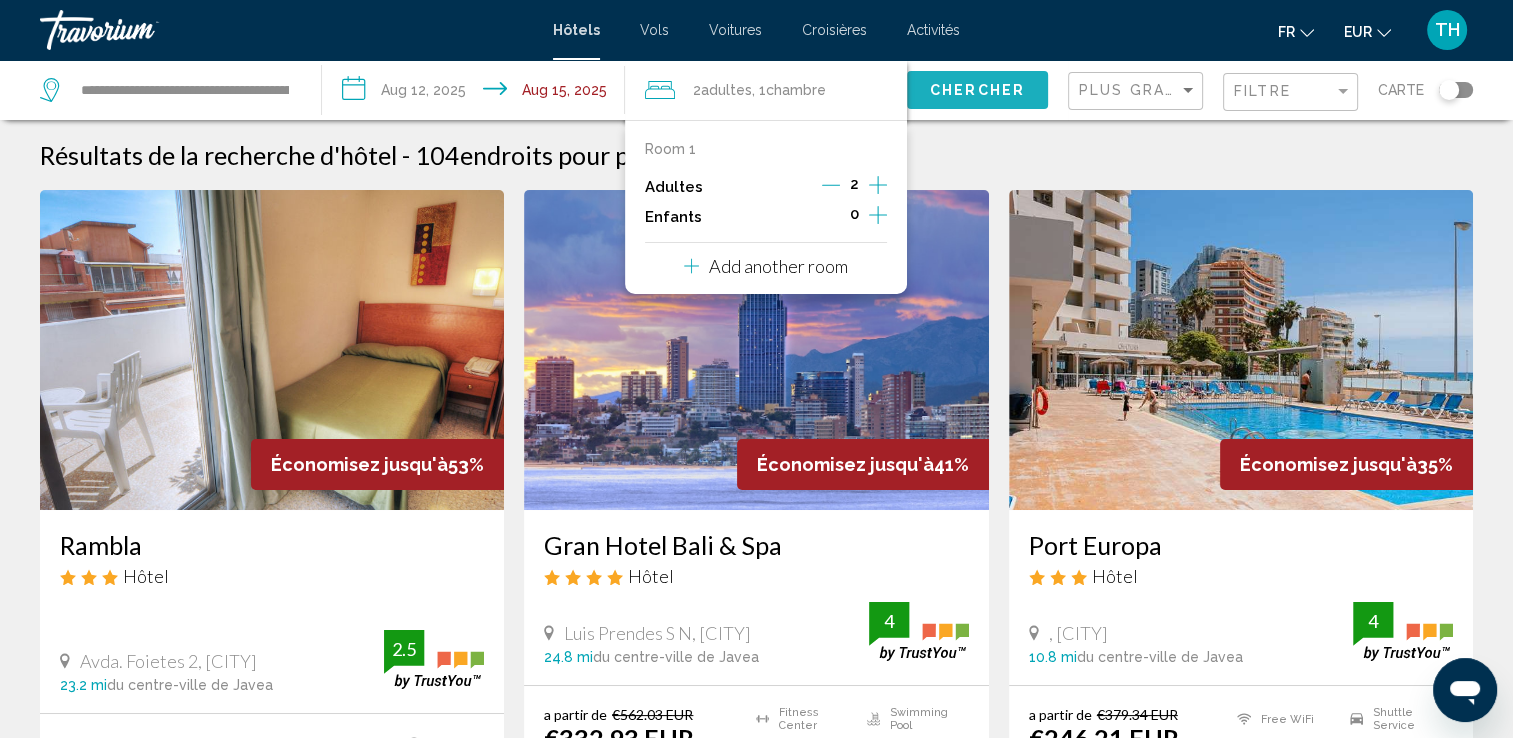 click on "Chercher" 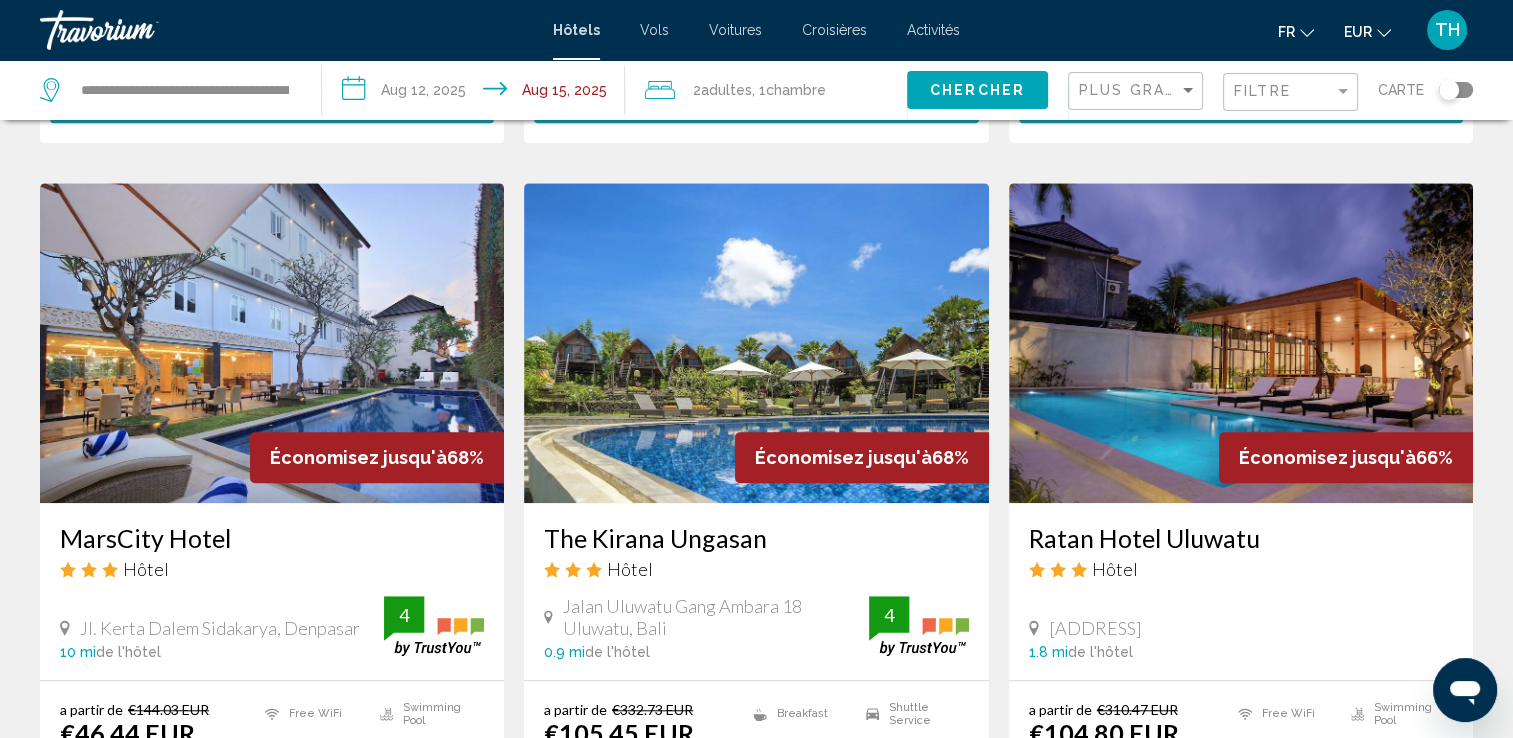 scroll, scrollTop: 1543, scrollLeft: 0, axis: vertical 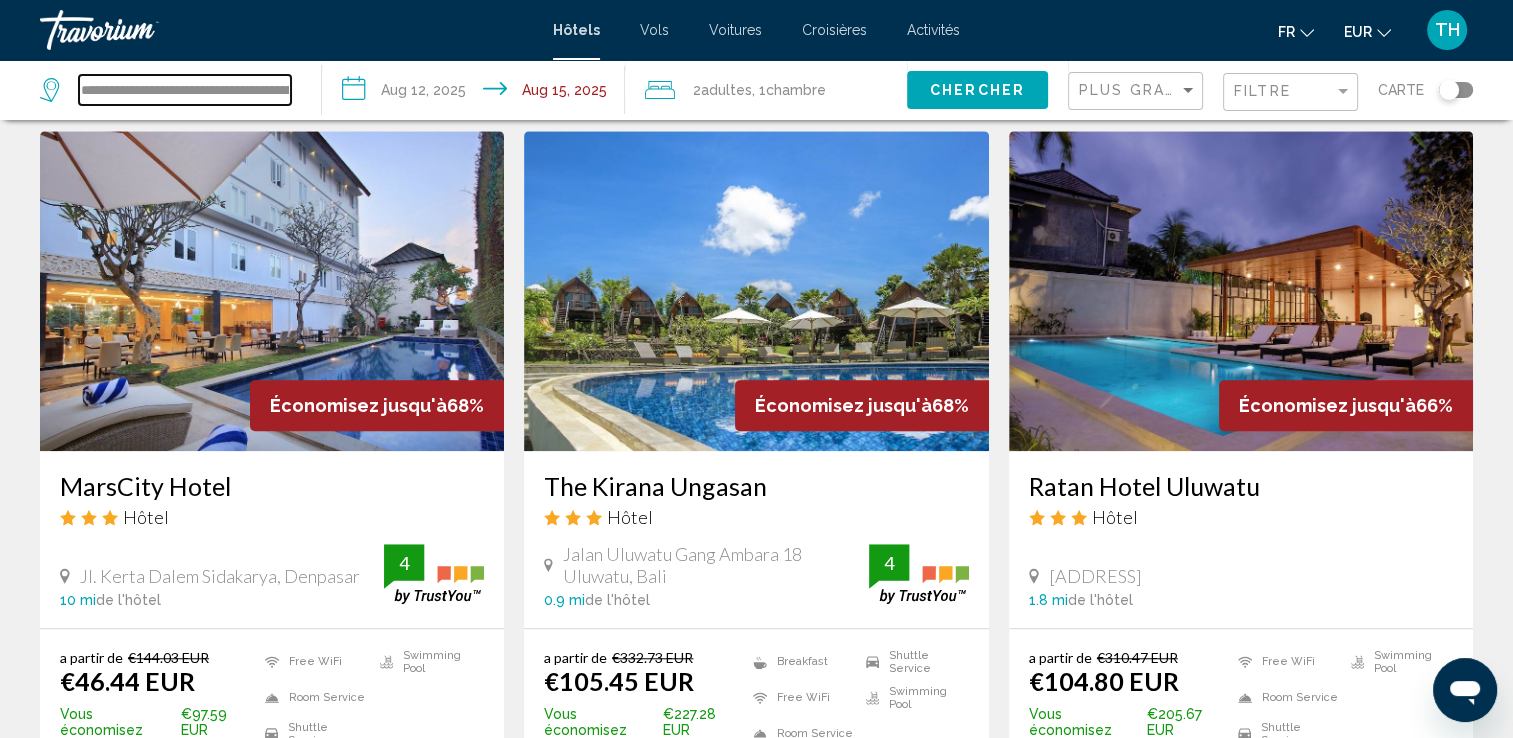 click on "**********" at bounding box center (185, 90) 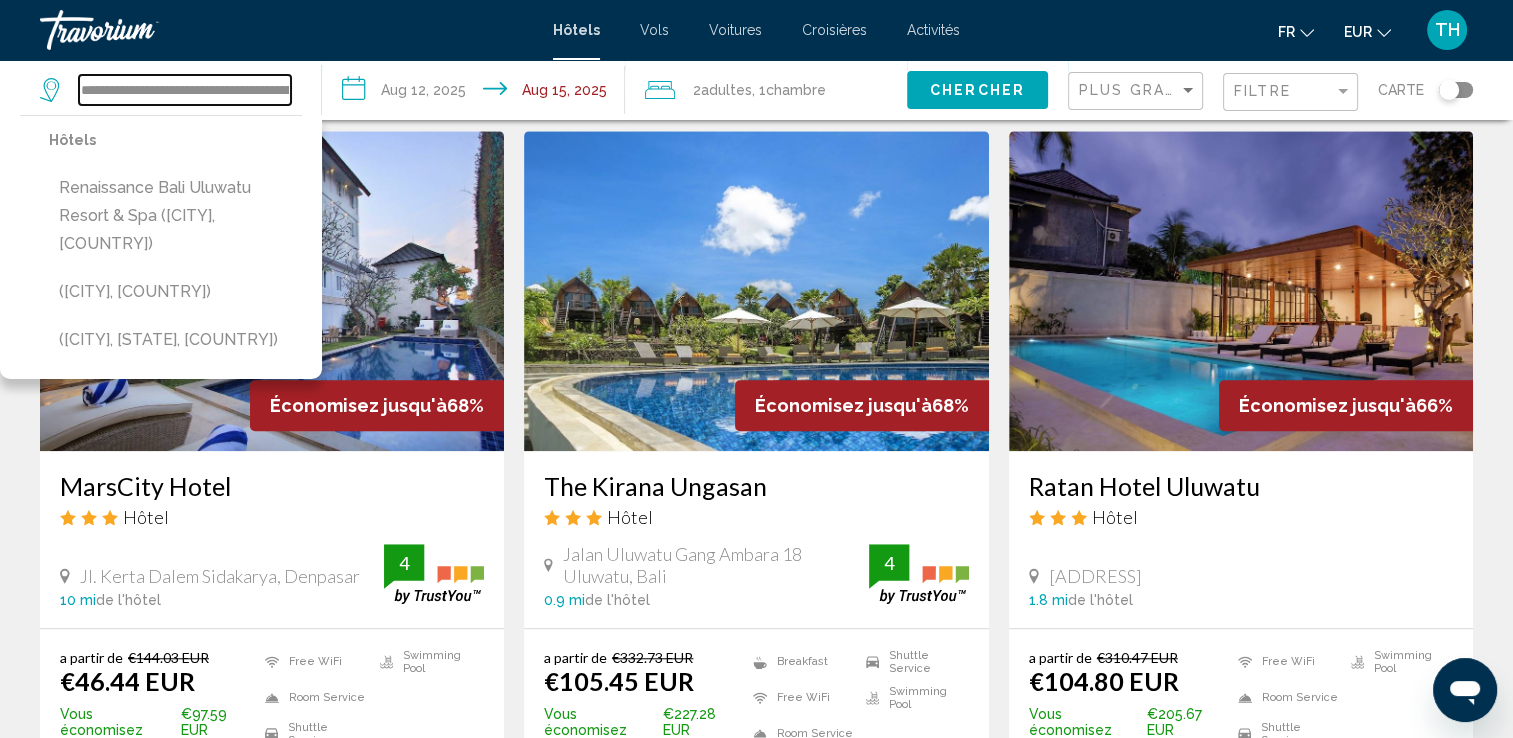 click on "**********" at bounding box center [185, 90] 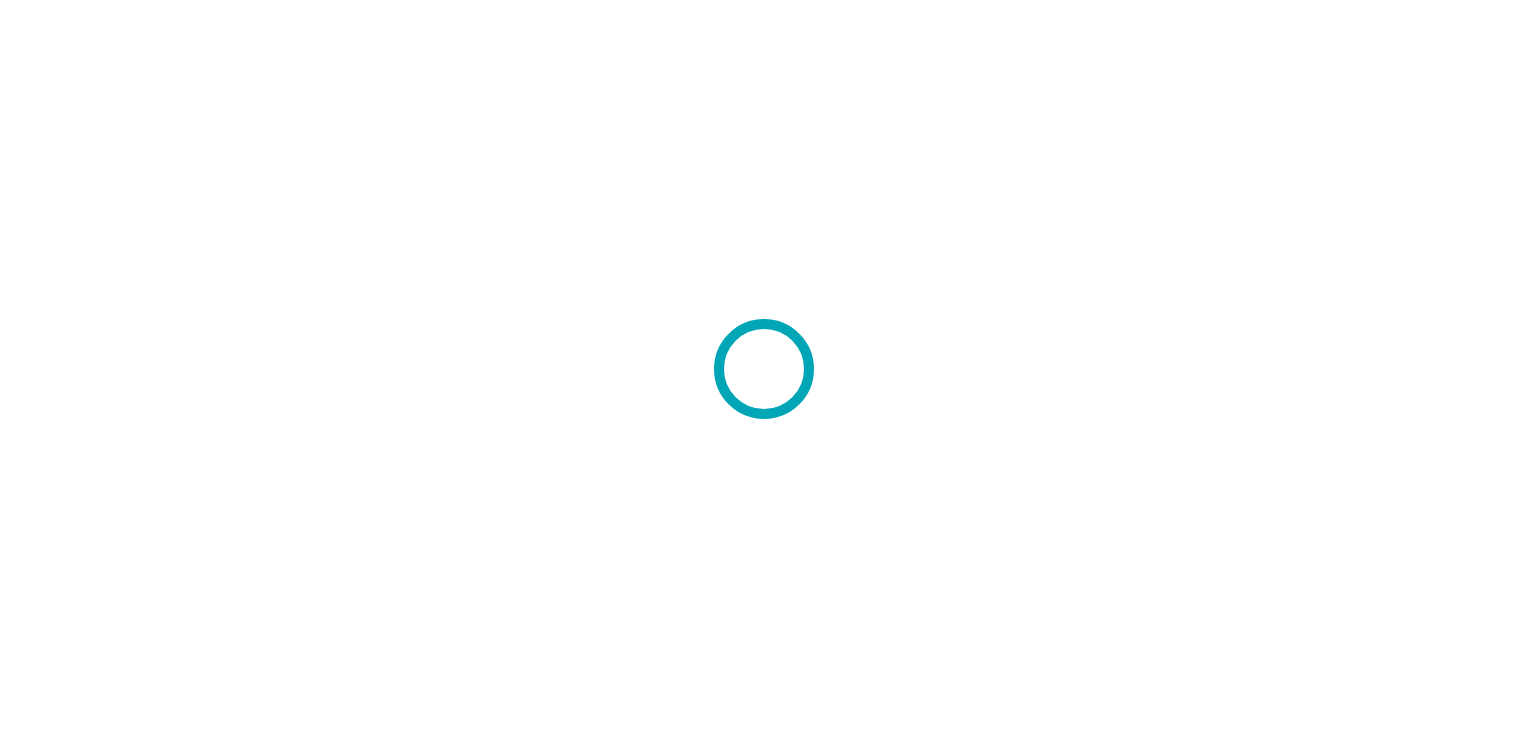 scroll, scrollTop: 0, scrollLeft: 0, axis: both 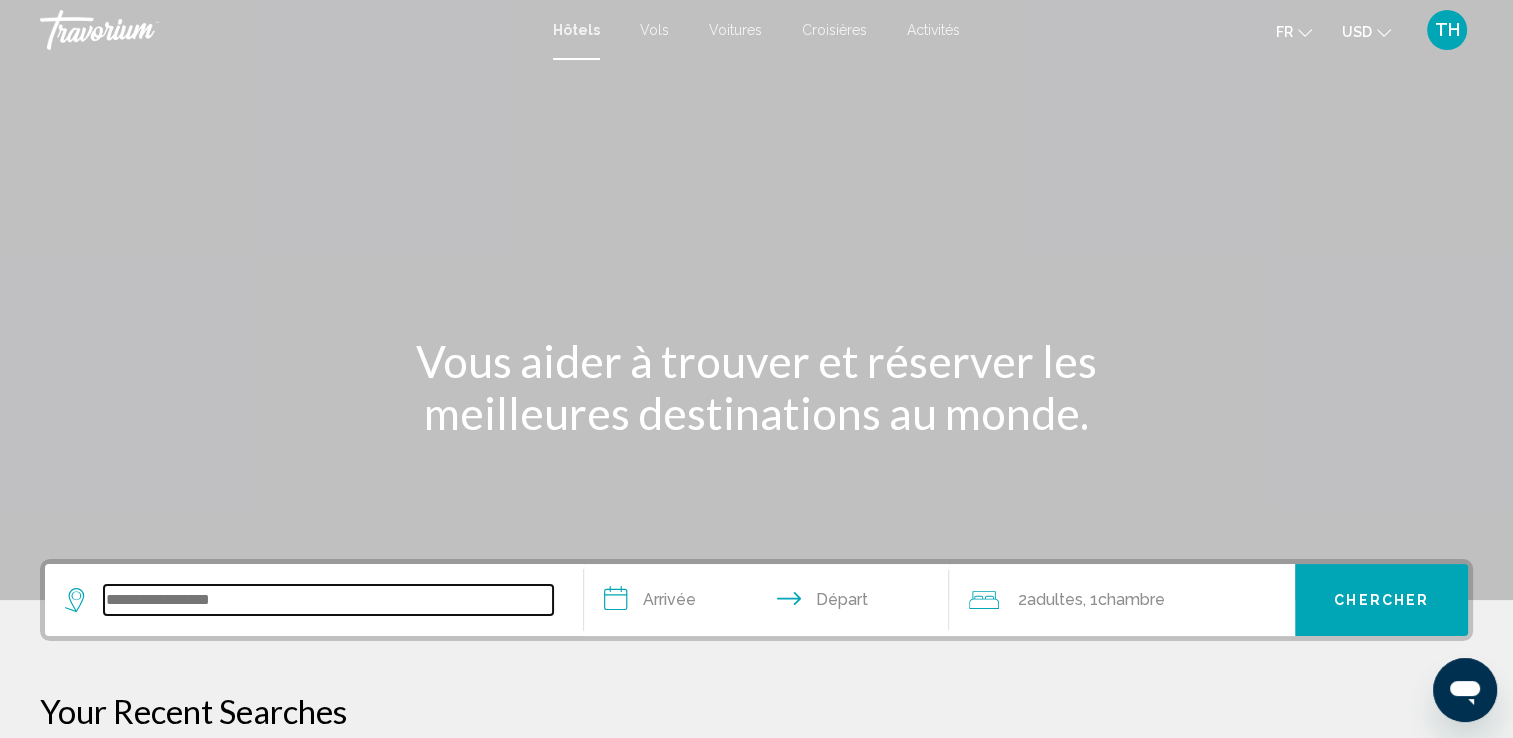 click at bounding box center [328, 600] 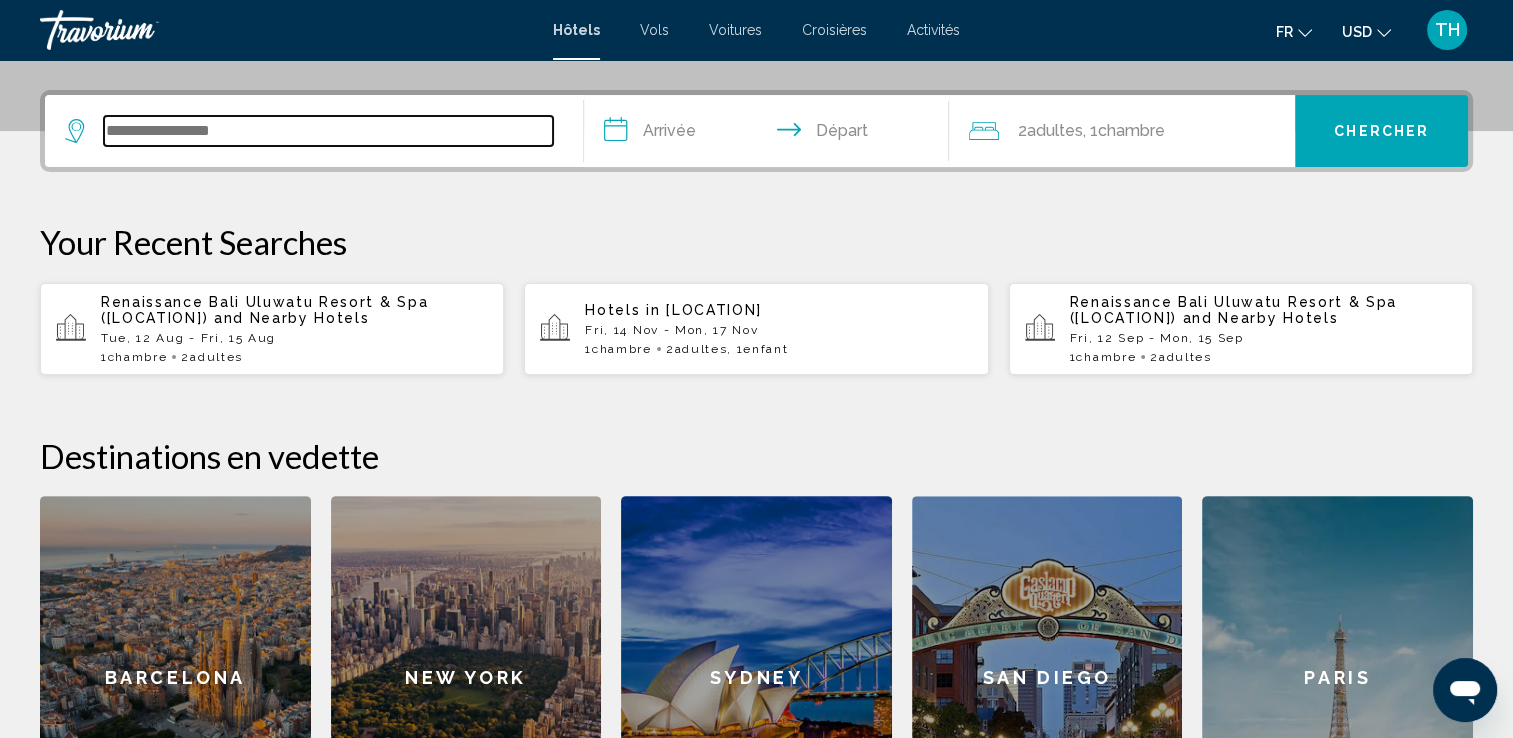 scroll, scrollTop: 493, scrollLeft: 0, axis: vertical 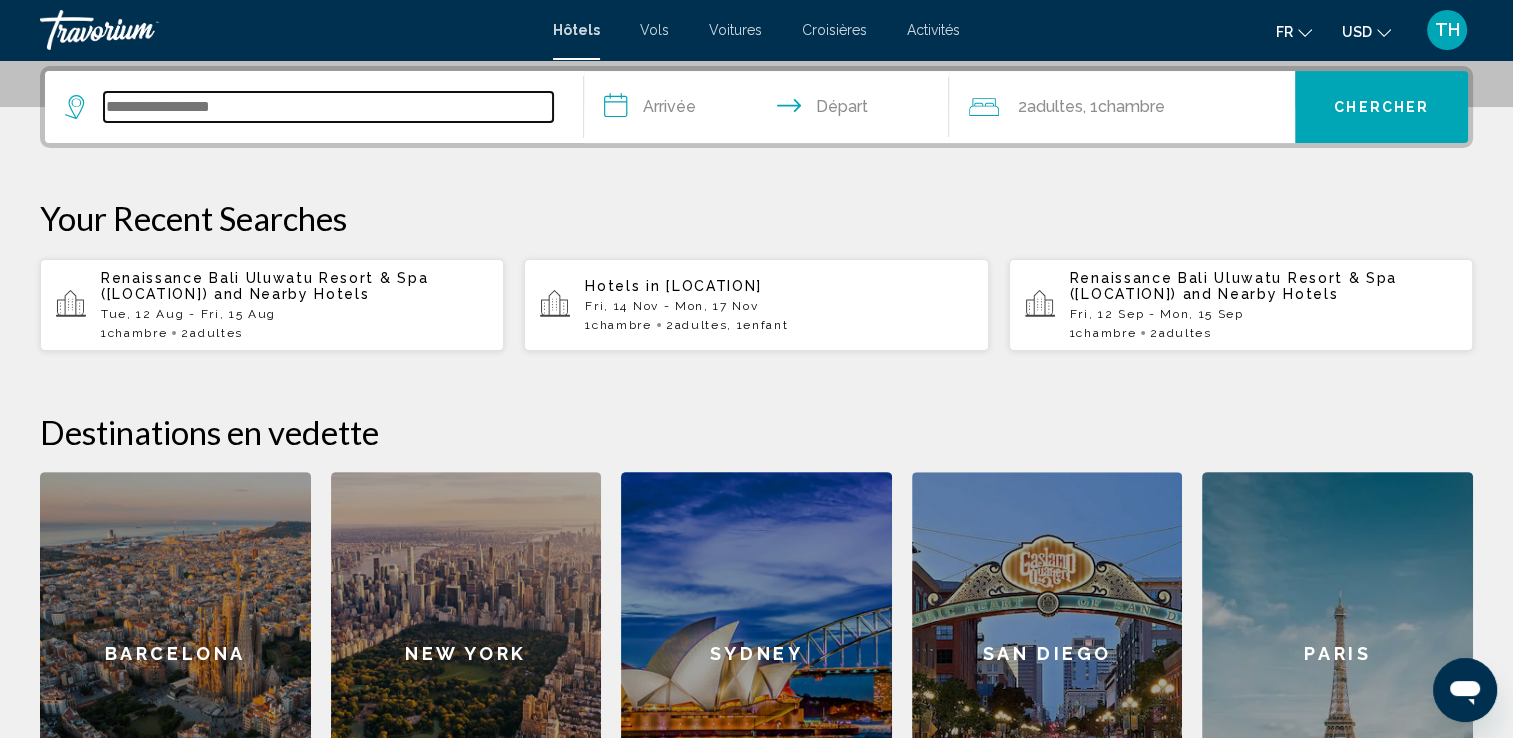 paste on "**********" 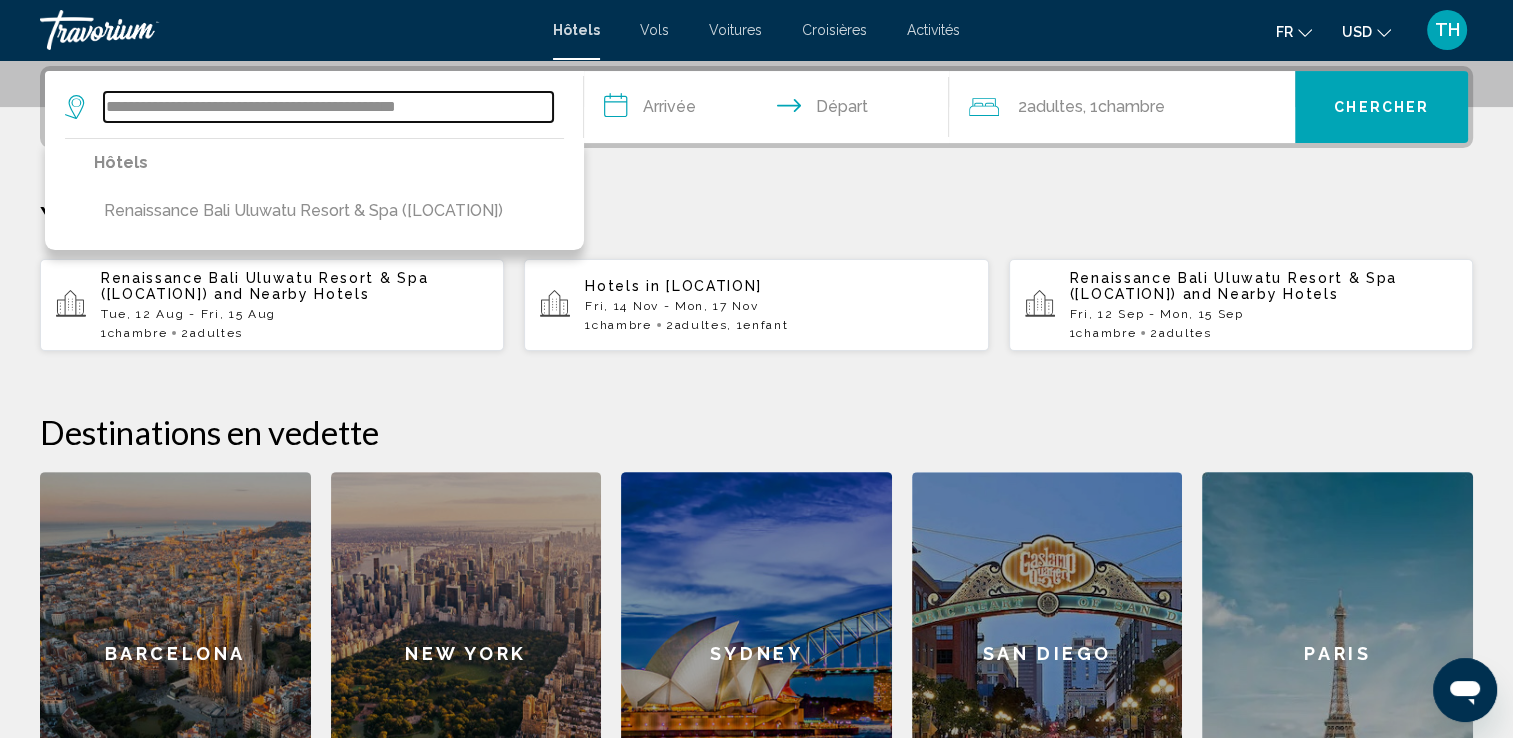 type on "**********" 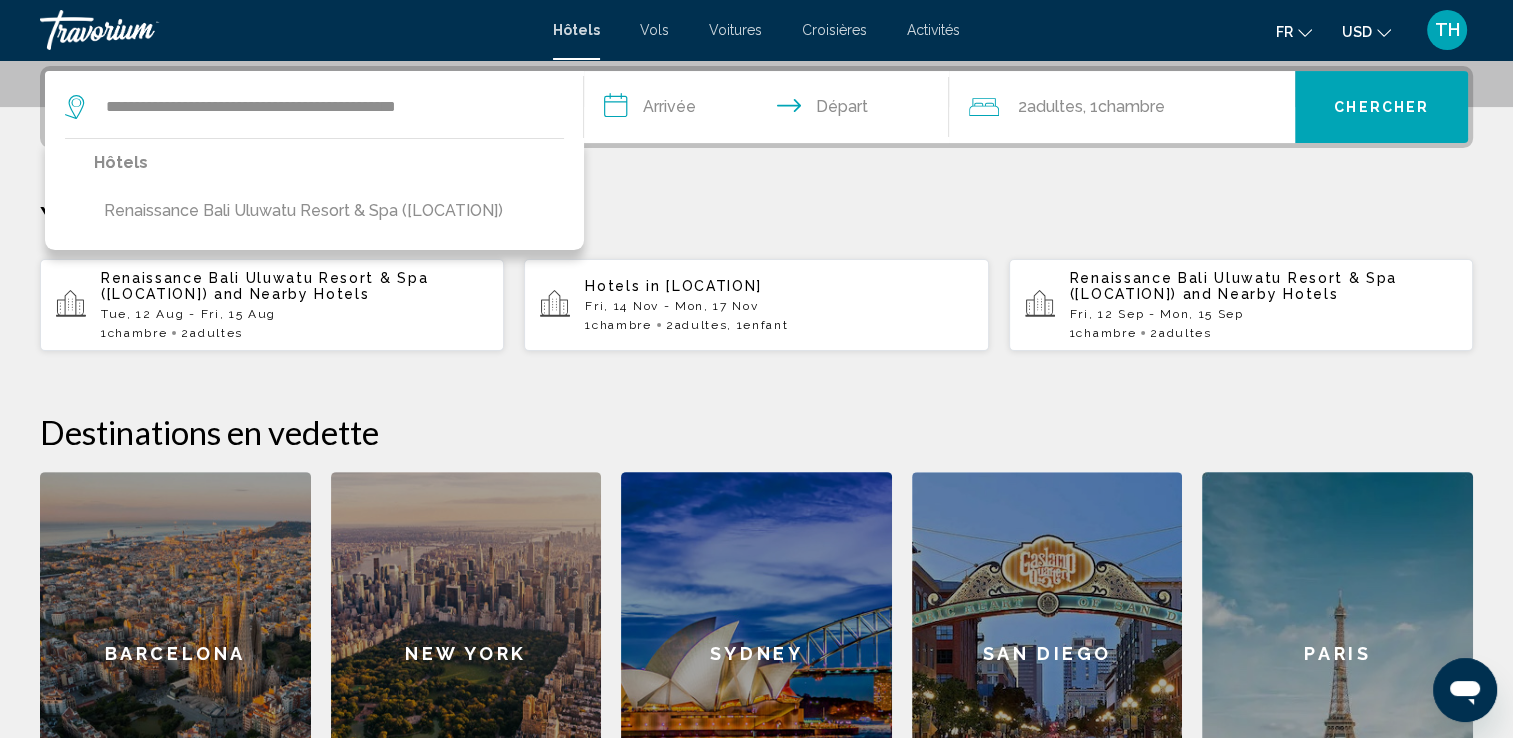 click on "**********" at bounding box center (771, 110) 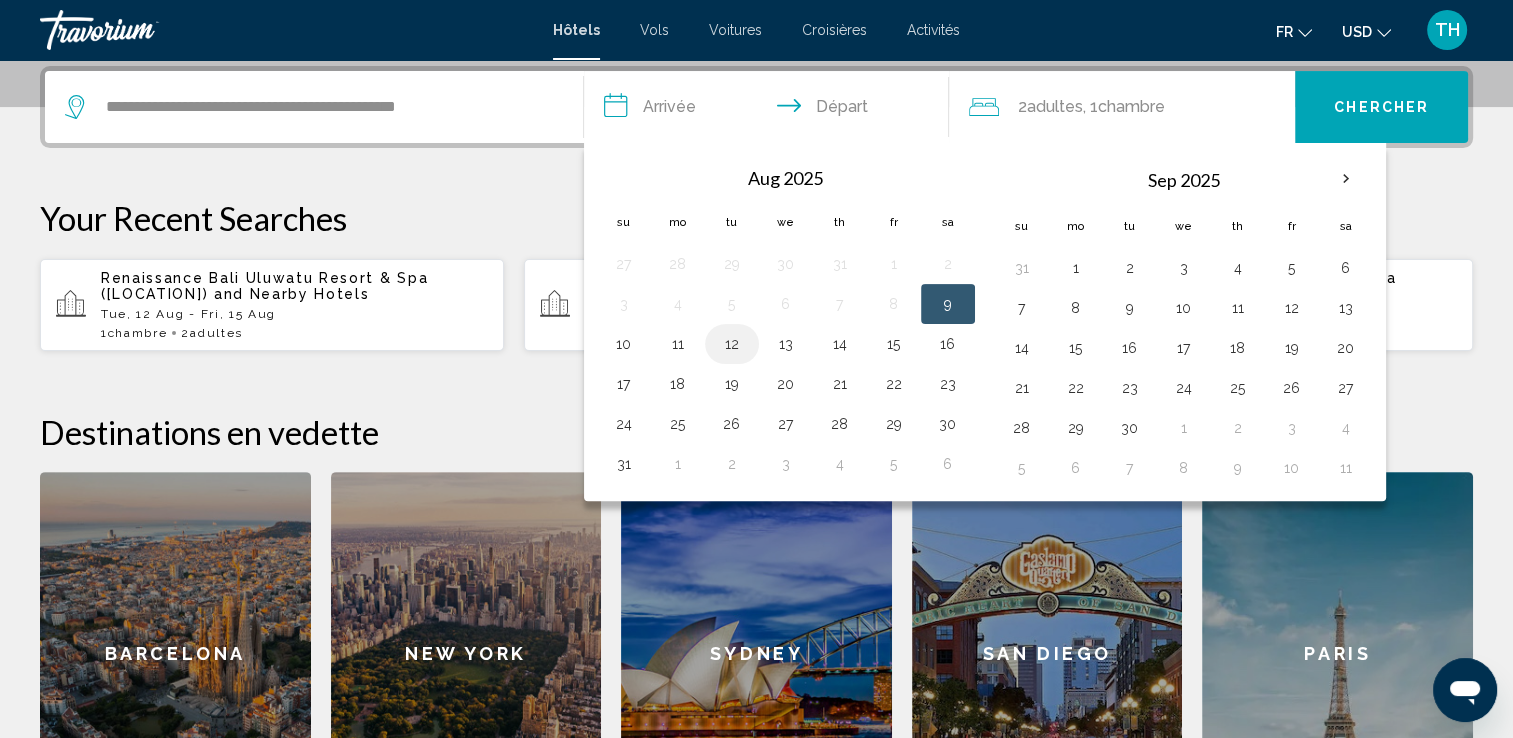 click on "12" at bounding box center [732, 344] 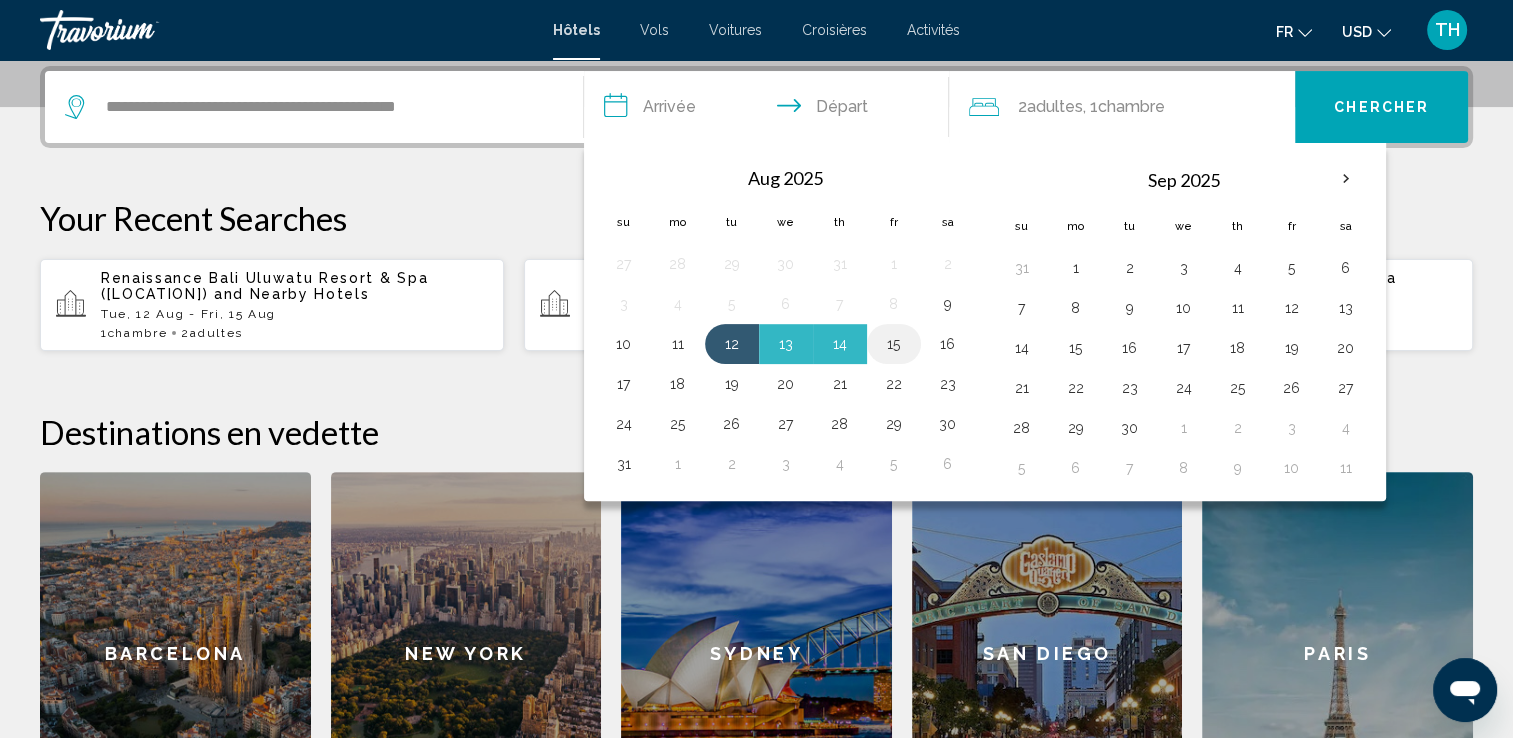 click on "15" at bounding box center [894, 344] 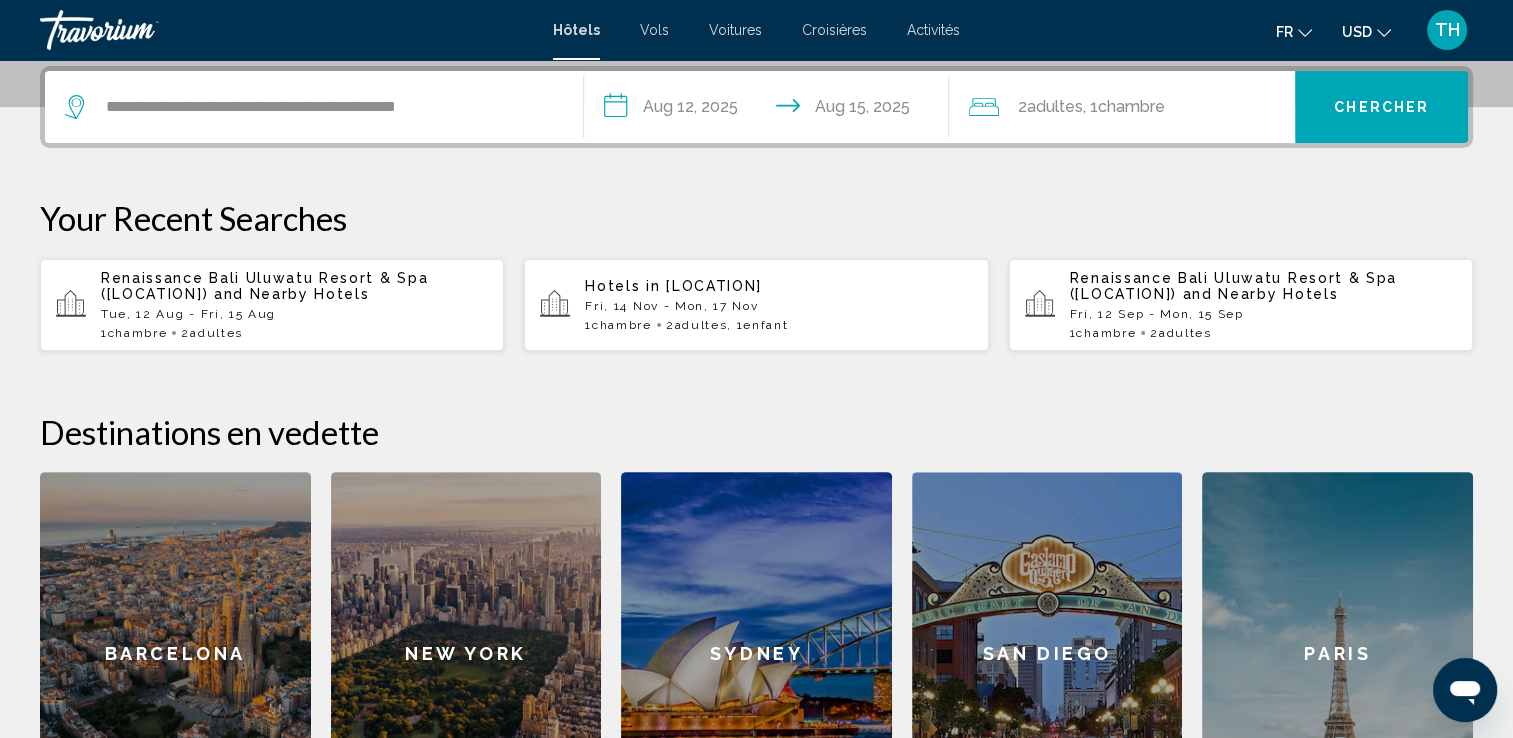click on "Tue, 12 Aug - Fri, 15 Aug" at bounding box center (294, 314) 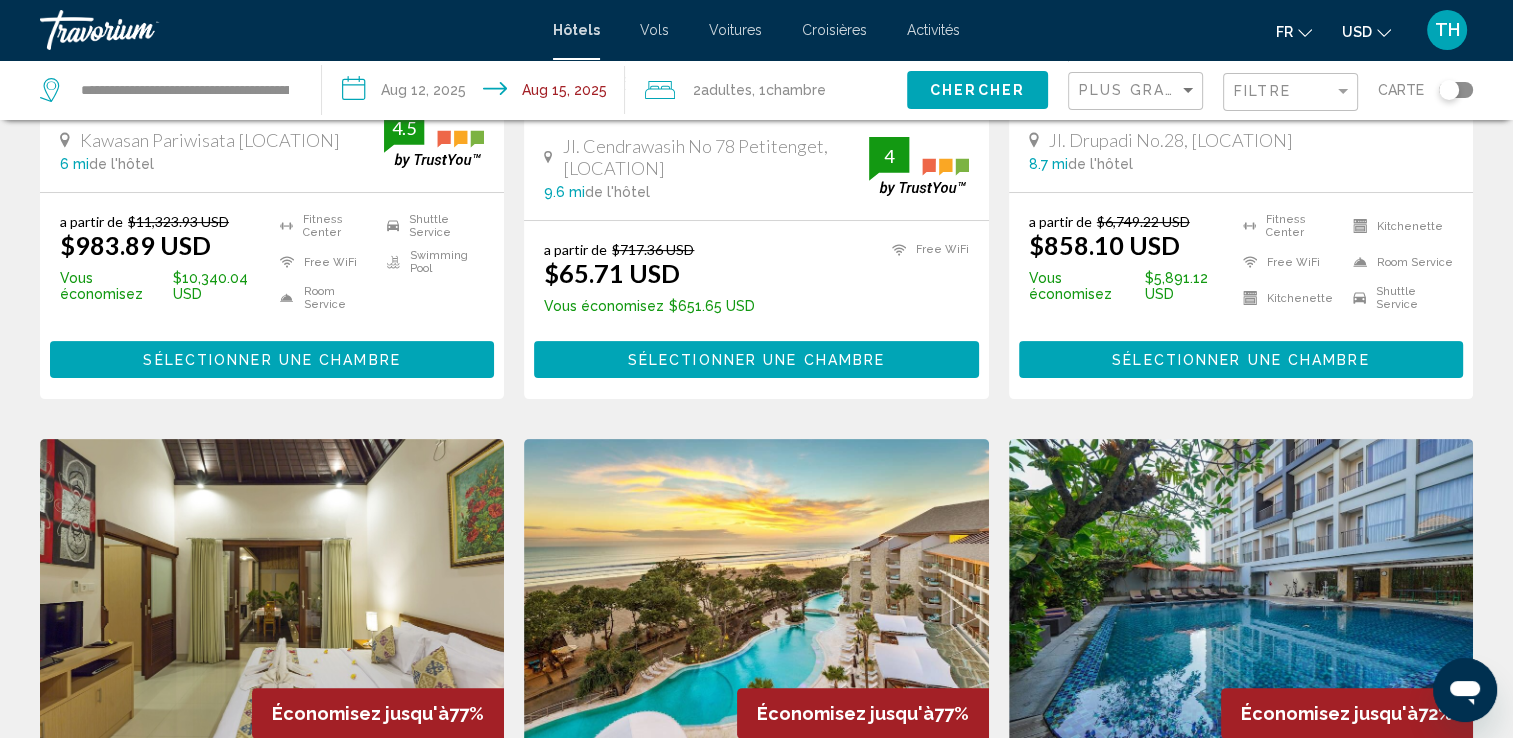 scroll, scrollTop: 0, scrollLeft: 0, axis: both 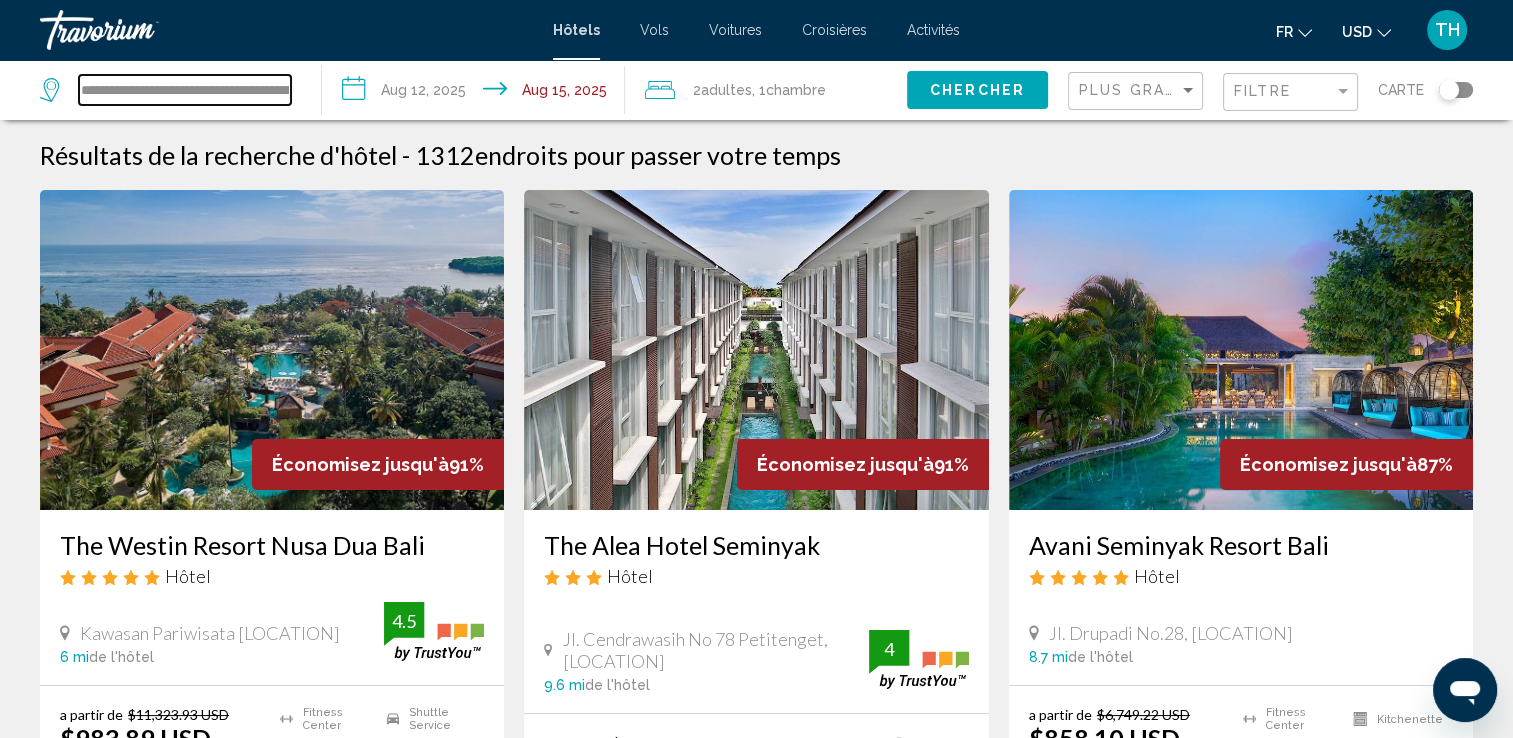 click on "**********" at bounding box center (185, 90) 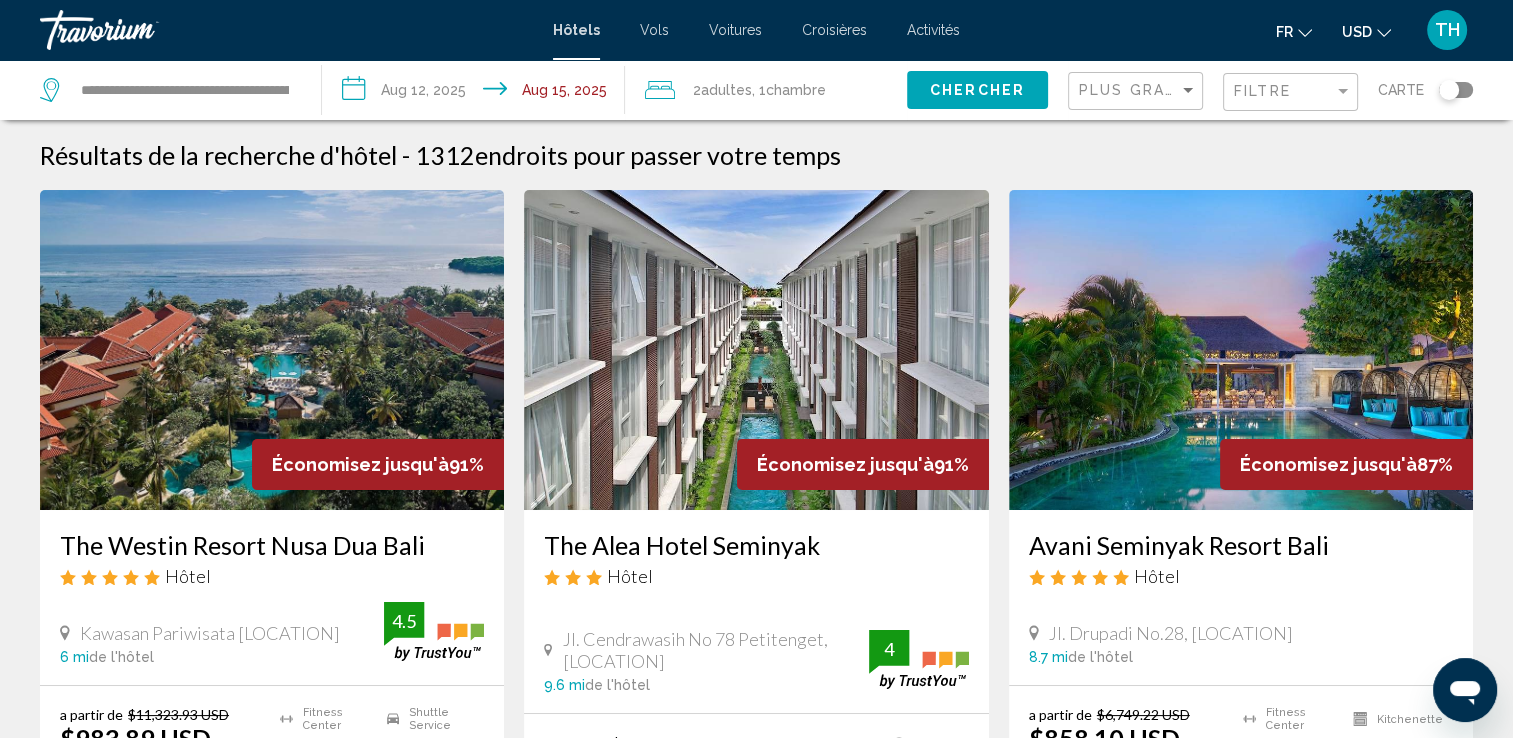 click on "Filtre" 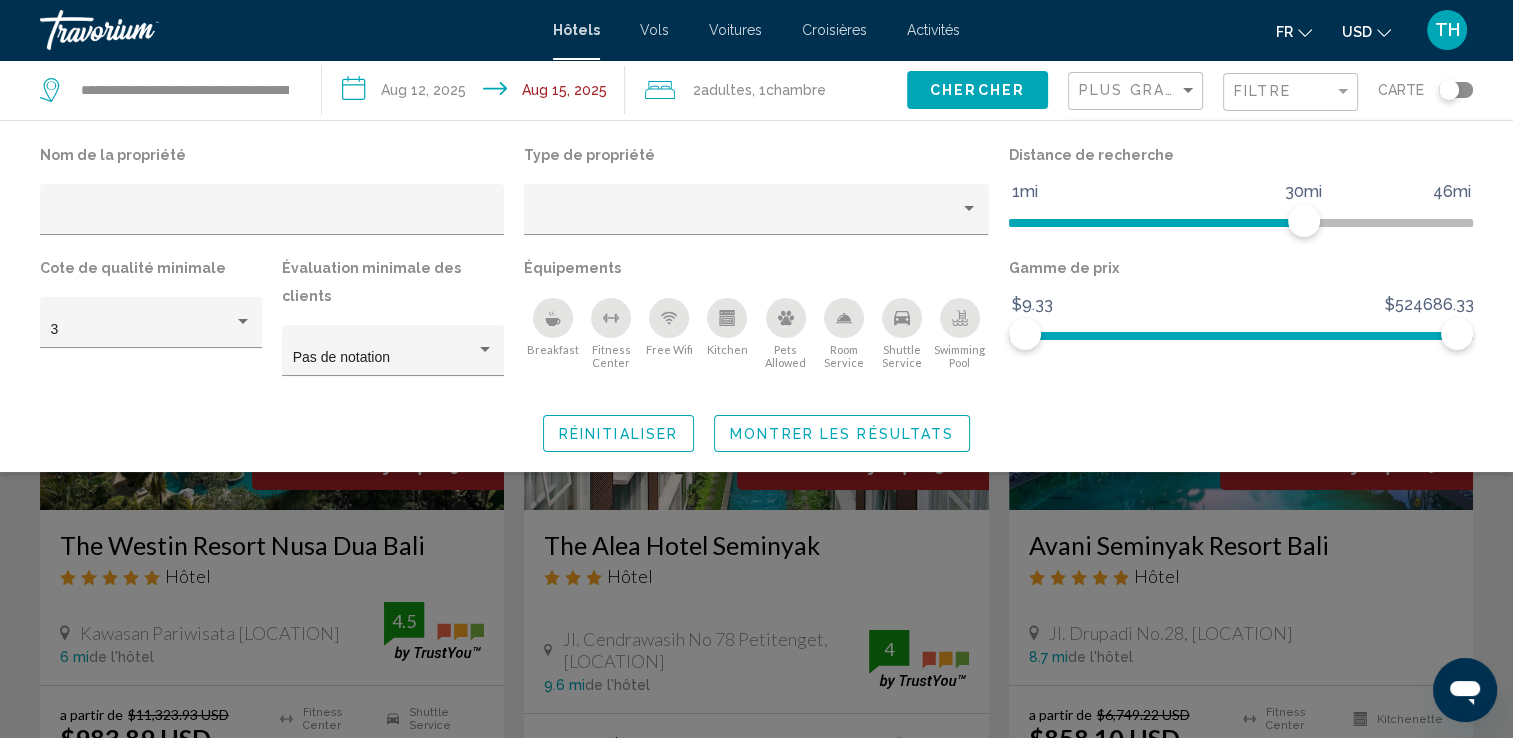 click on "USD
USD ($) MXN (Mex$) CAD (Can$) GBP (£) EUR (€) AUD (A$) NZD (NZ$) CNY (CN¥)" 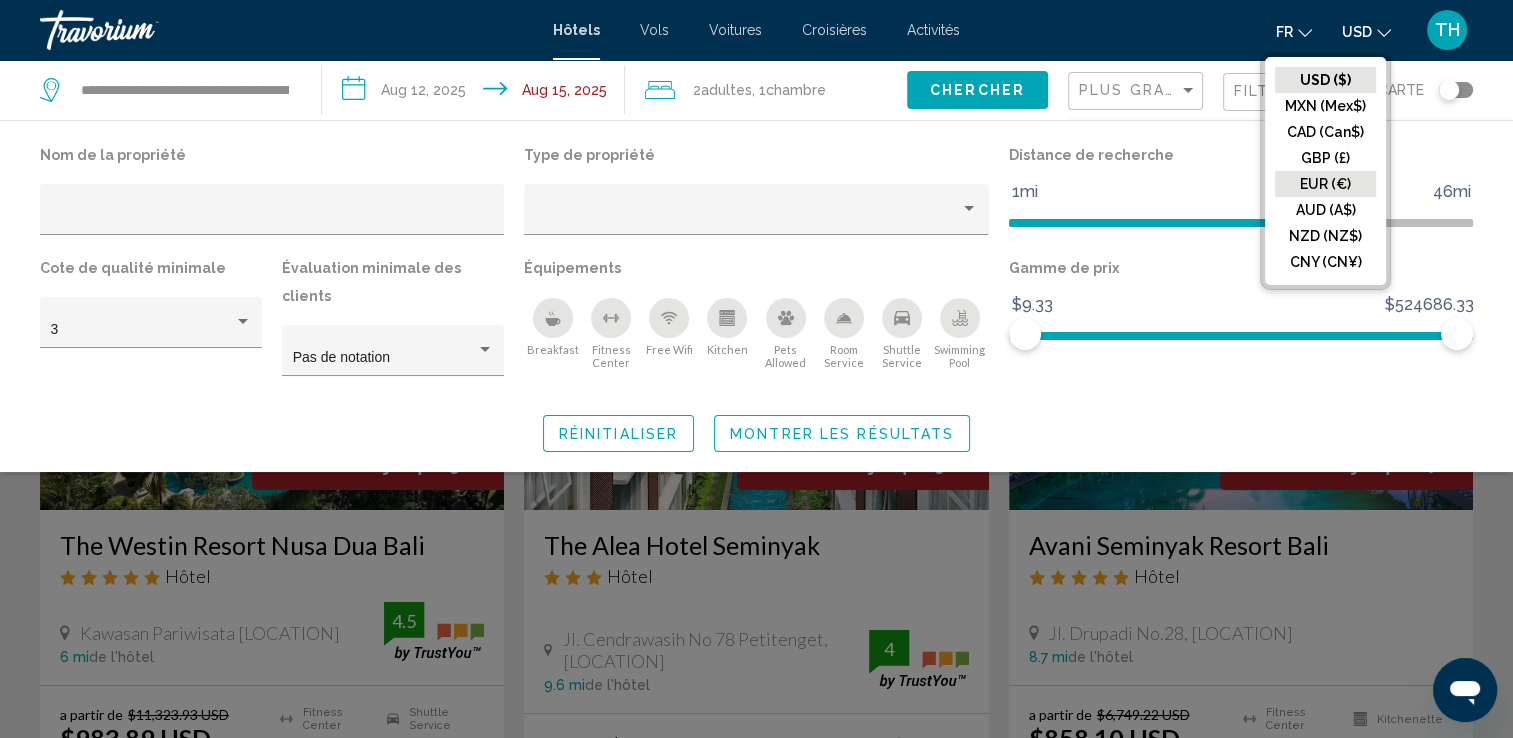 click on "EUR (€)" 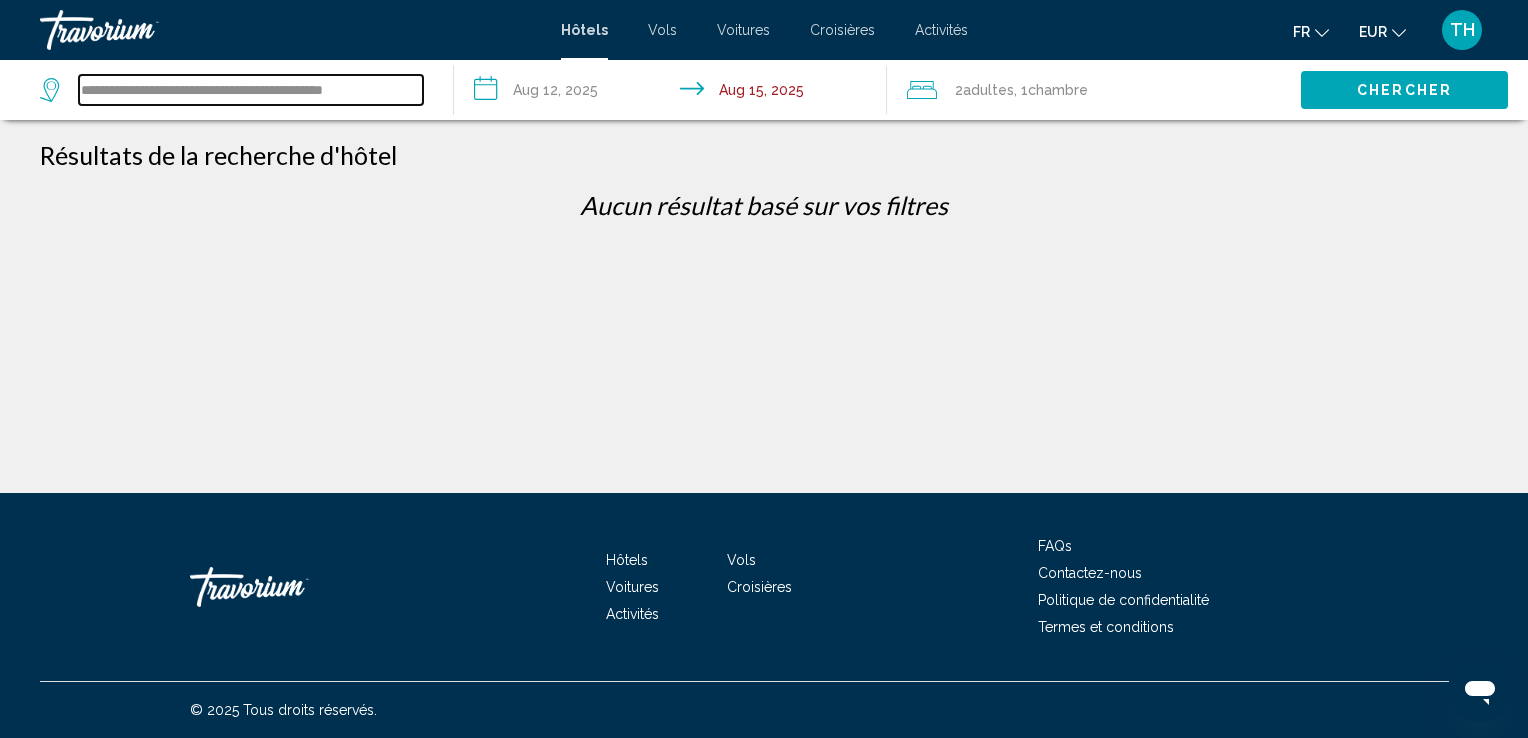 click on "**********" at bounding box center [251, 90] 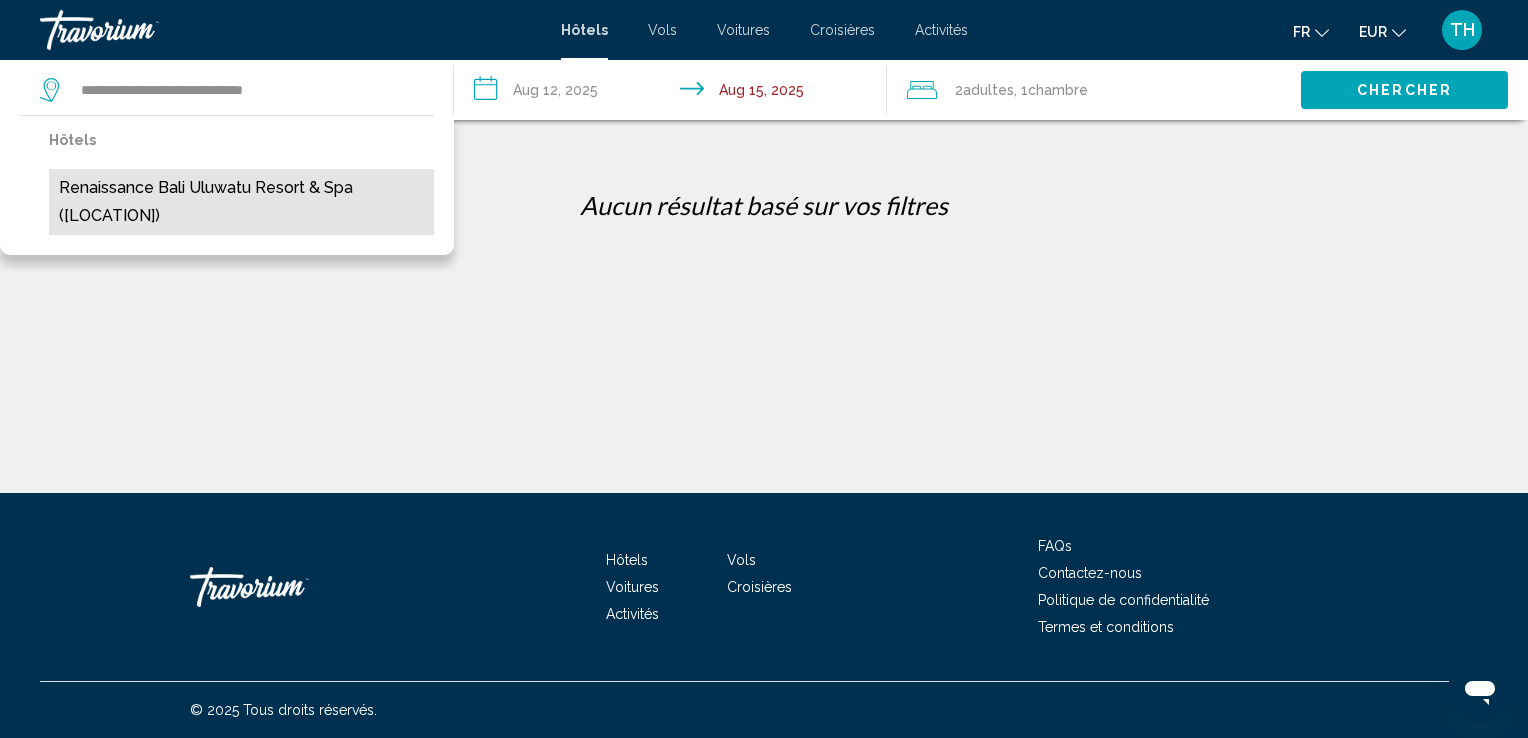click on "[BRAND] [BRAND] [BRAND] & [BRAND] ([CITY], [COUNTRY])" at bounding box center [241, 202] 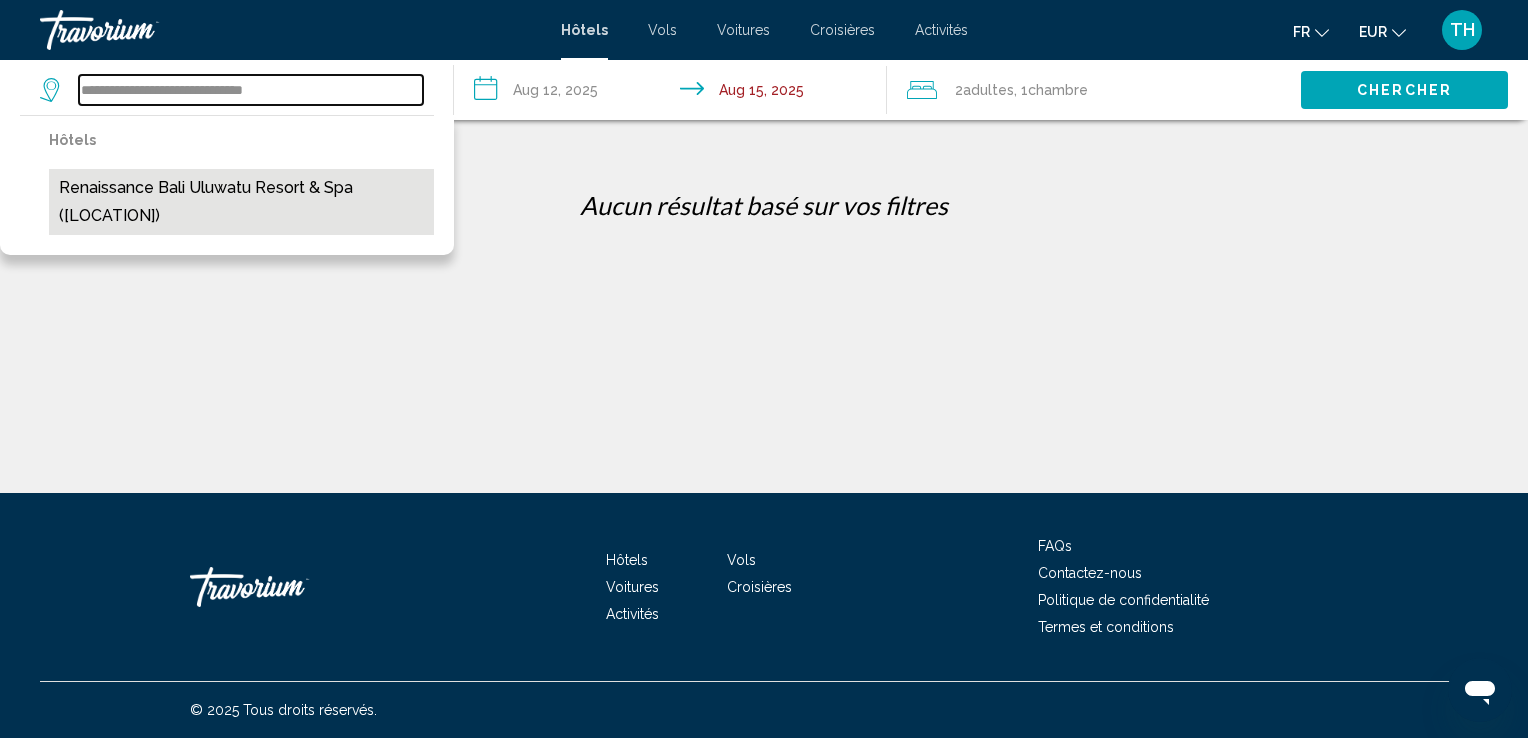 type on "**********" 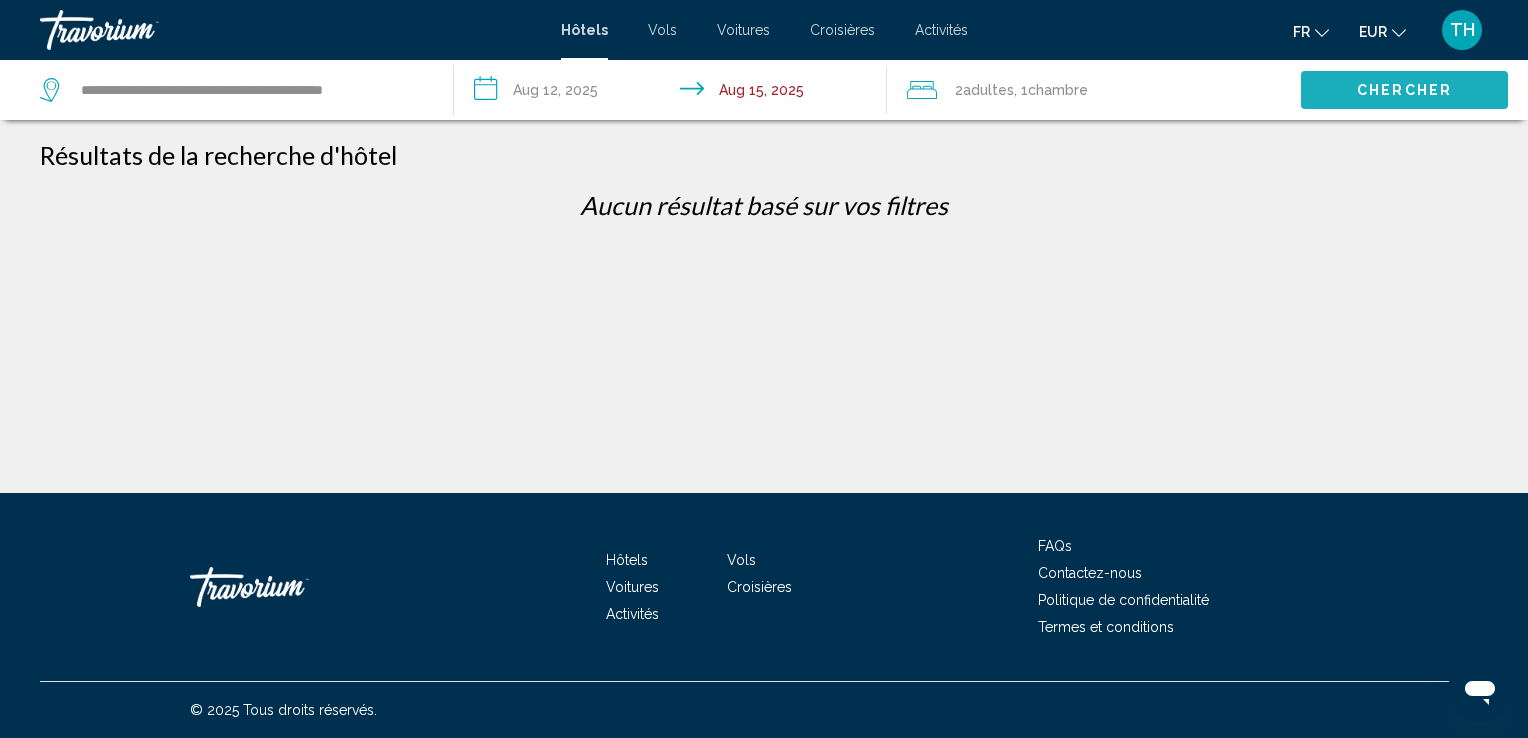 click on "Chercher" 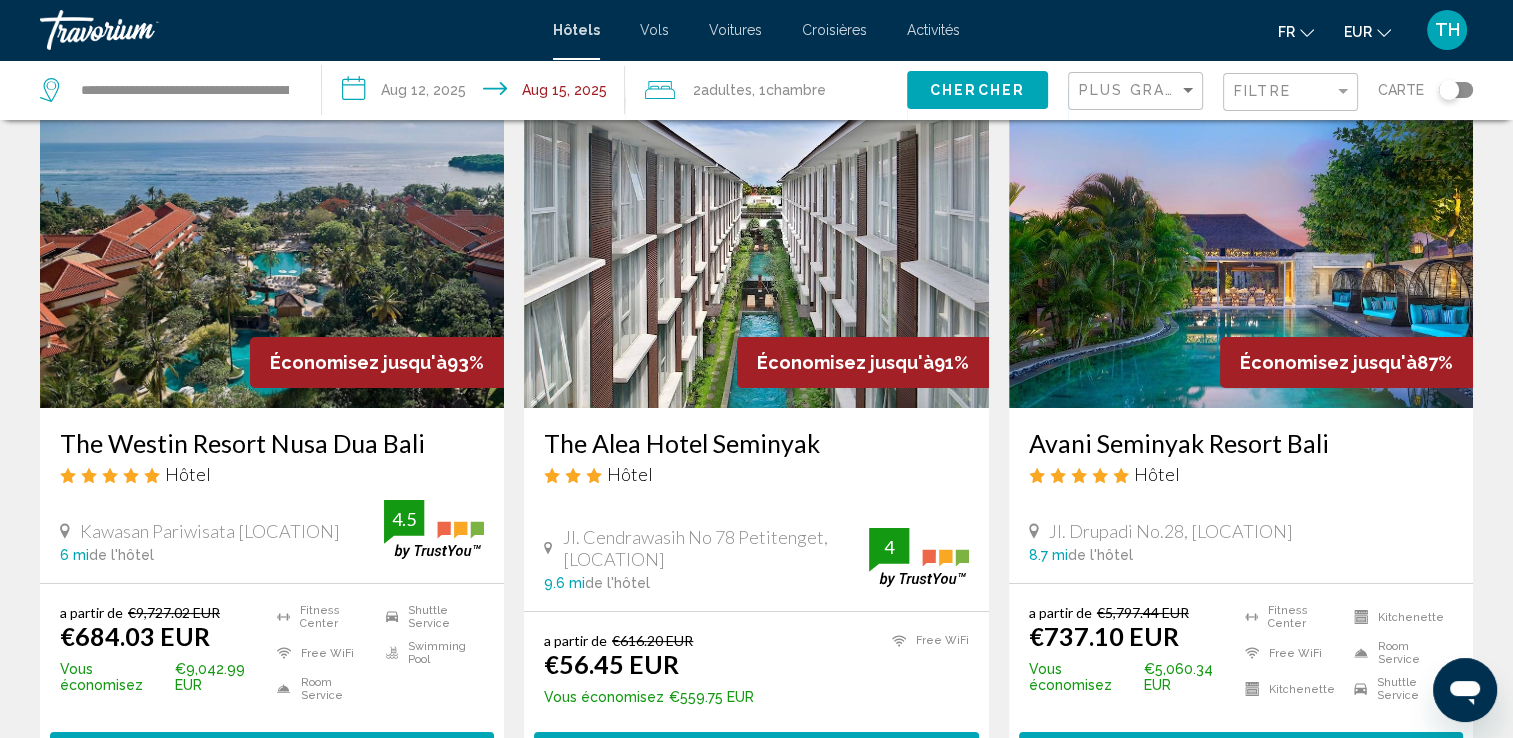 scroll, scrollTop: 98, scrollLeft: 0, axis: vertical 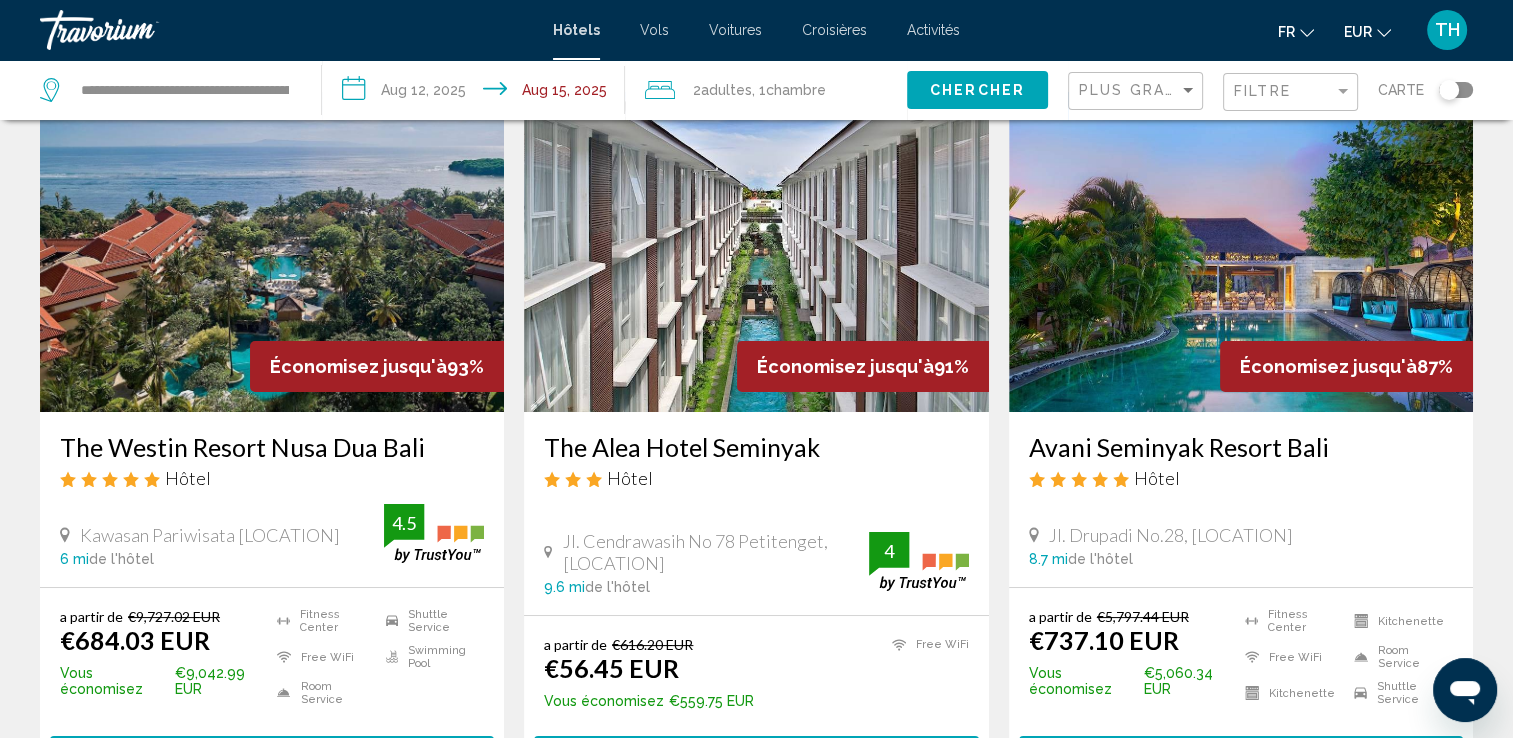 click at bounding box center (1241, 252) 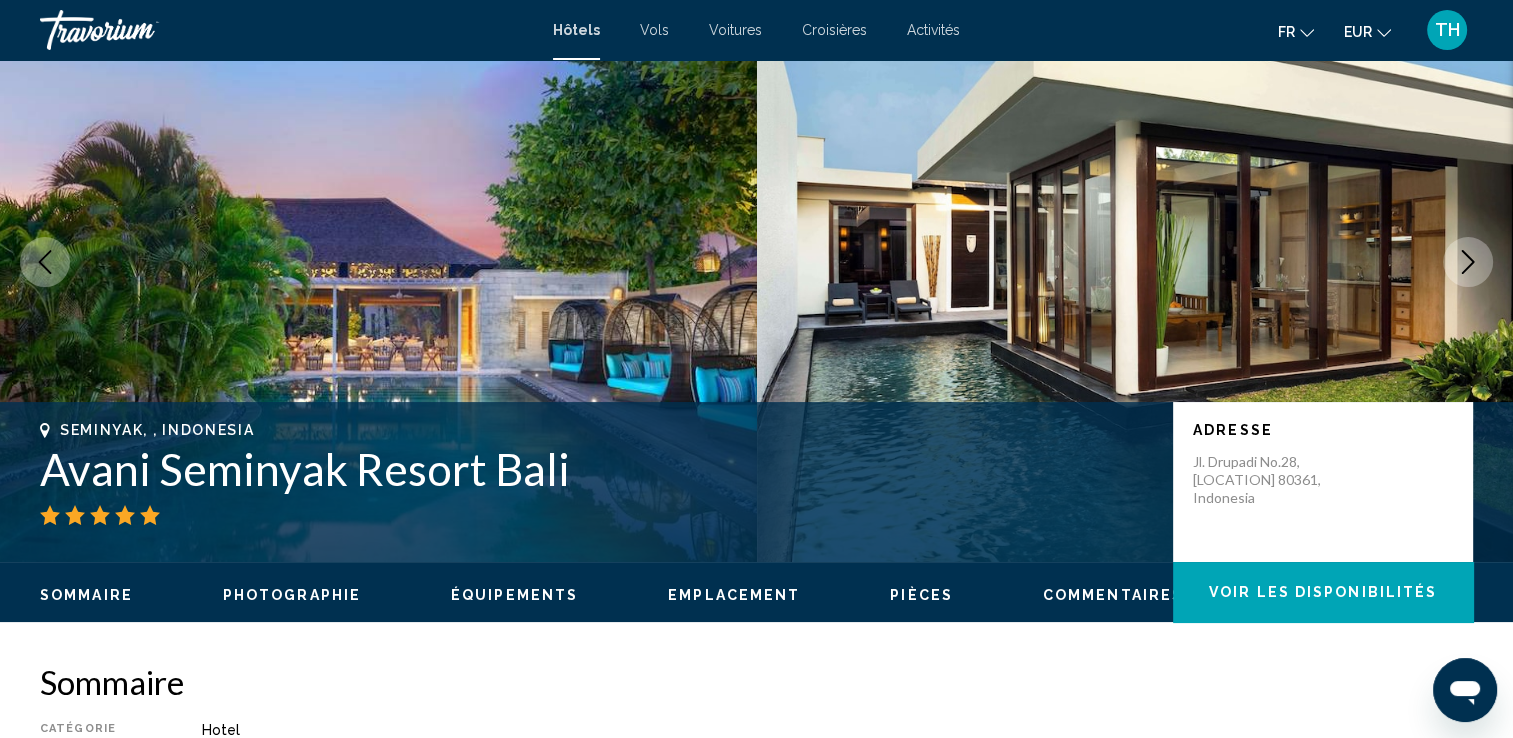 scroll, scrollTop: 0, scrollLeft: 0, axis: both 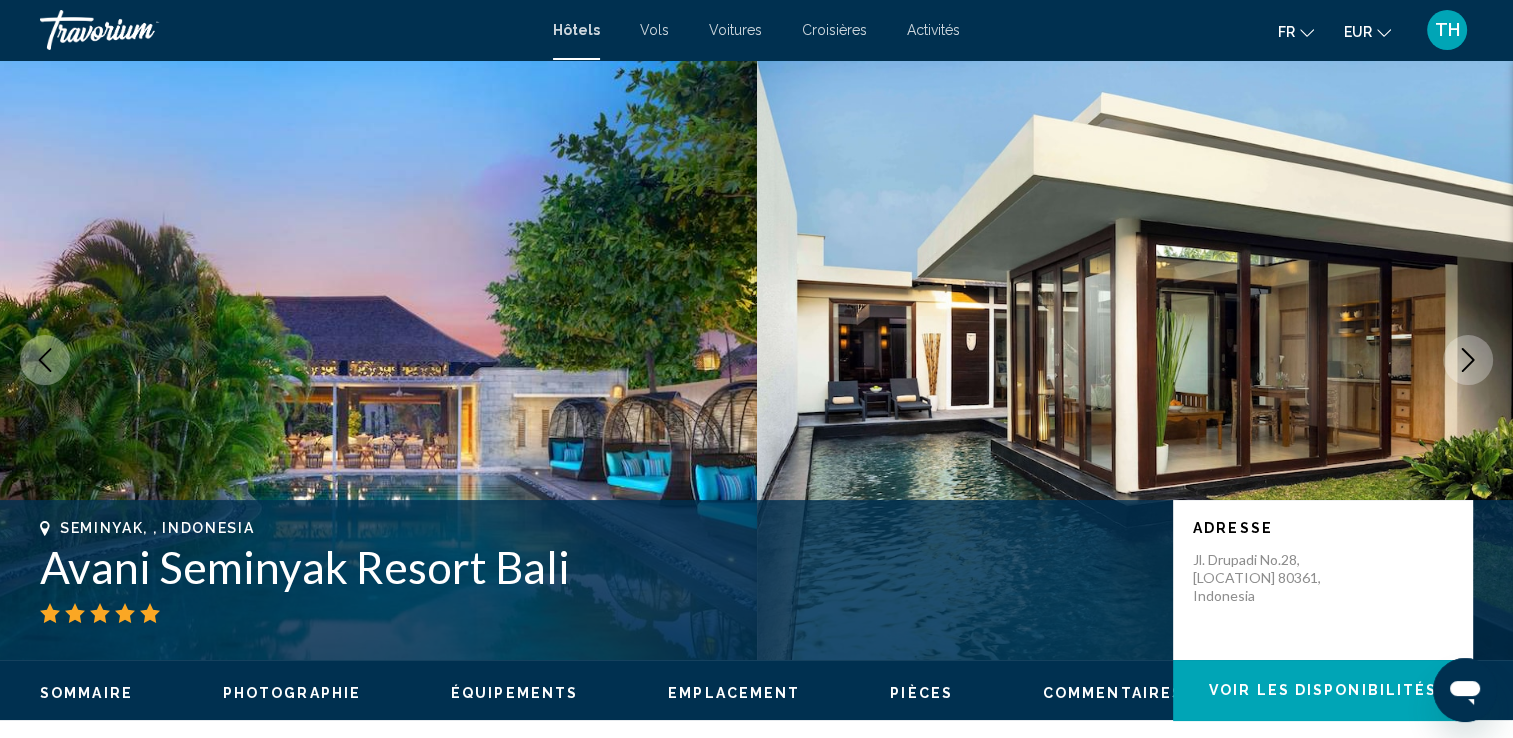 click at bounding box center [1468, 360] 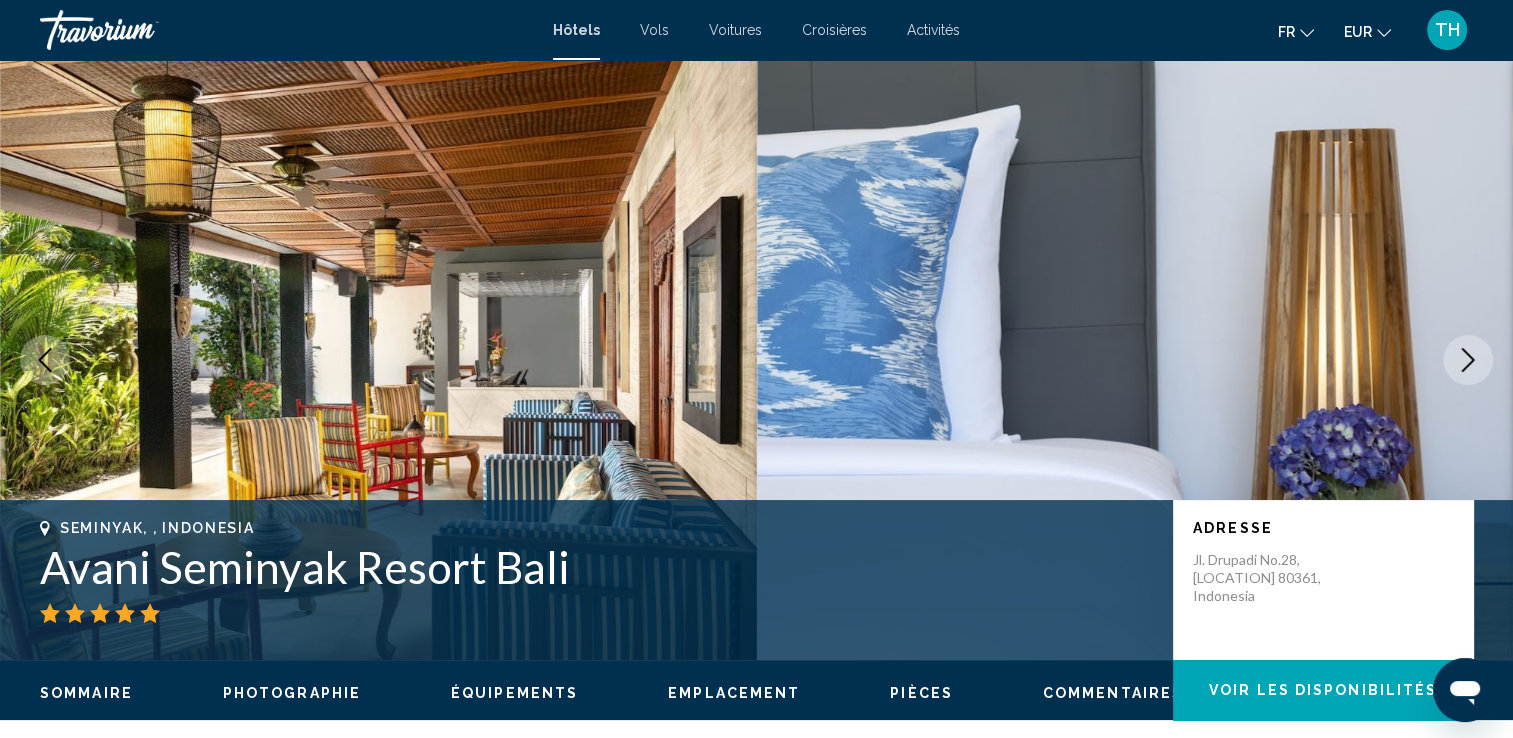 click at bounding box center [1468, 360] 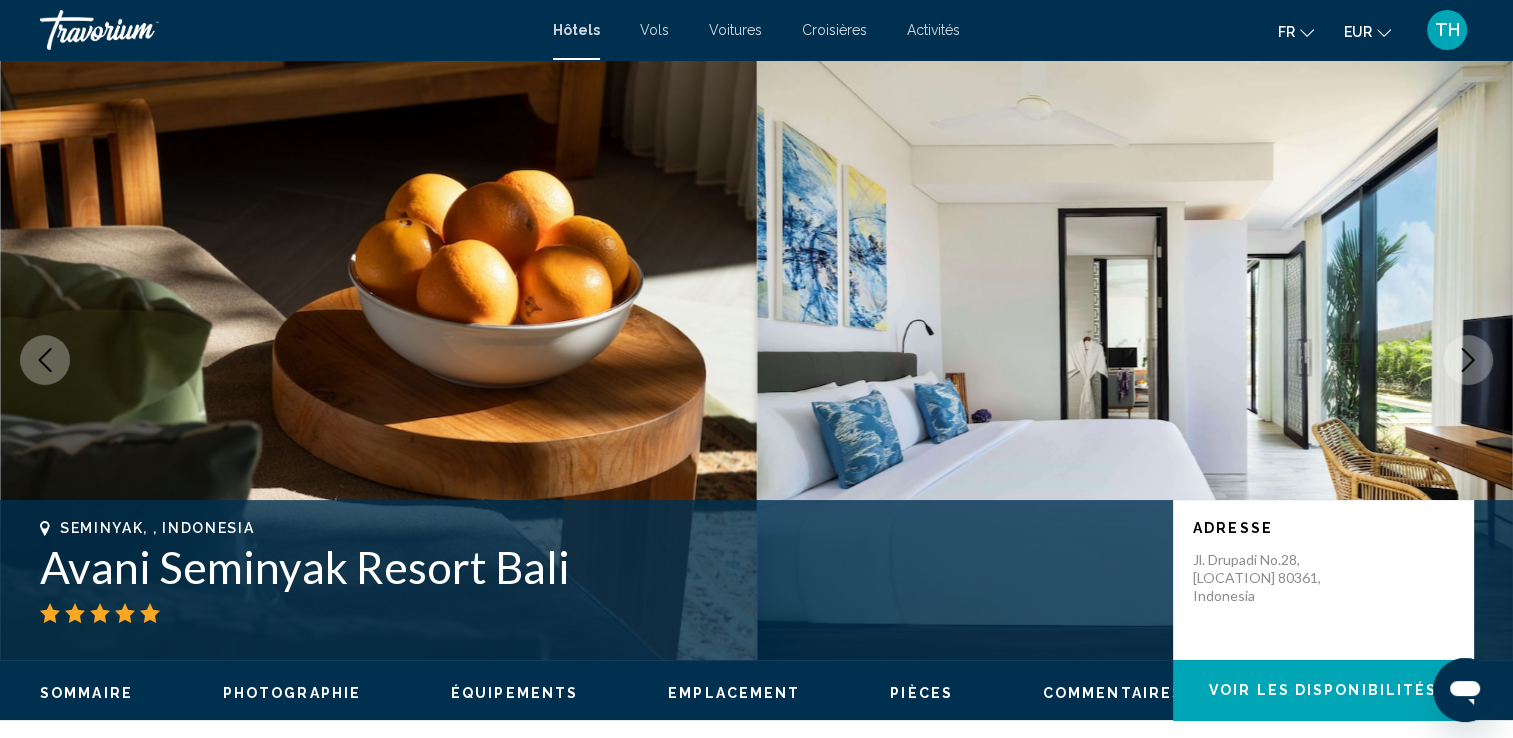 click at bounding box center (1468, 360) 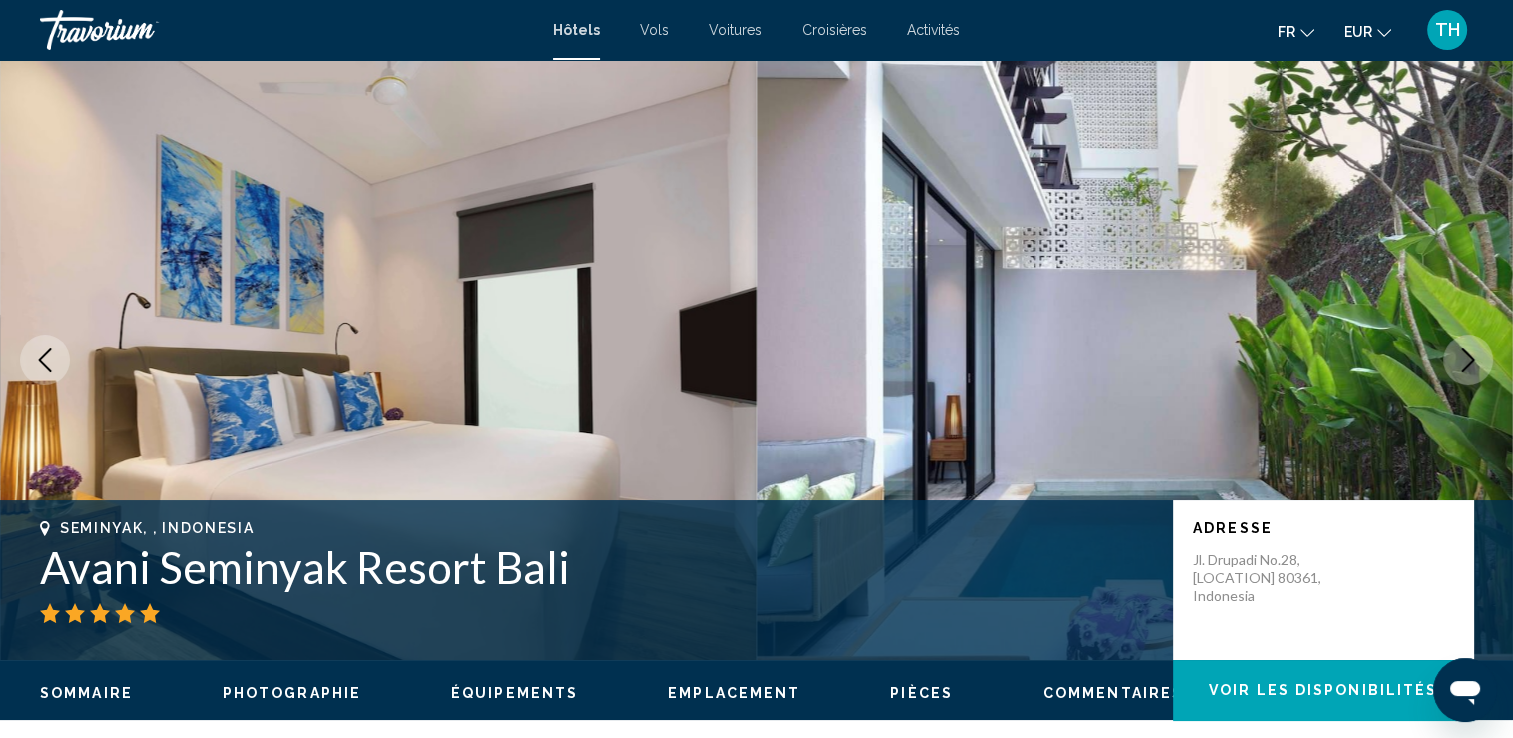 click at bounding box center (1468, 360) 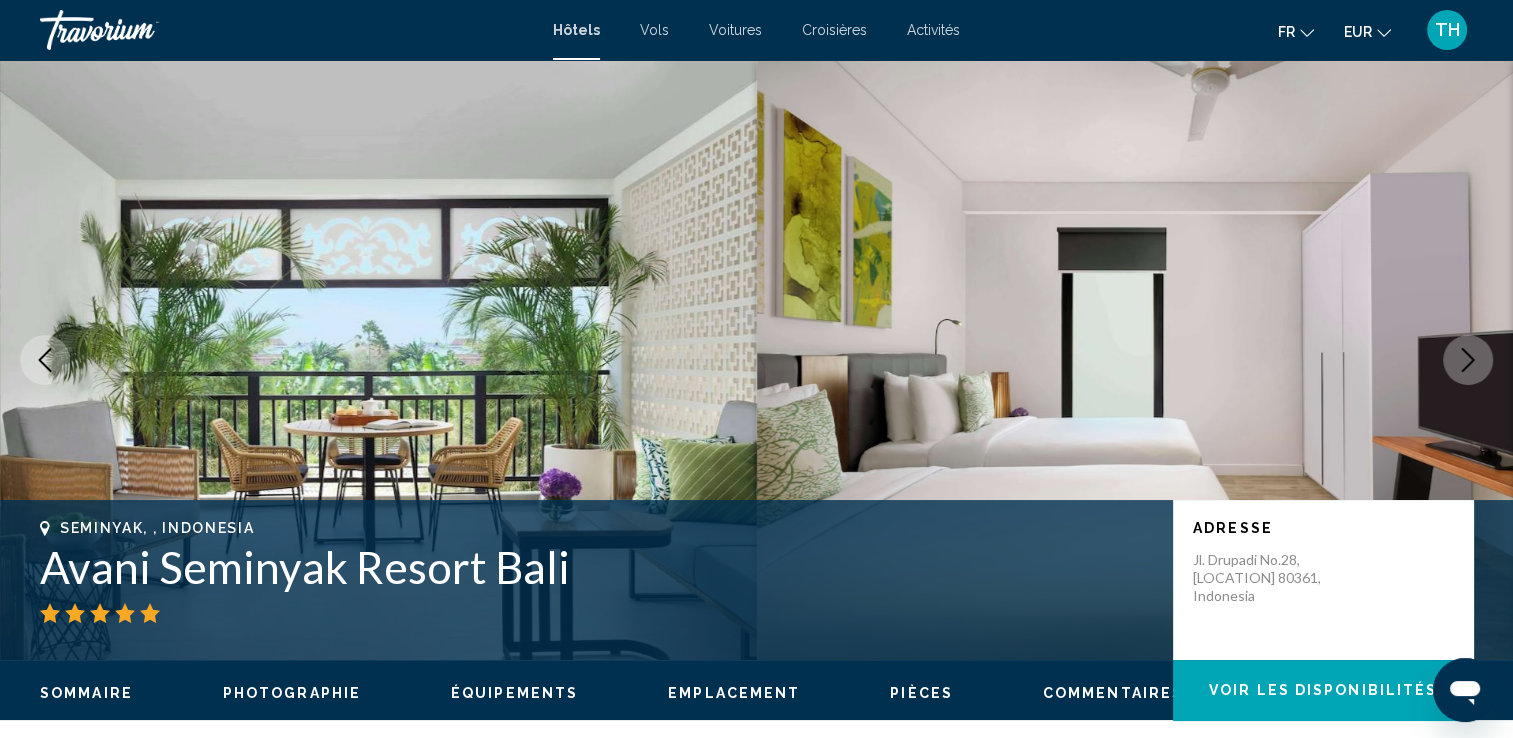 click at bounding box center [1468, 360] 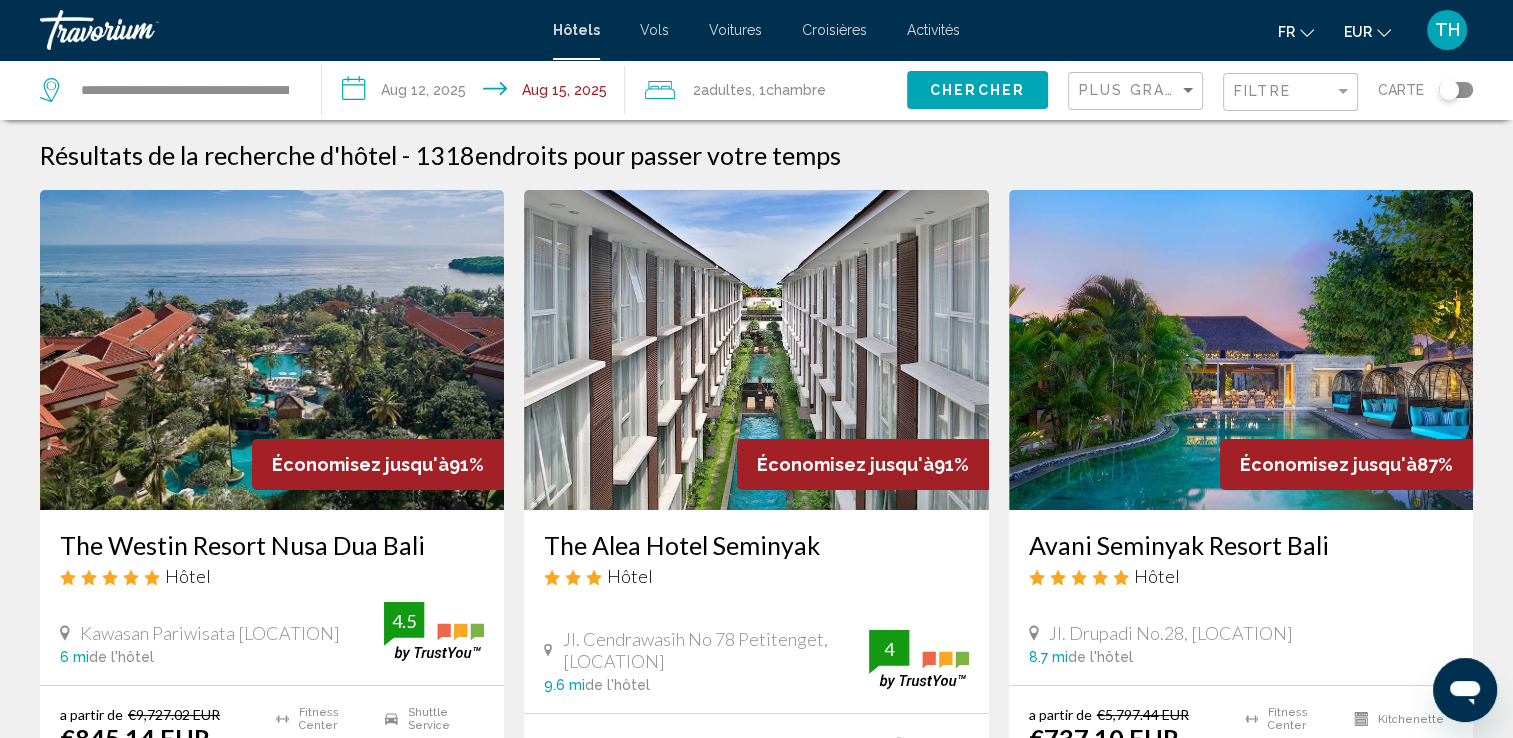click on "Résultats de la recherche d'hôtel  -   1318  endroits pour passer votre temps" at bounding box center (756, 155) 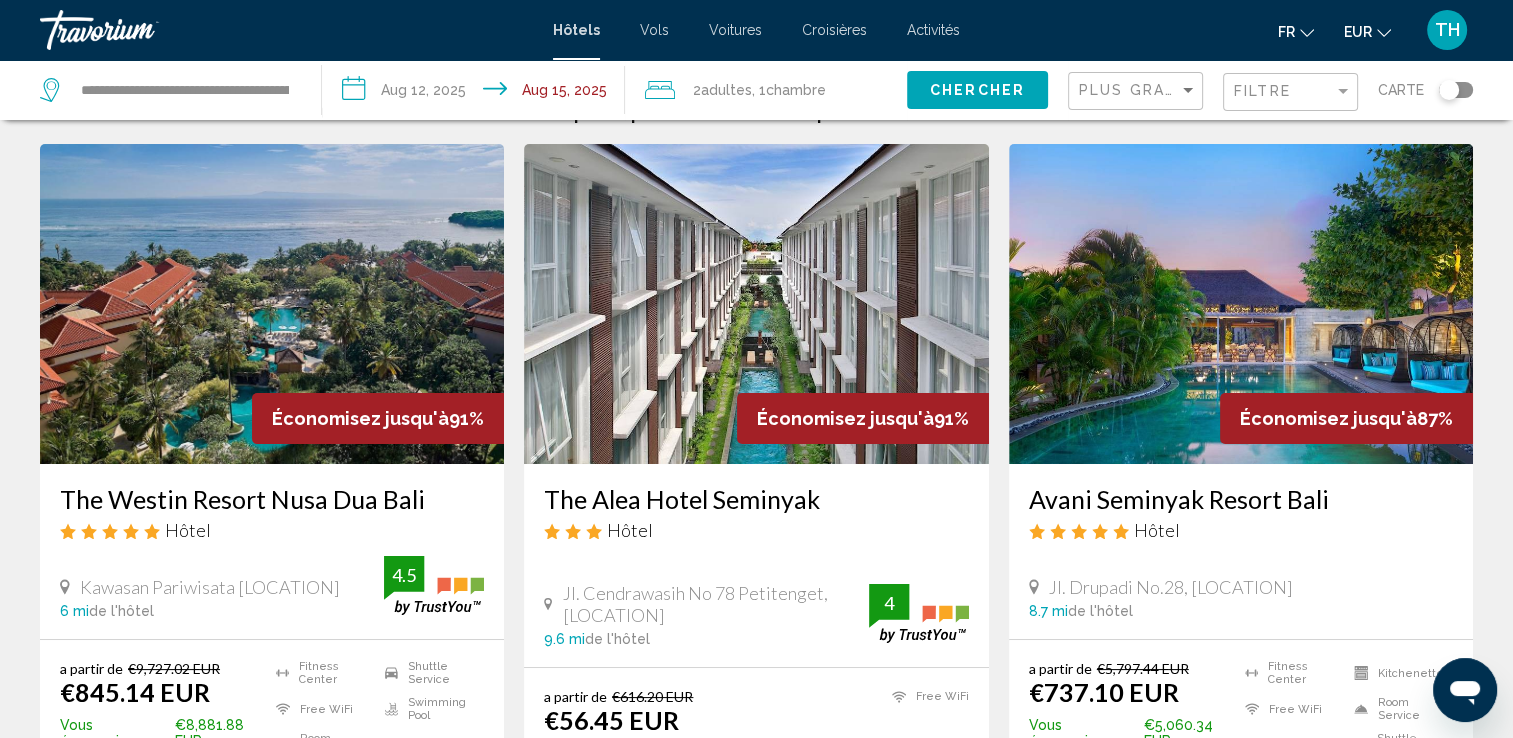 scroll, scrollTop: 0, scrollLeft: 0, axis: both 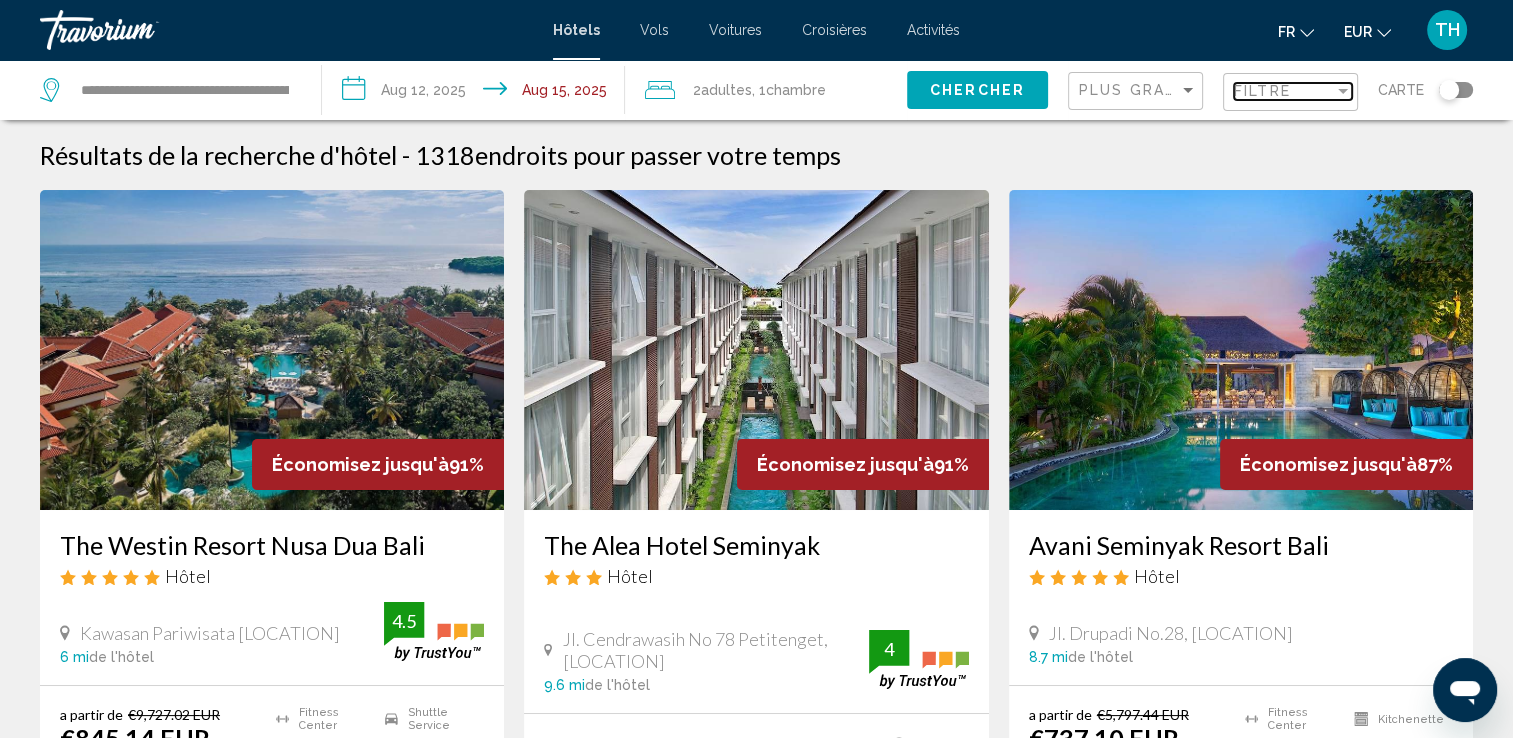 click on "Filtre" at bounding box center (1262, 91) 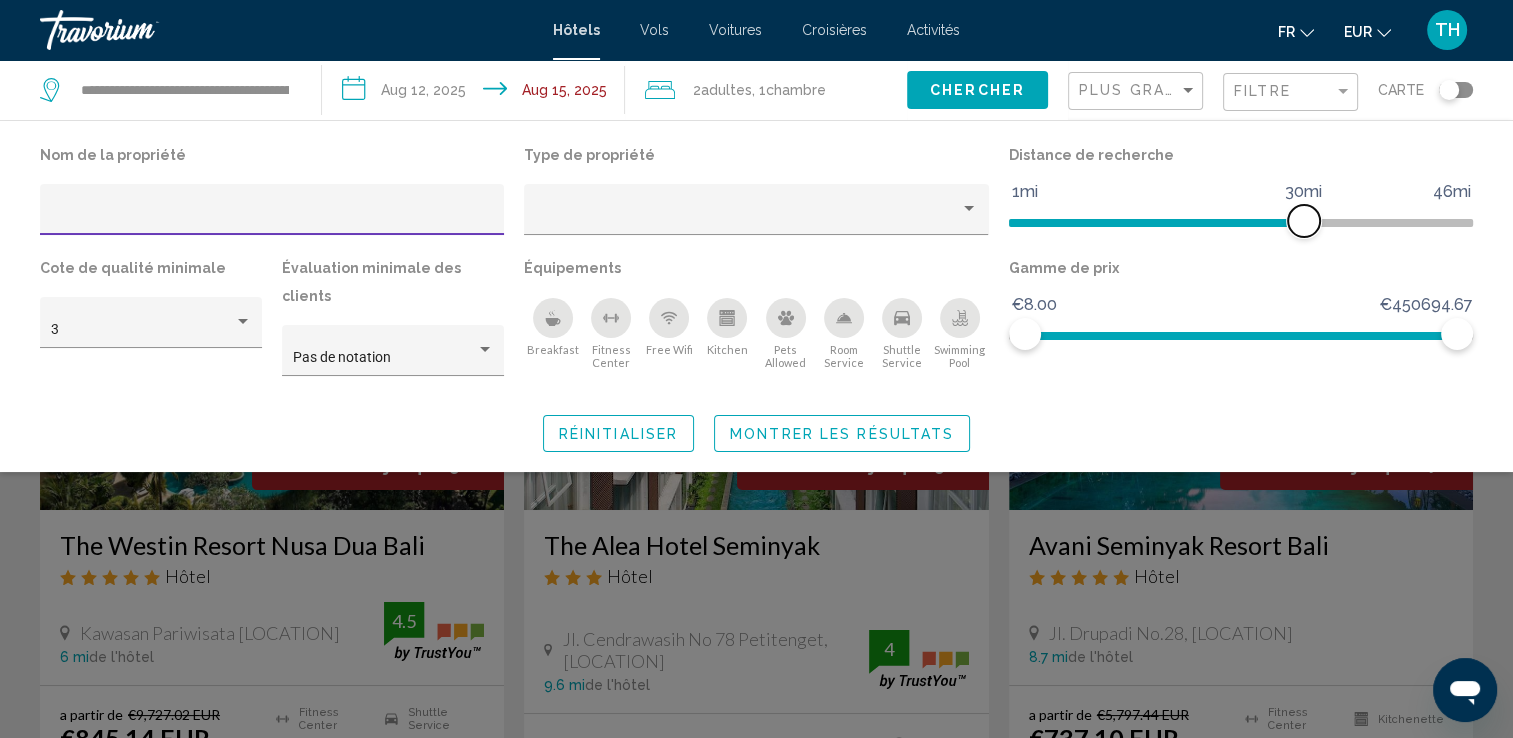 click 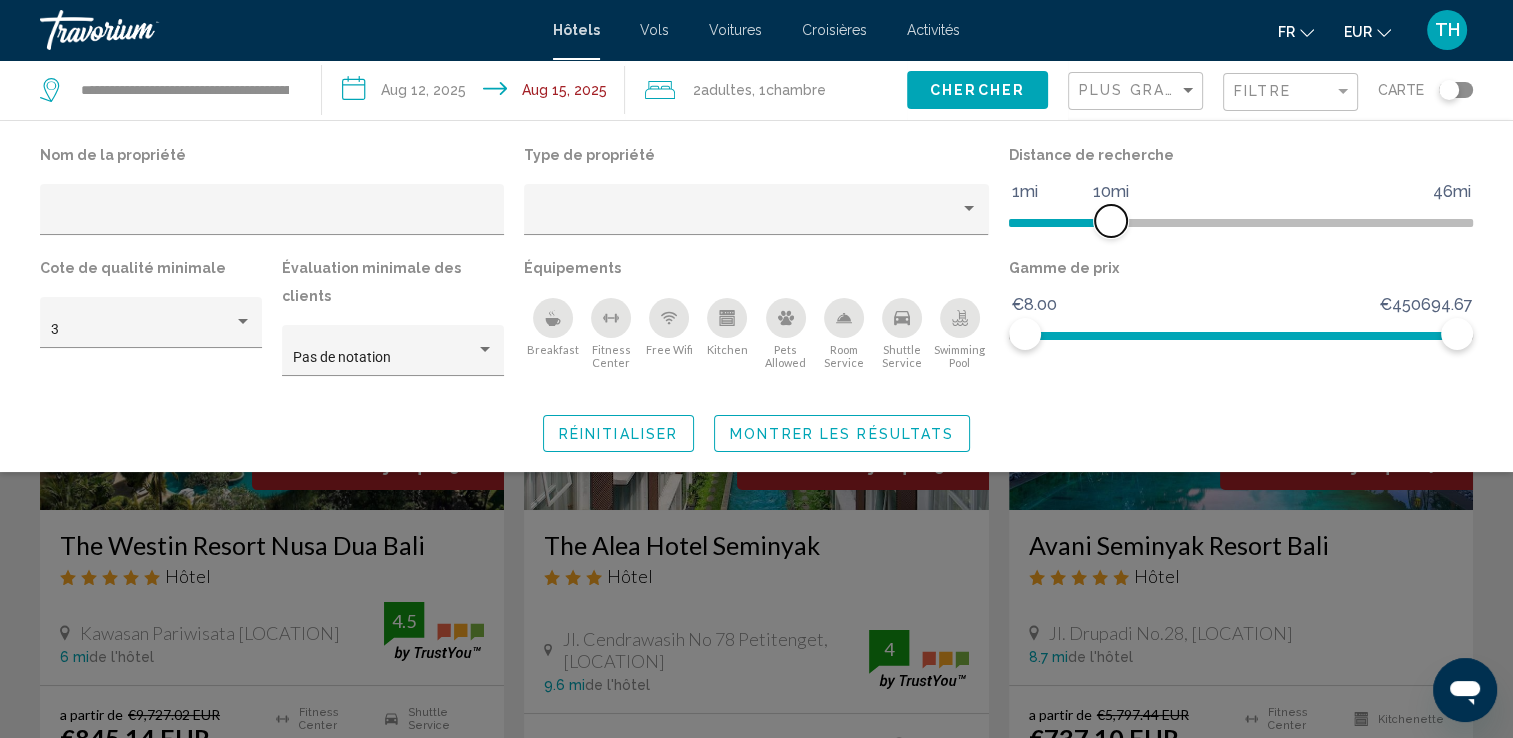 click 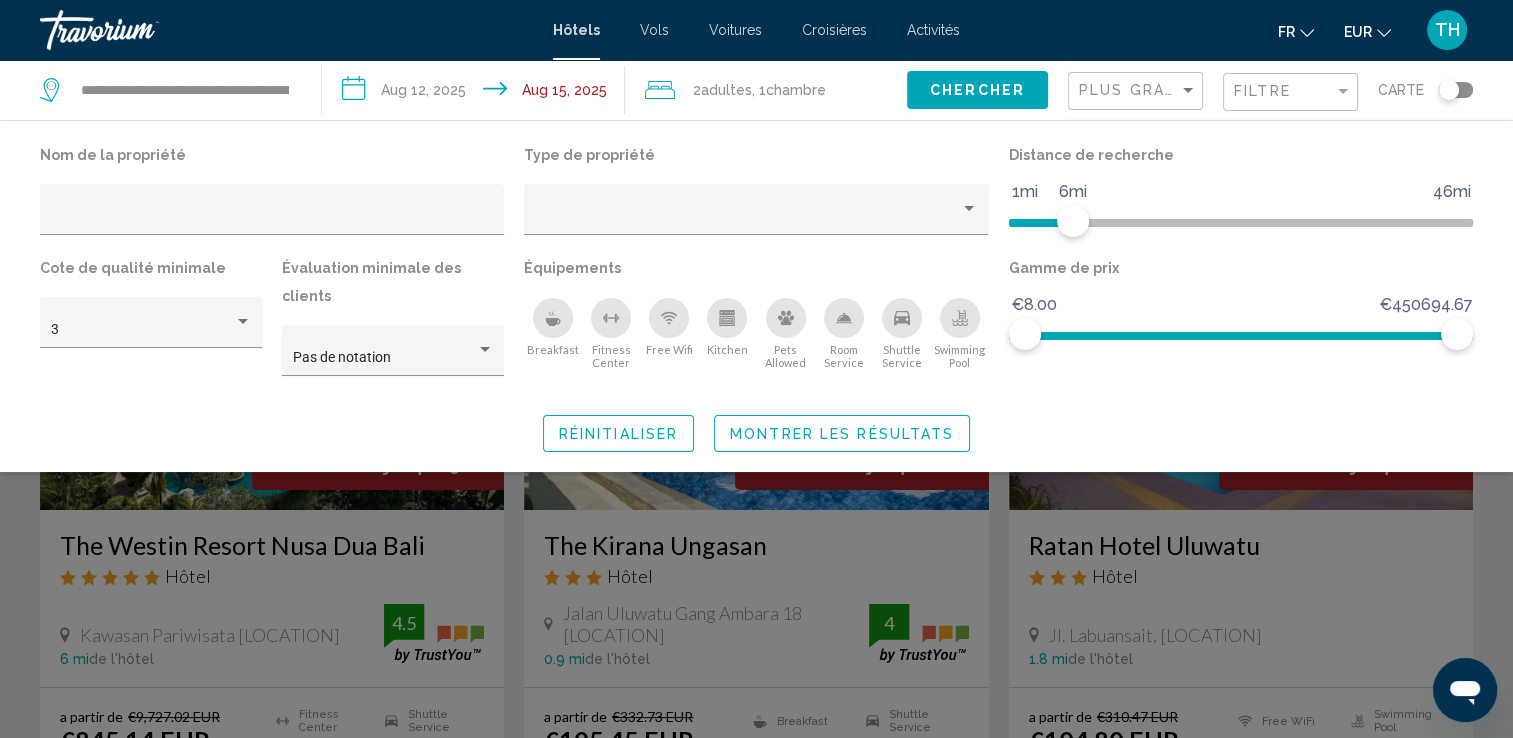 click 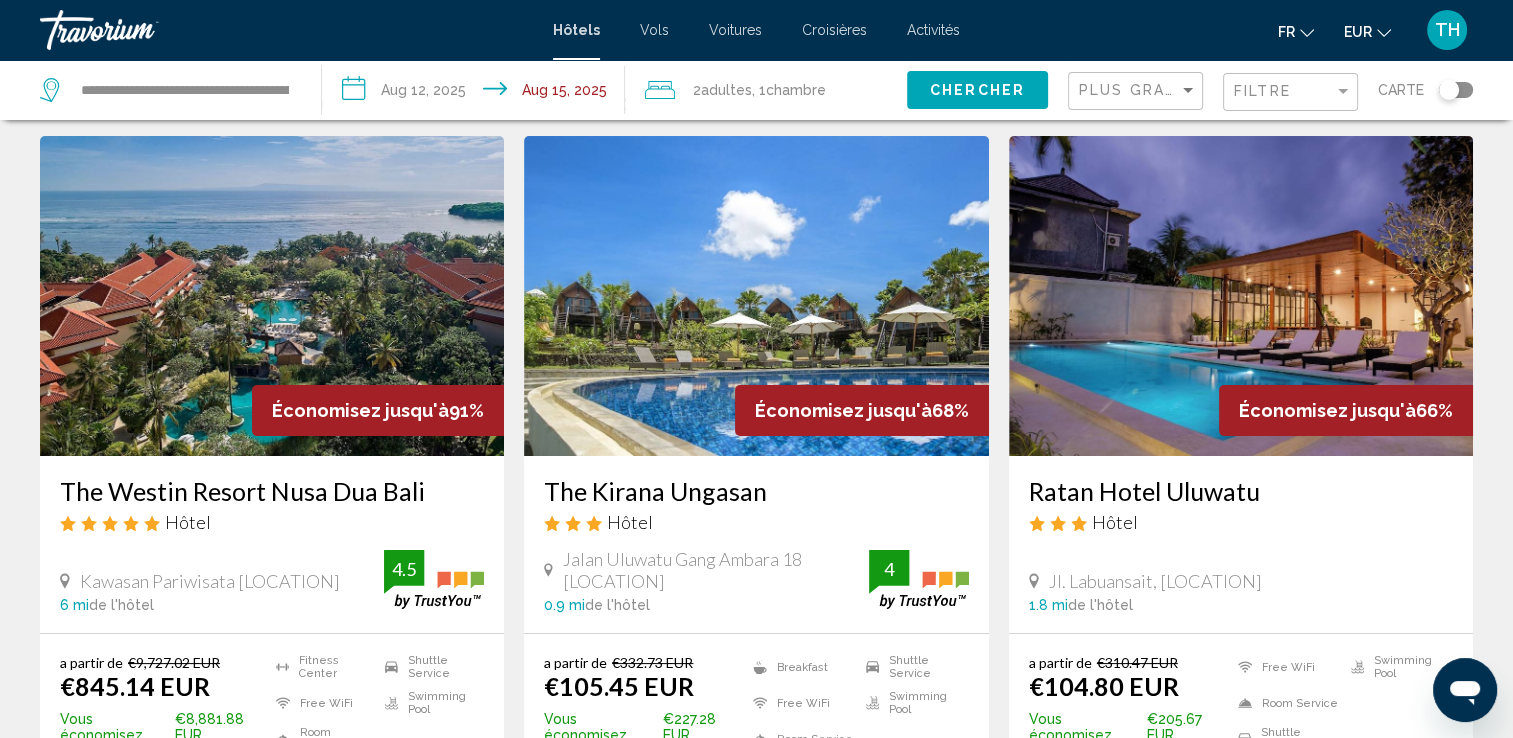 scroll, scrollTop: 70, scrollLeft: 0, axis: vertical 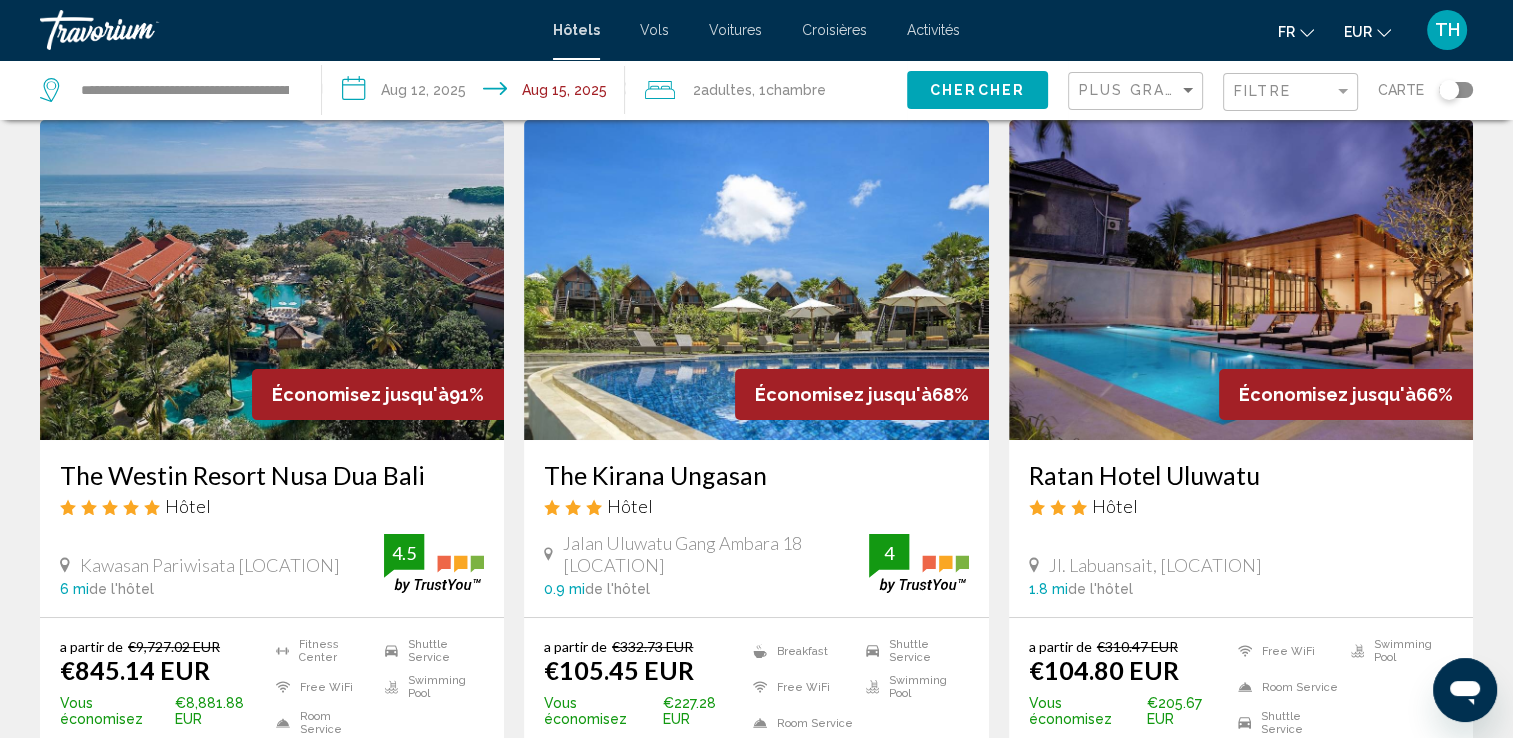 click at bounding box center [272, 280] 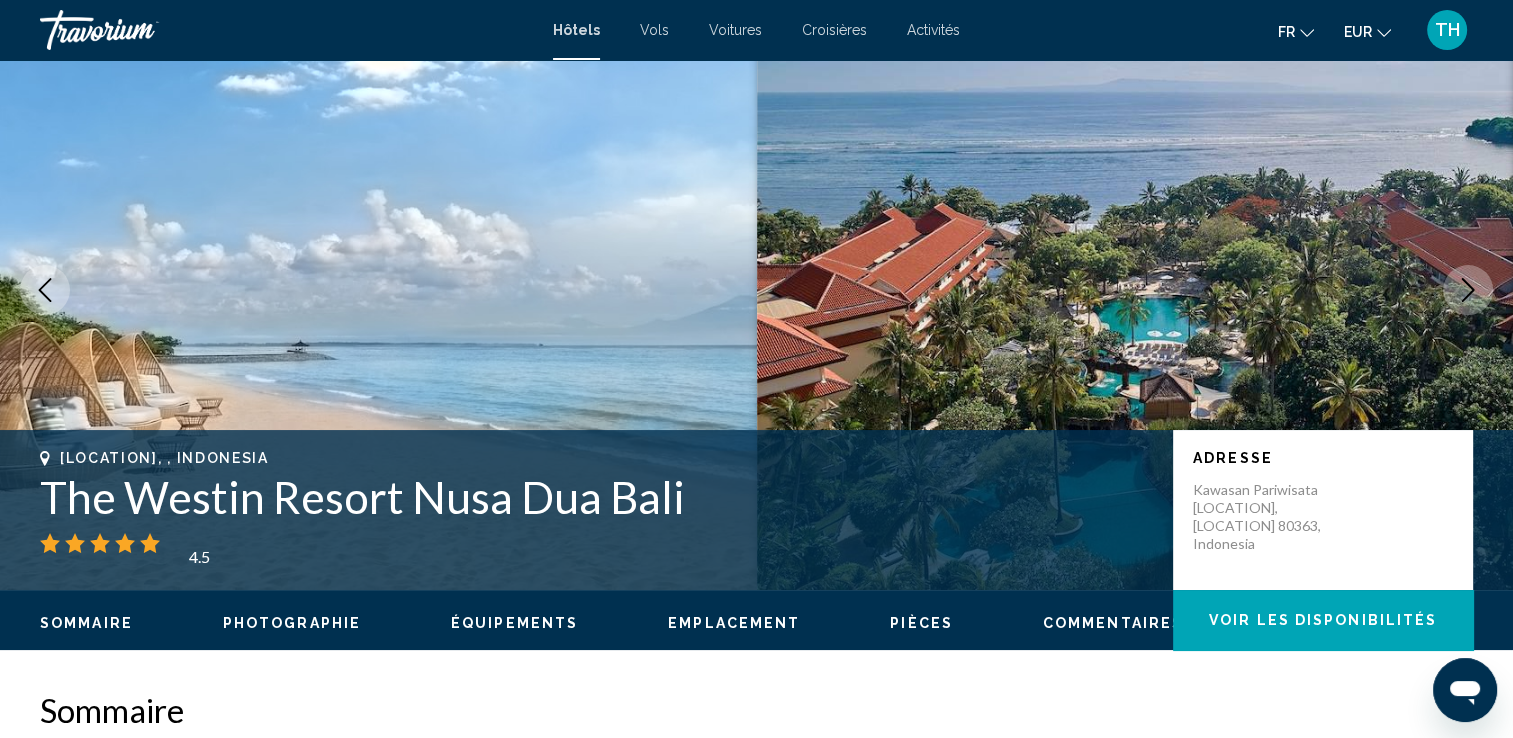 scroll, scrollTop: 0, scrollLeft: 0, axis: both 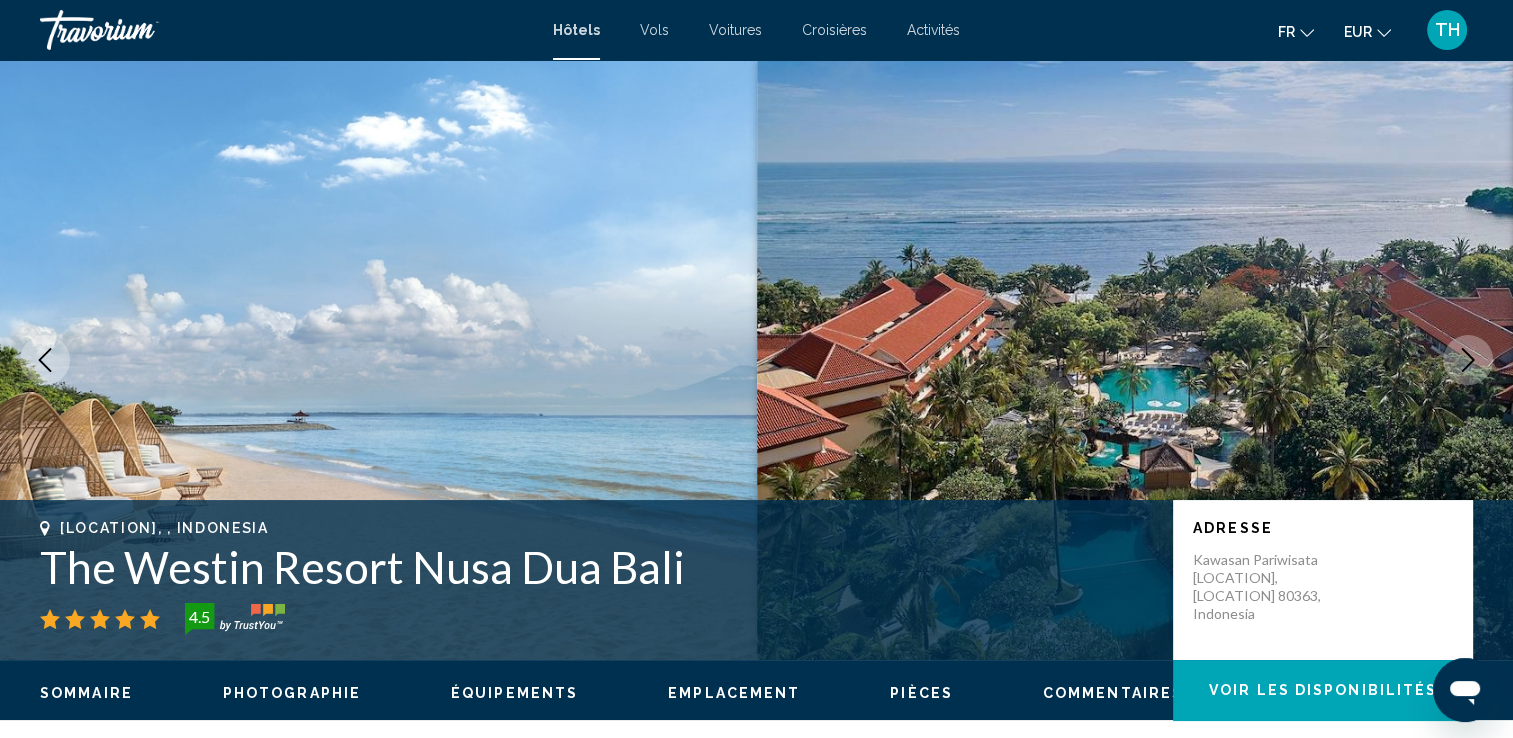 click 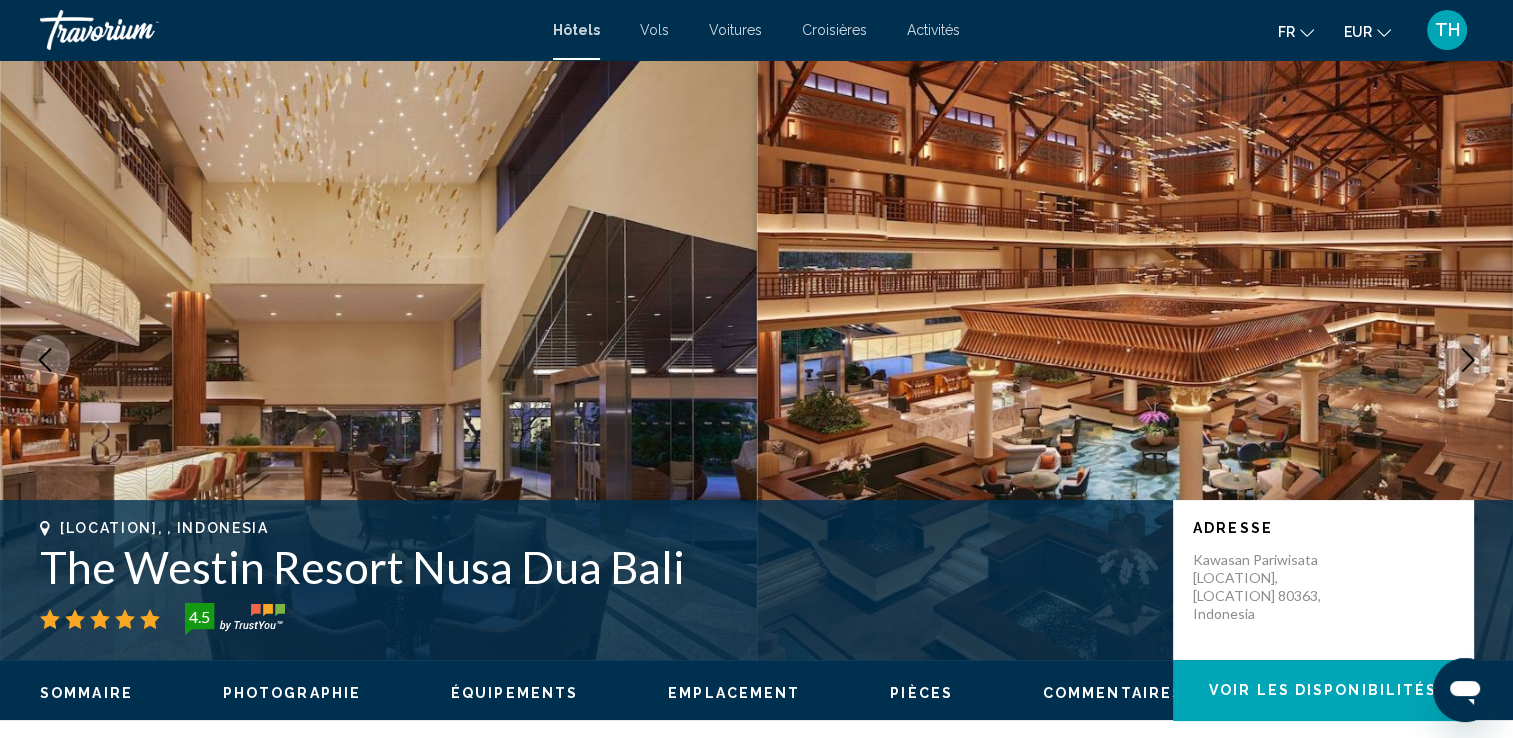 click 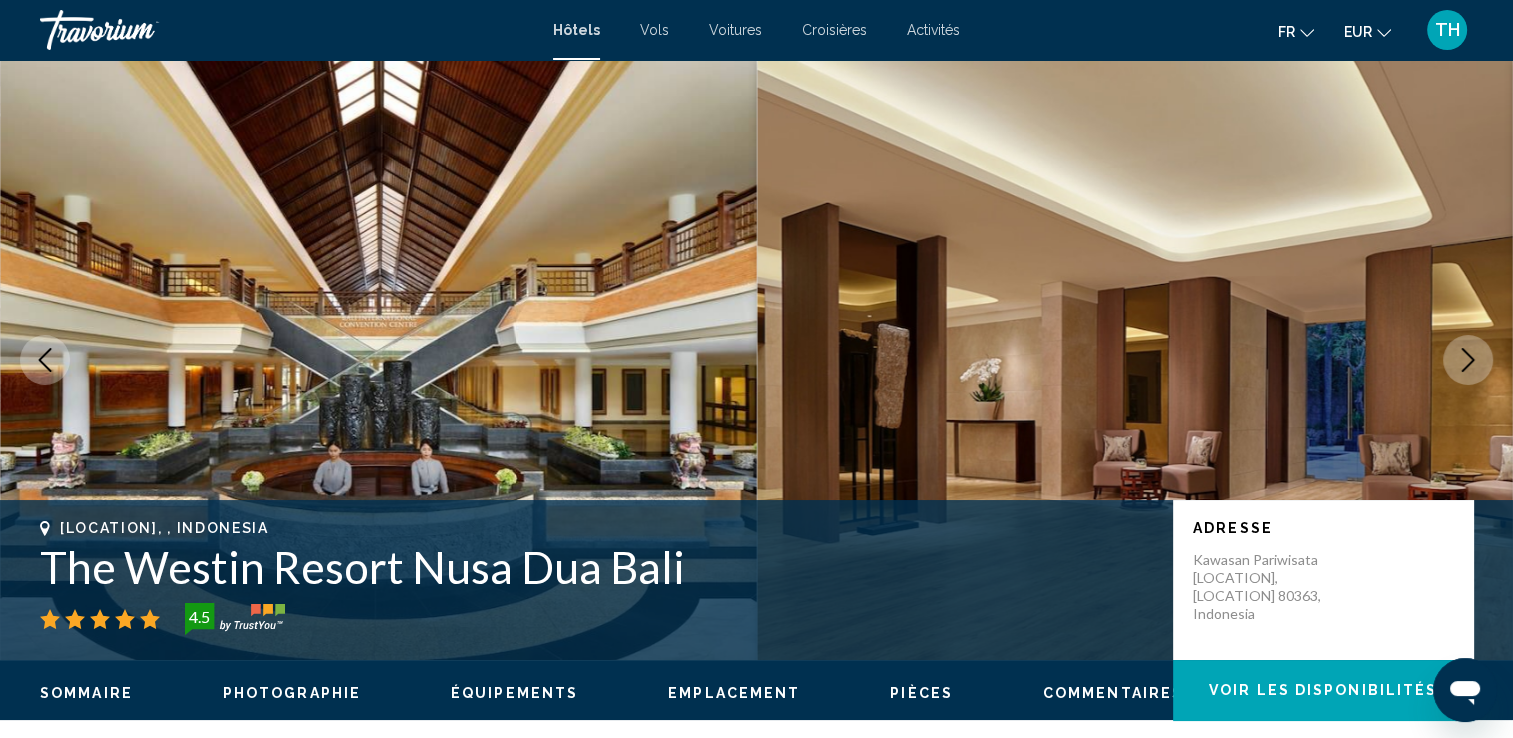 click 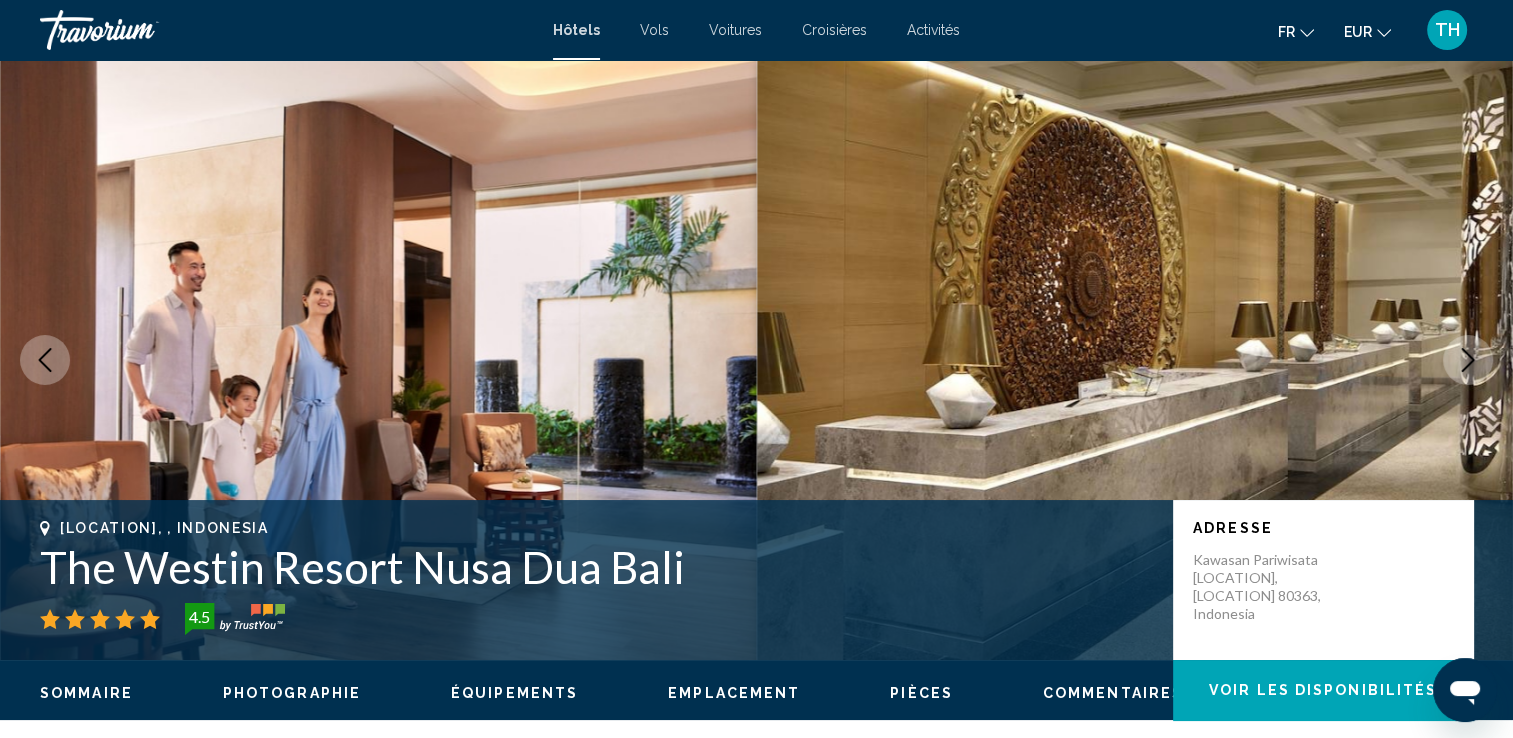 click 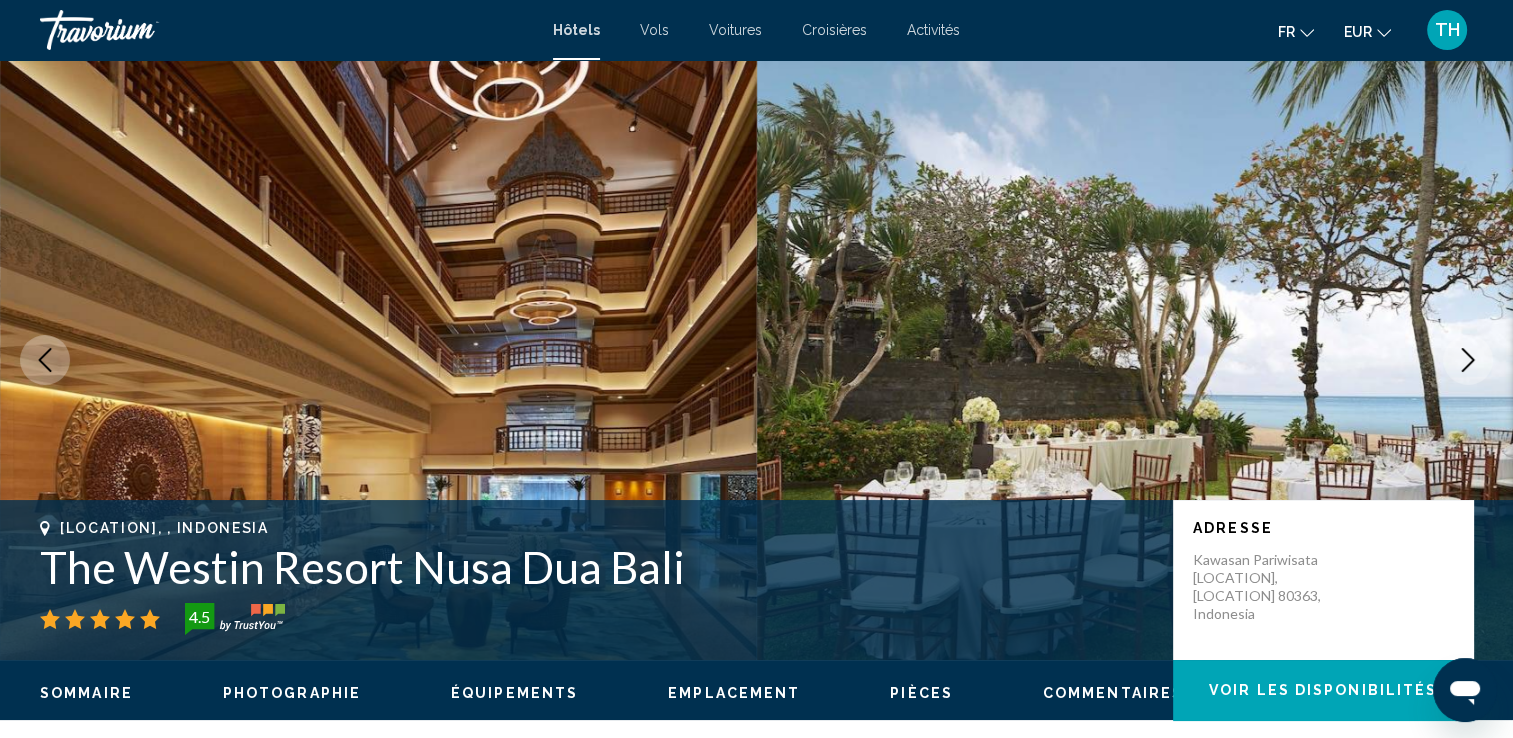 click 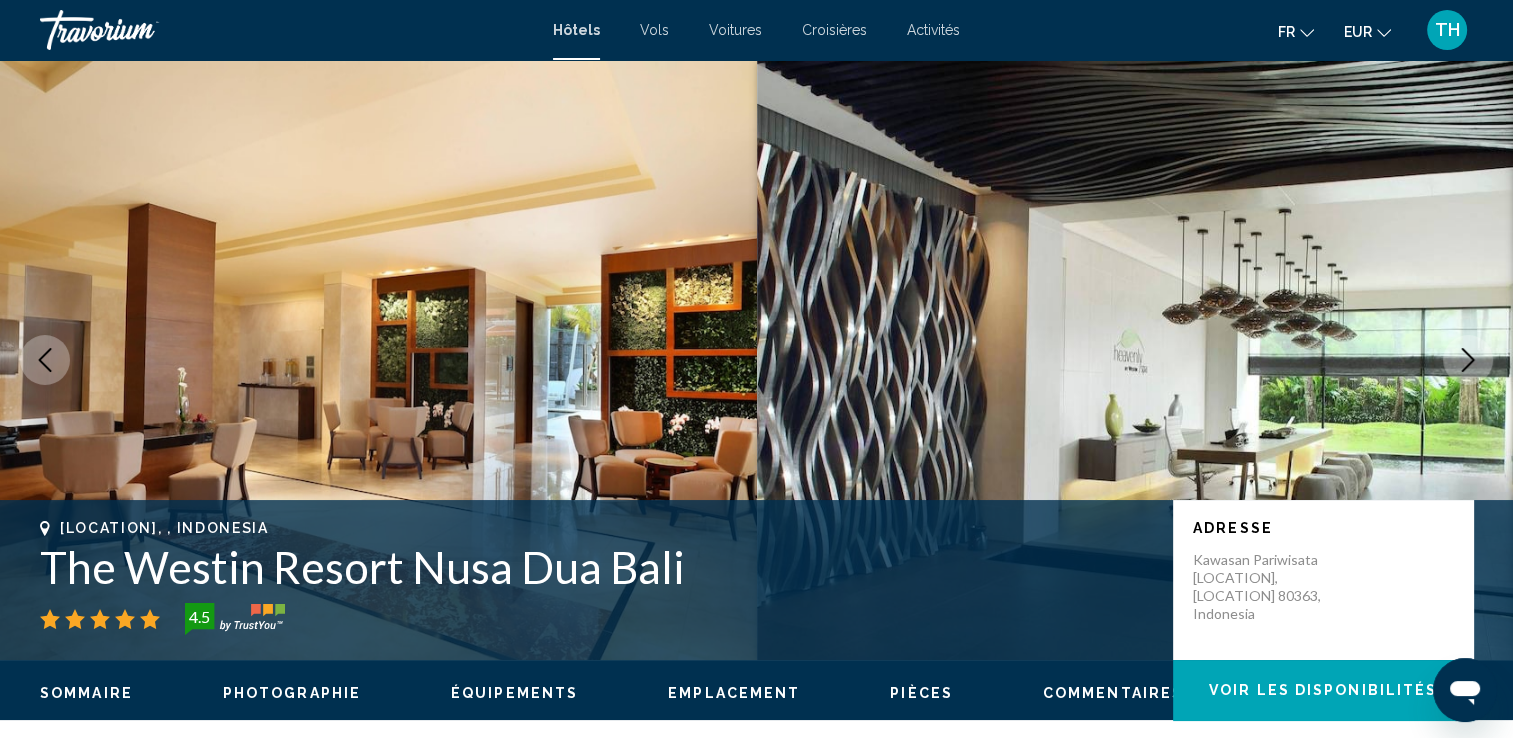 click 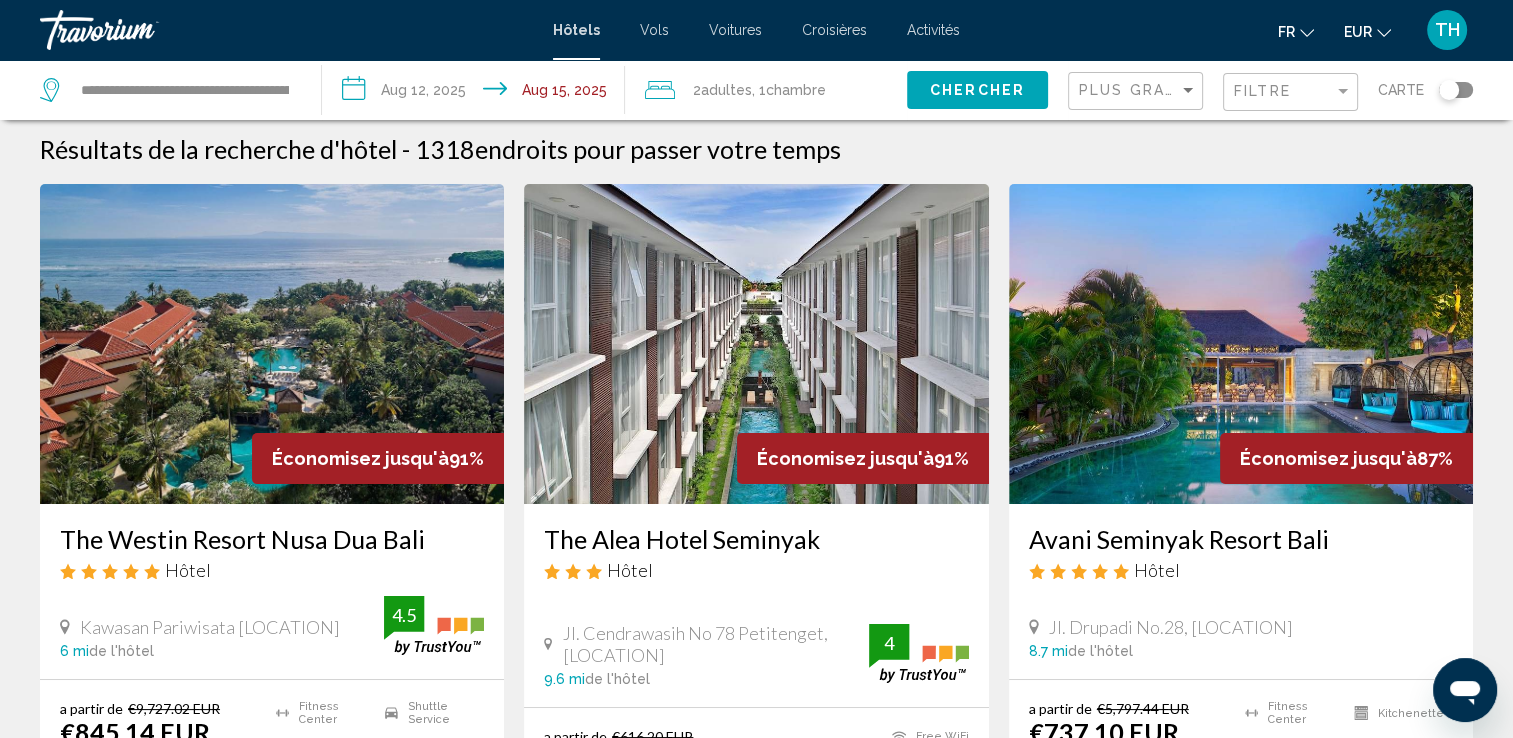 scroll, scrollTop: 2, scrollLeft: 0, axis: vertical 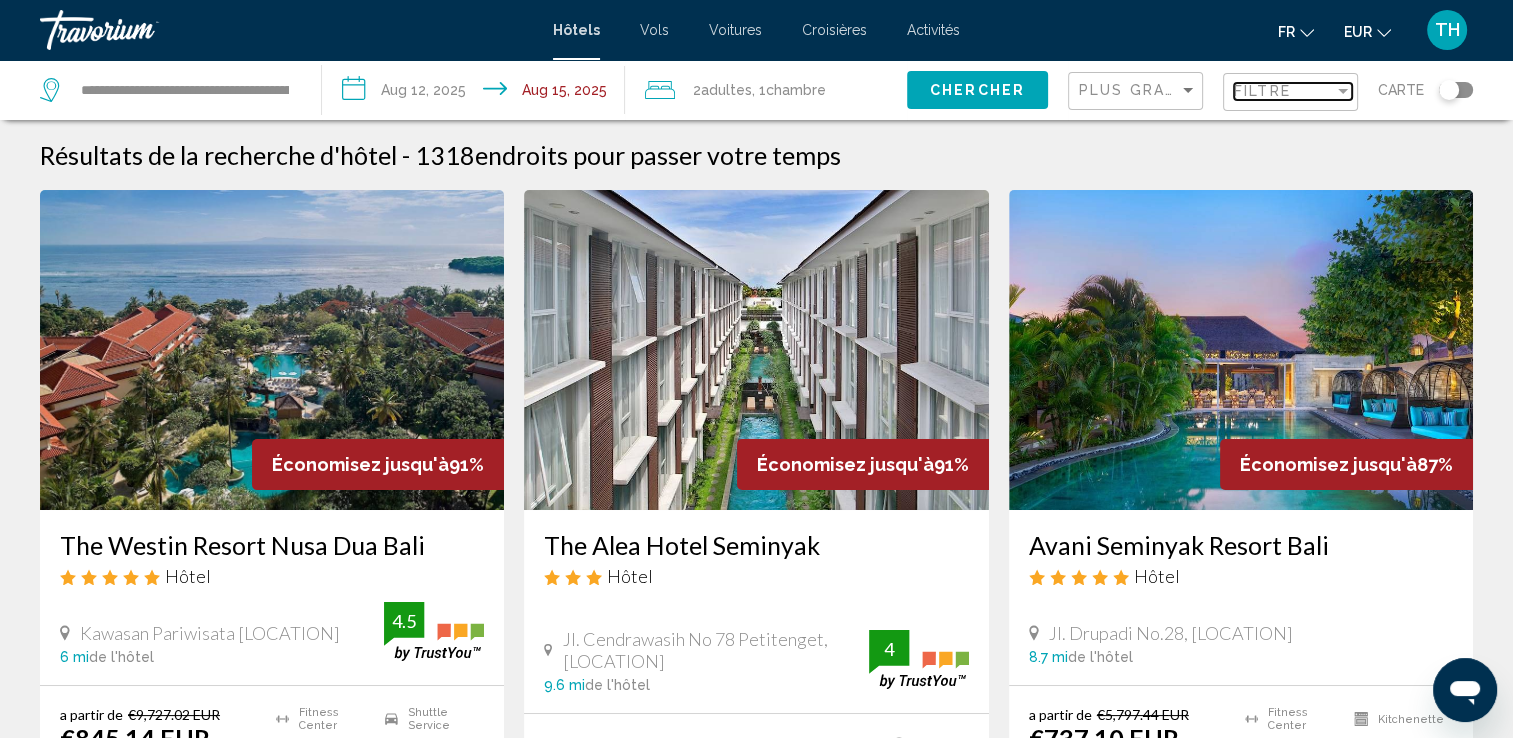 click at bounding box center (1343, 91) 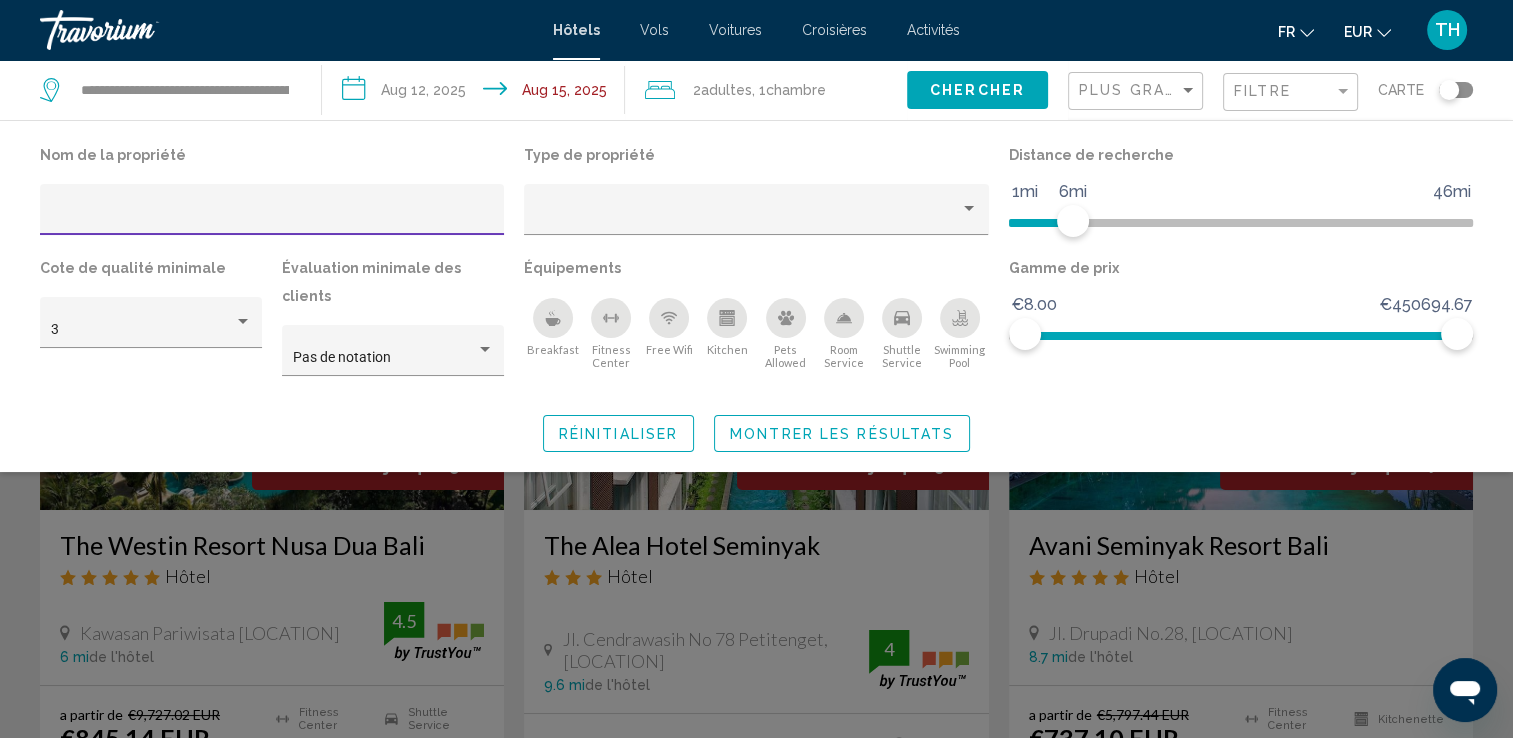 scroll, scrollTop: 645, scrollLeft: 0, axis: vertical 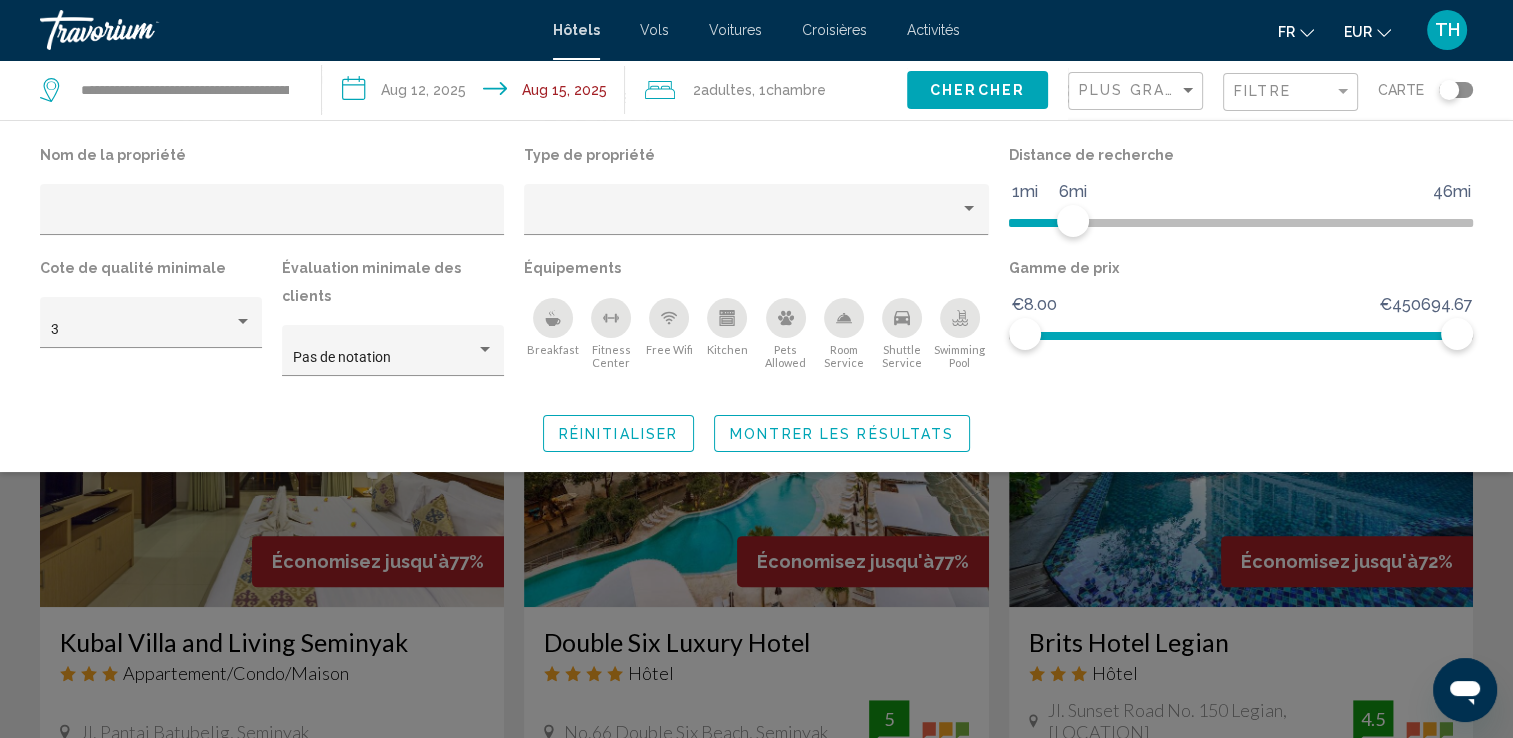 click 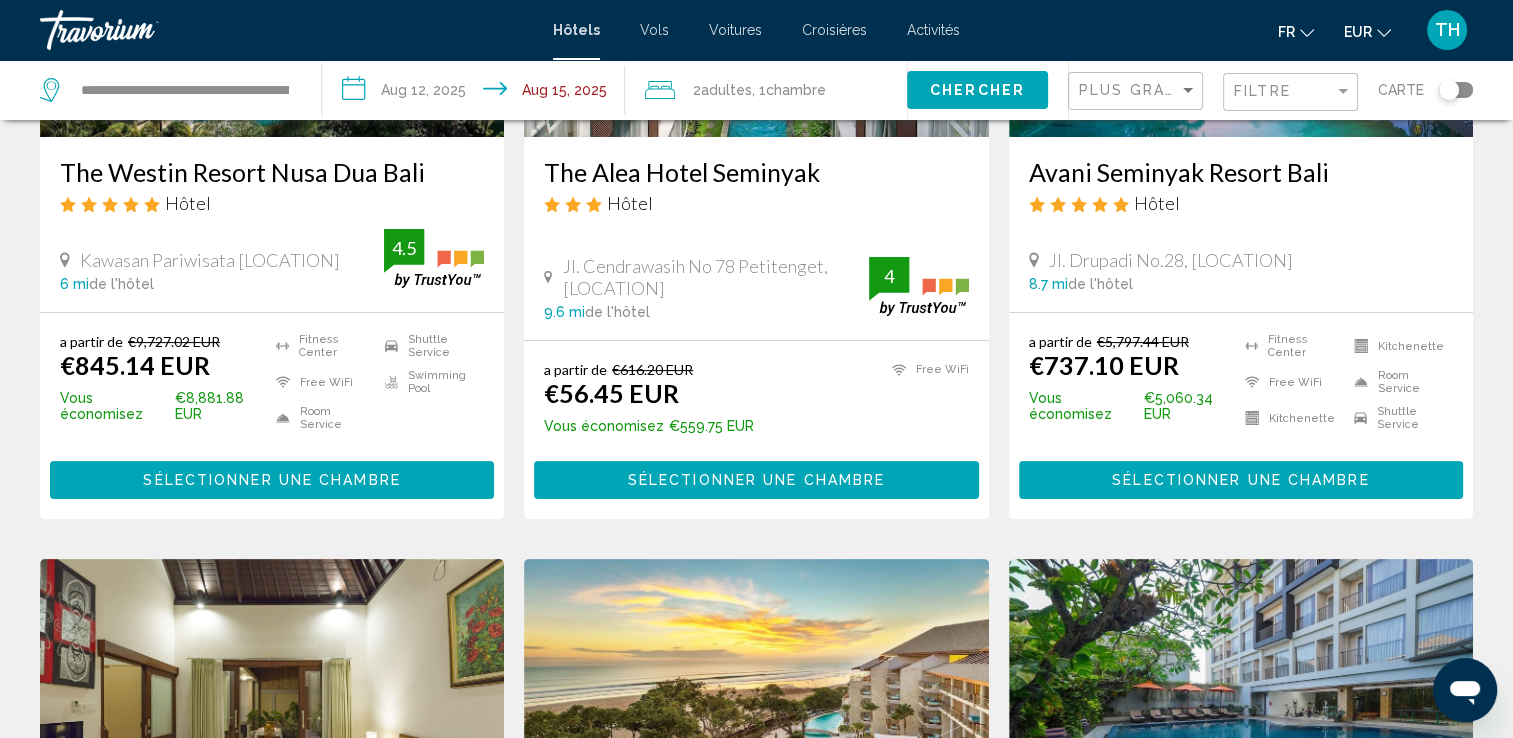 scroll, scrollTop: 0, scrollLeft: 0, axis: both 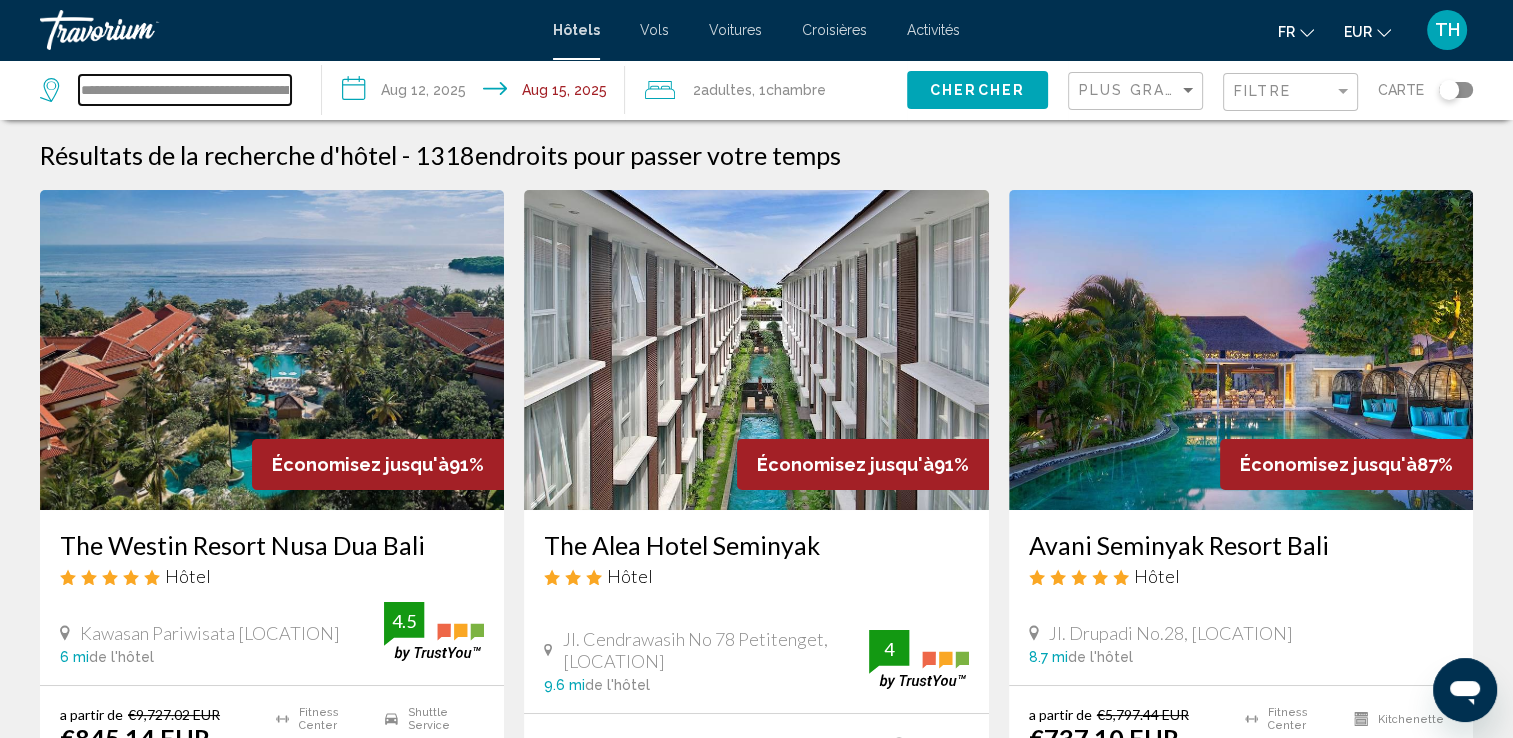 click on "**********" at bounding box center (185, 90) 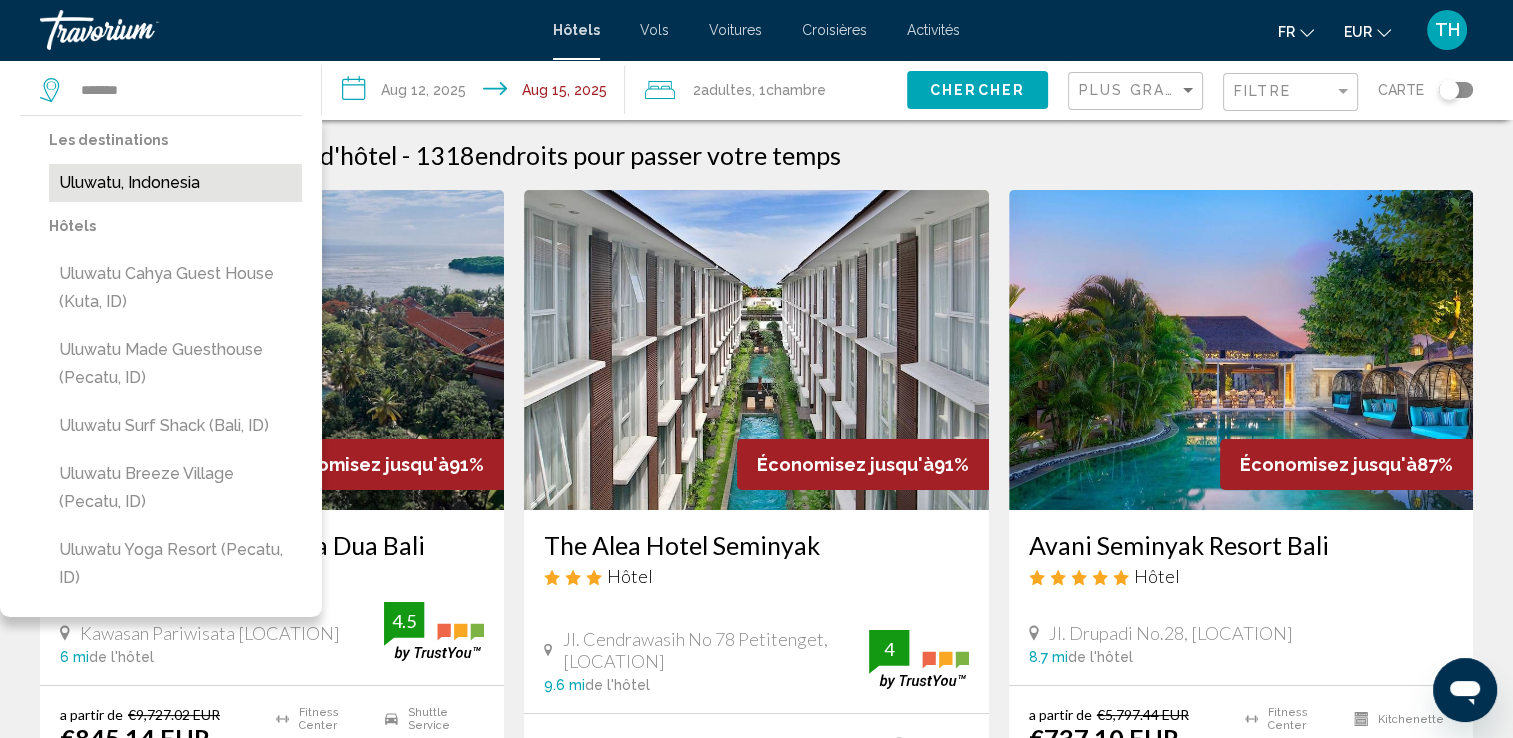 click on "Uluwatu, Indonesia" at bounding box center (175, 183) 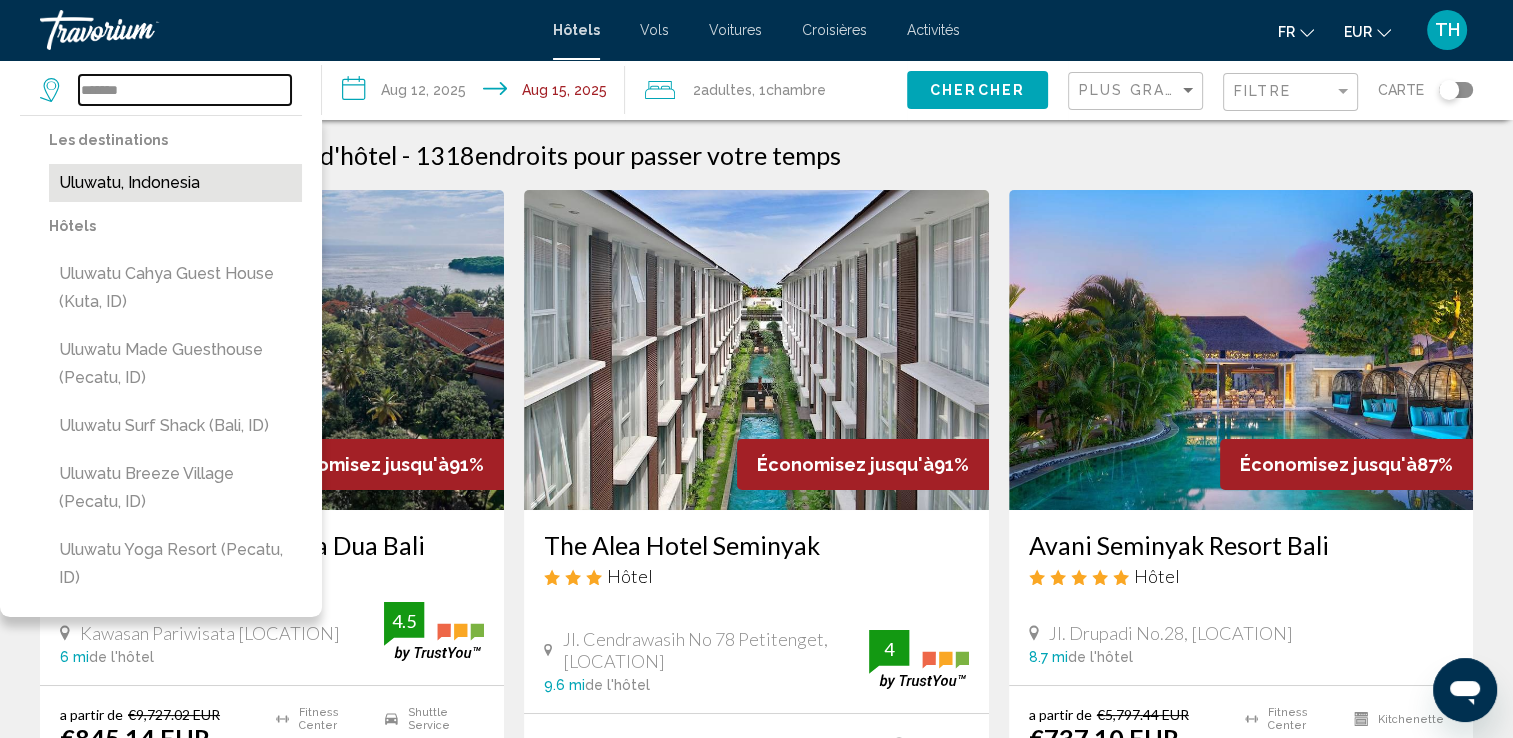 type on "**********" 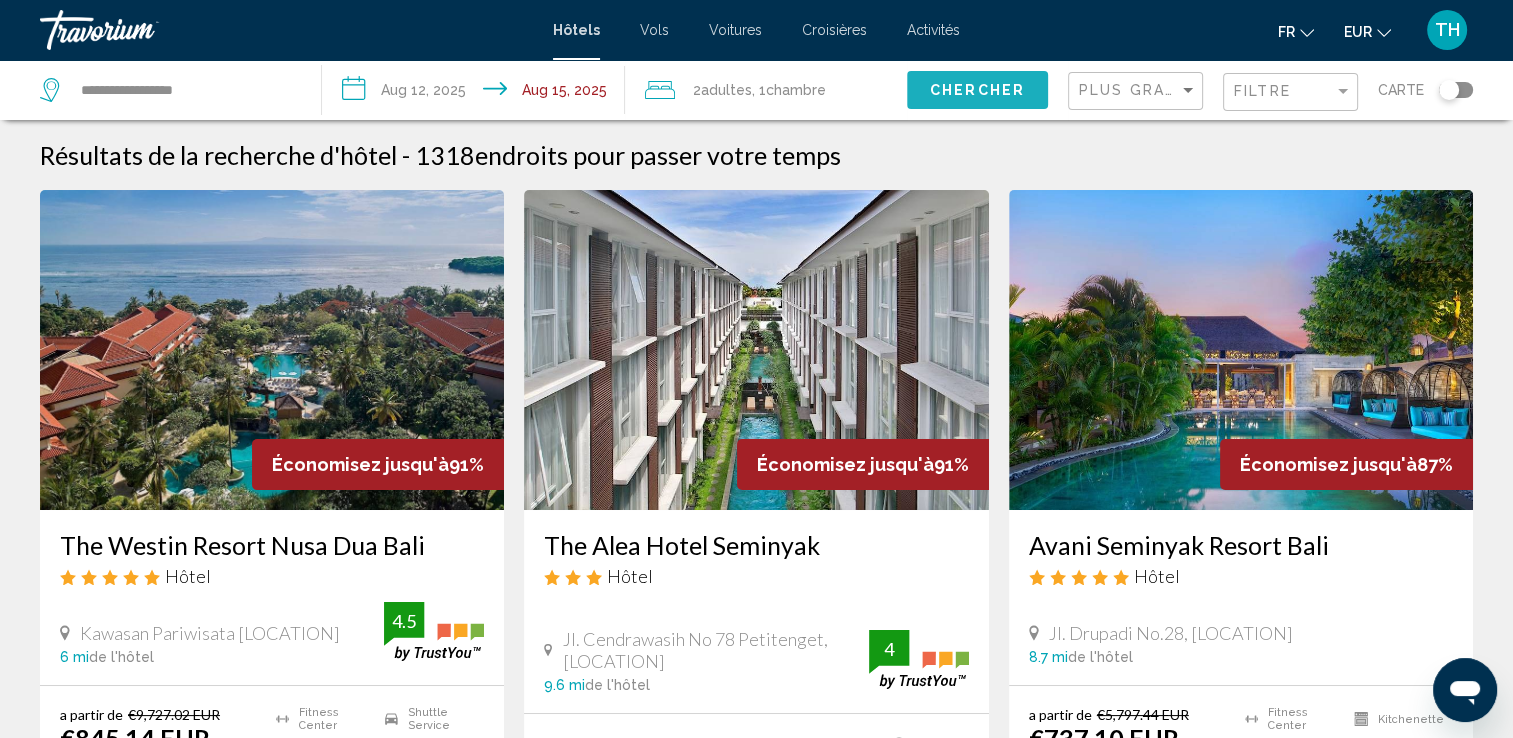 click on "Chercher" 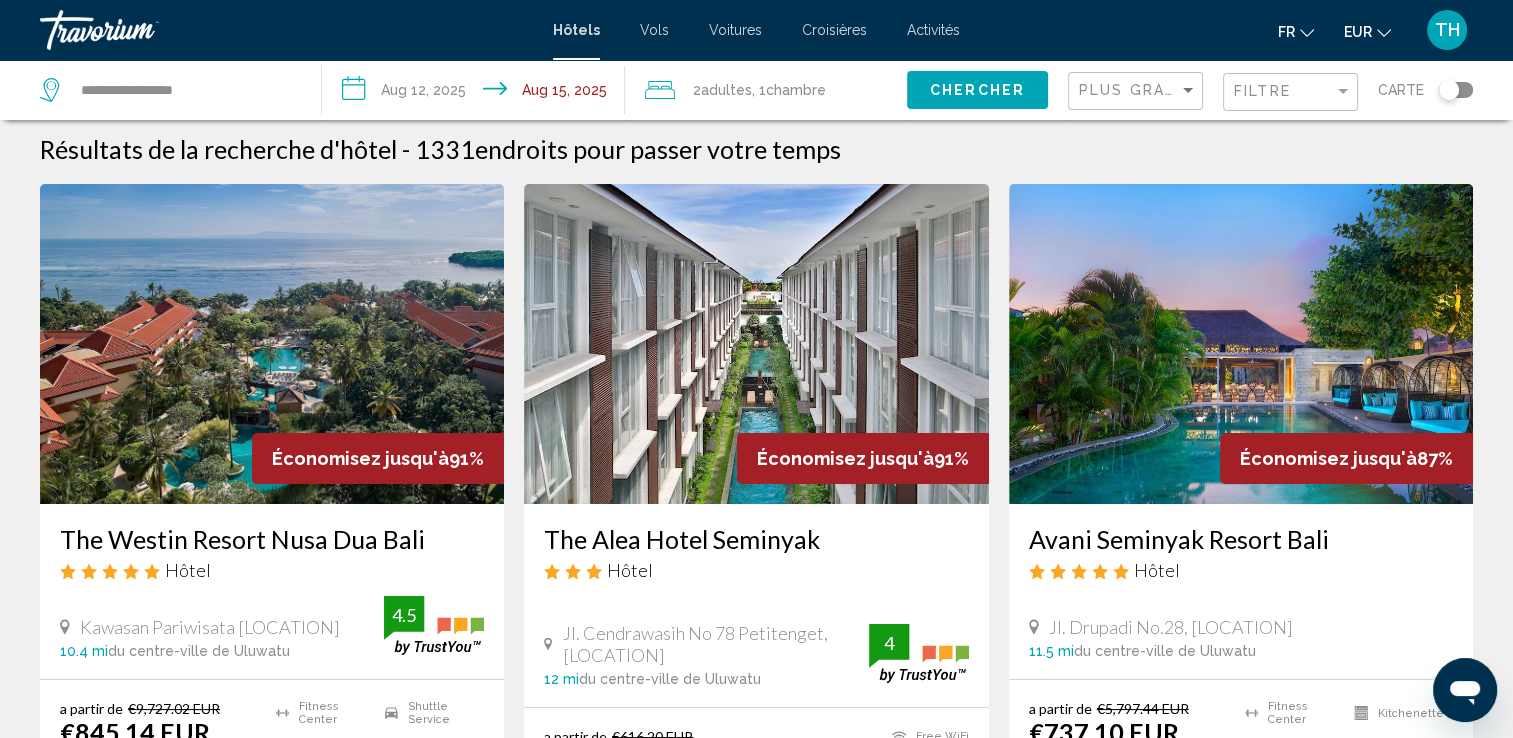 scroll, scrollTop: 0, scrollLeft: 0, axis: both 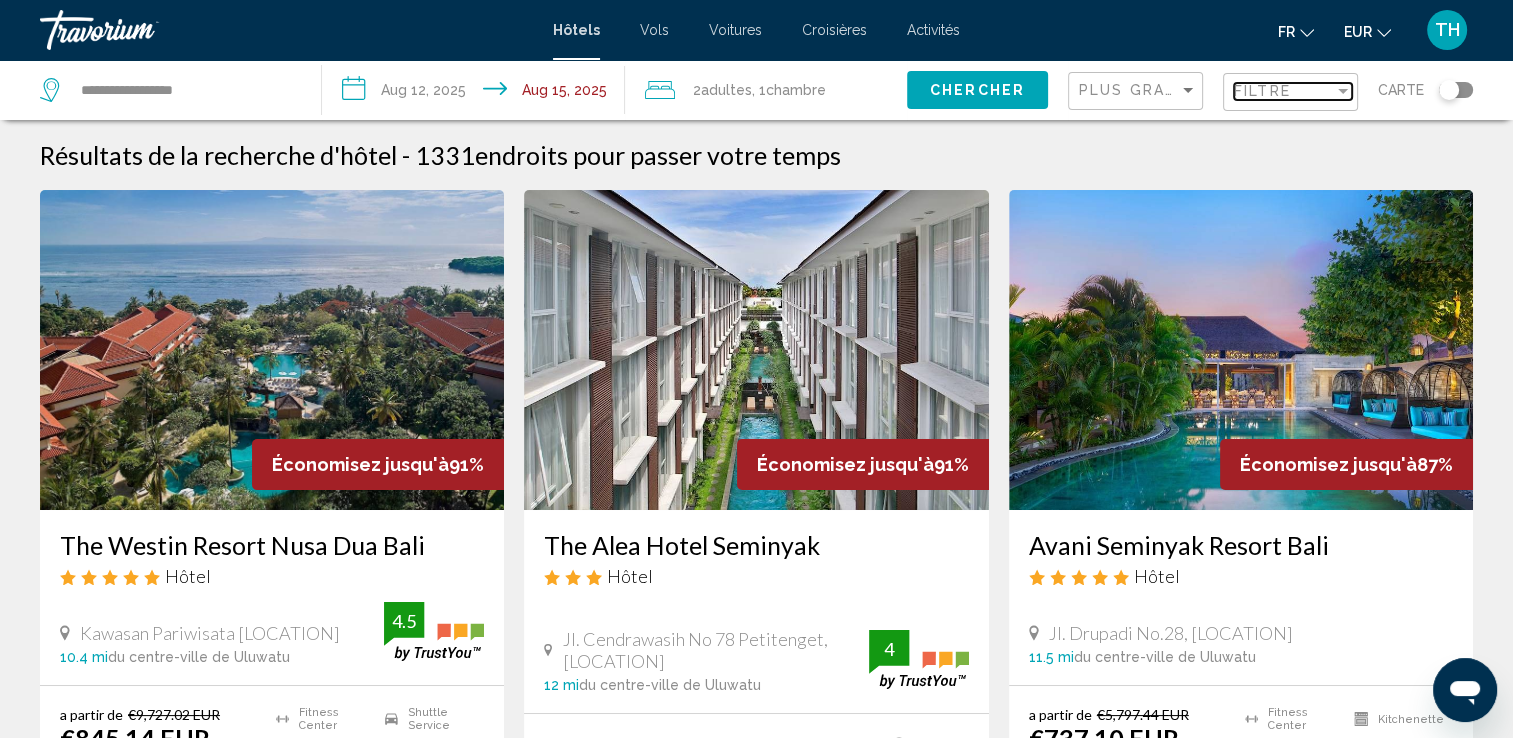 click at bounding box center (1343, 91) 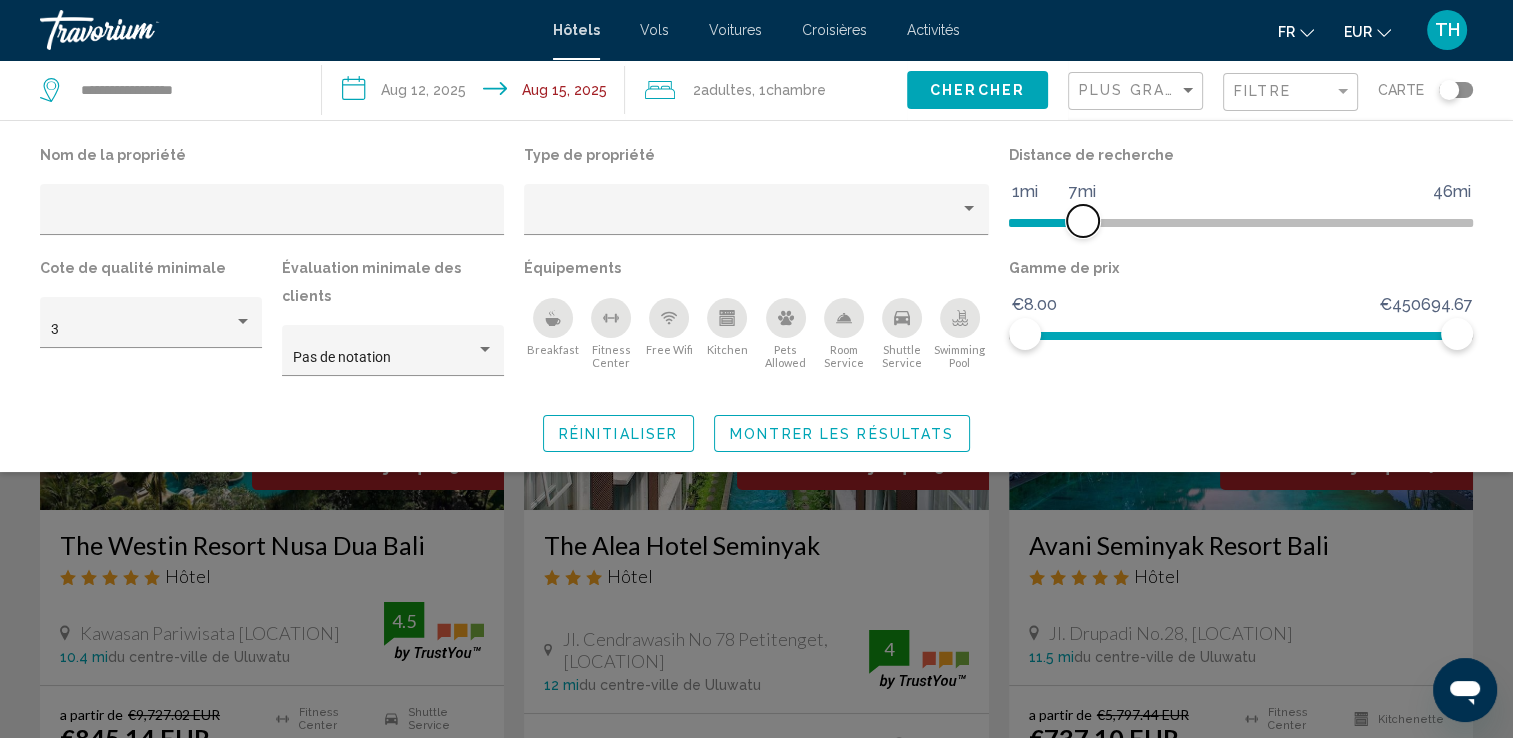drag, startPoint x: 1307, startPoint y: 222, endPoint x: 1083, endPoint y: 225, distance: 224.0201 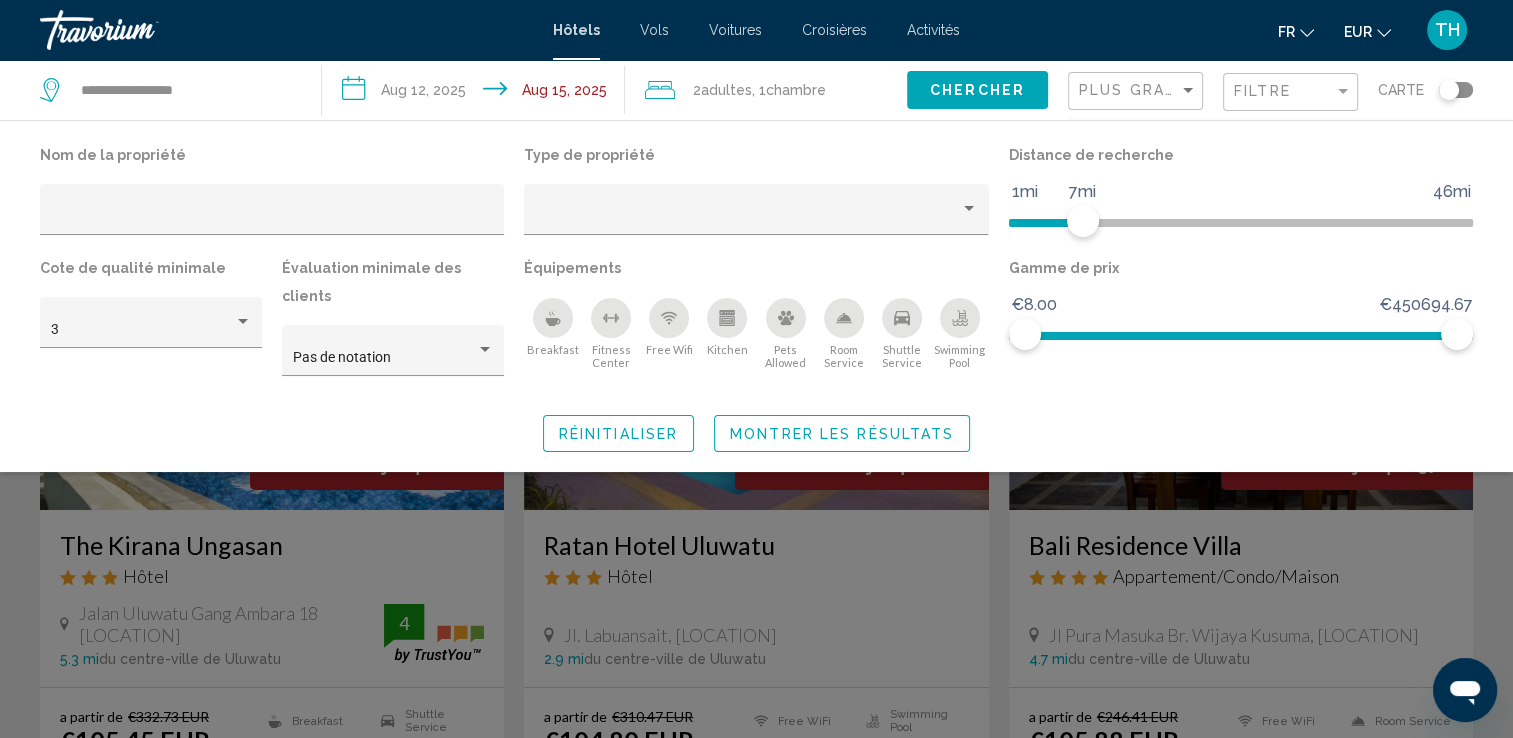 click 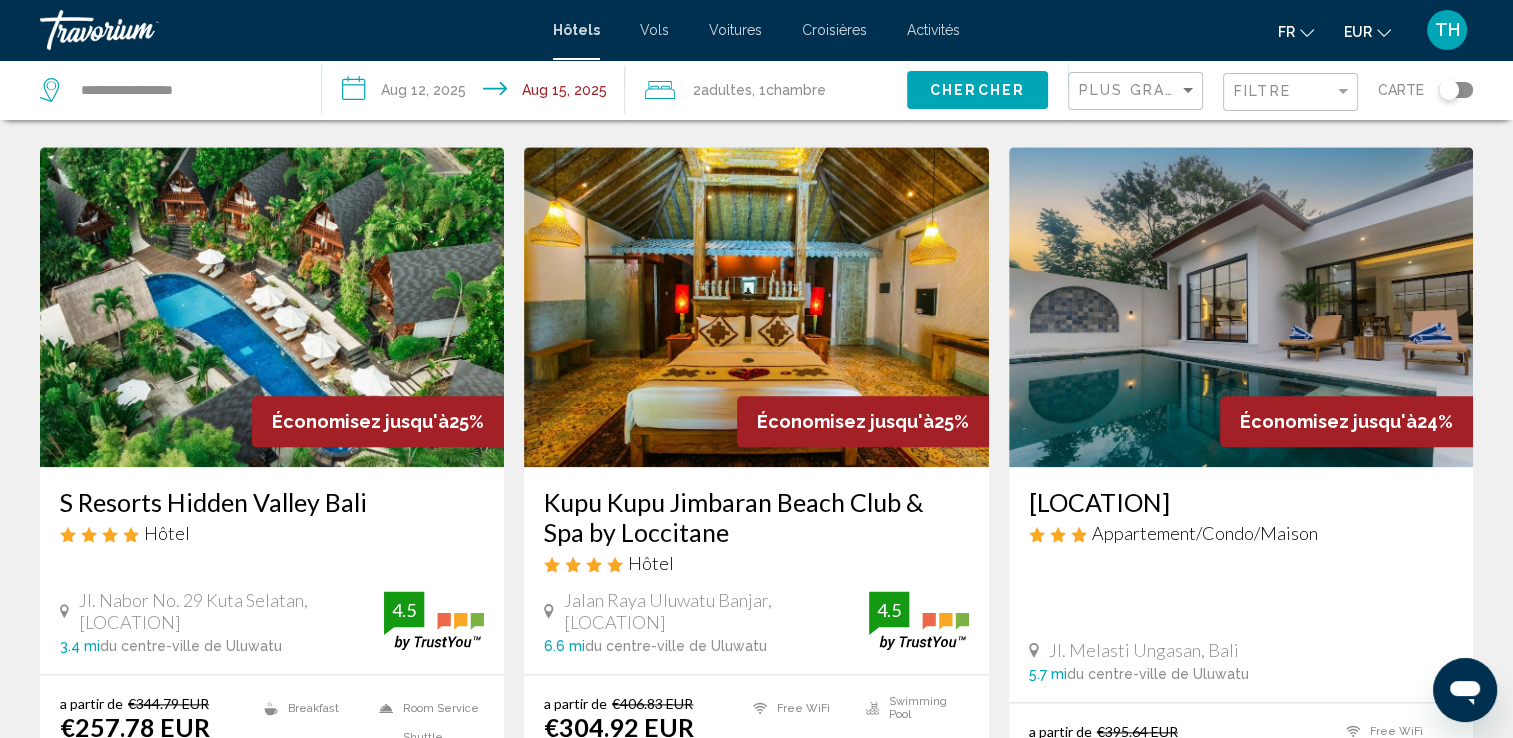scroll, scrollTop: 2247, scrollLeft: 0, axis: vertical 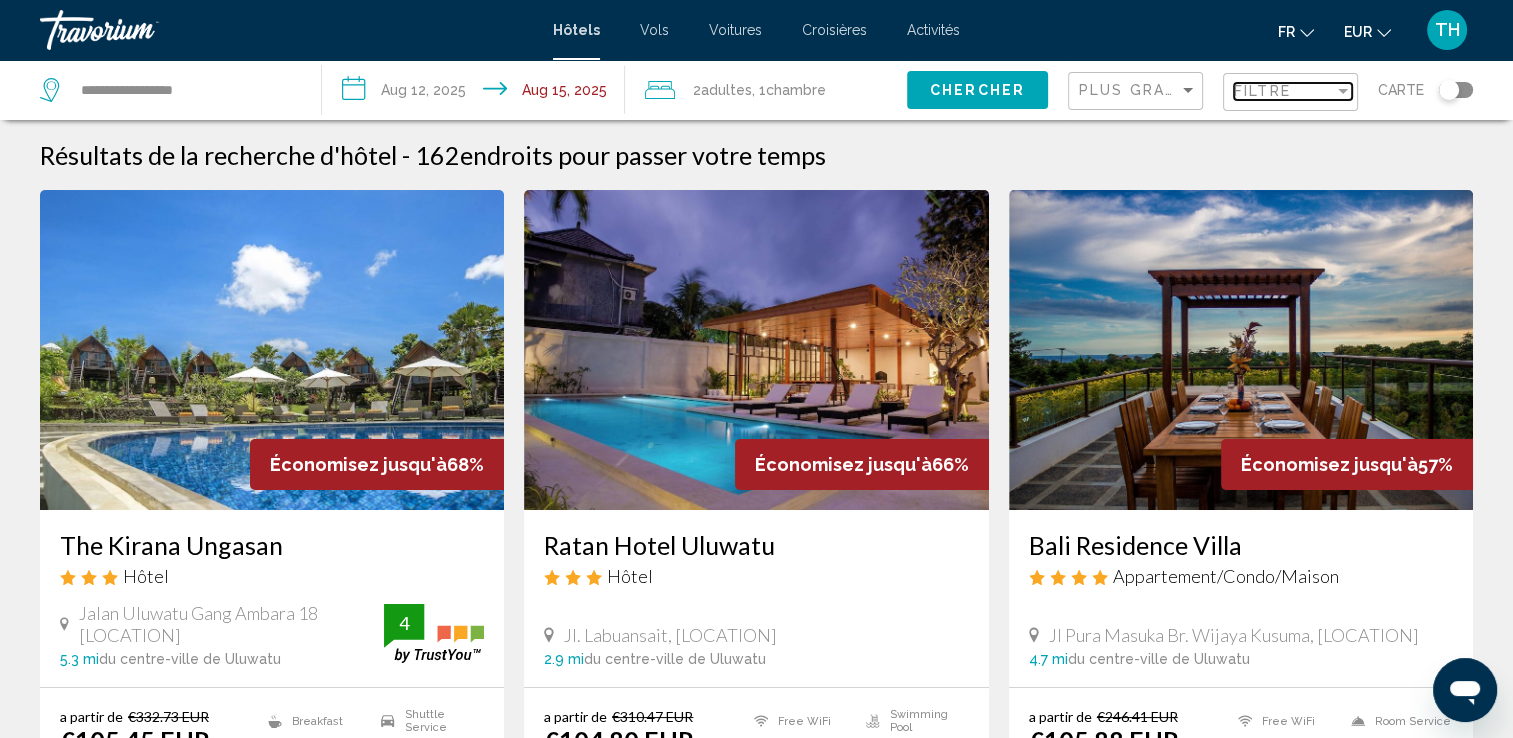 click on "Filtre" at bounding box center [1262, 91] 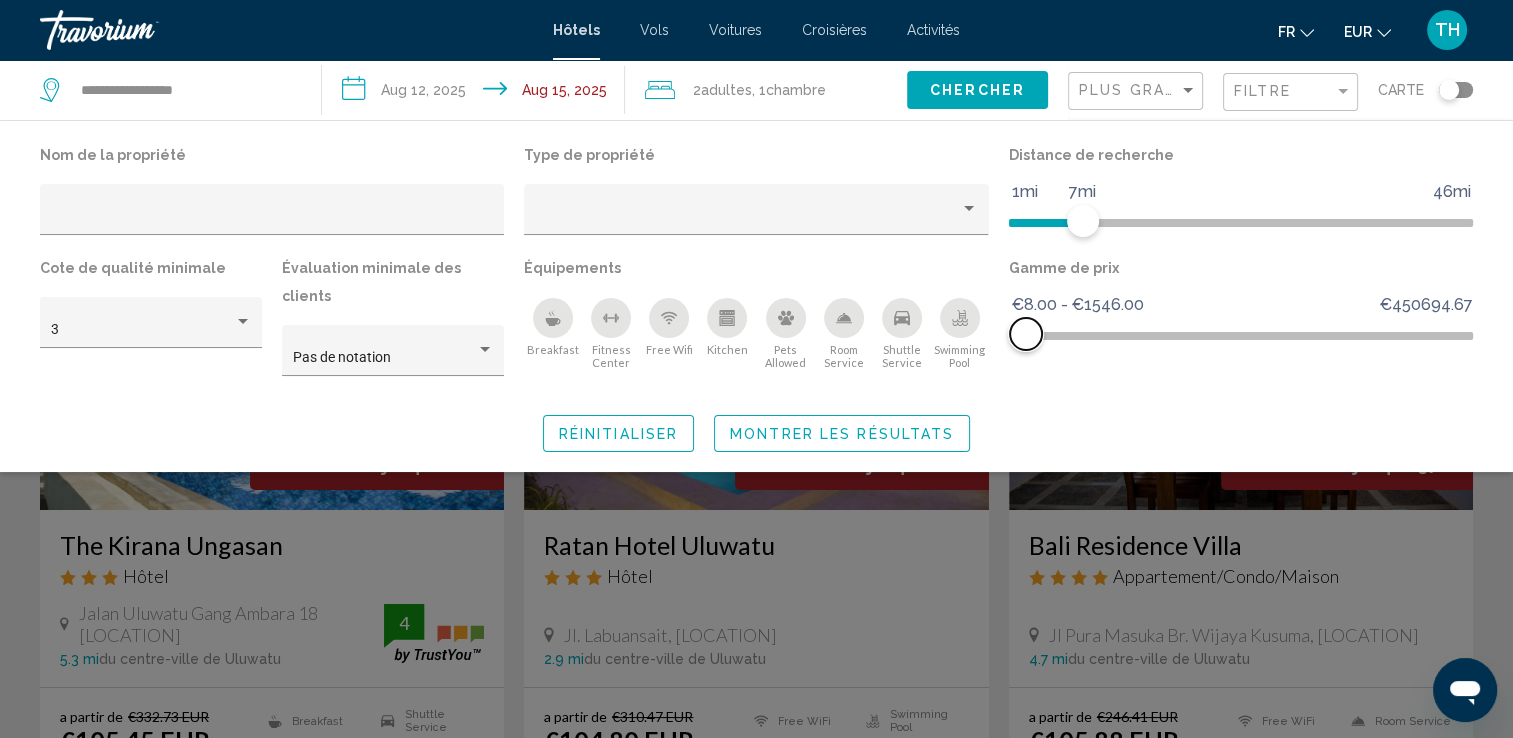 drag, startPoint x: 1456, startPoint y: 338, endPoint x: 1026, endPoint y: 332, distance: 430.04187 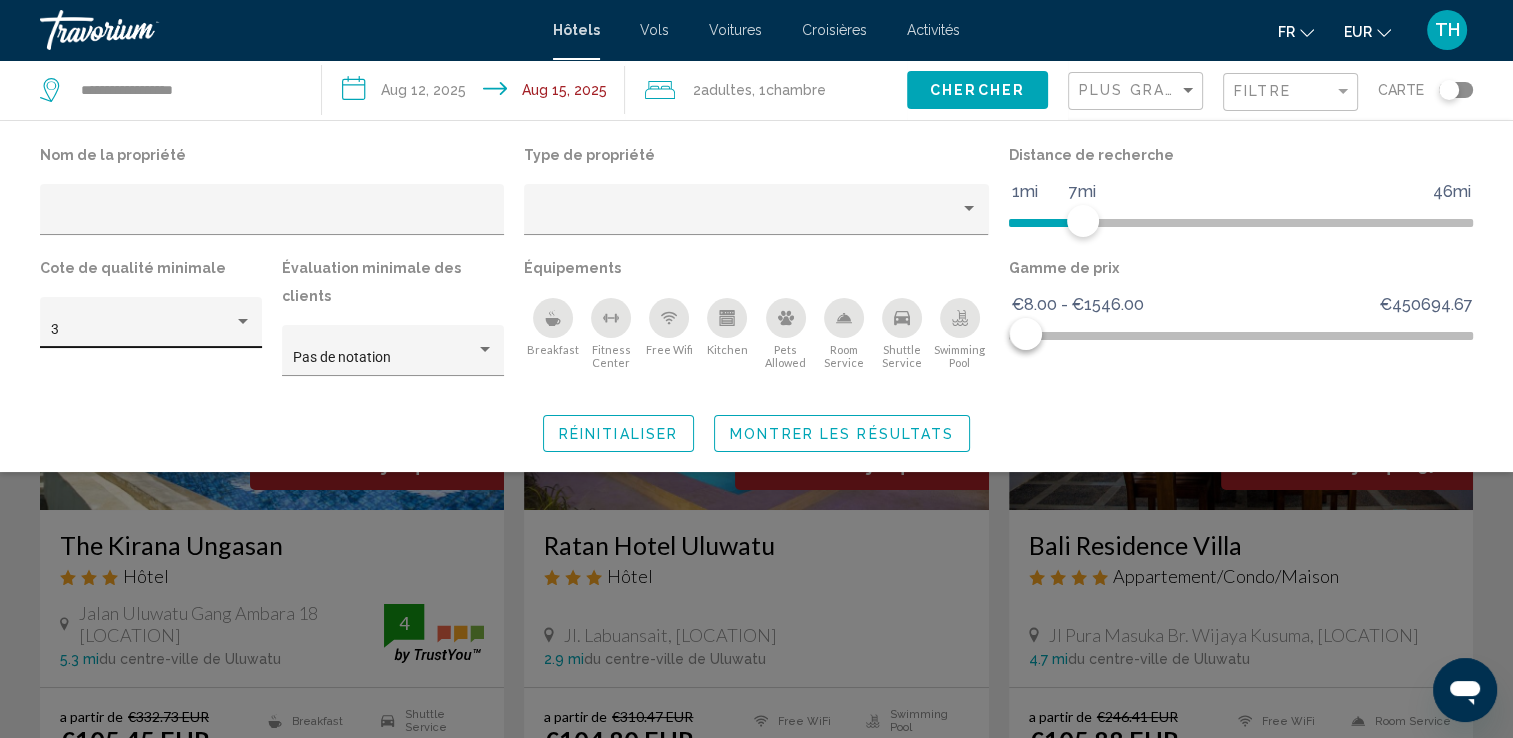 click on "3" 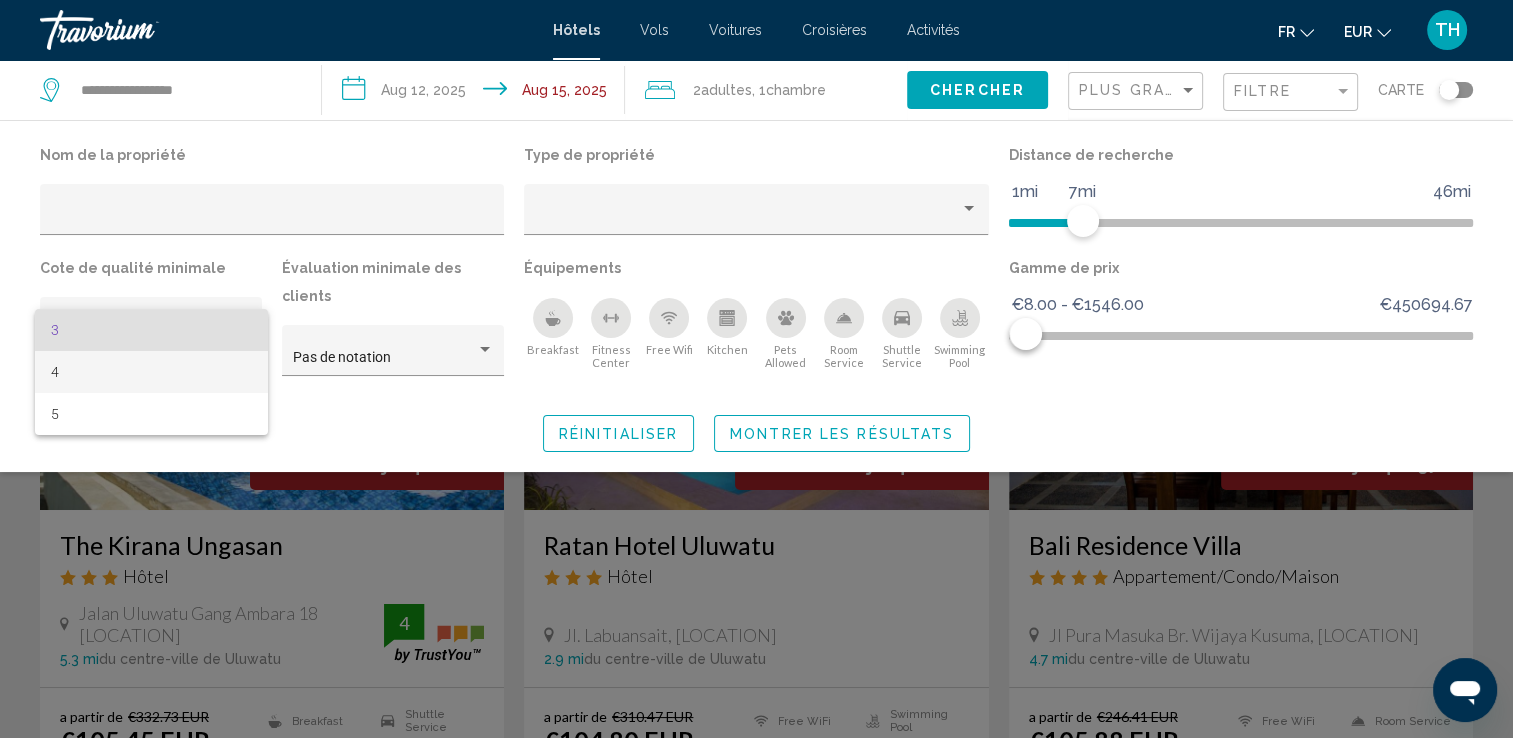 click on "4" at bounding box center (151, 372) 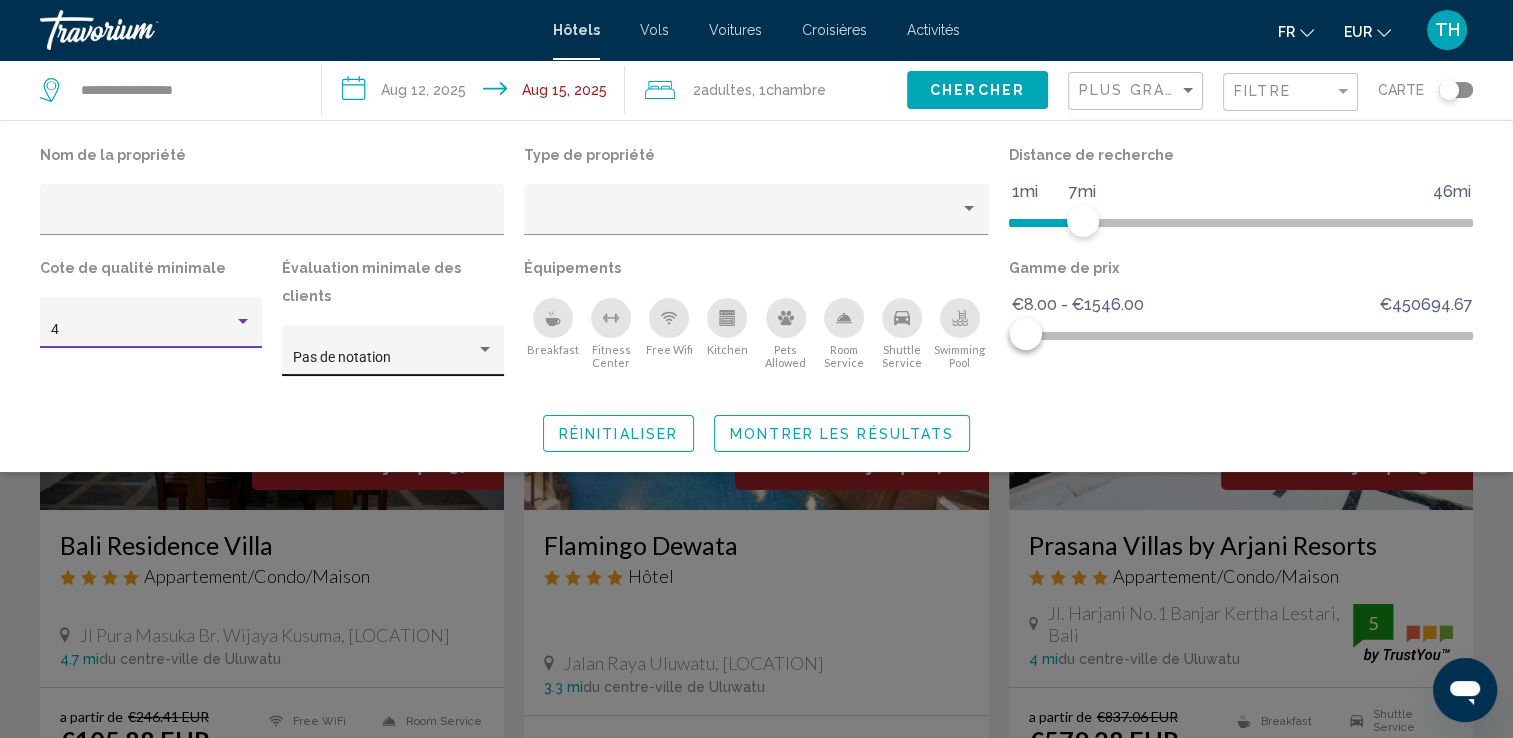 click on "Pas de notation" 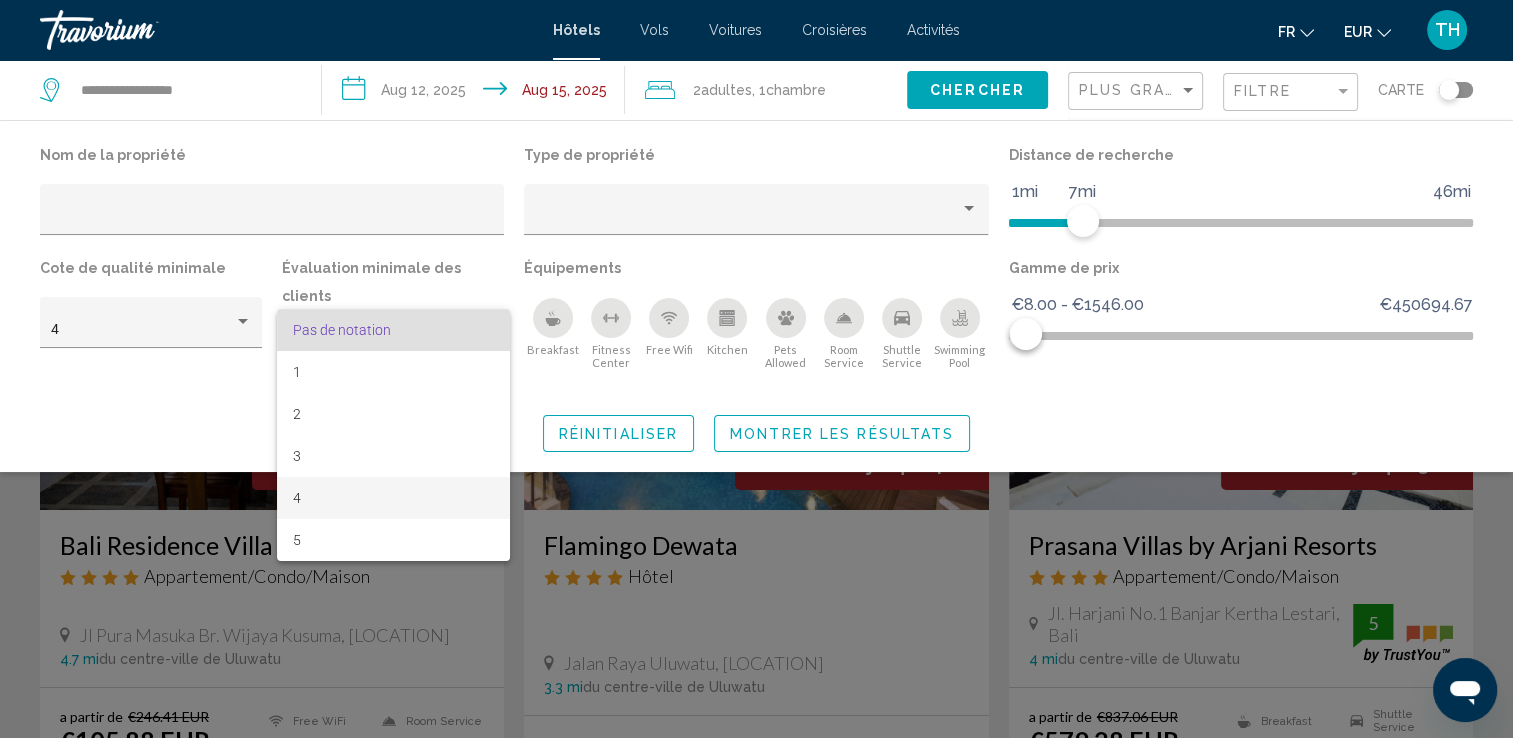 click on "4" at bounding box center (393, 498) 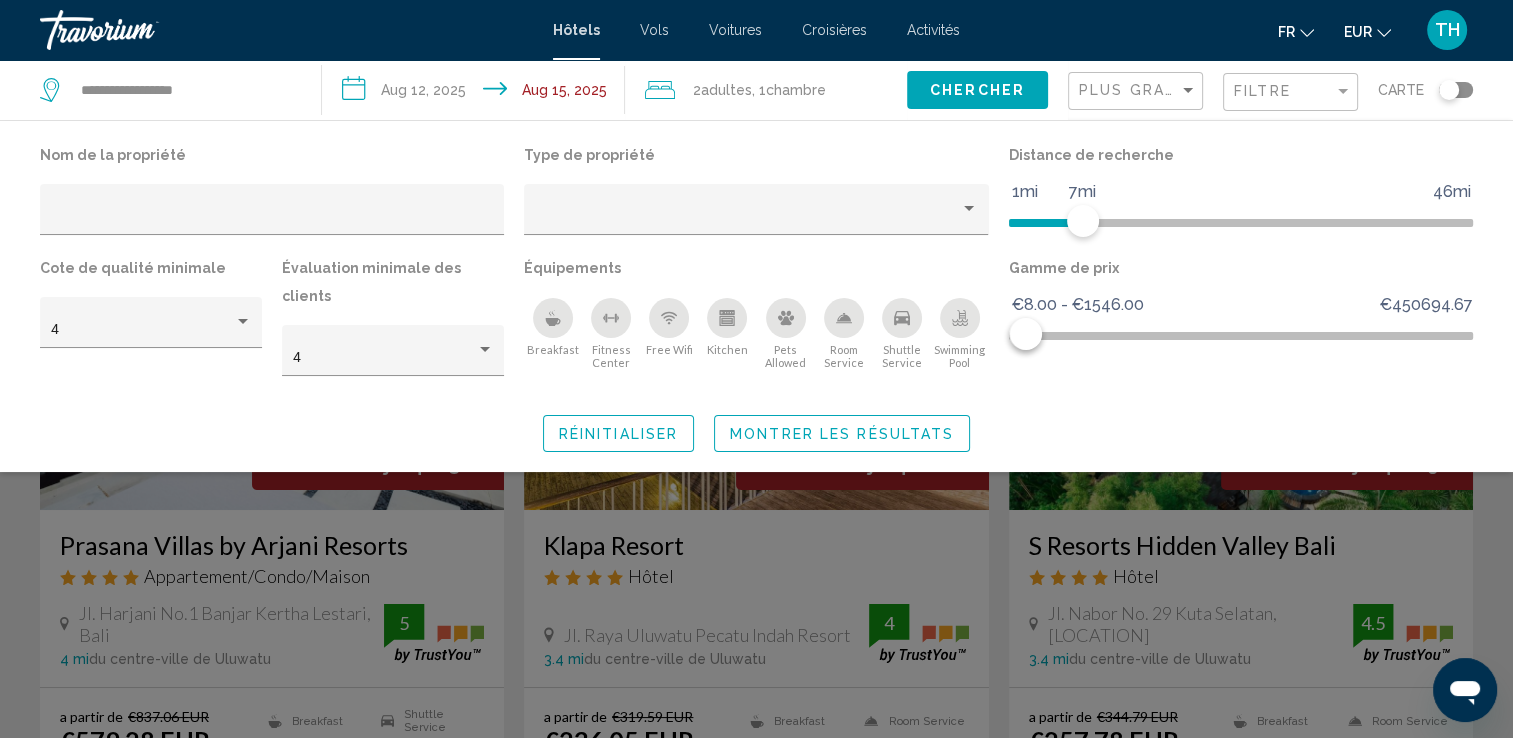 click 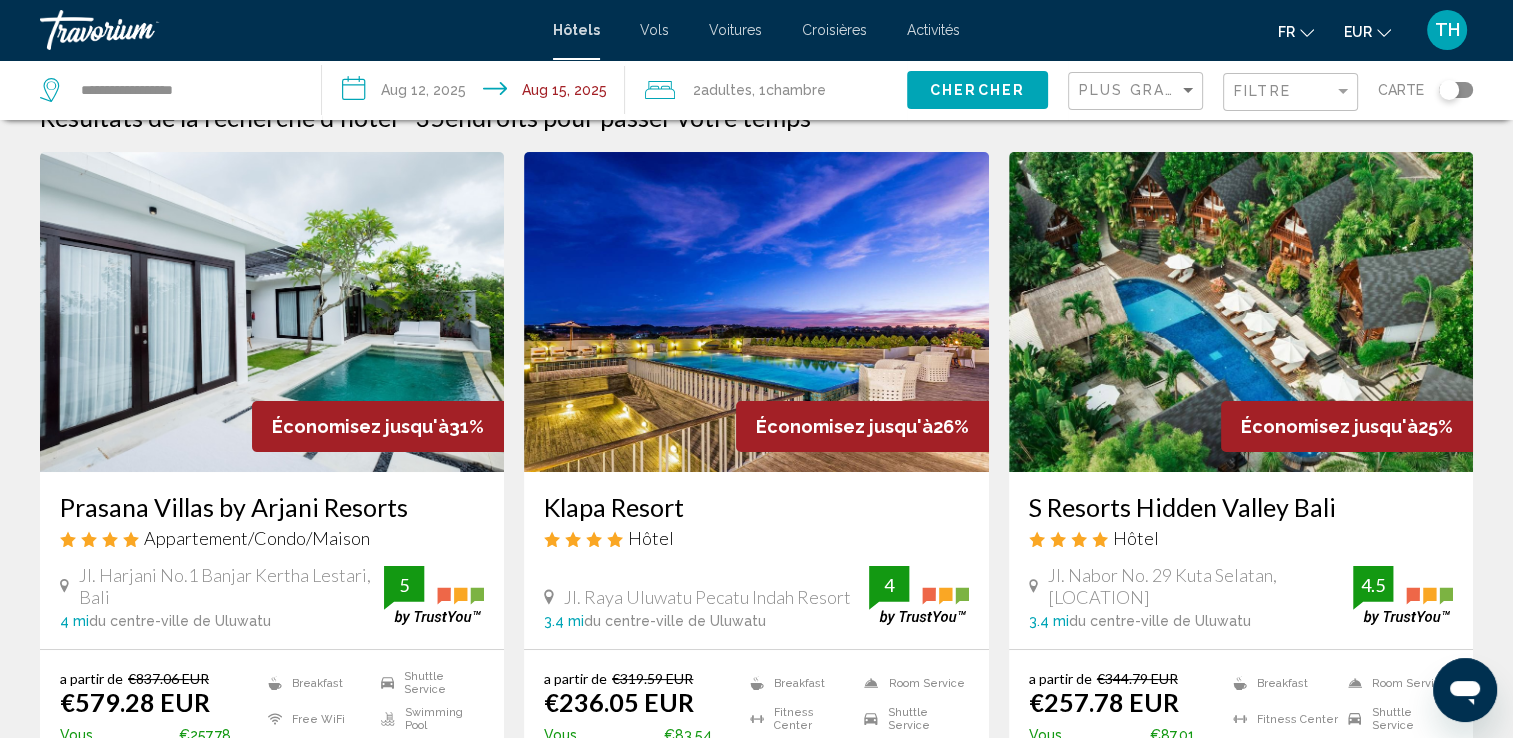 scroll, scrollTop: 18, scrollLeft: 0, axis: vertical 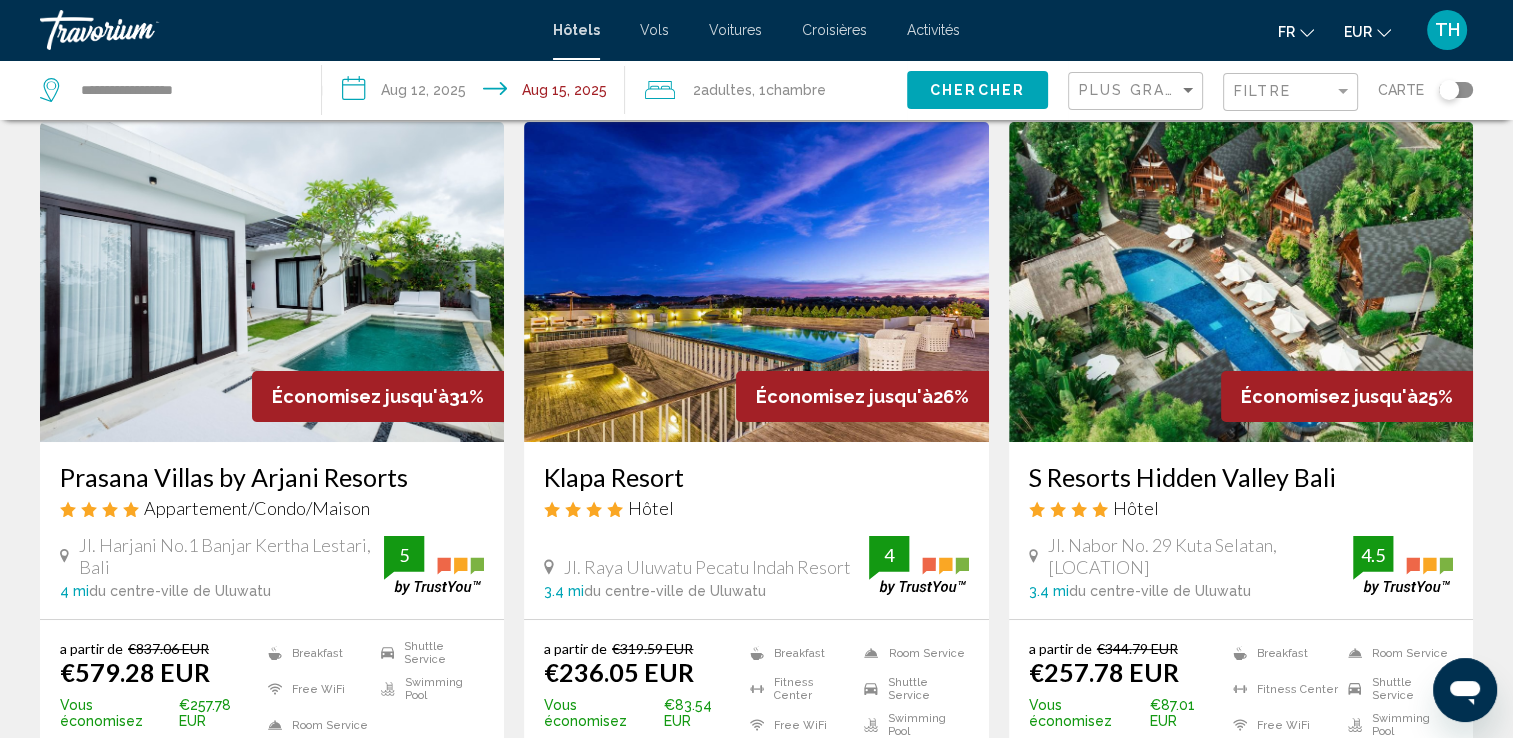 click at bounding box center (1241, 282) 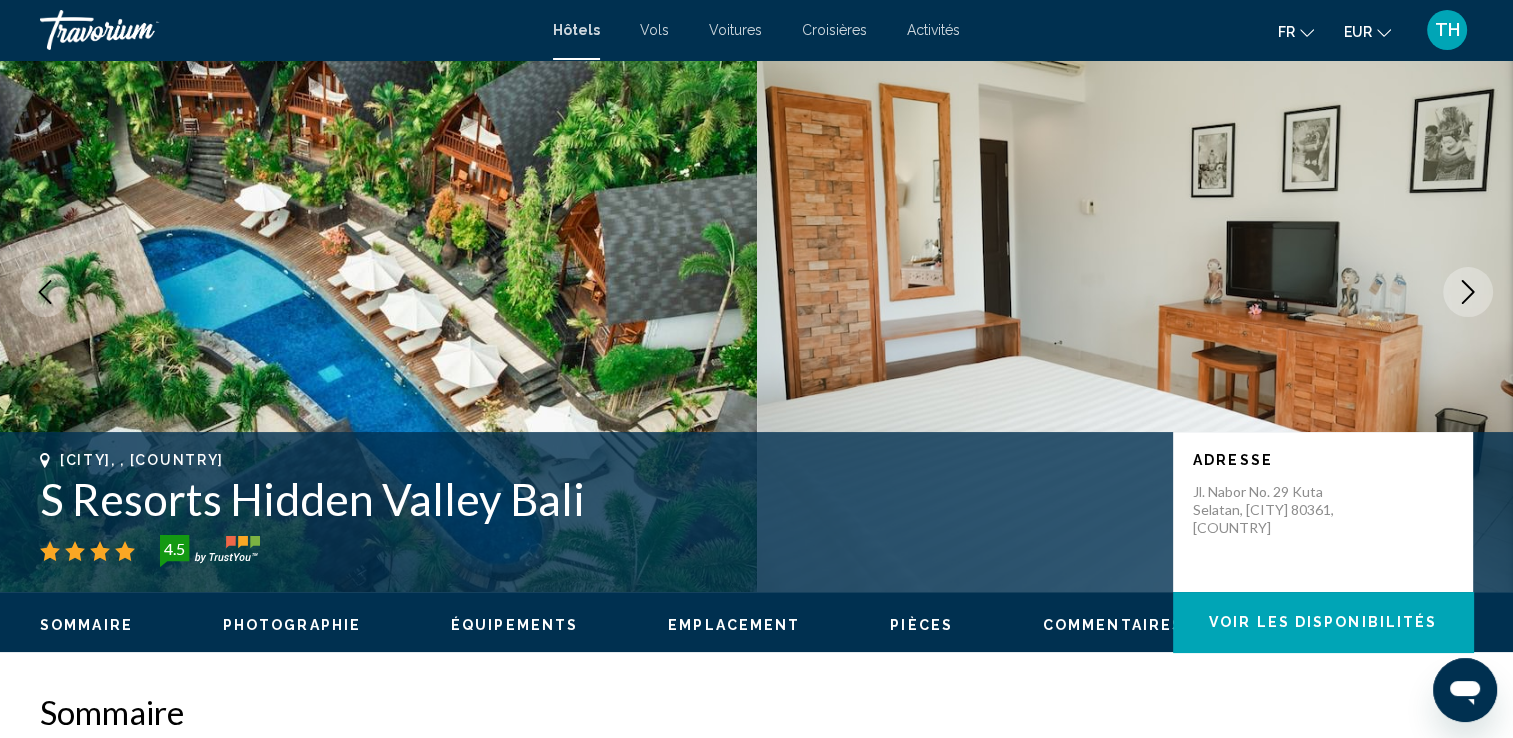 scroll, scrollTop: 0, scrollLeft: 0, axis: both 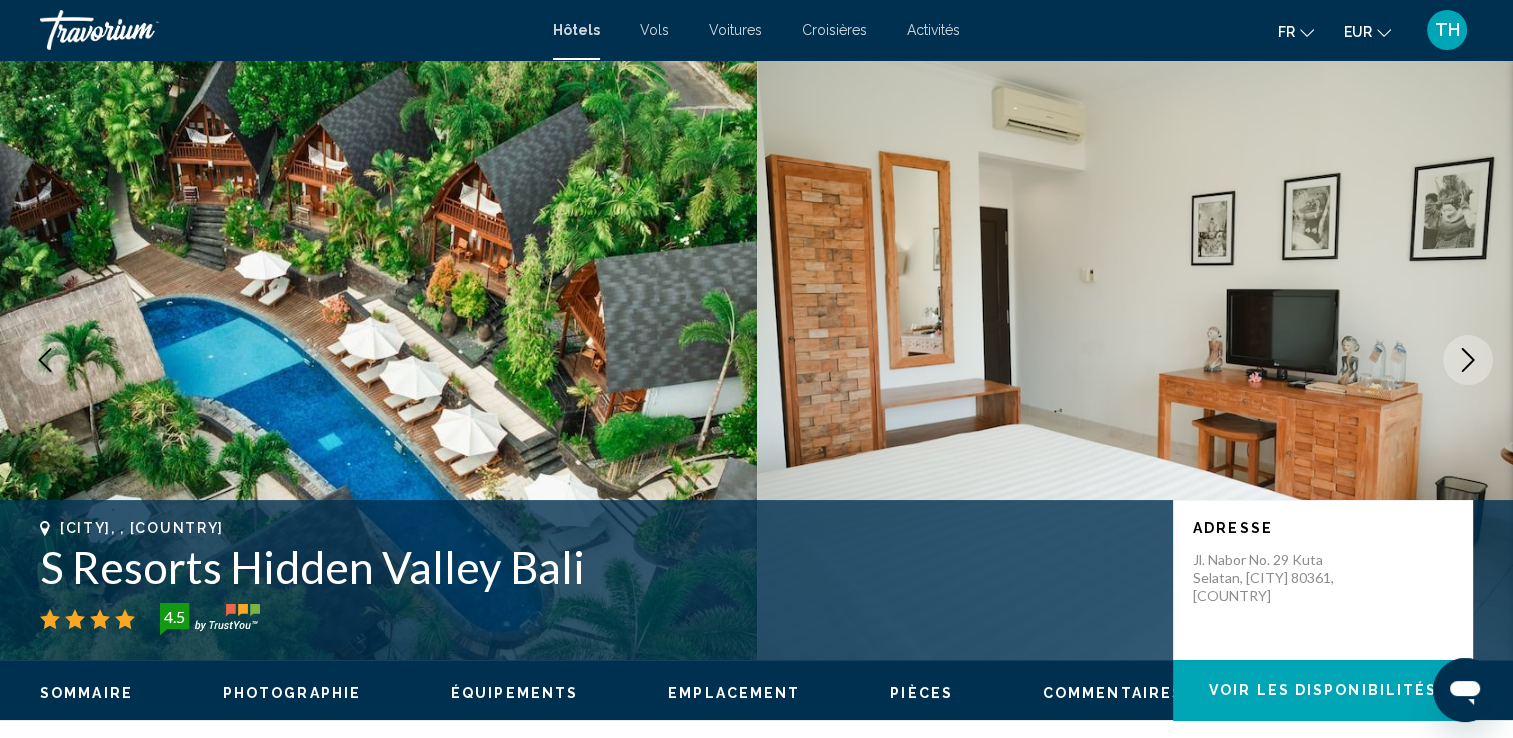 click 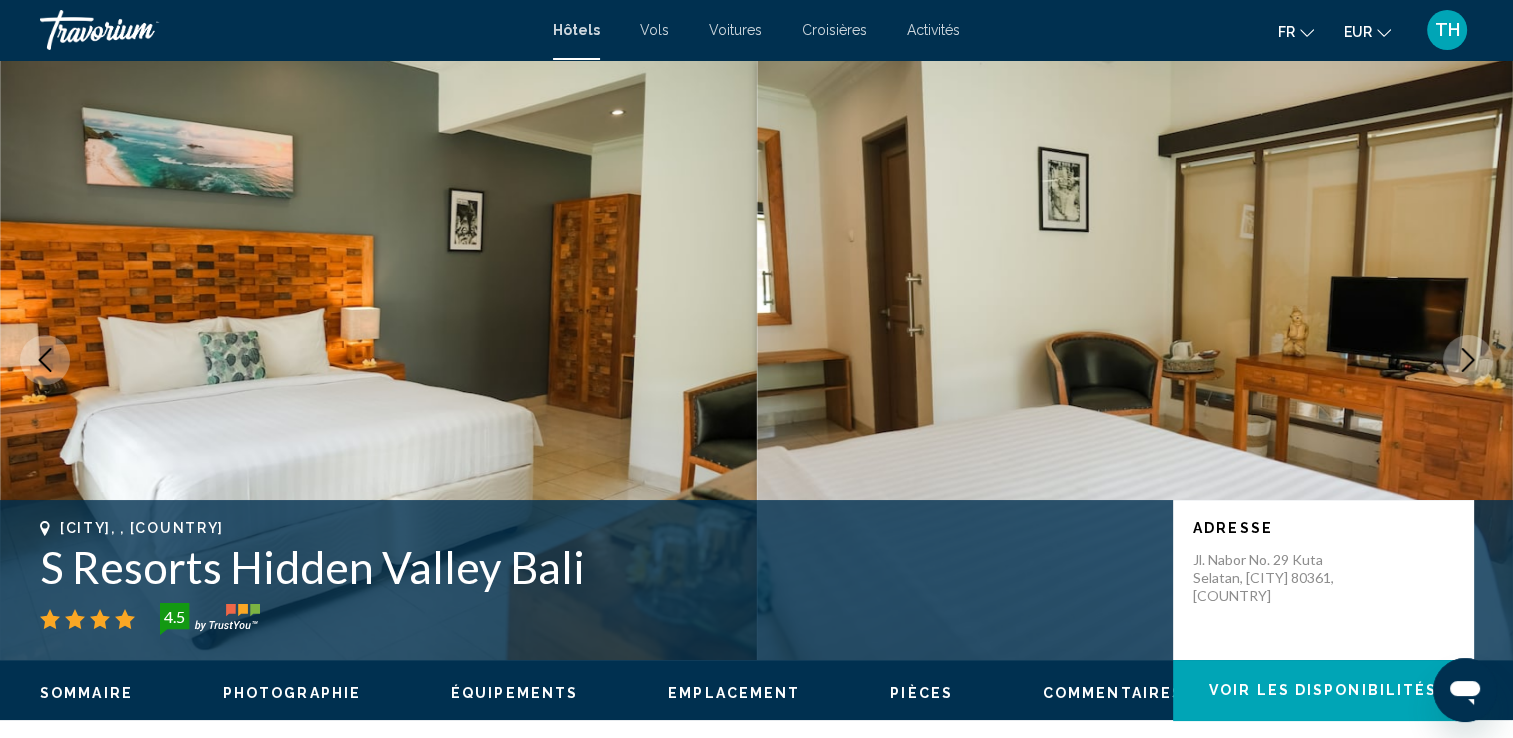 click 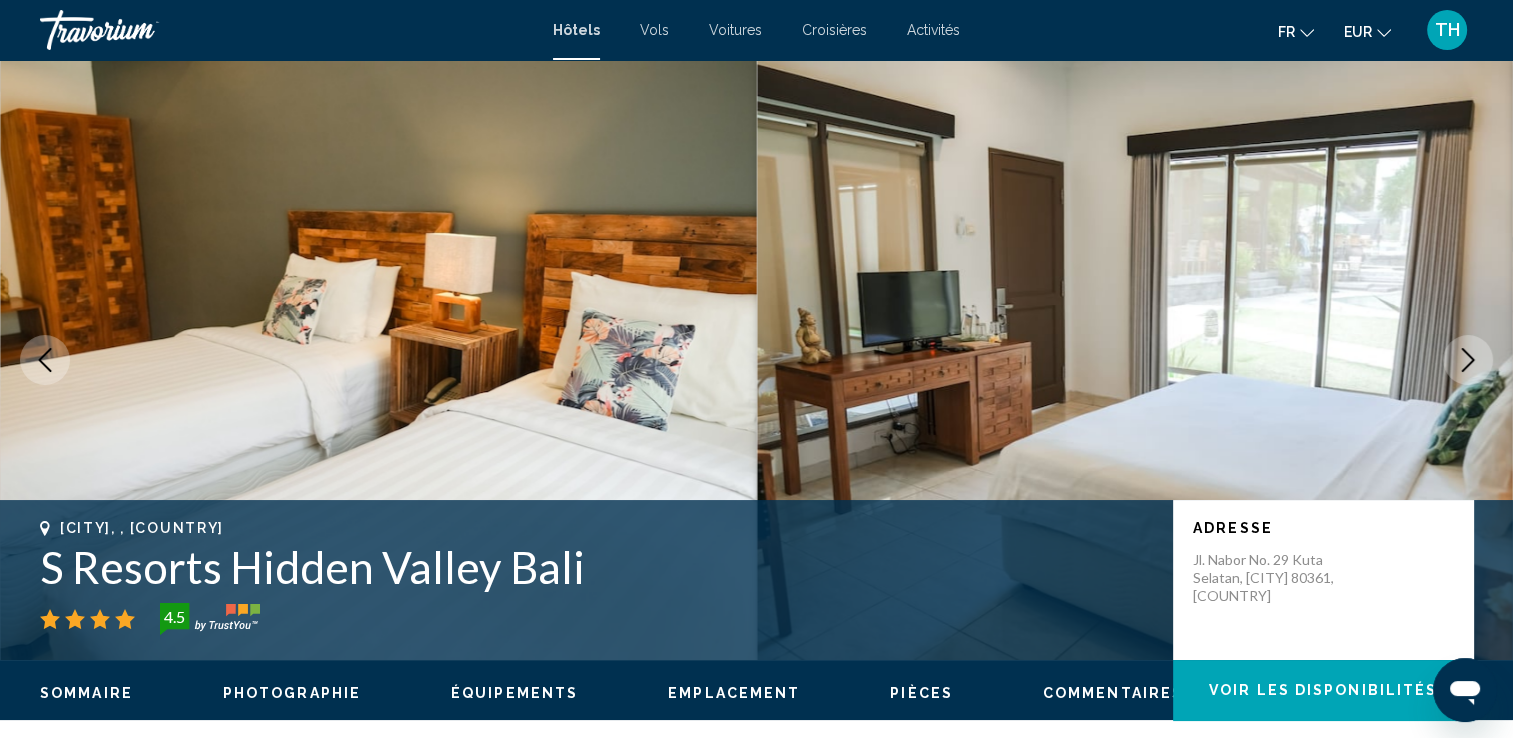 click 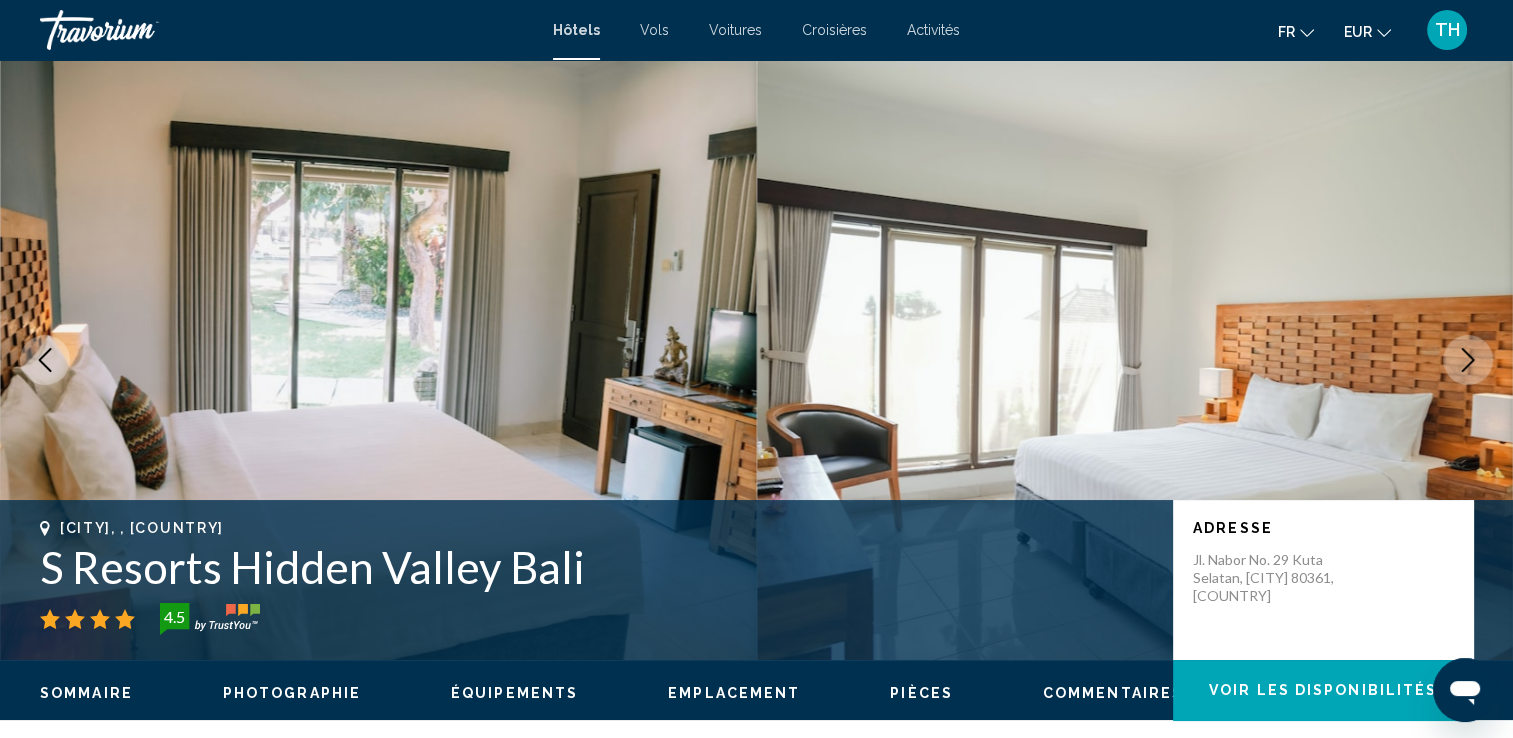 click 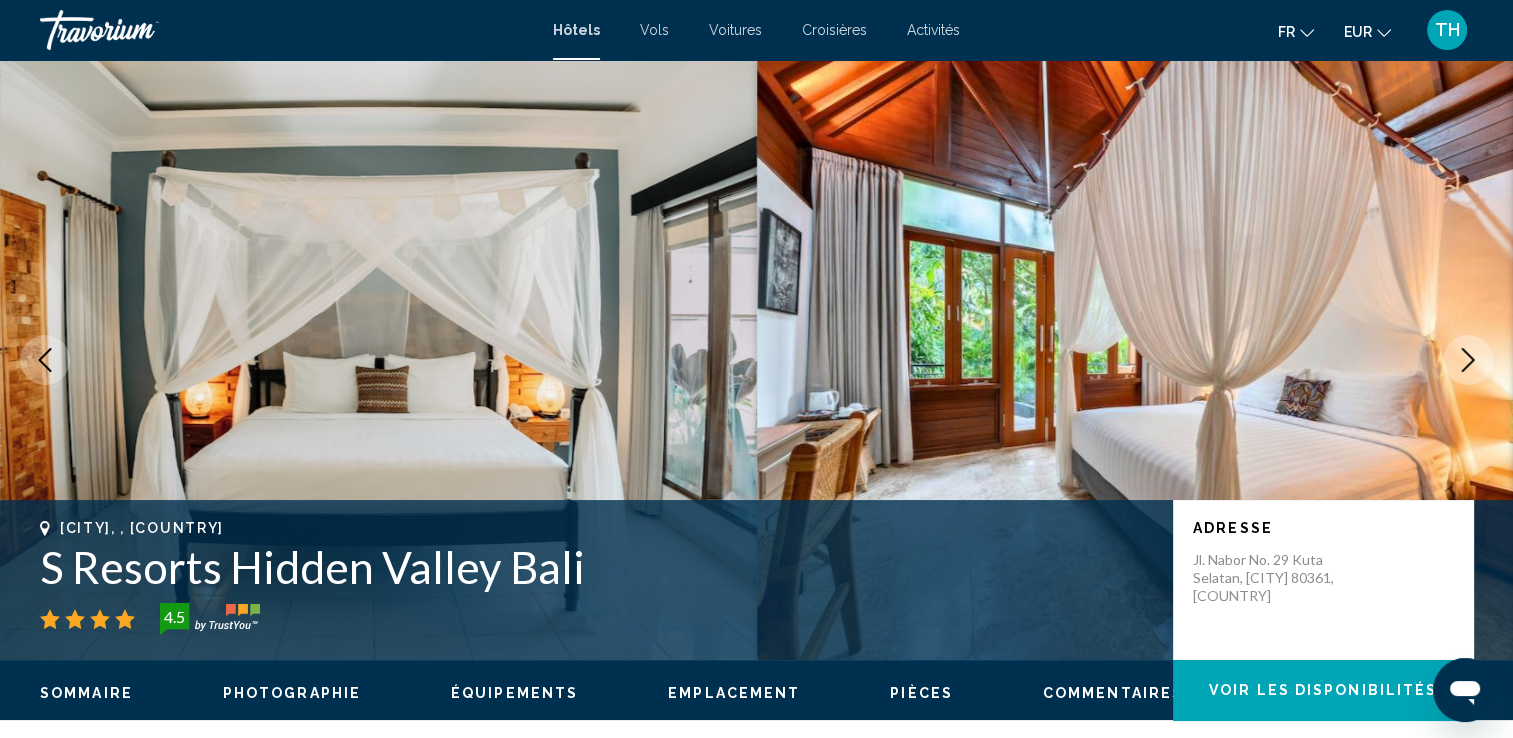 click 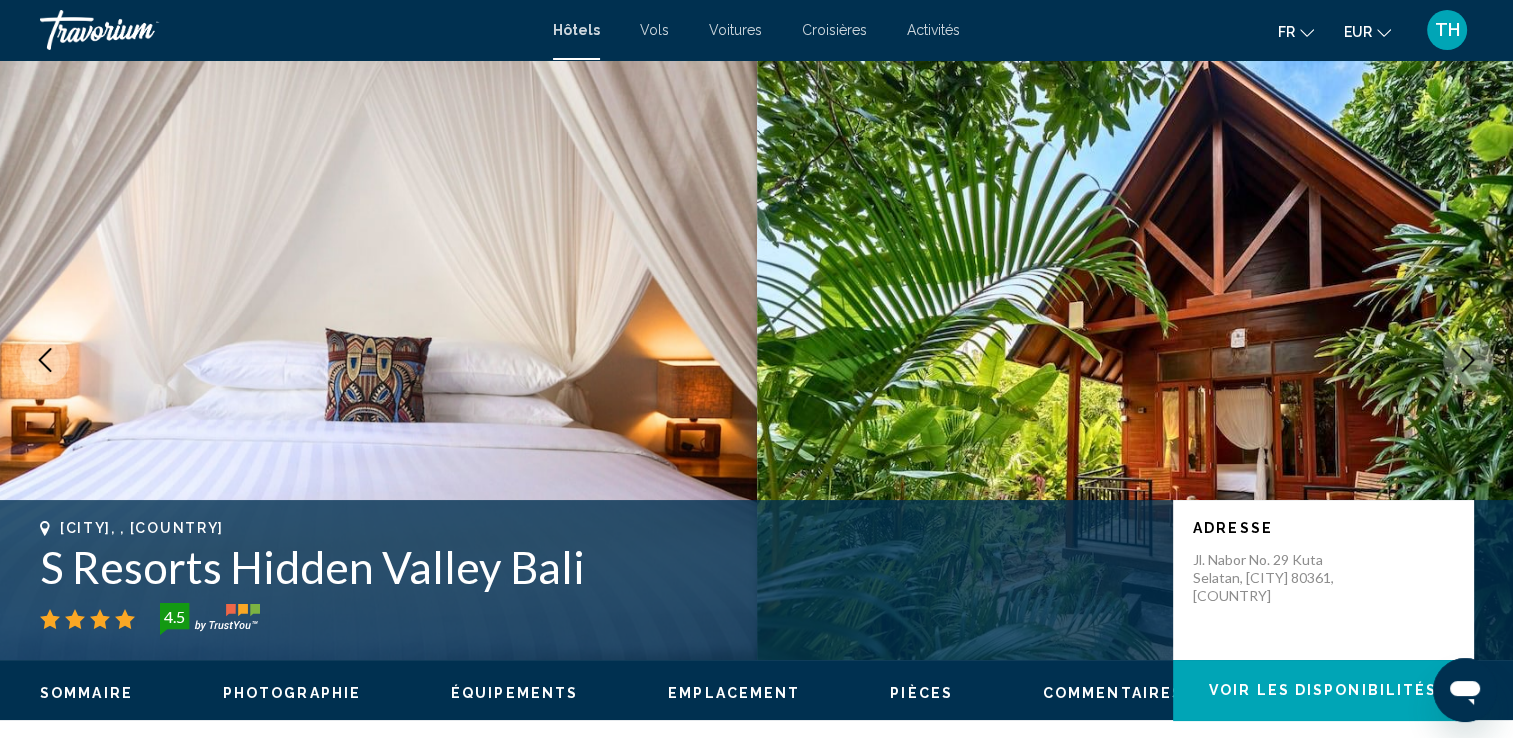 click 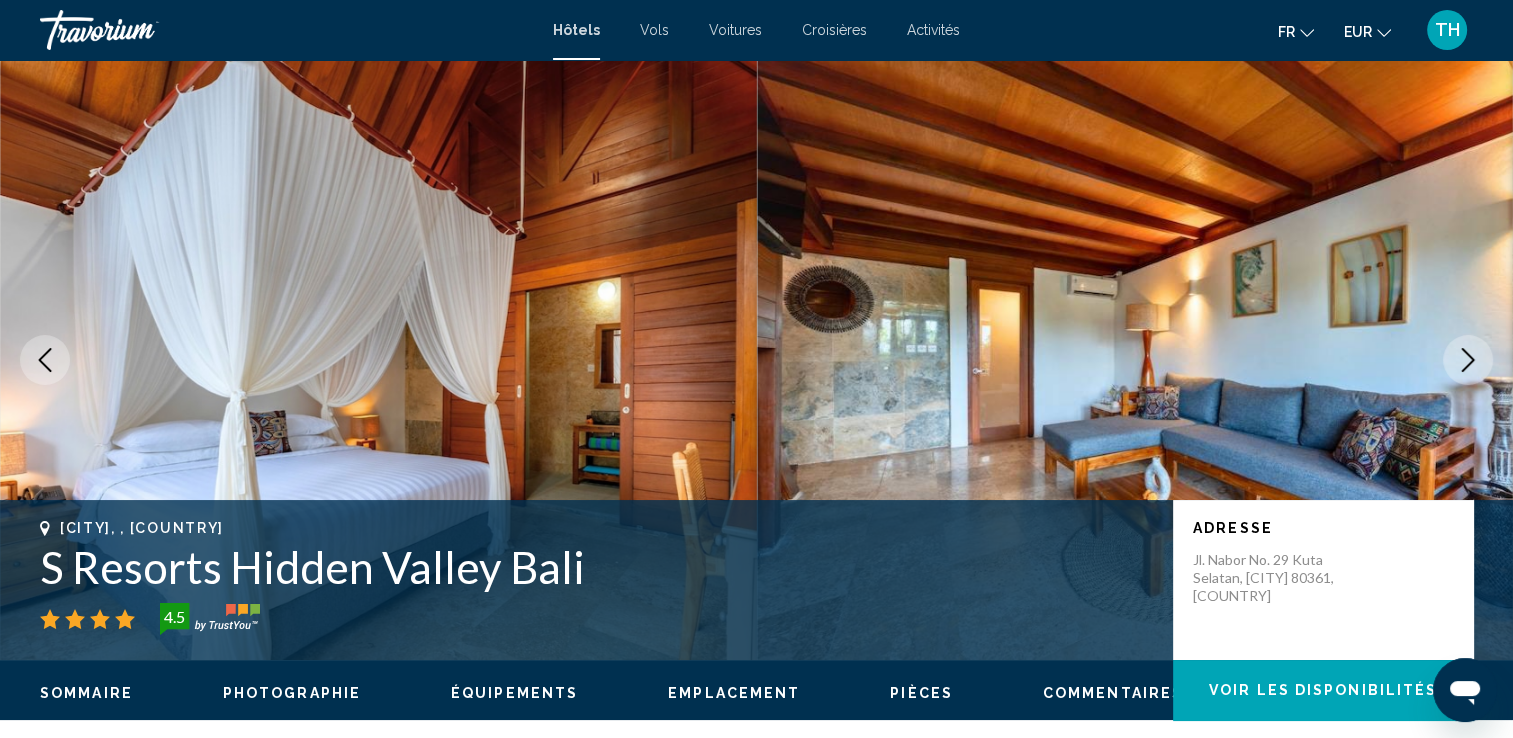 click 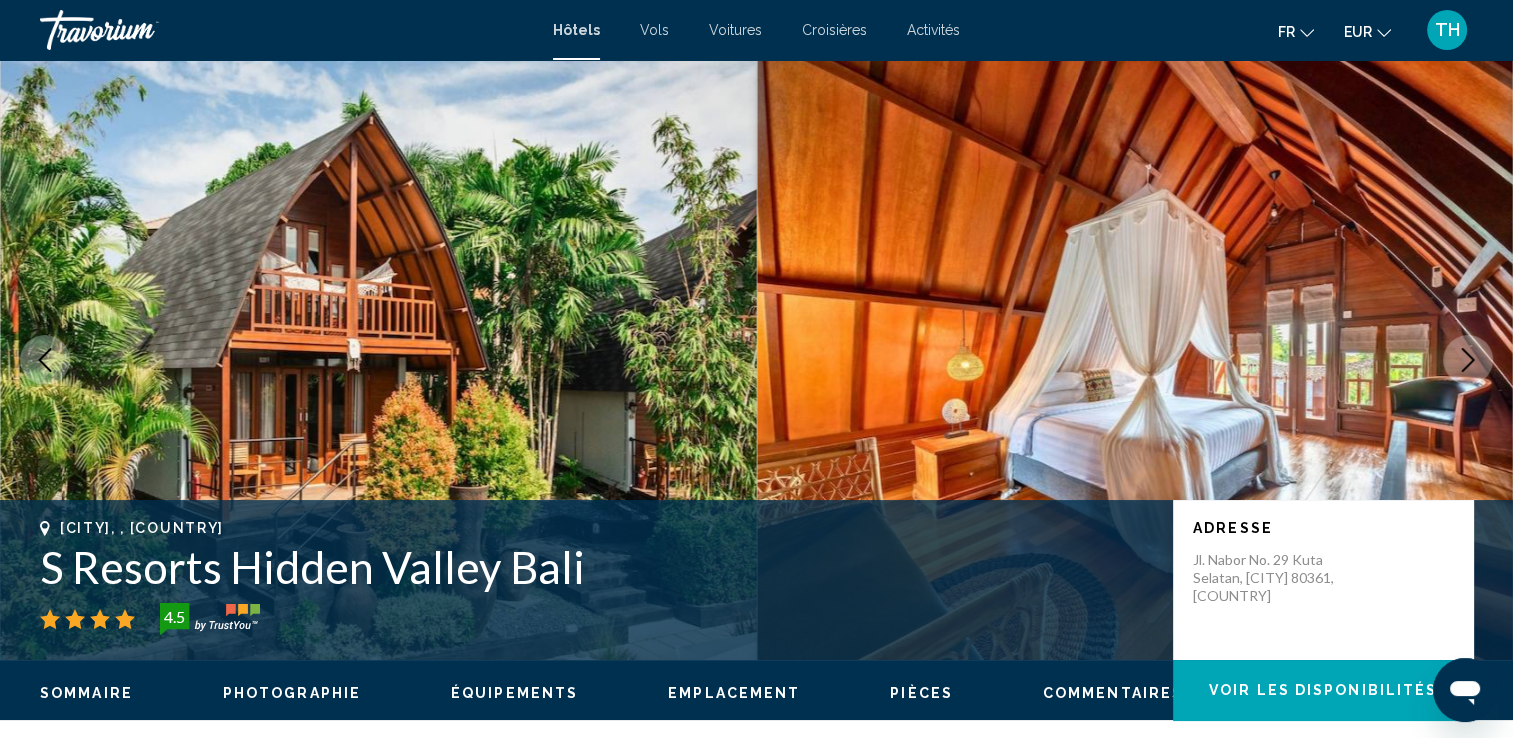 click 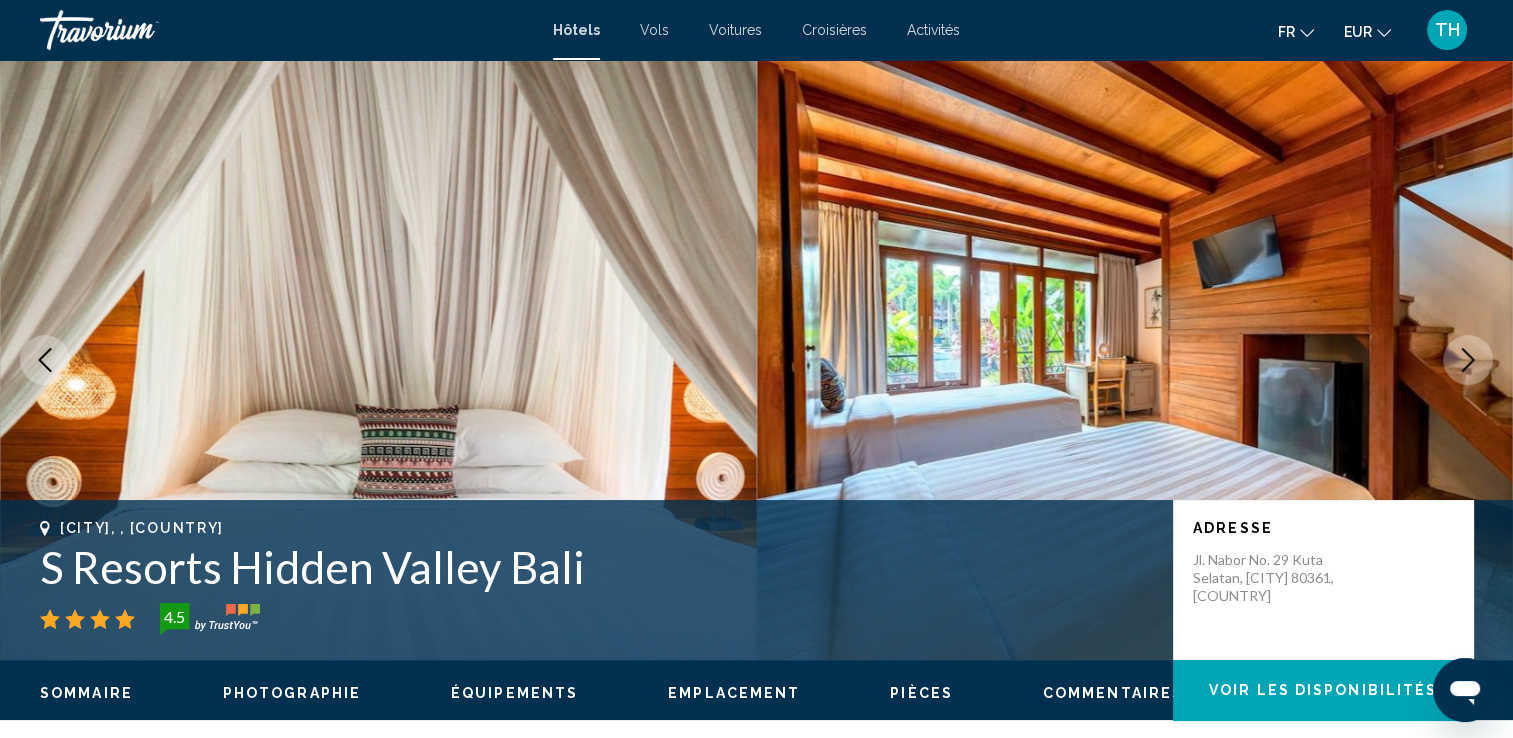 click 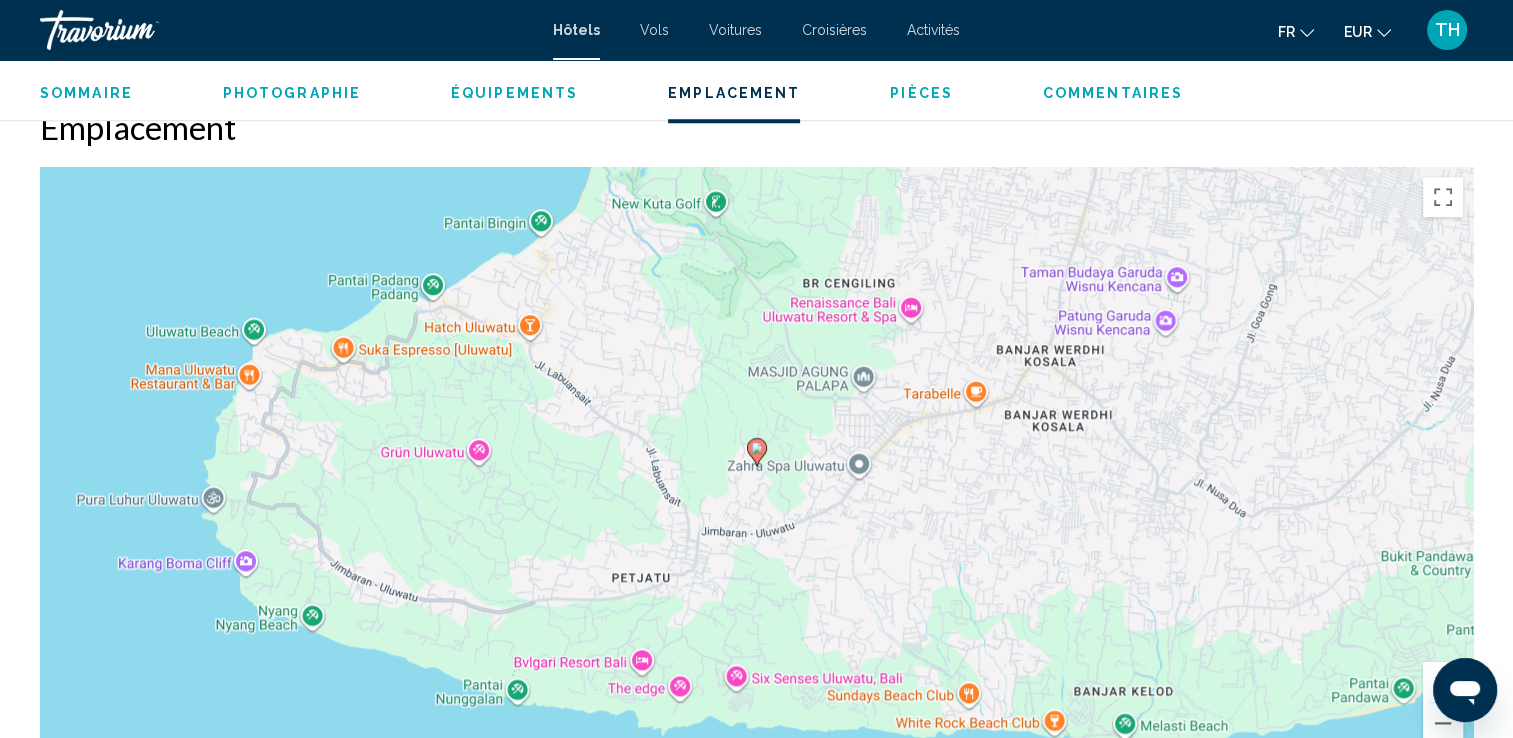 scroll, scrollTop: 1744, scrollLeft: 0, axis: vertical 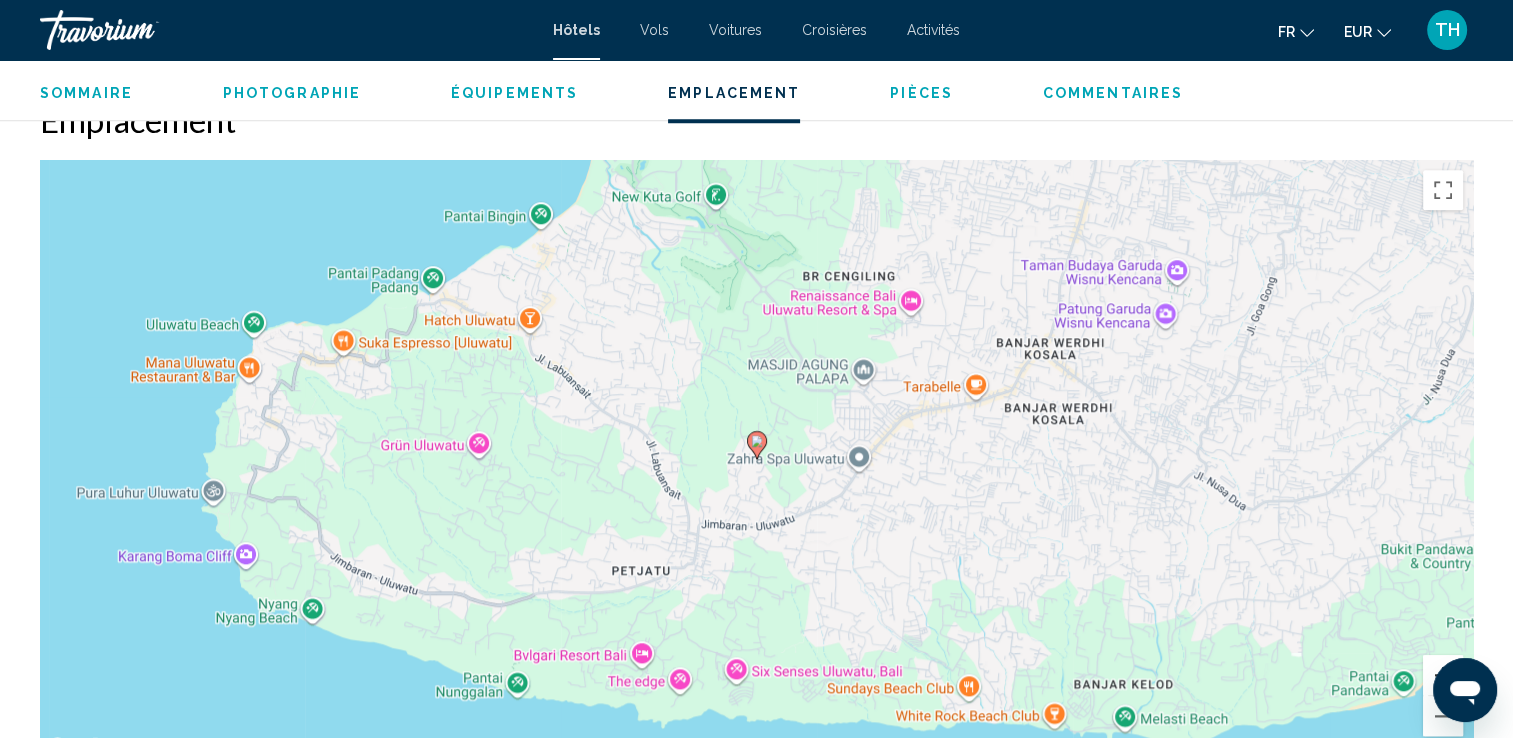 click at bounding box center [1443, 675] 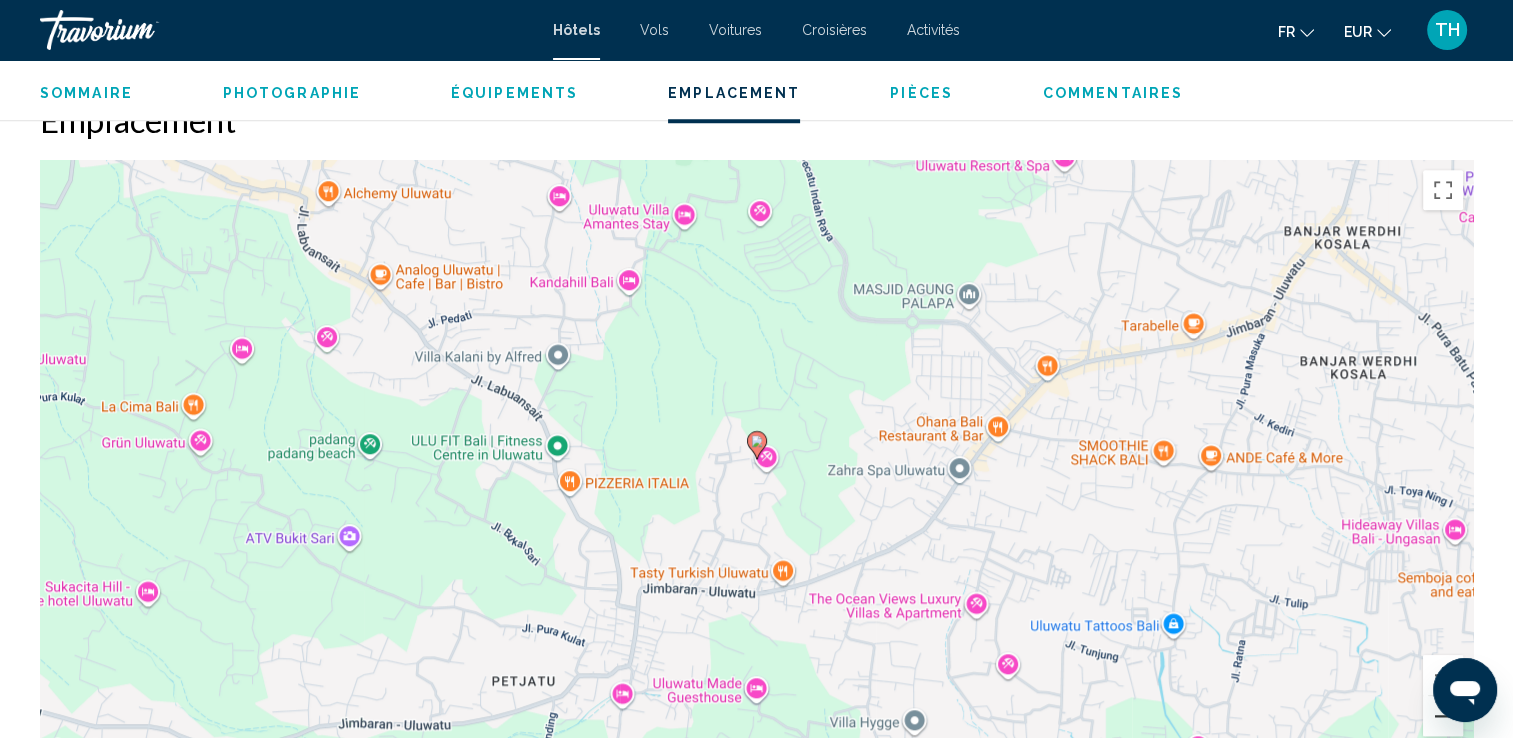 click at bounding box center (1443, 716) 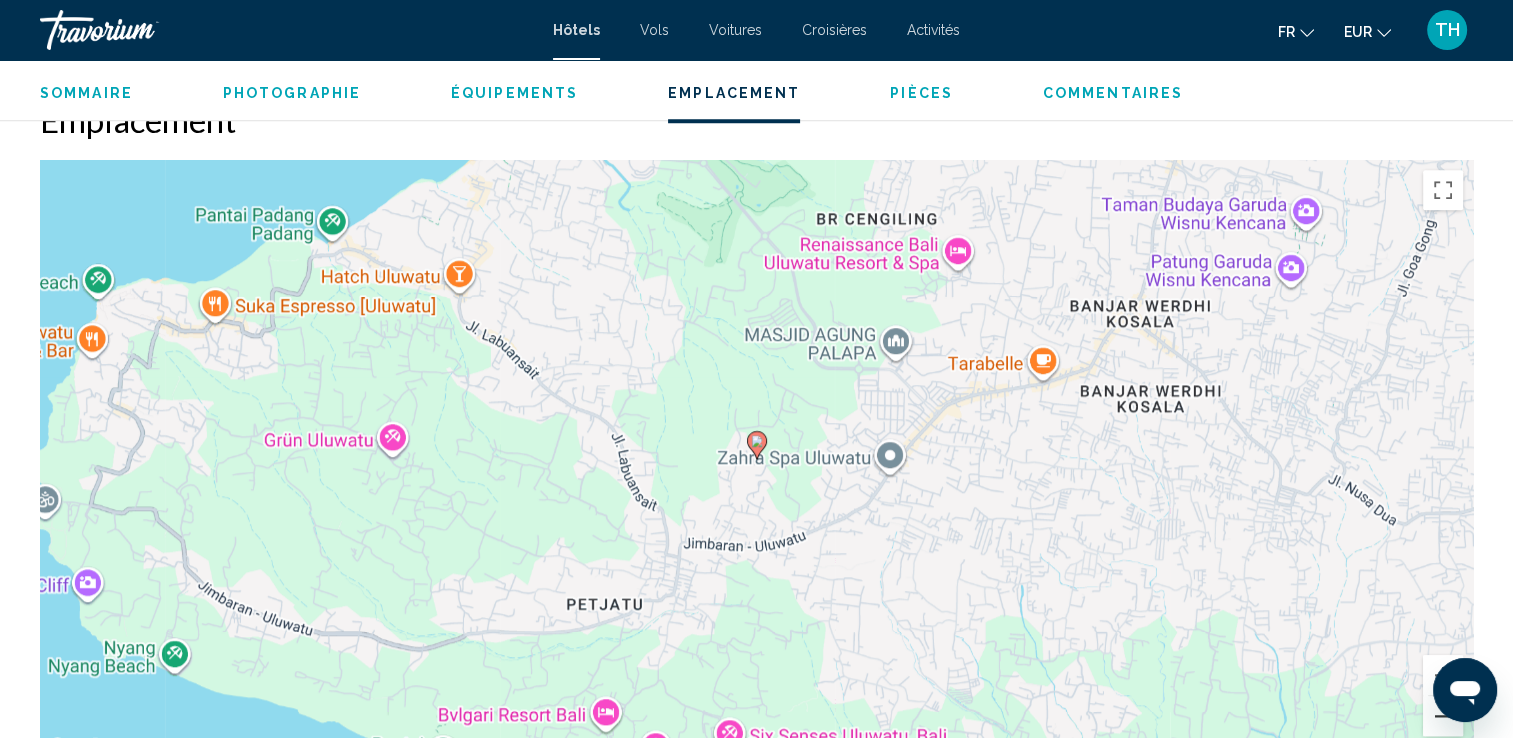 click at bounding box center [1443, 716] 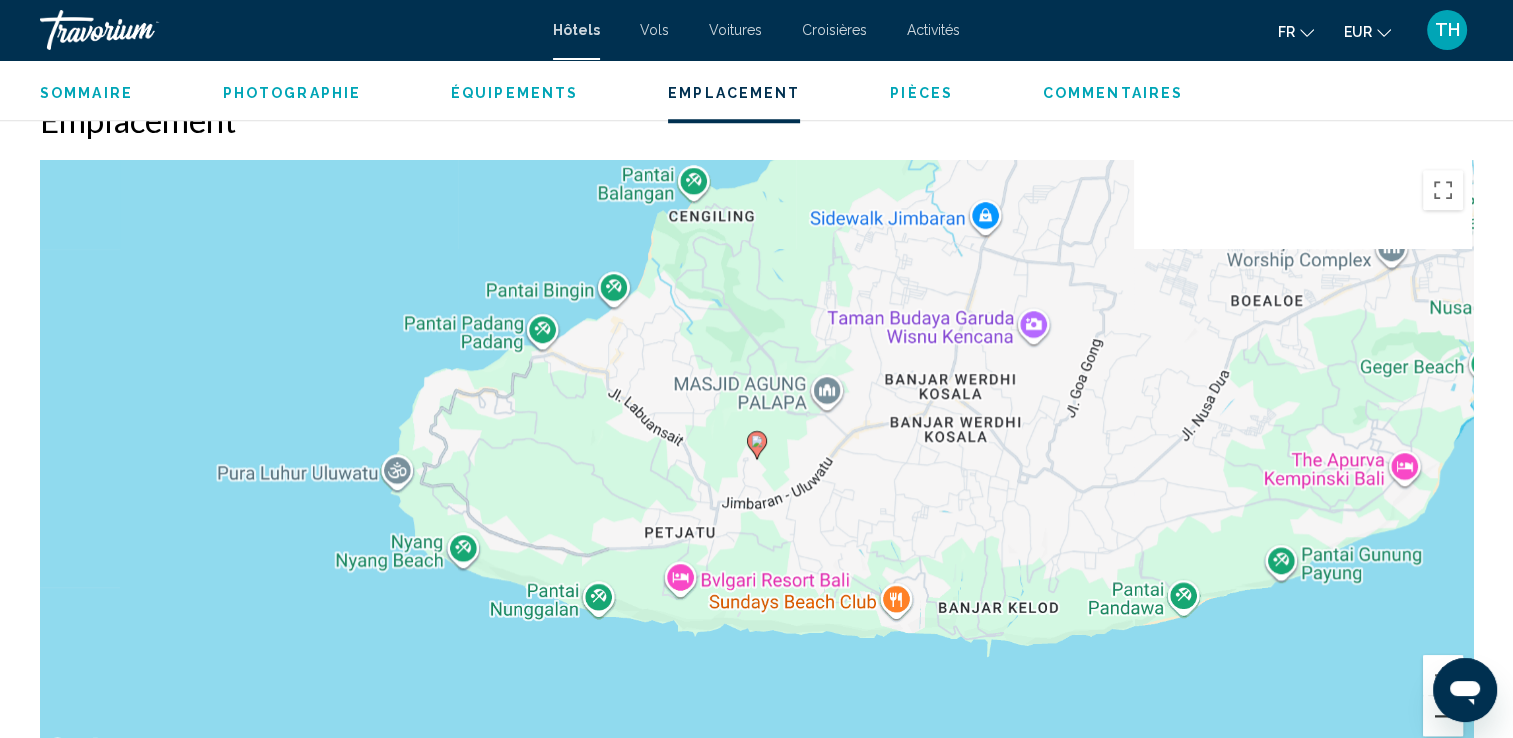 click at bounding box center (1443, 716) 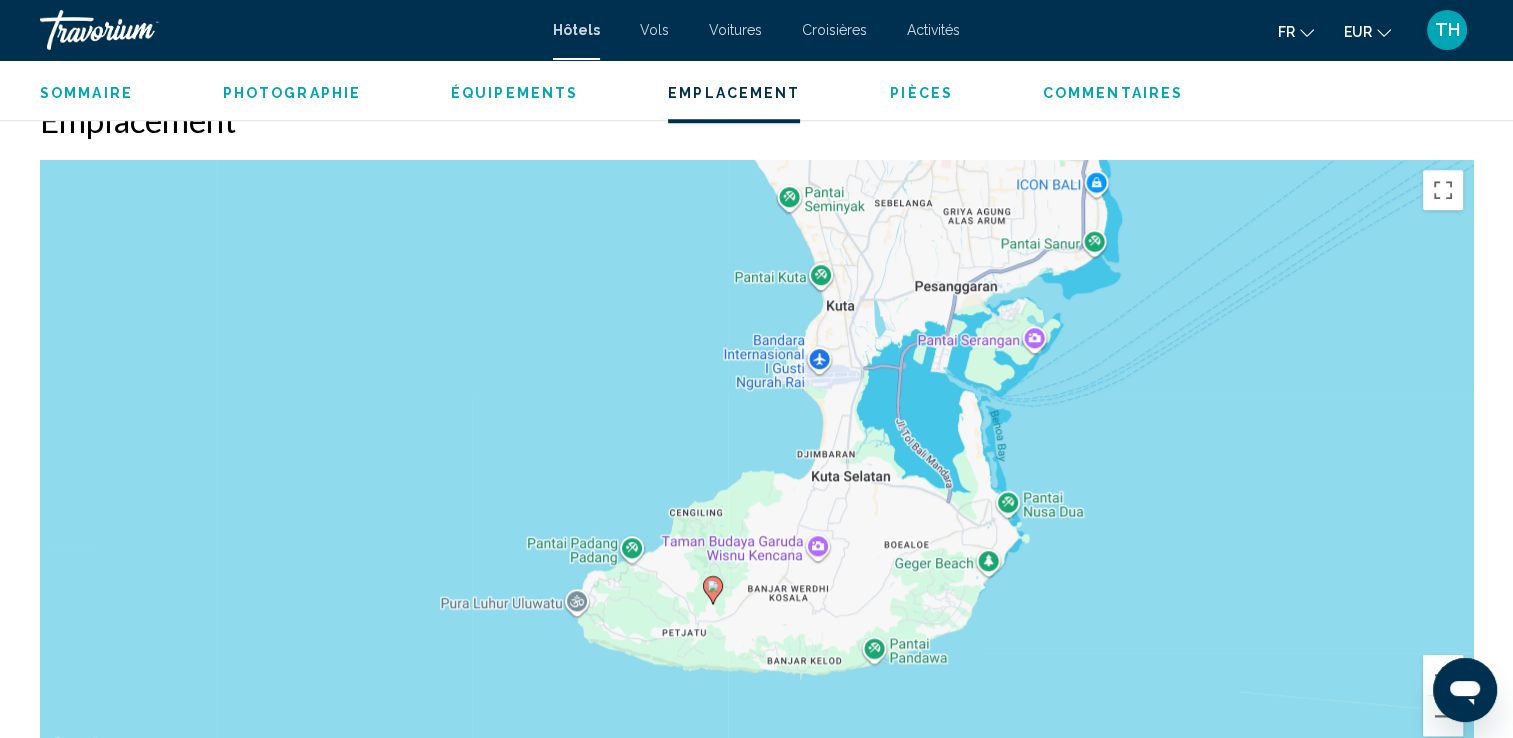drag, startPoint x: 1150, startPoint y: 402, endPoint x: 1104, endPoint y: 552, distance: 156.89487 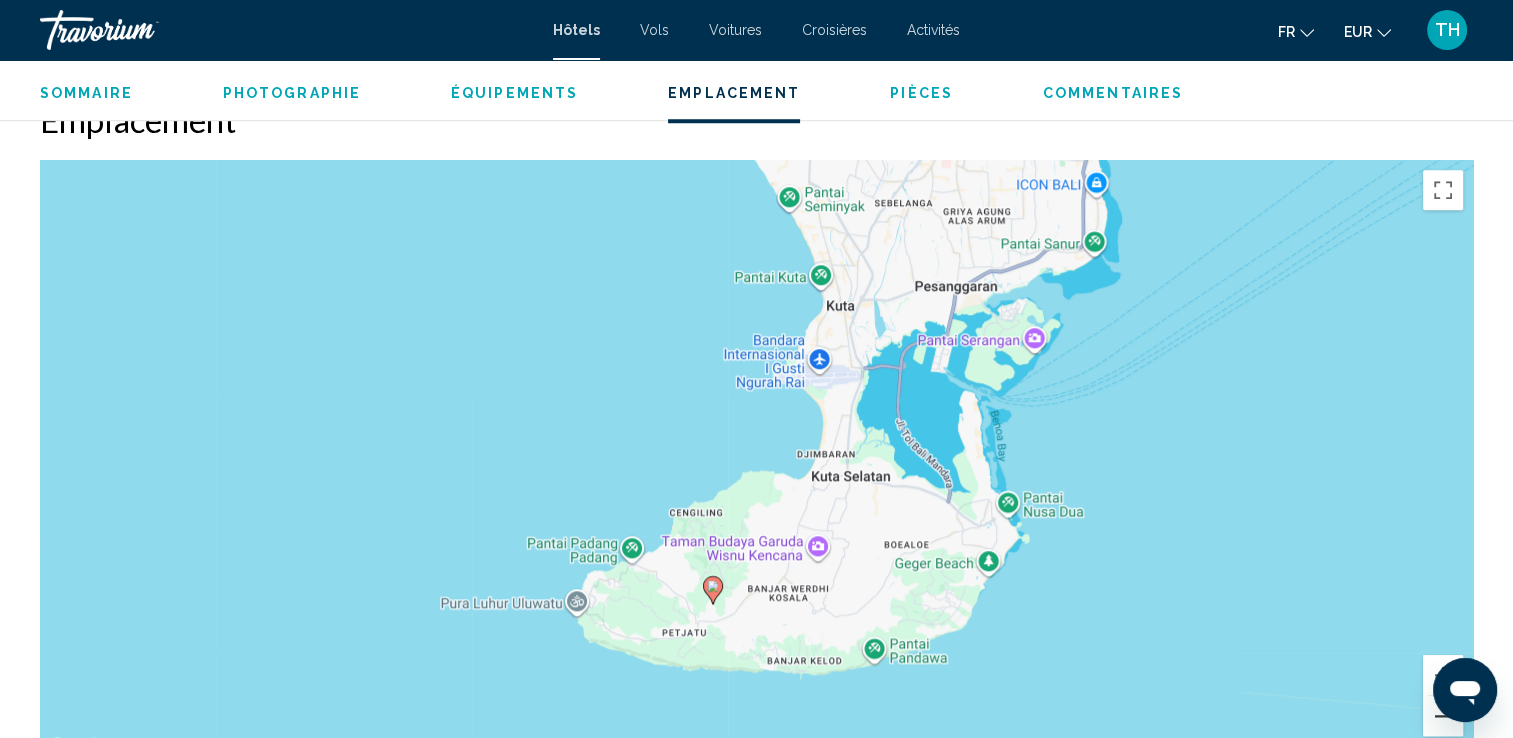 click at bounding box center [1443, 716] 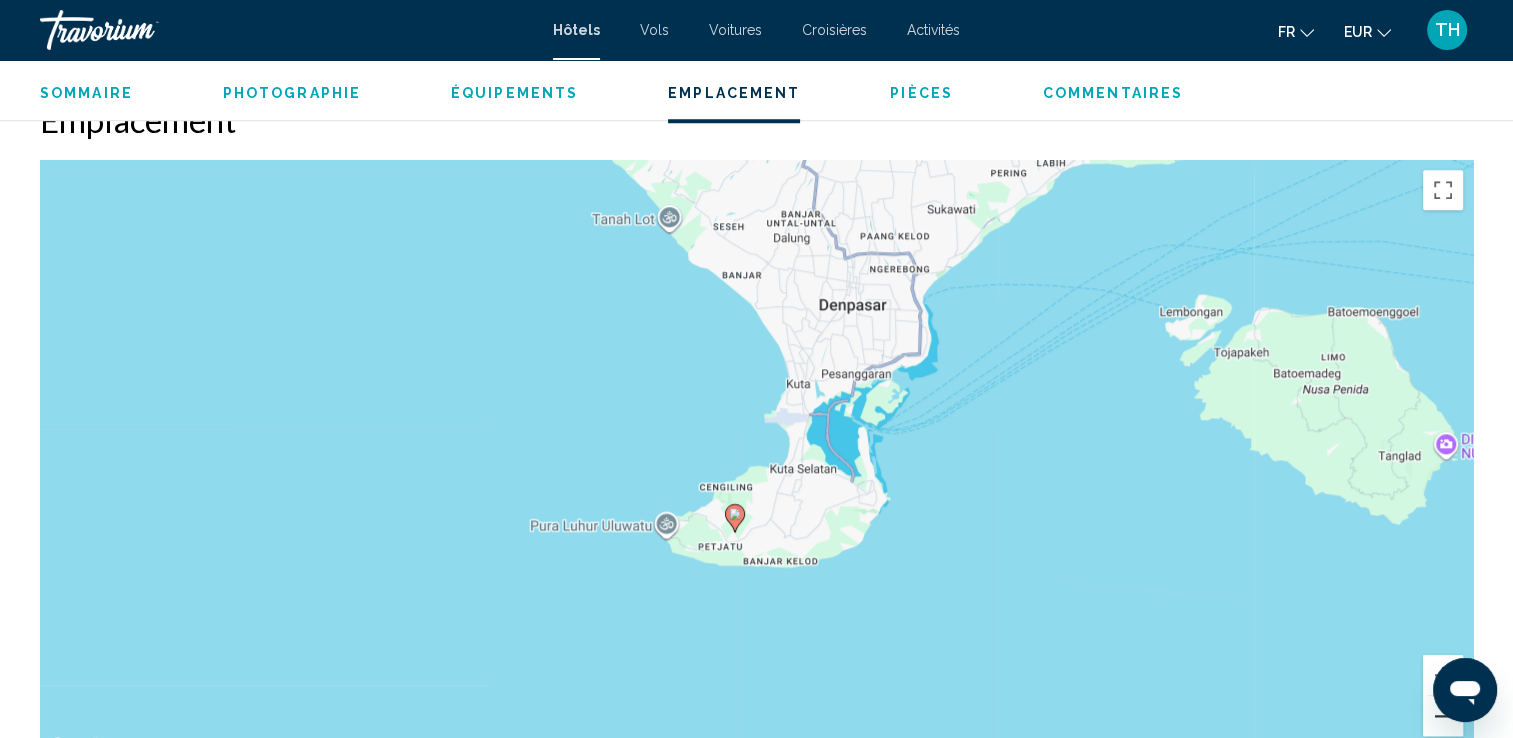click at bounding box center [1443, 716] 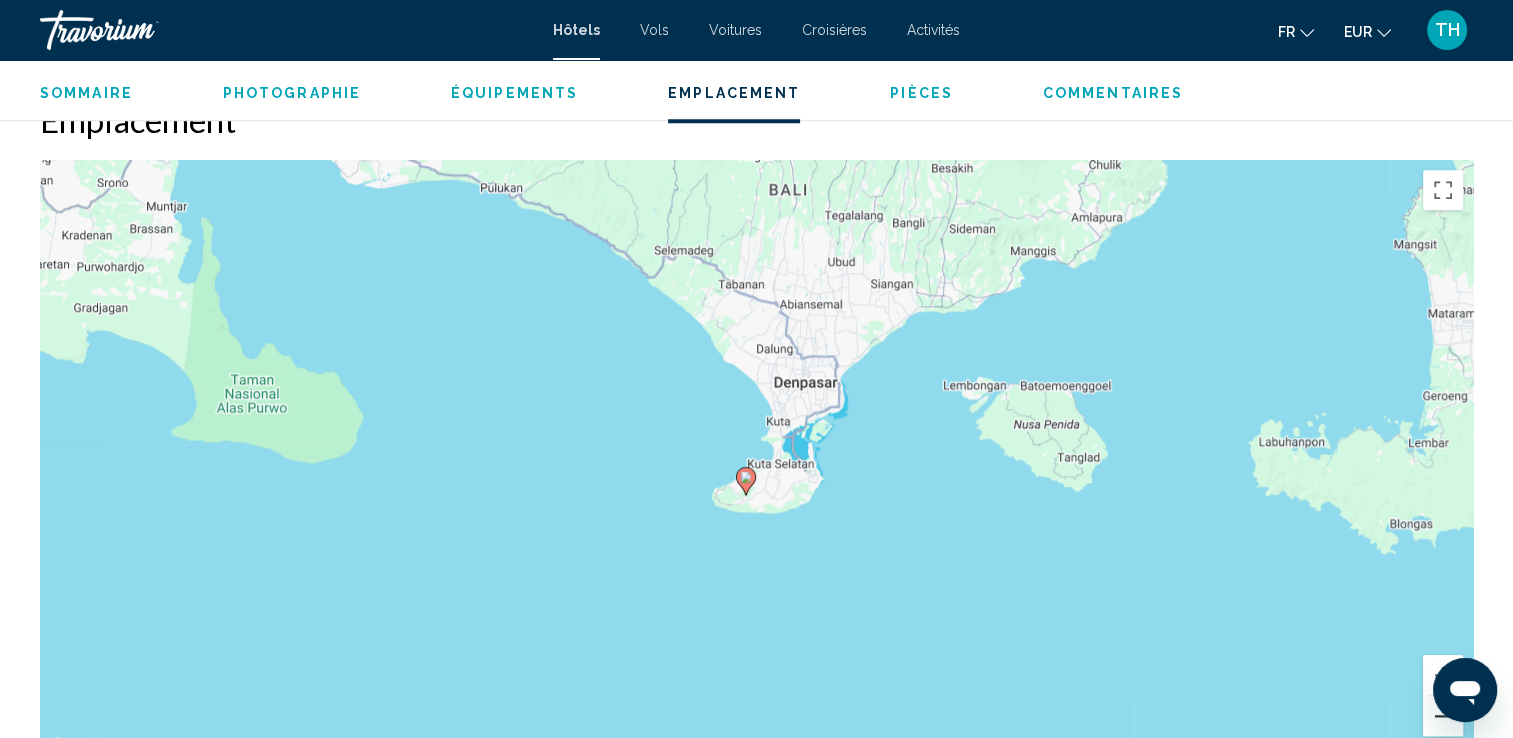 click at bounding box center [1443, 716] 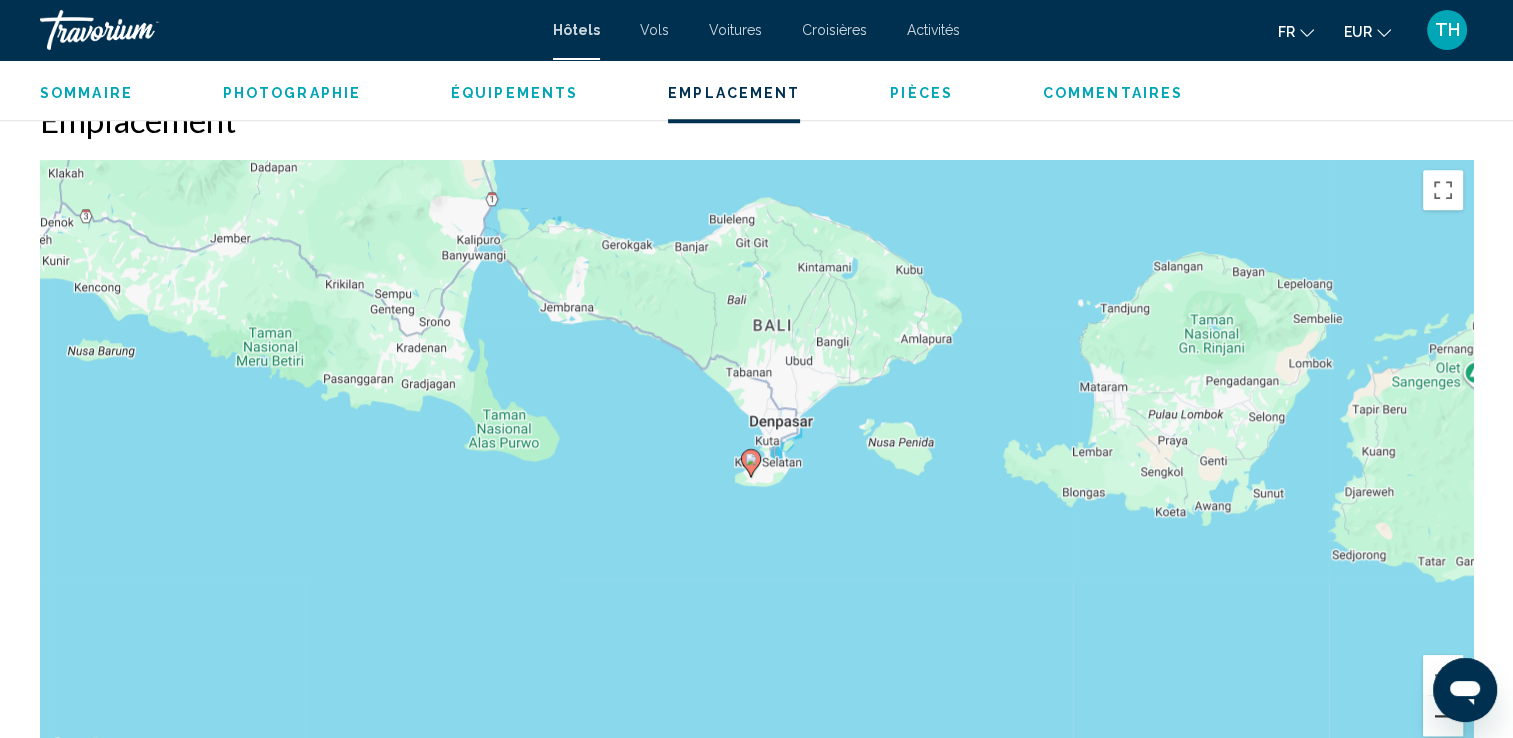 click at bounding box center (1443, 716) 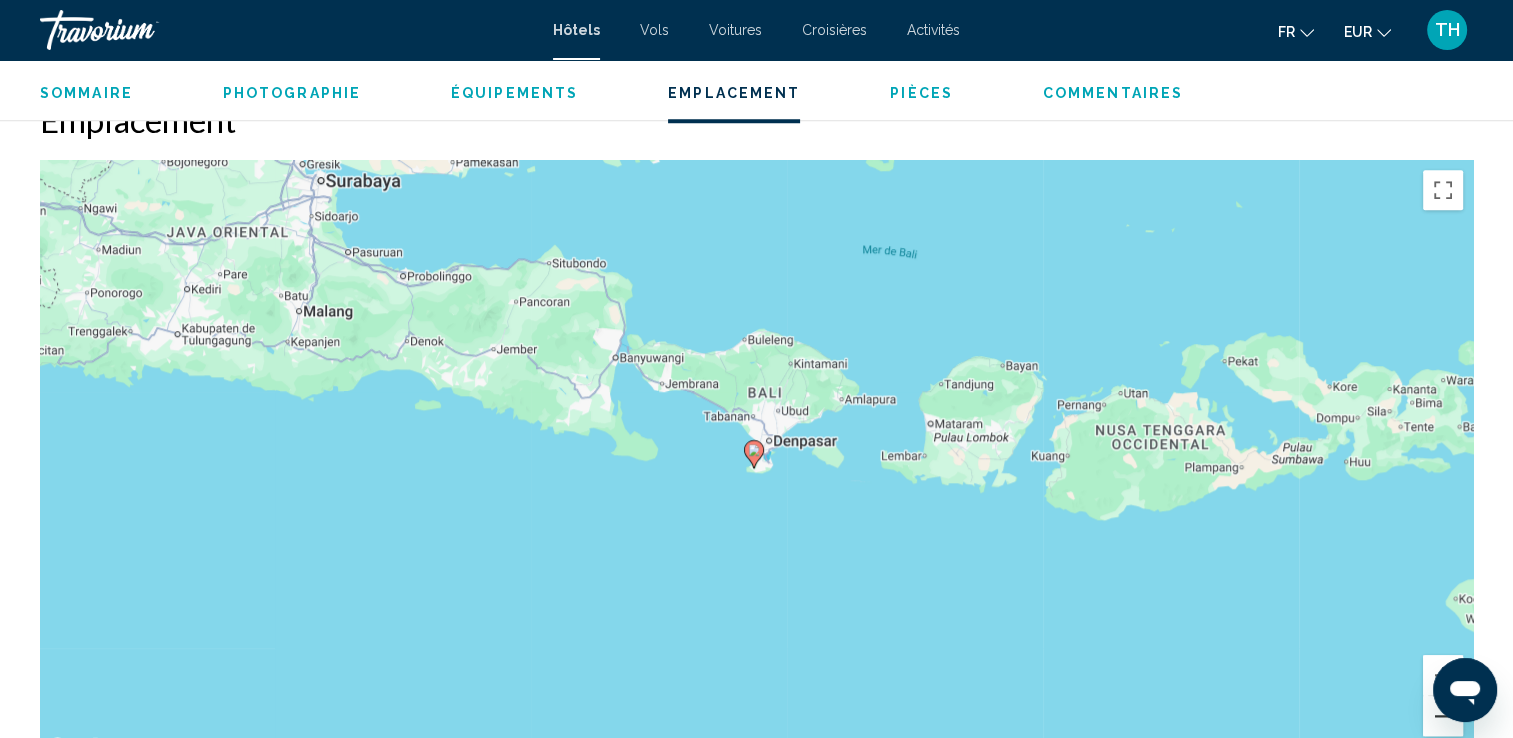 click at bounding box center [1443, 716] 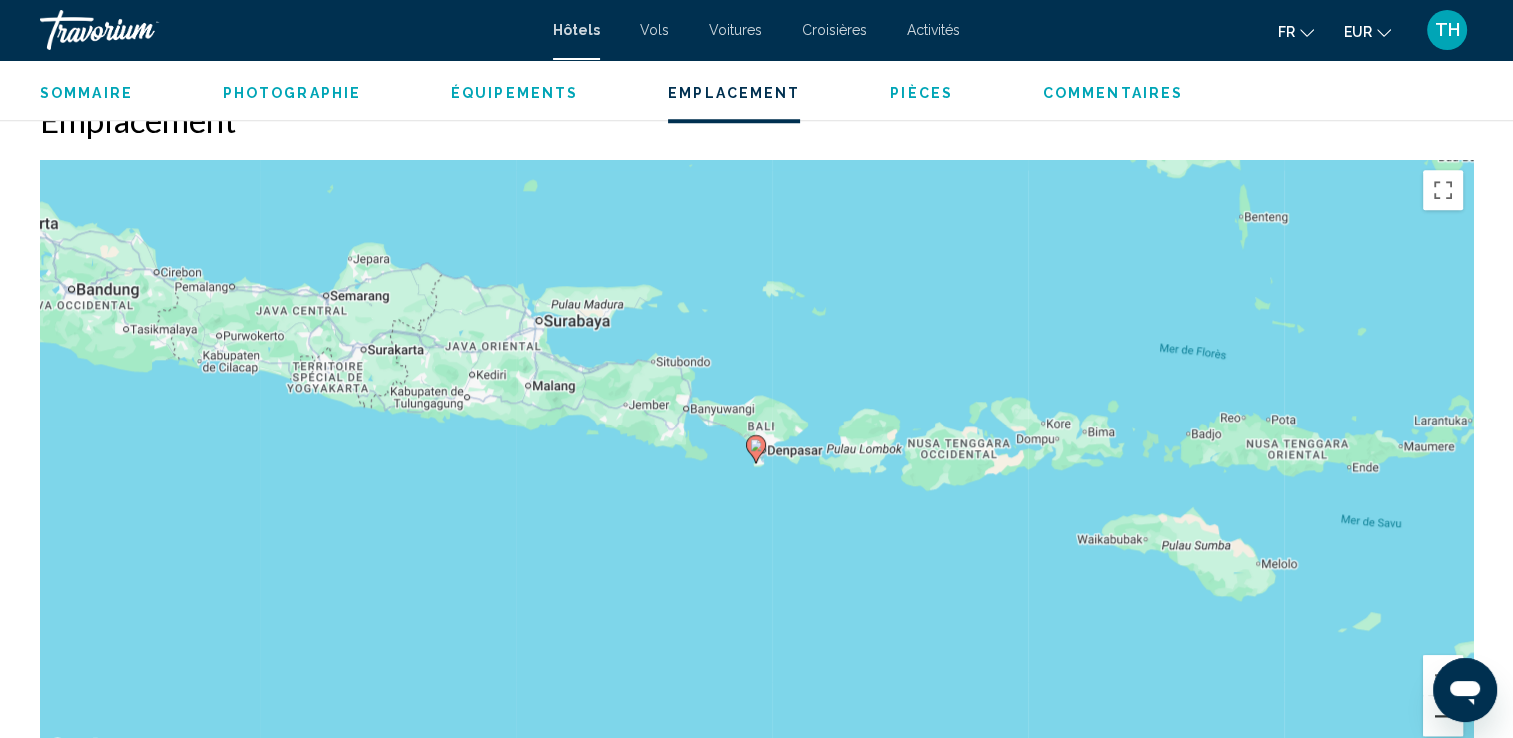click at bounding box center (1443, 716) 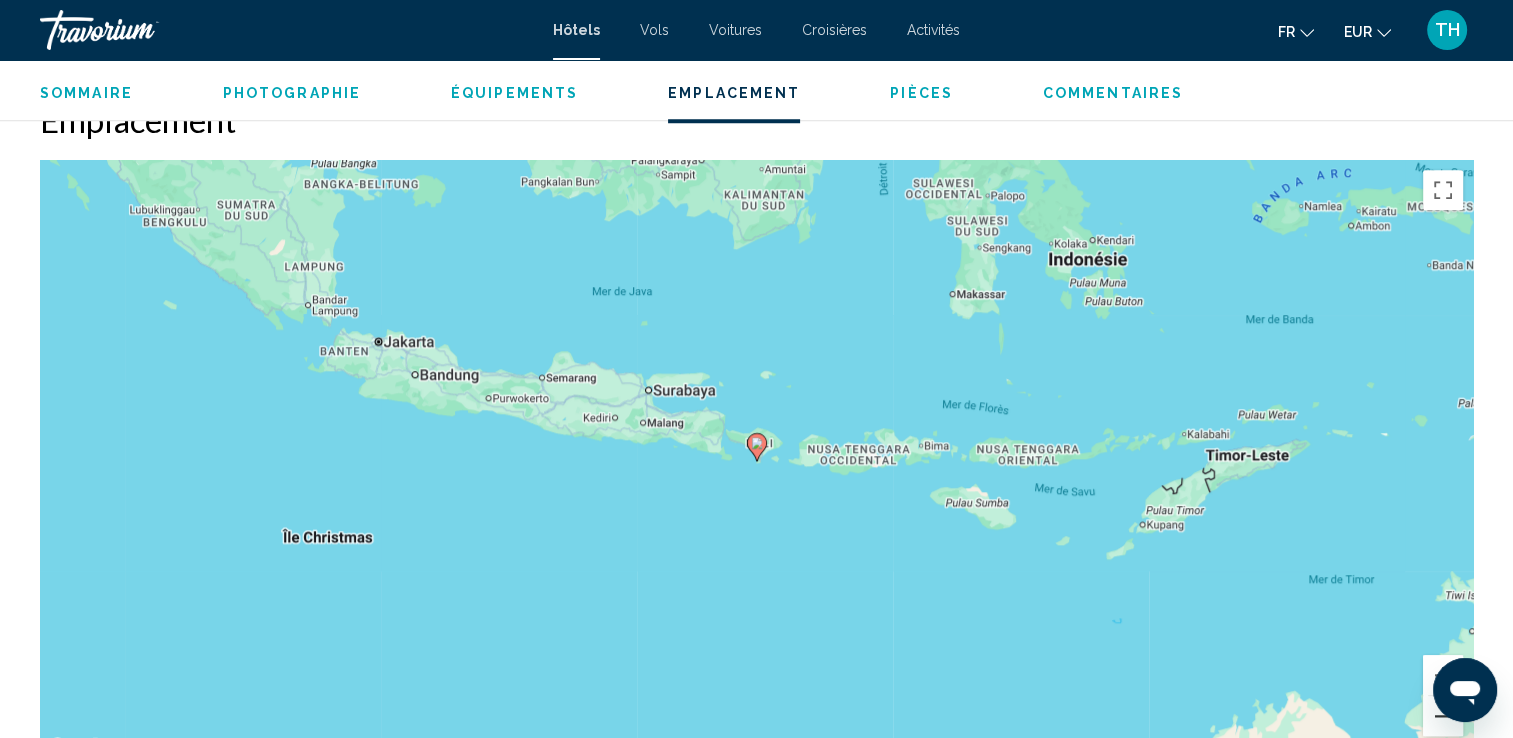 click at bounding box center (1443, 716) 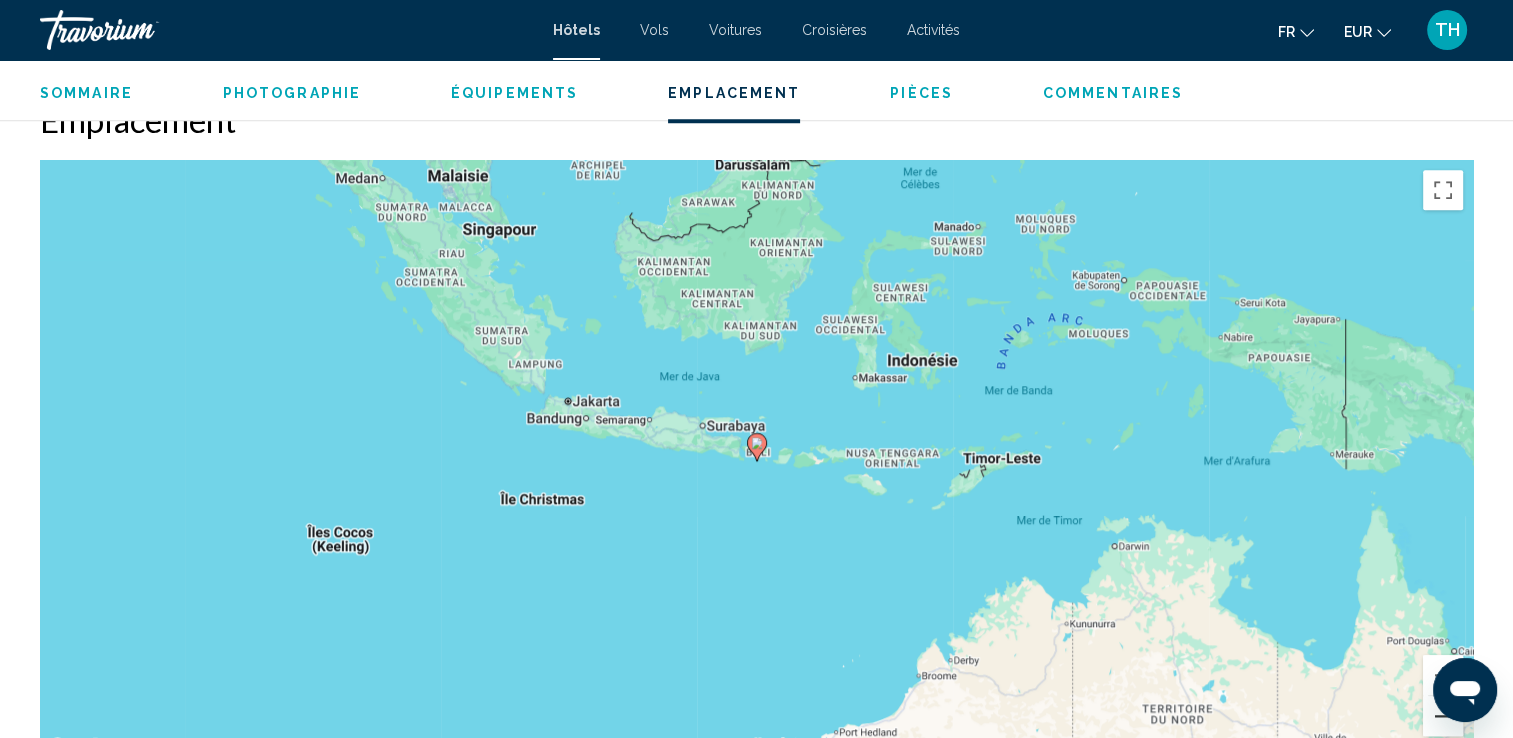 click at bounding box center (1443, 716) 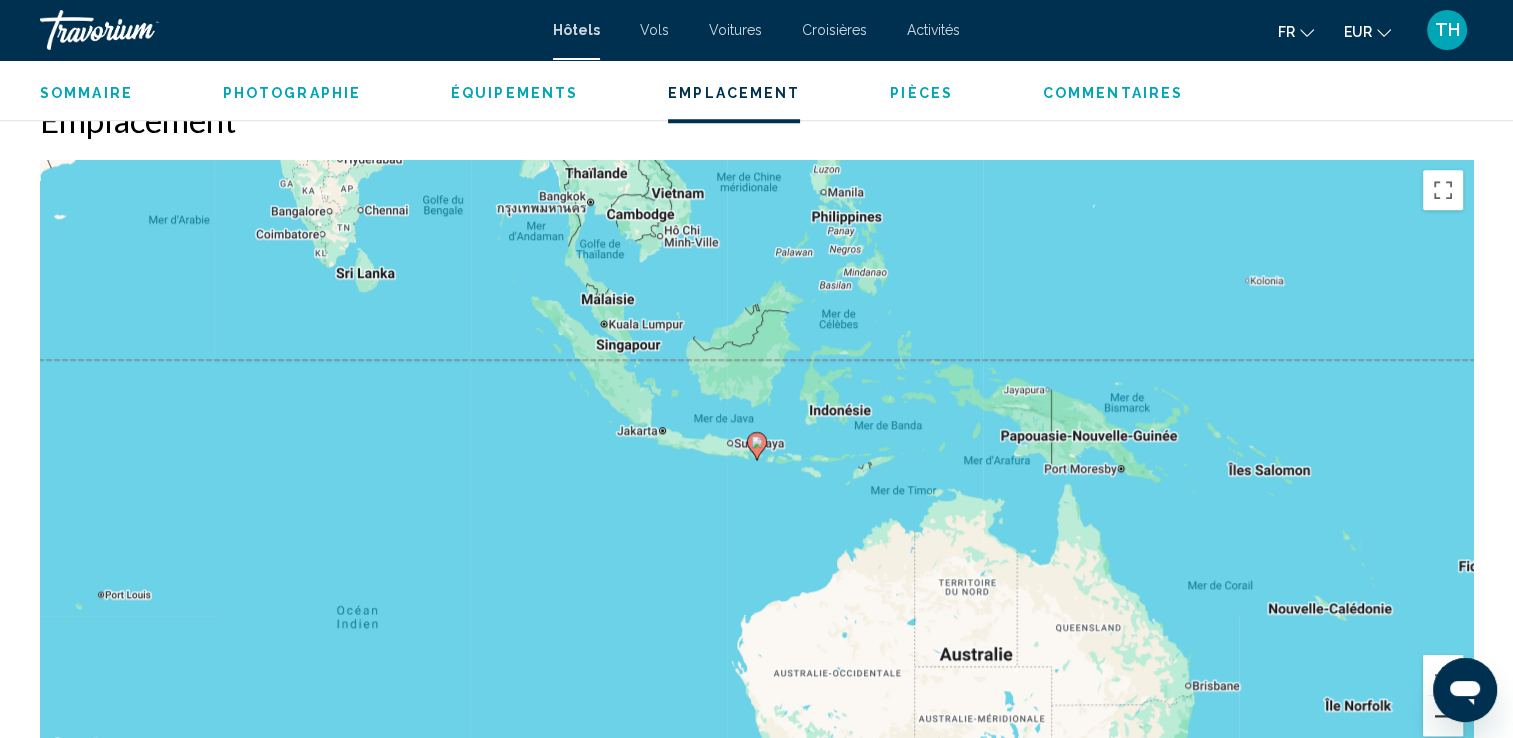 click at bounding box center (1443, 716) 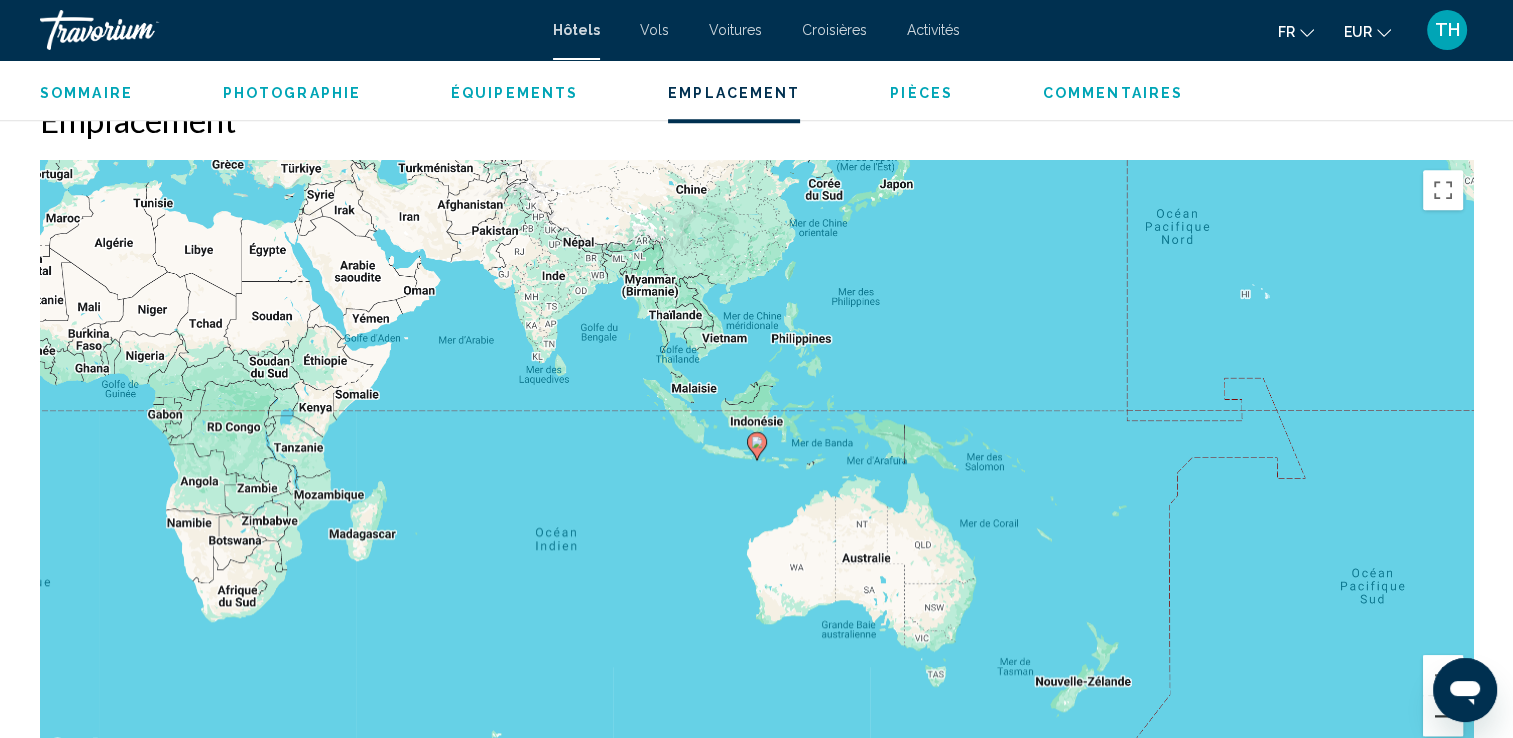 click at bounding box center (1443, 716) 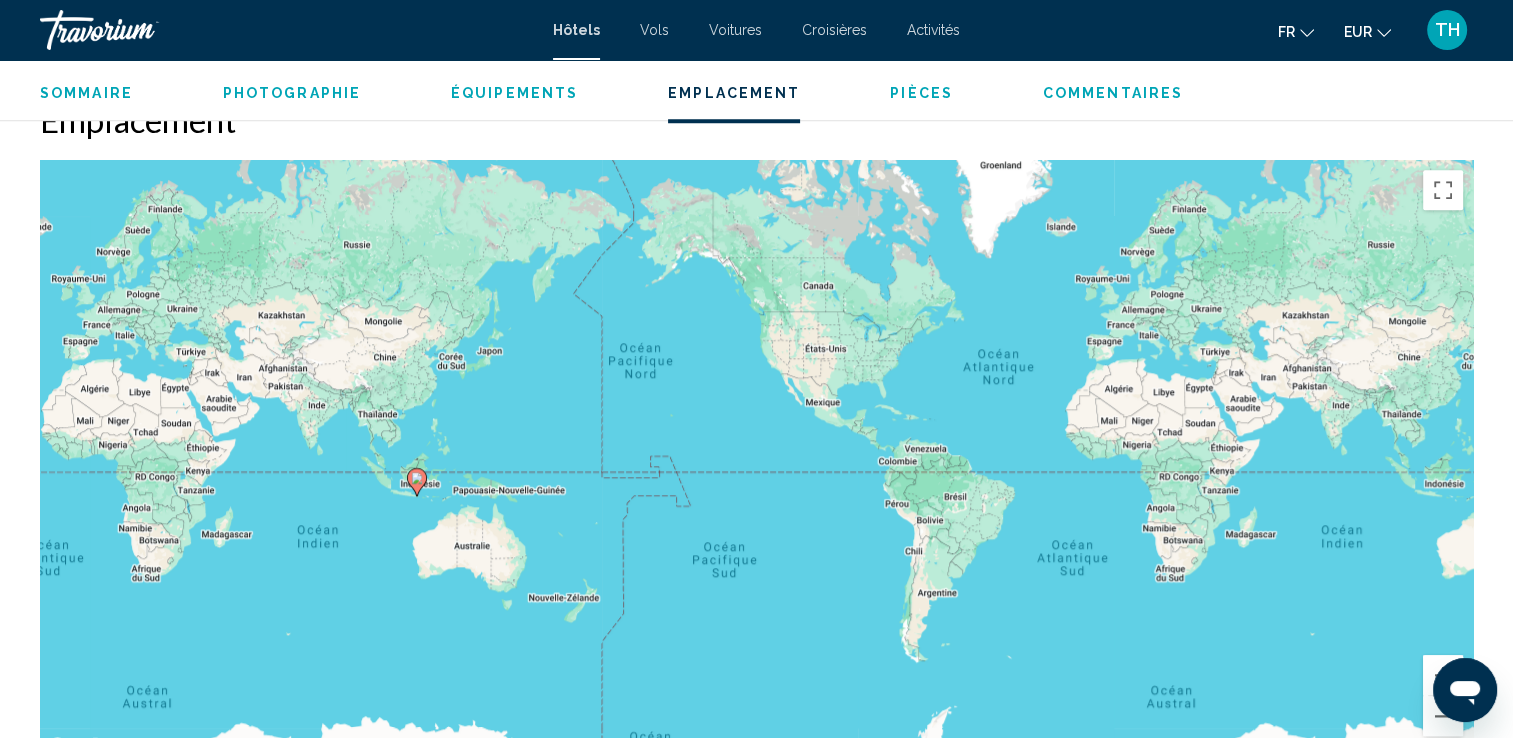 drag, startPoint x: 931, startPoint y: 358, endPoint x: 620, endPoint y: 406, distance: 314.68237 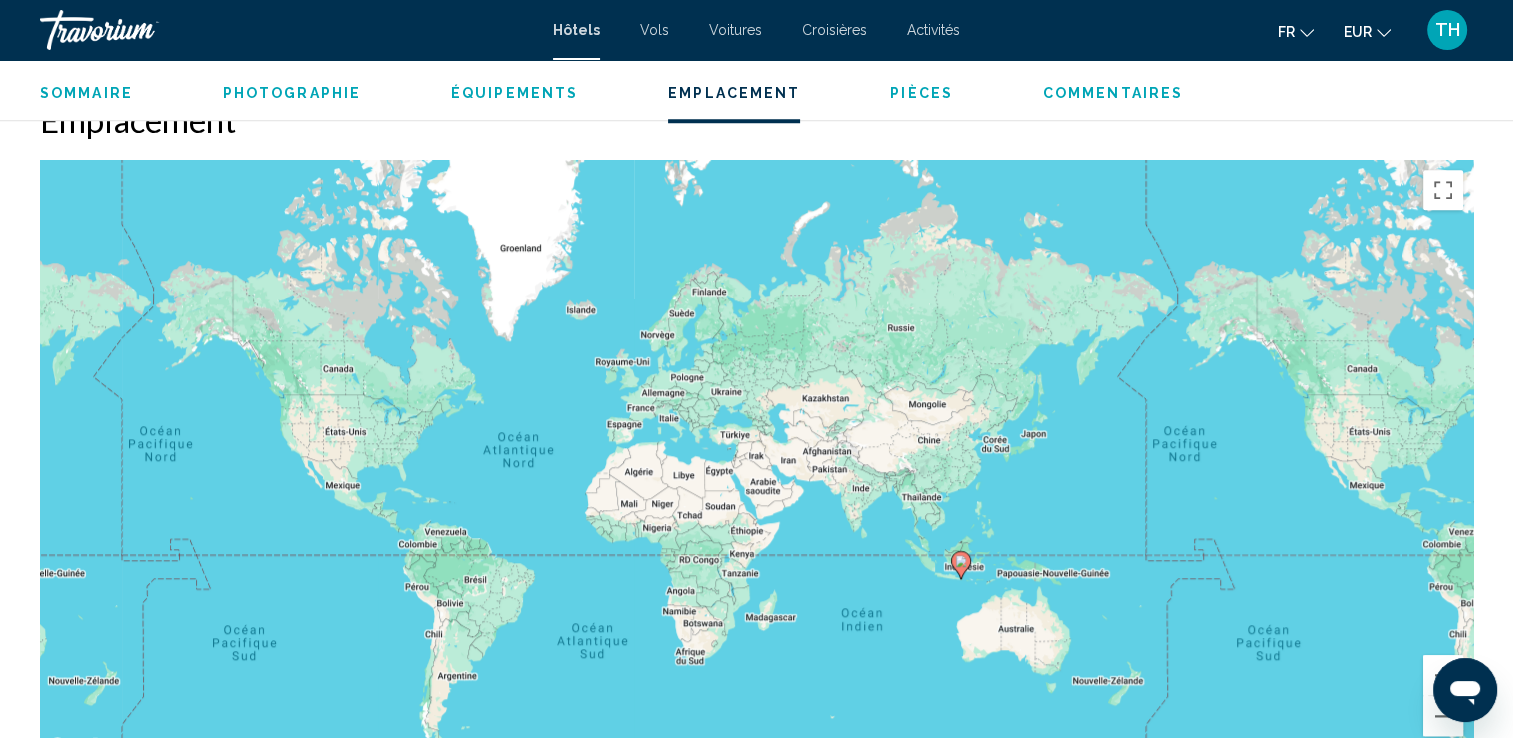 drag, startPoint x: 1007, startPoint y: 463, endPoint x: 687, endPoint y: 550, distance: 331.61575 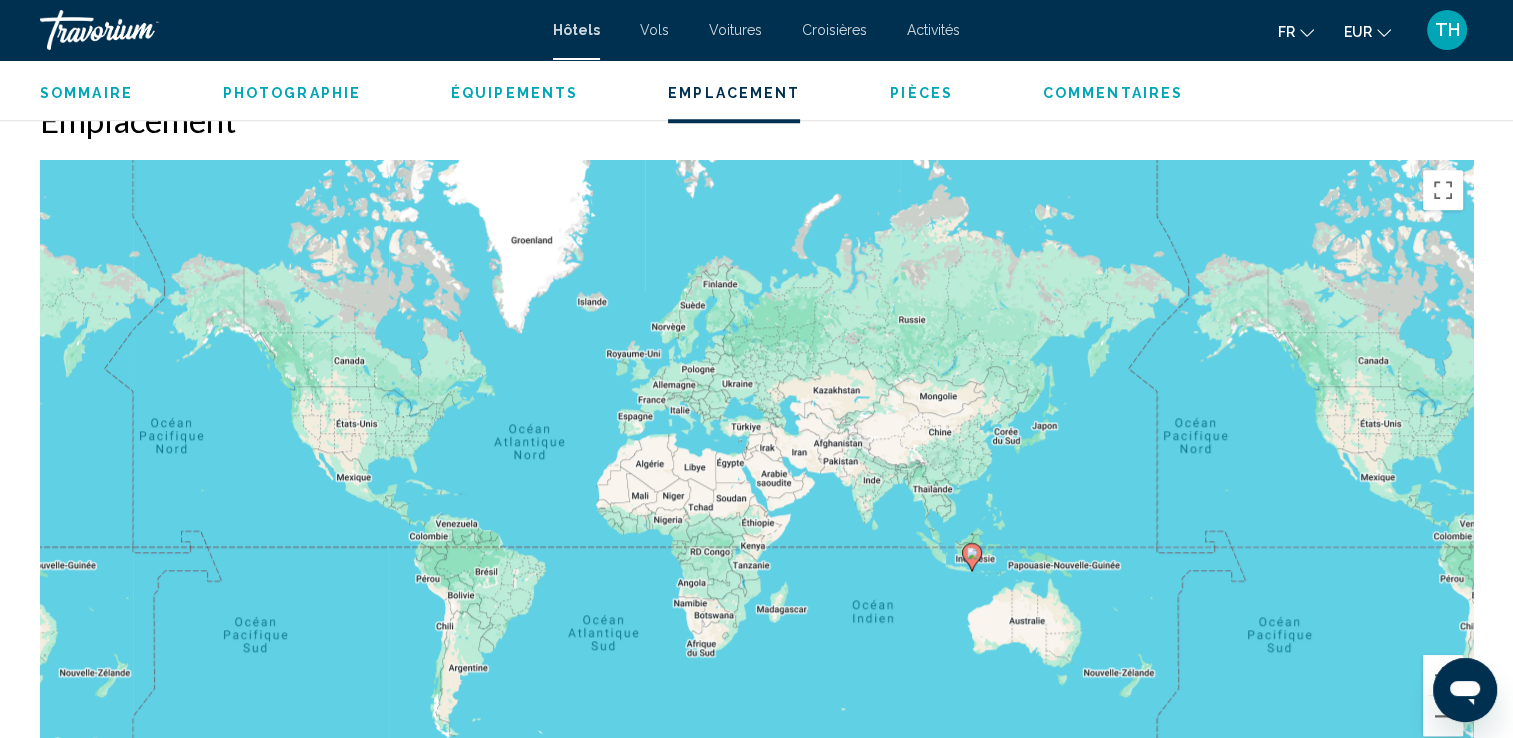 drag, startPoint x: 687, startPoint y: 550, endPoint x: 700, endPoint y: 542, distance: 15.264338 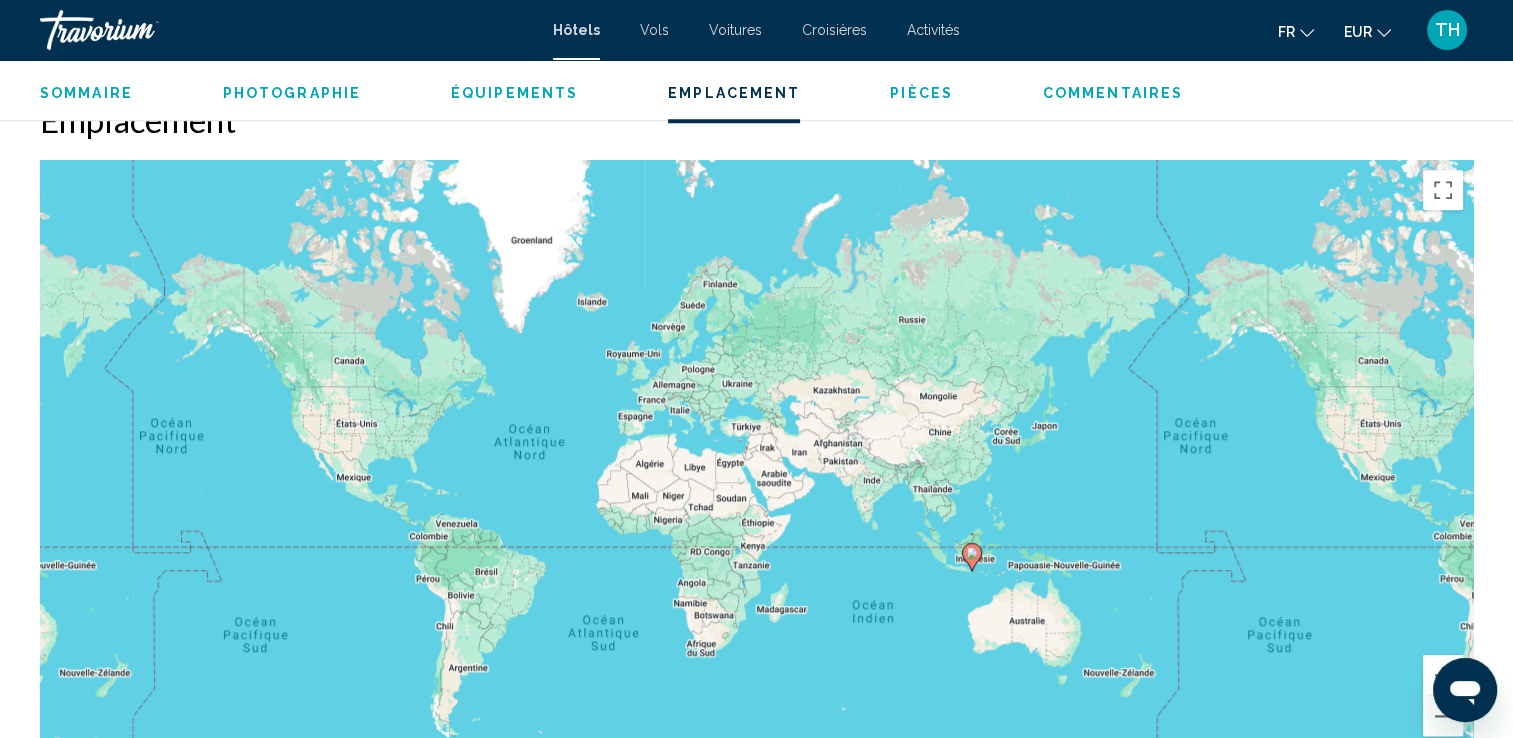 click on "Sommaire" at bounding box center (86, 93) 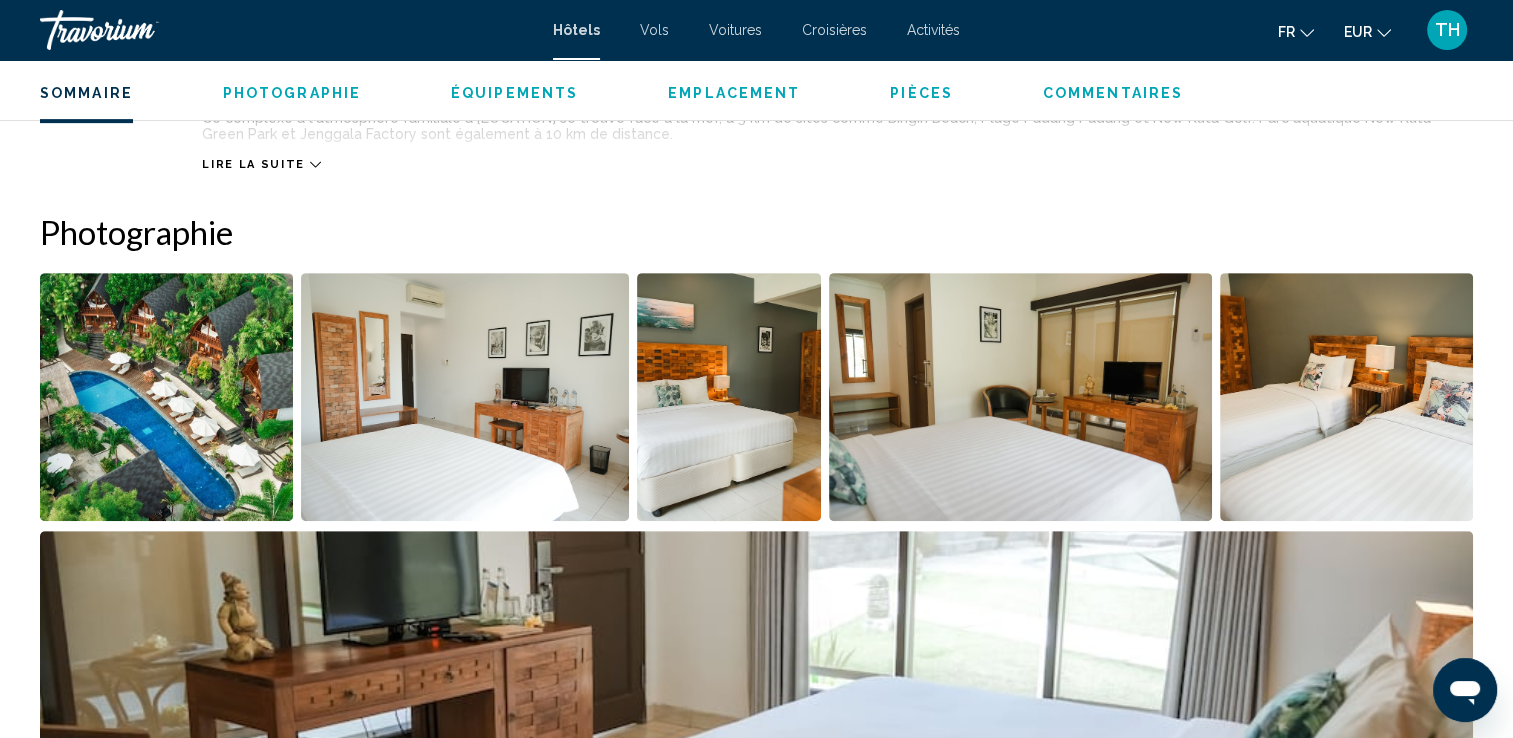 scroll, scrollTop: 640, scrollLeft: 0, axis: vertical 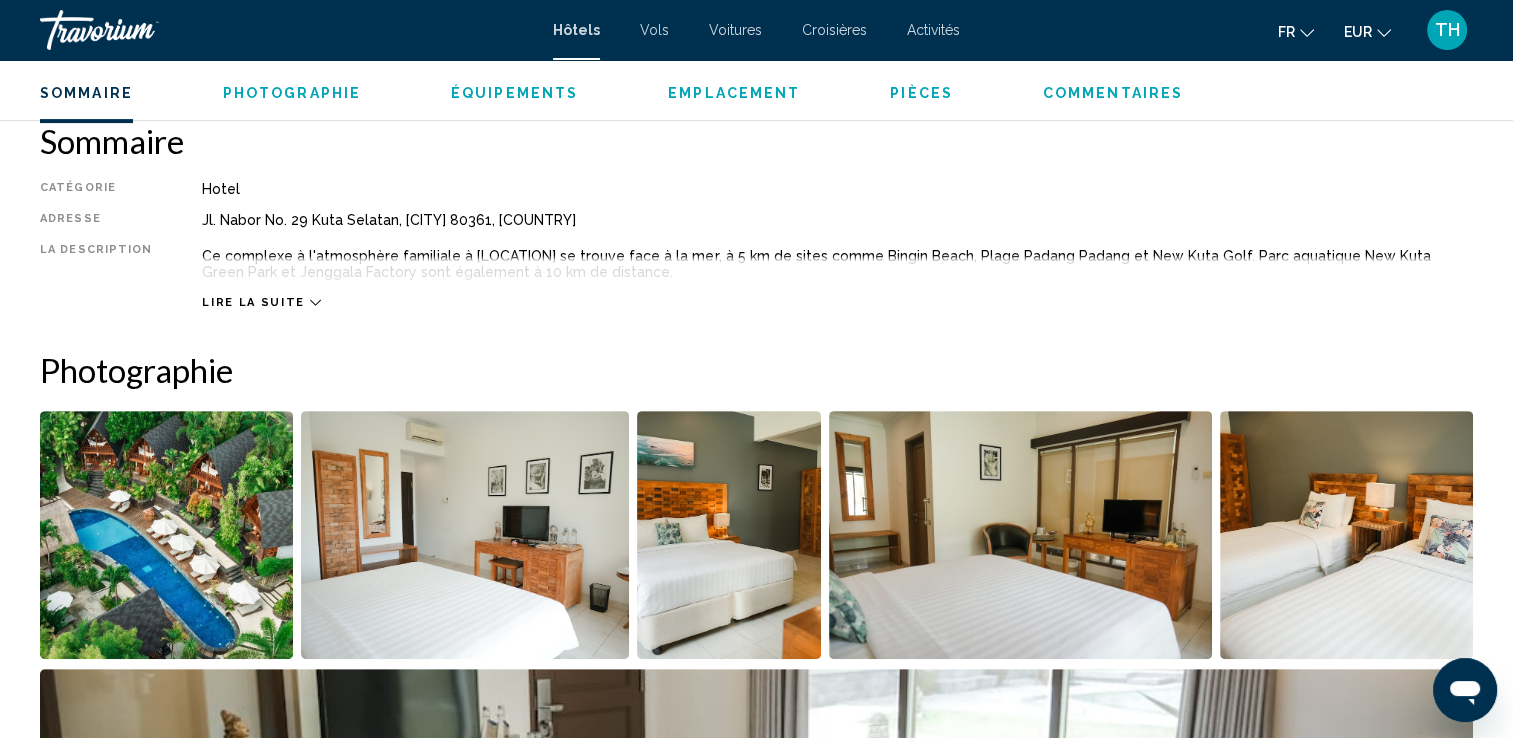click on "Lire la suite" at bounding box center [253, 302] 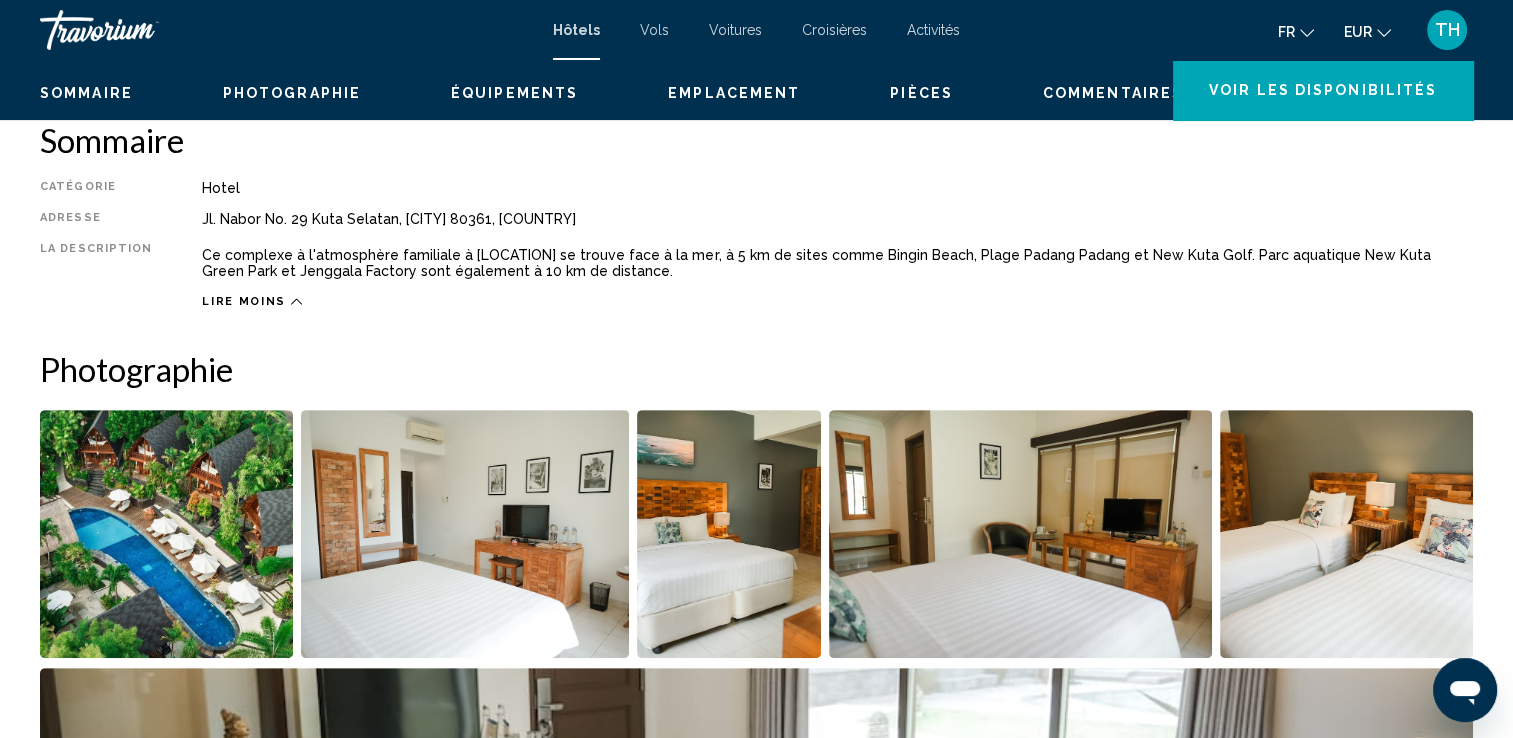 scroll, scrollTop: 0, scrollLeft: 0, axis: both 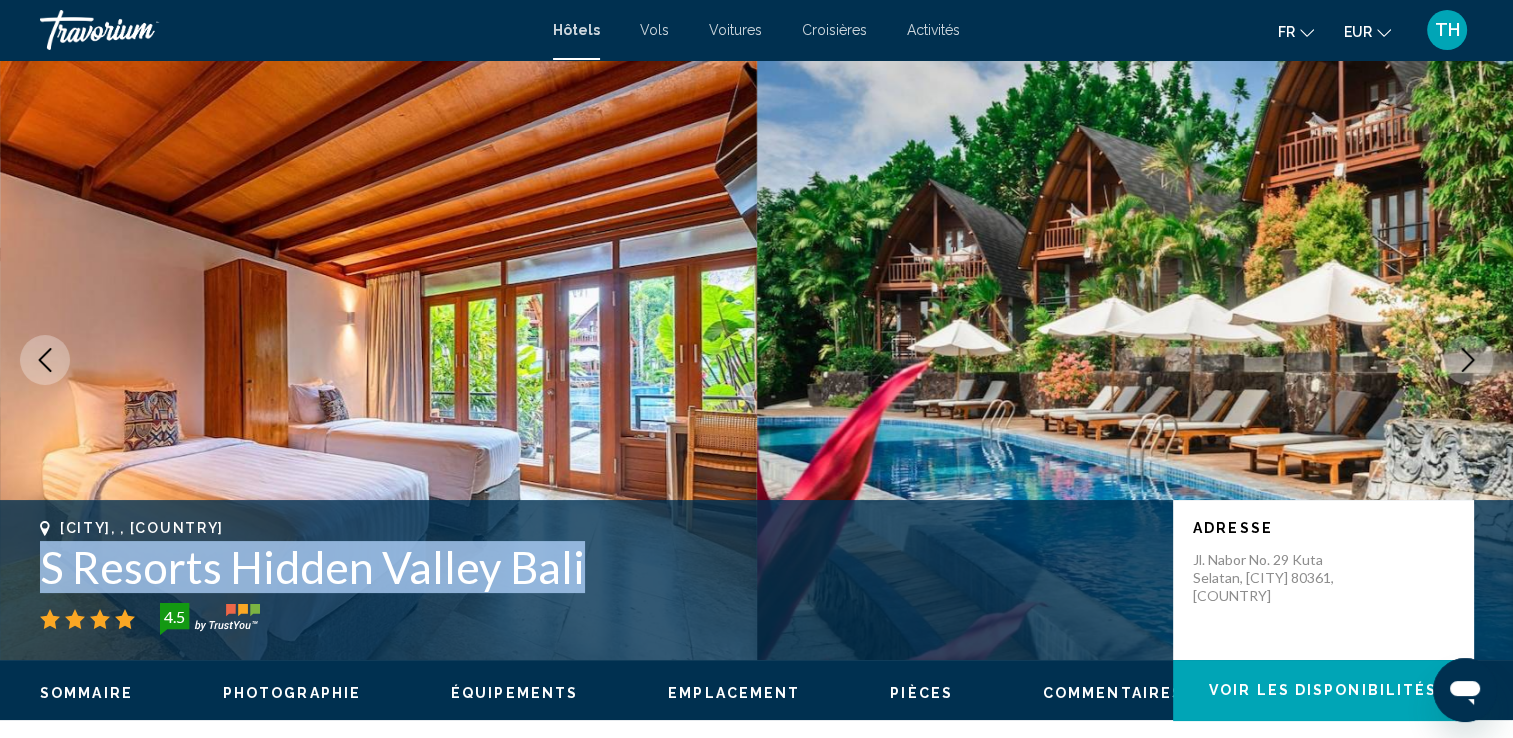drag, startPoint x: 575, startPoint y: 566, endPoint x: 44, endPoint y: 561, distance: 531.02356 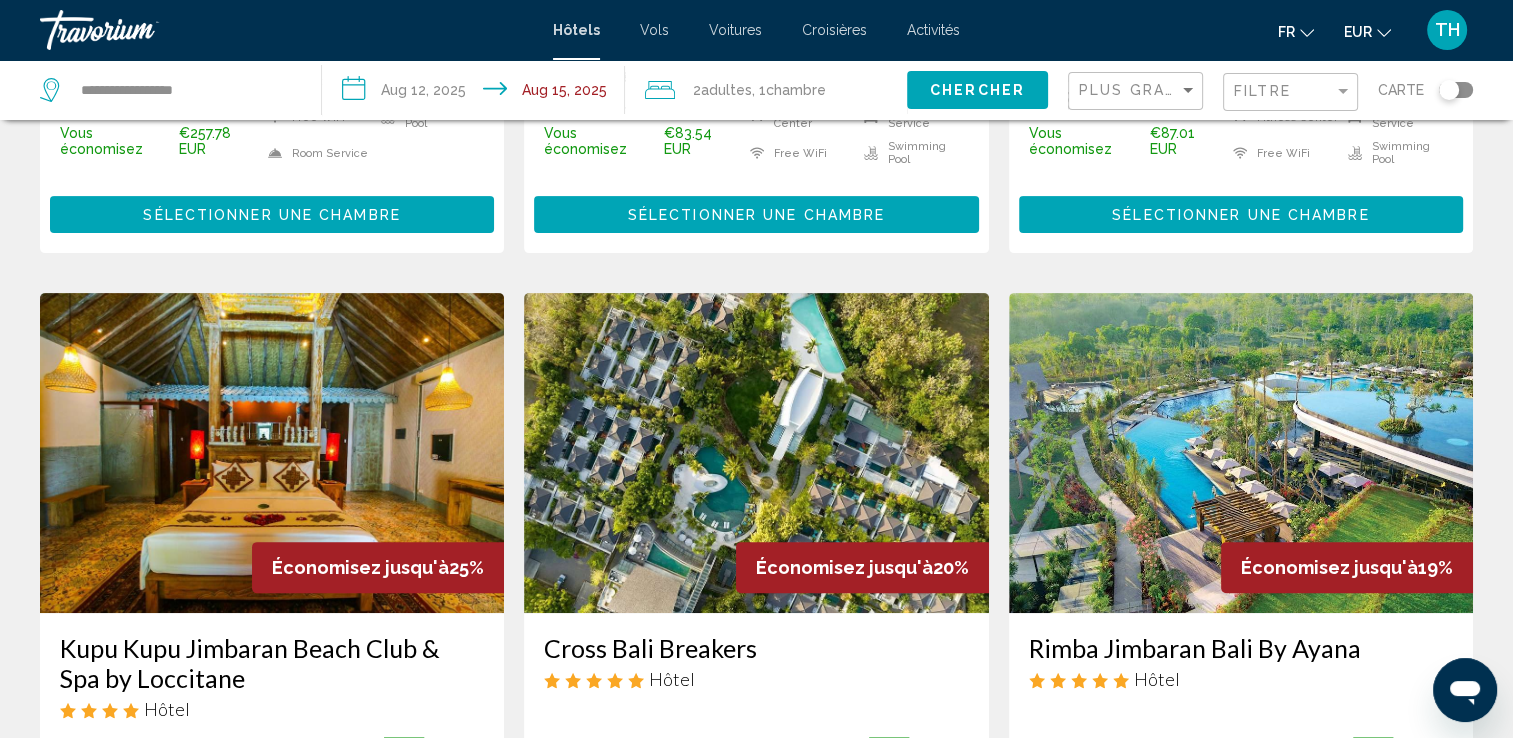 scroll, scrollTop: 653, scrollLeft: 0, axis: vertical 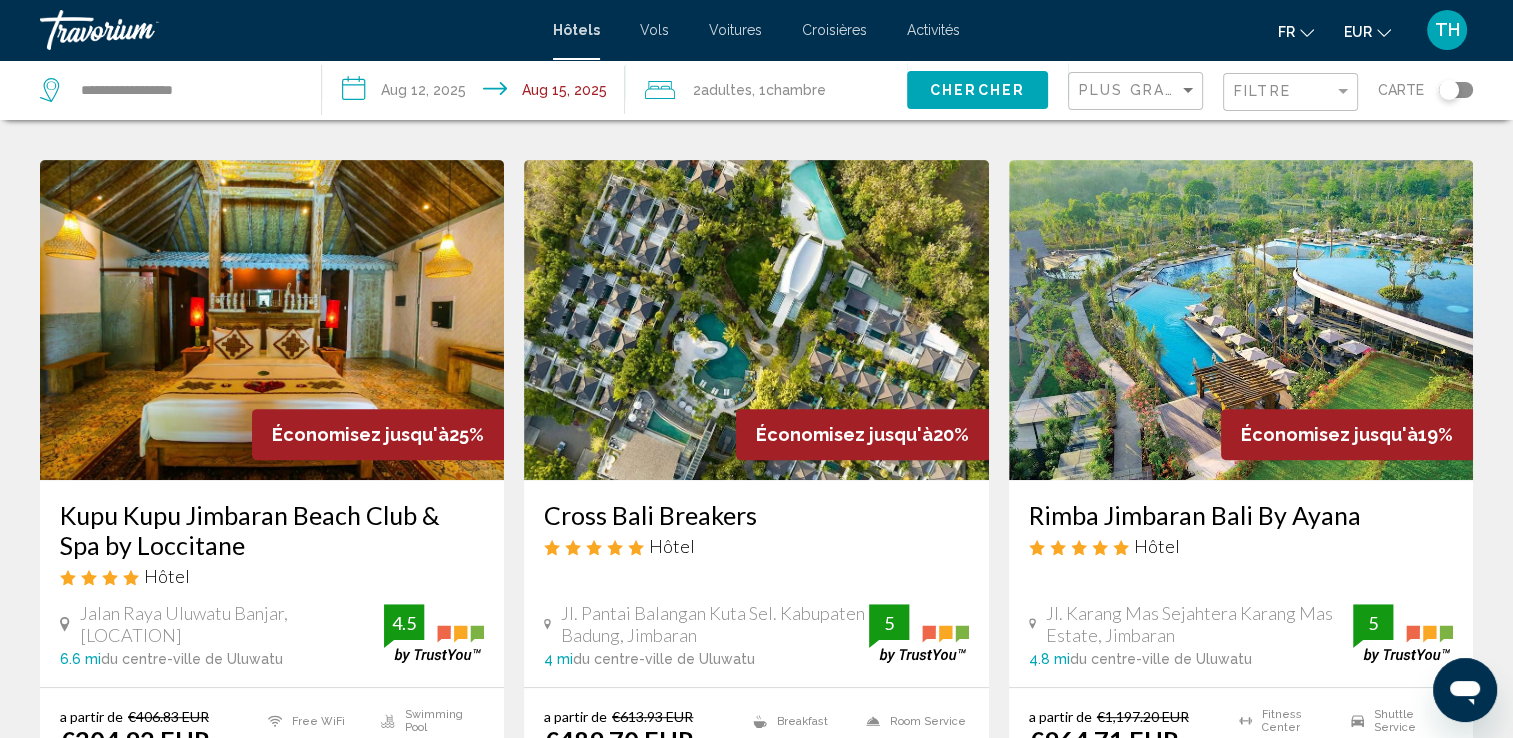 click at bounding box center [1241, 320] 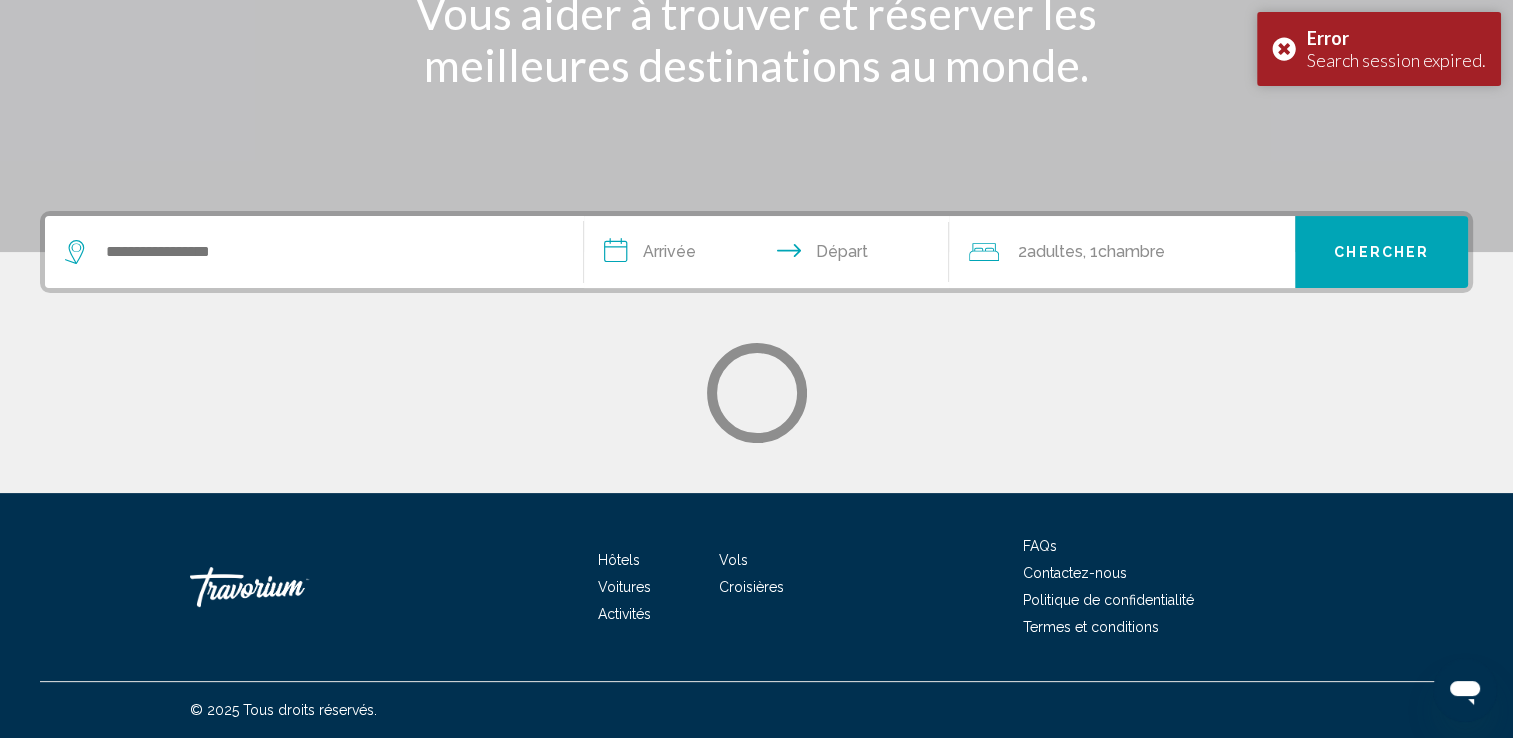 scroll, scrollTop: 0, scrollLeft: 0, axis: both 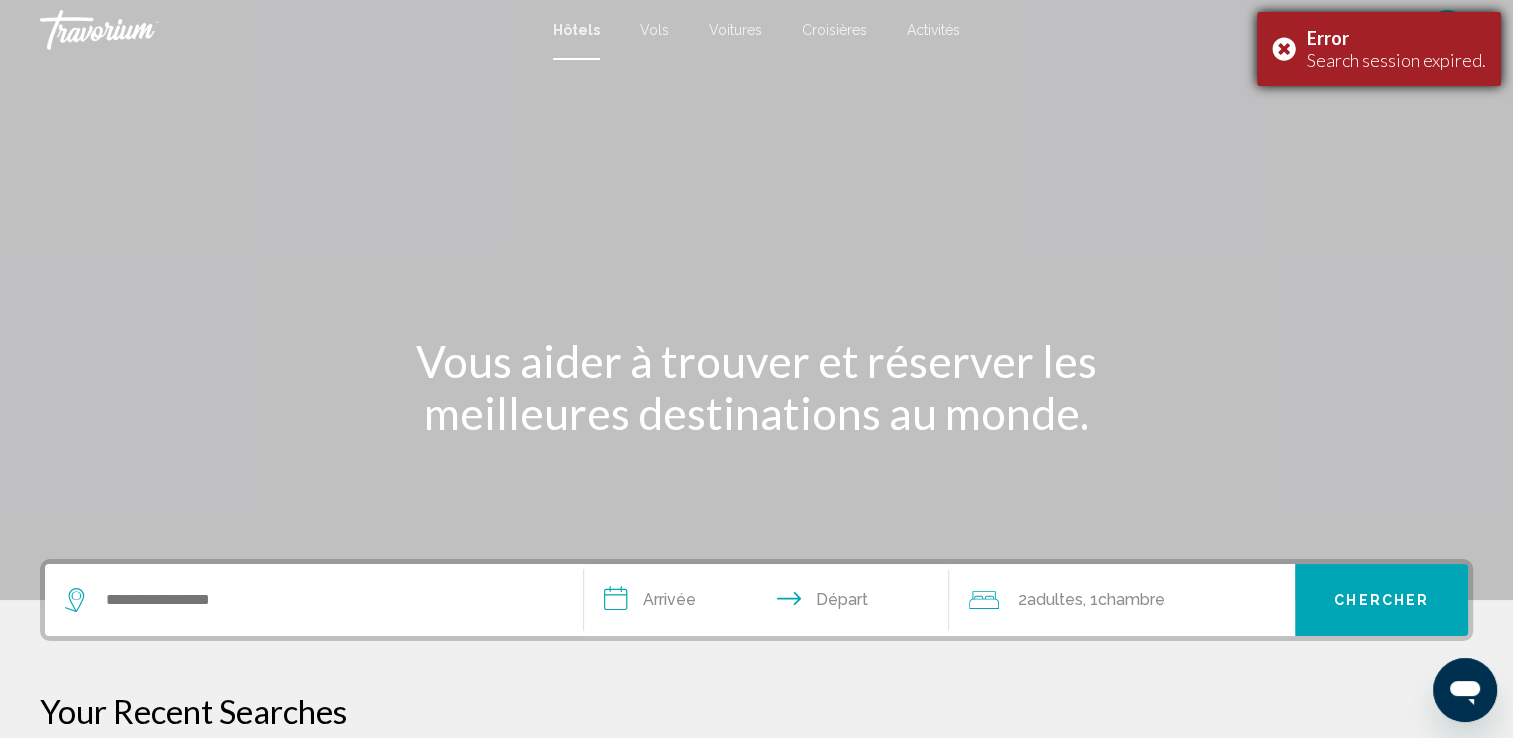 click on "Error   Search session expired." at bounding box center [1379, 49] 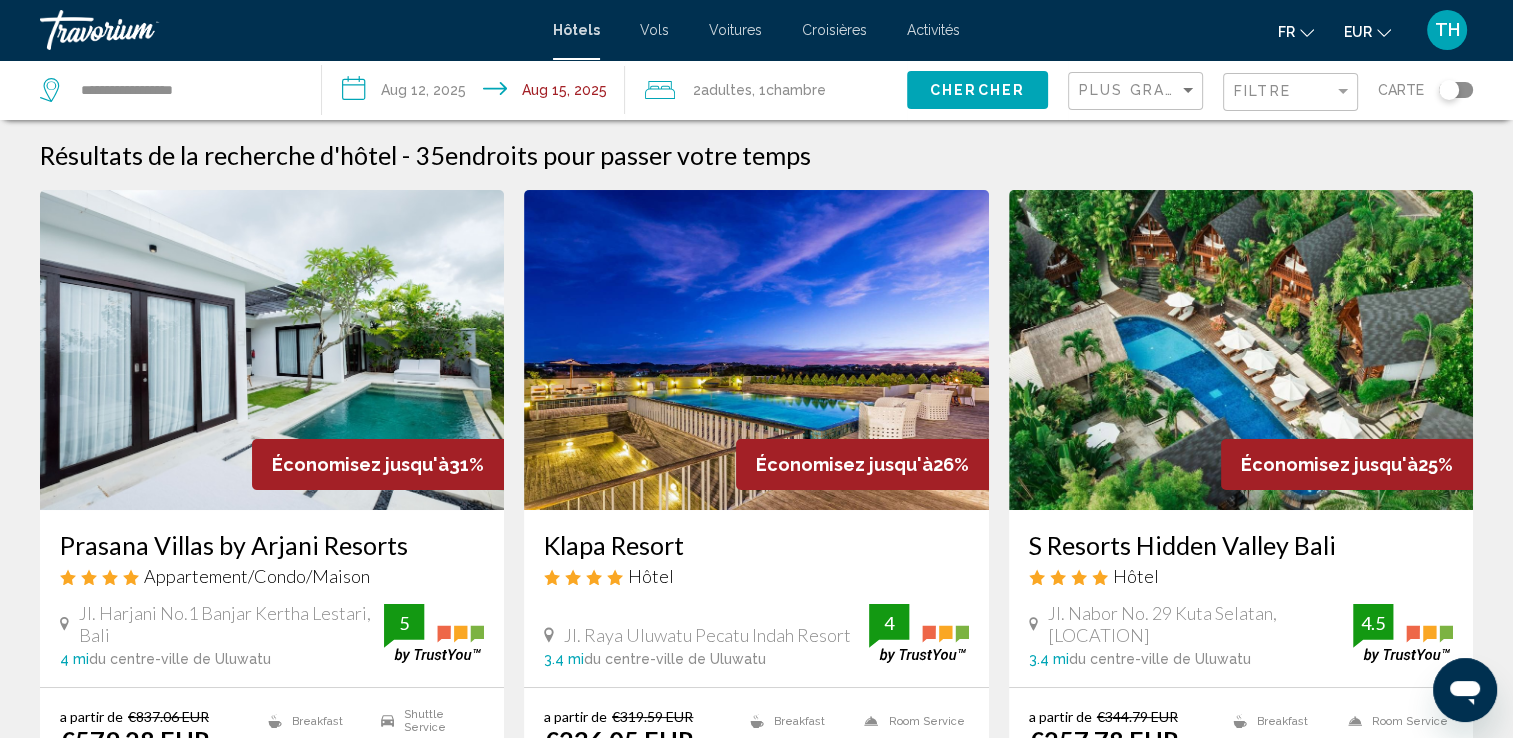 click on "Résultats de la recherche d'hôtel  -   35  endroits pour passer votre temps Économisez jusqu'à  31%   Prasana Villas by Arjani Resorts
Appartement/Condo/Maison
Jl. Harjani No.1 Banjar Kertha Lestari, Bali 4 mi  du centre-ville de Uluwatu de l'hôtel 5 a partir de €837.06 EUR €579.28 EUR  Vous économisez  €257.78 EUR
Breakfast
Free WiFi
Room Service
Shuttle Service
Swimming Pool  5 Sélectionner une chambre Économisez jusqu'à  26%   Klapa Resort
Hôtel
Jl. Raya Uluwatu Pecatu Indah Resort 3.4 mi  du centre-ville de Uluwatu 4 4" at bounding box center [756, 1686] 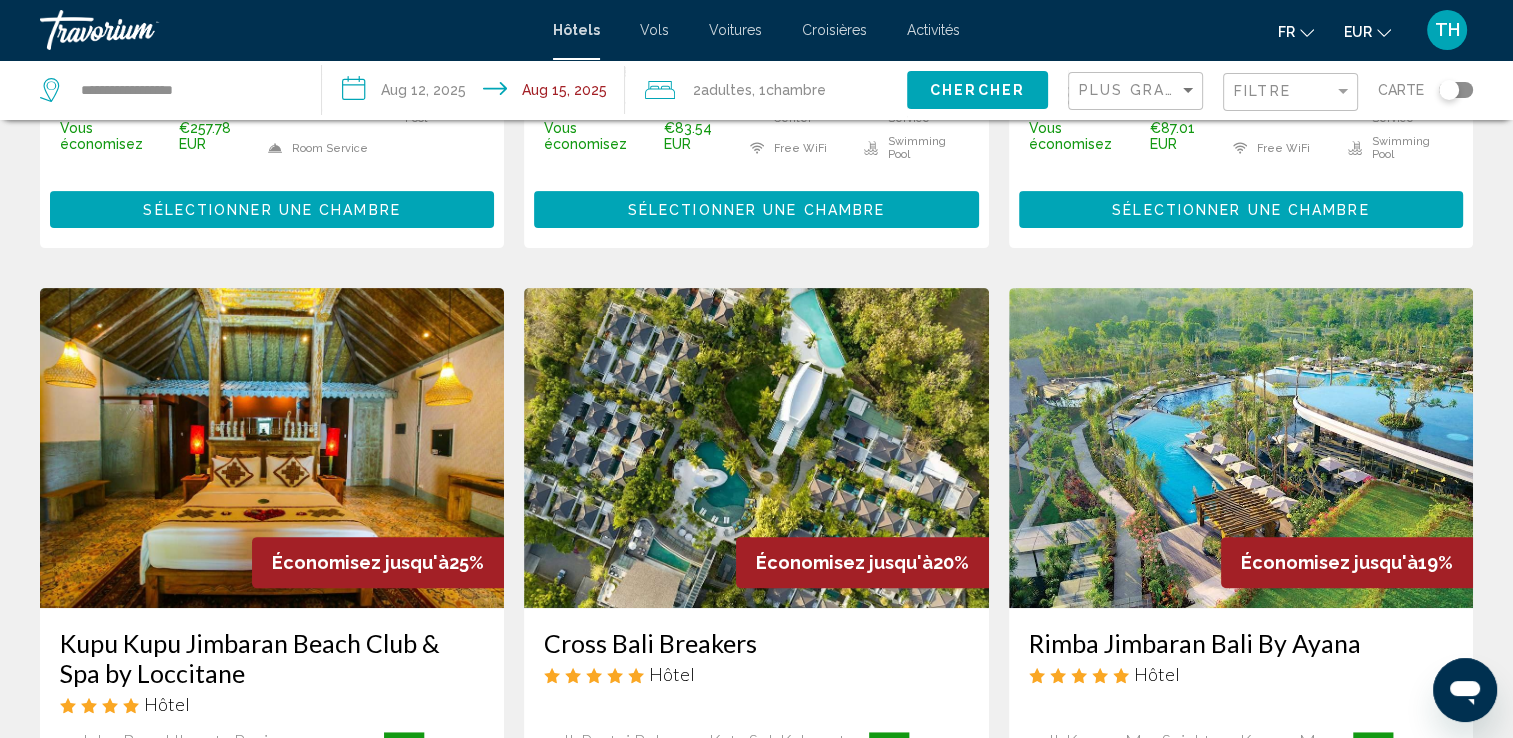 click at bounding box center (1241, 448) 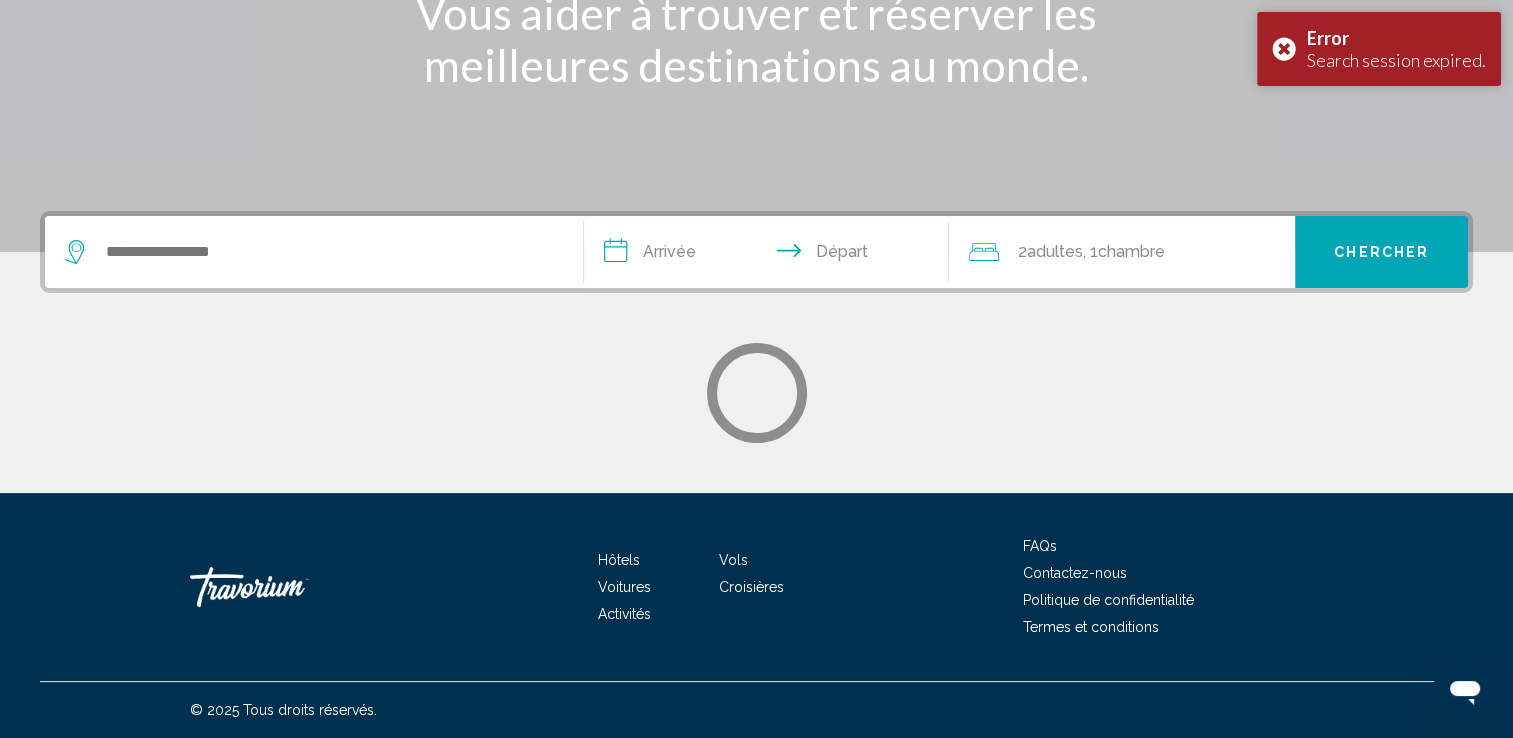scroll, scrollTop: 0, scrollLeft: 0, axis: both 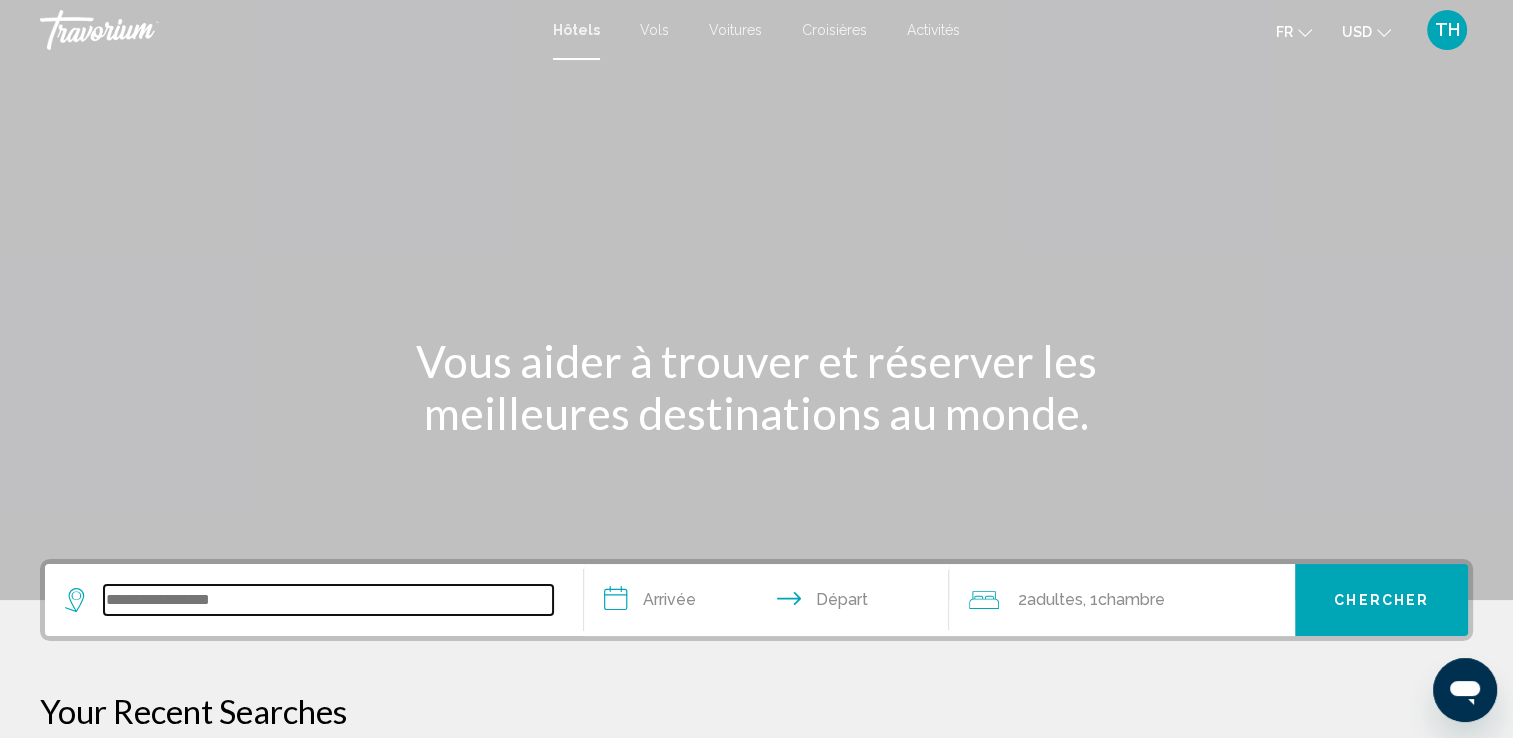 click at bounding box center (328, 600) 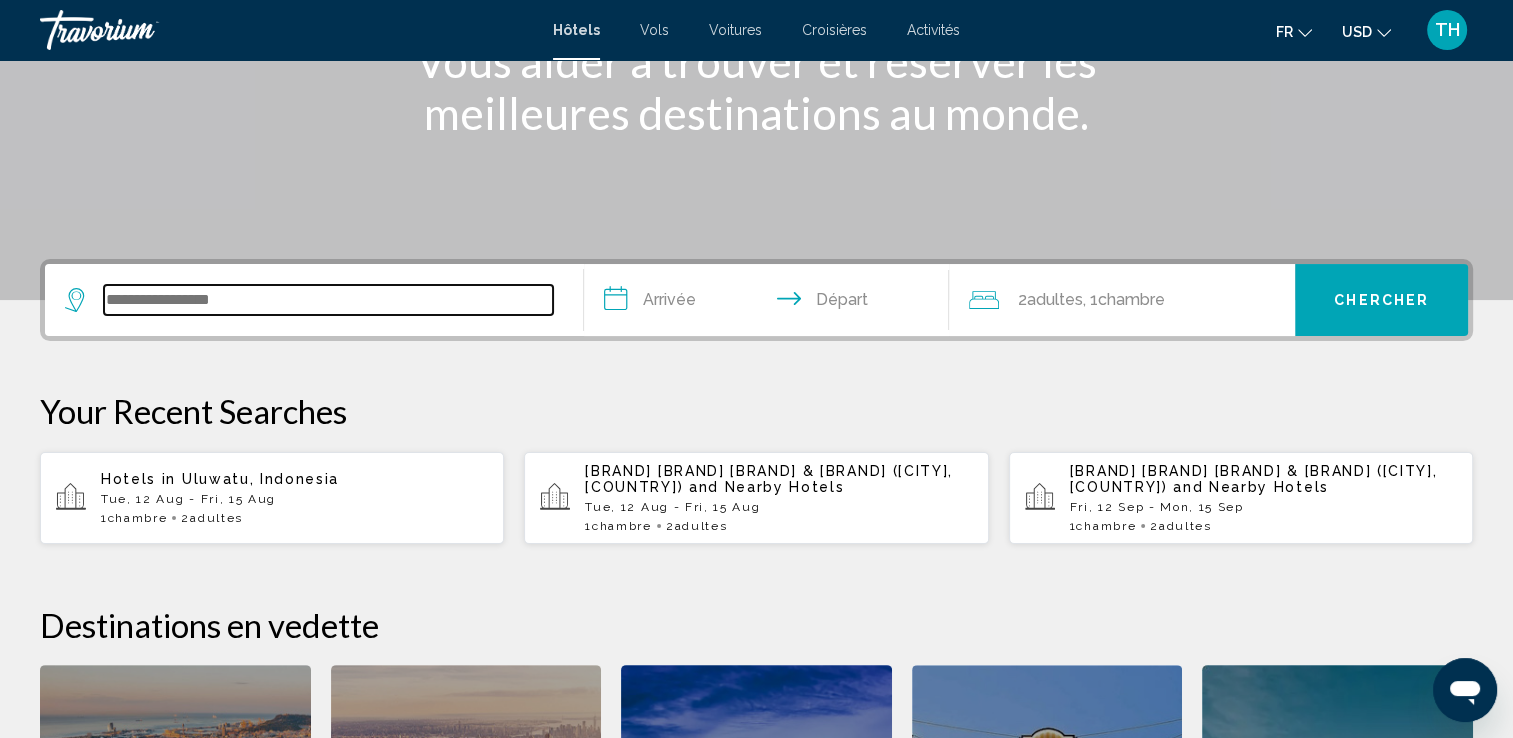 scroll, scrollTop: 493, scrollLeft: 0, axis: vertical 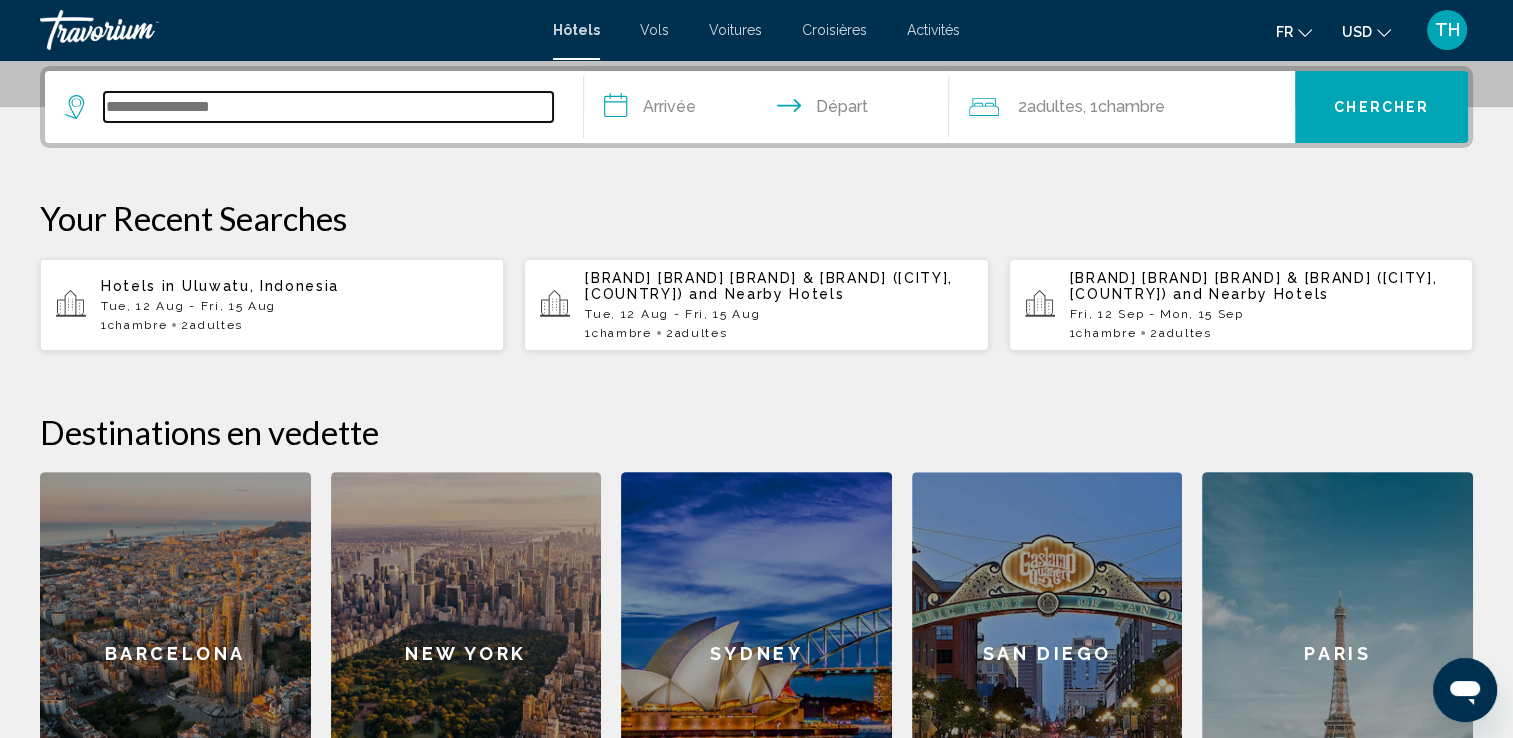 click at bounding box center (328, 107) 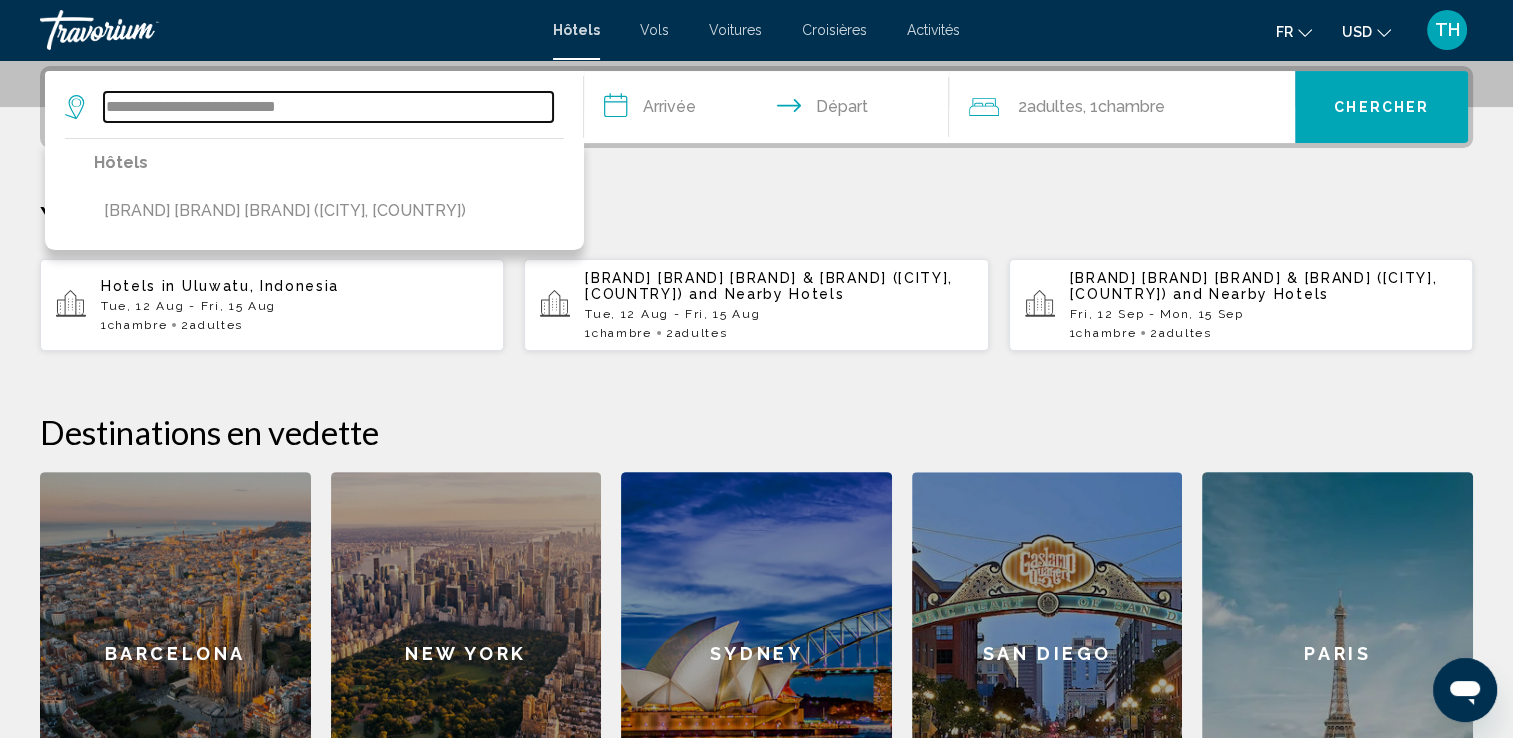type on "**********" 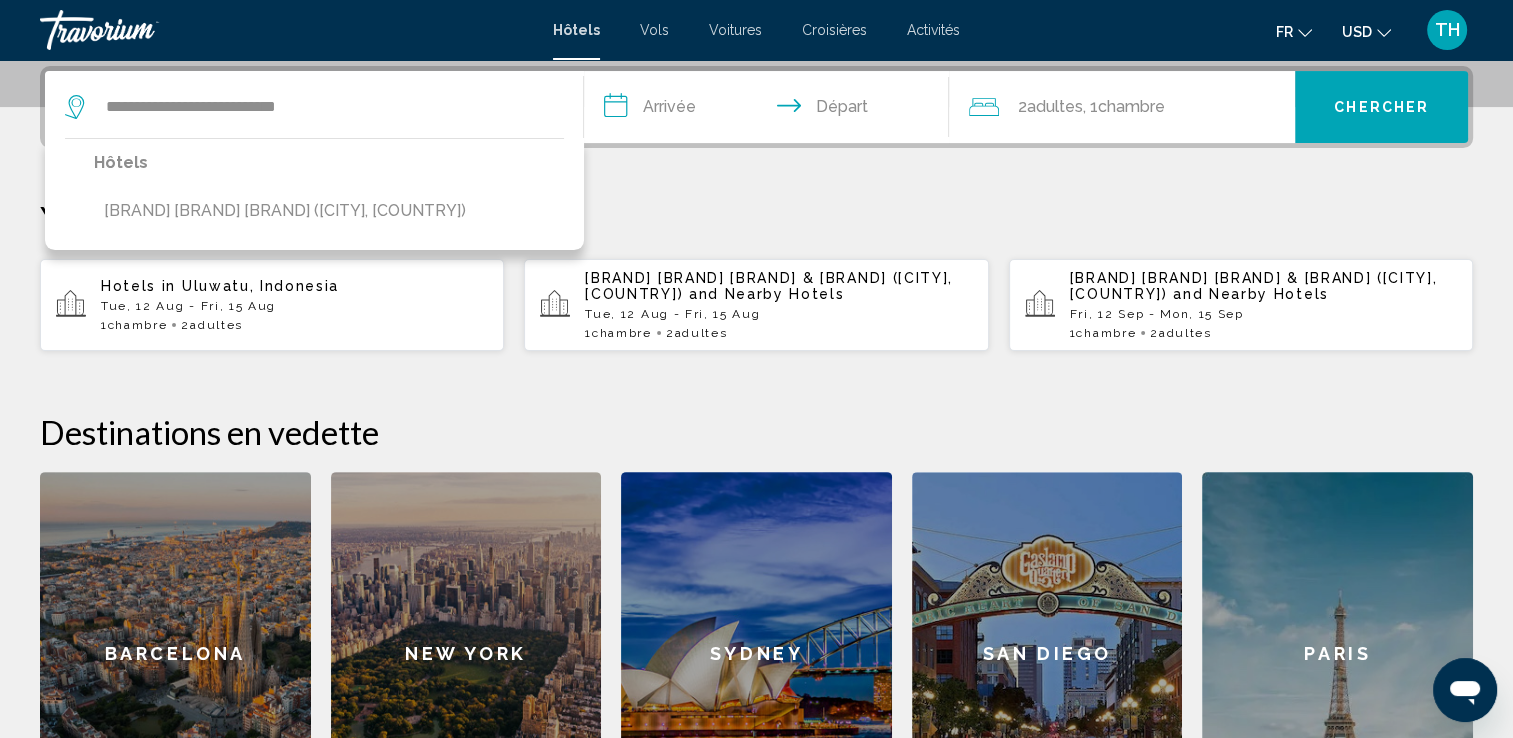 click on "**********" at bounding box center [771, 110] 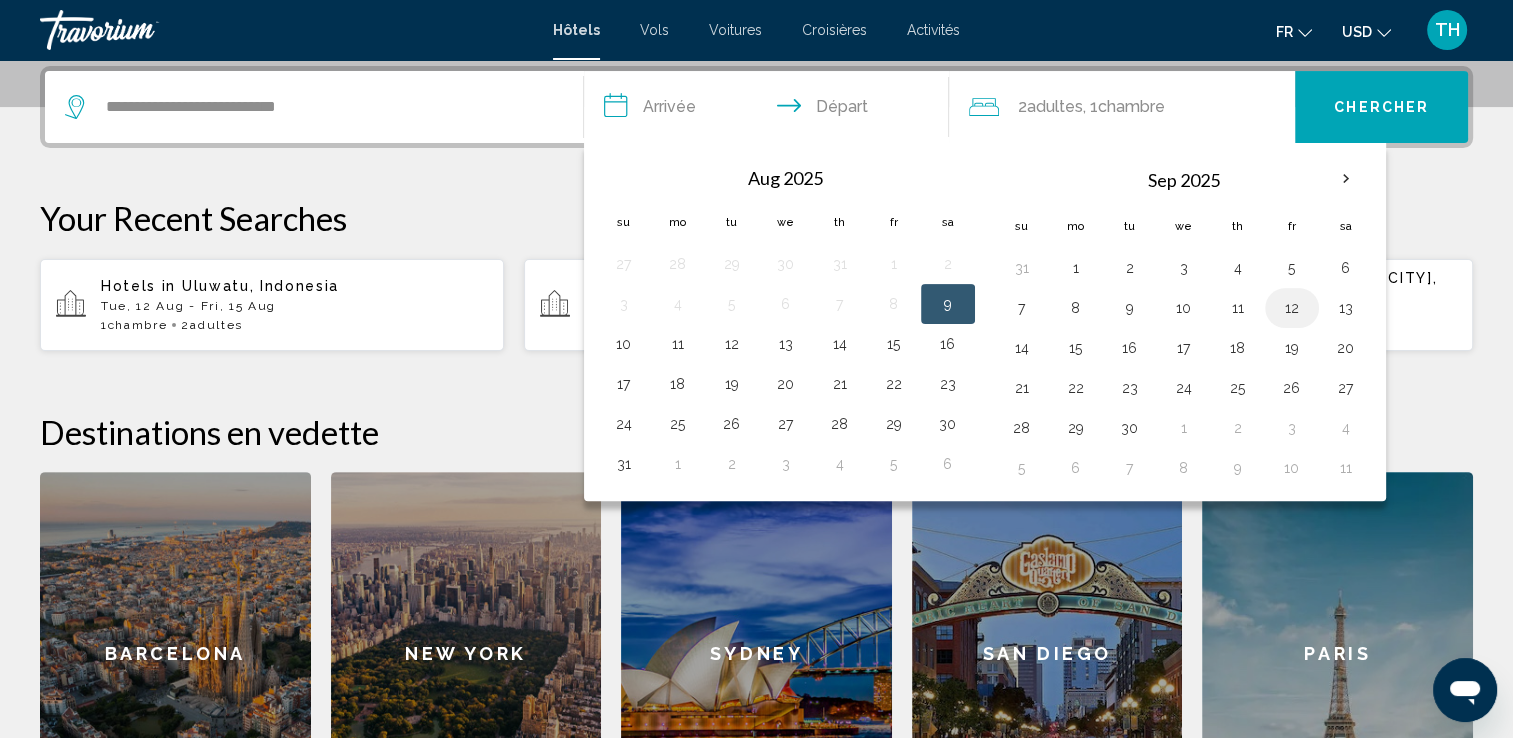 click on "12" at bounding box center (1292, 308) 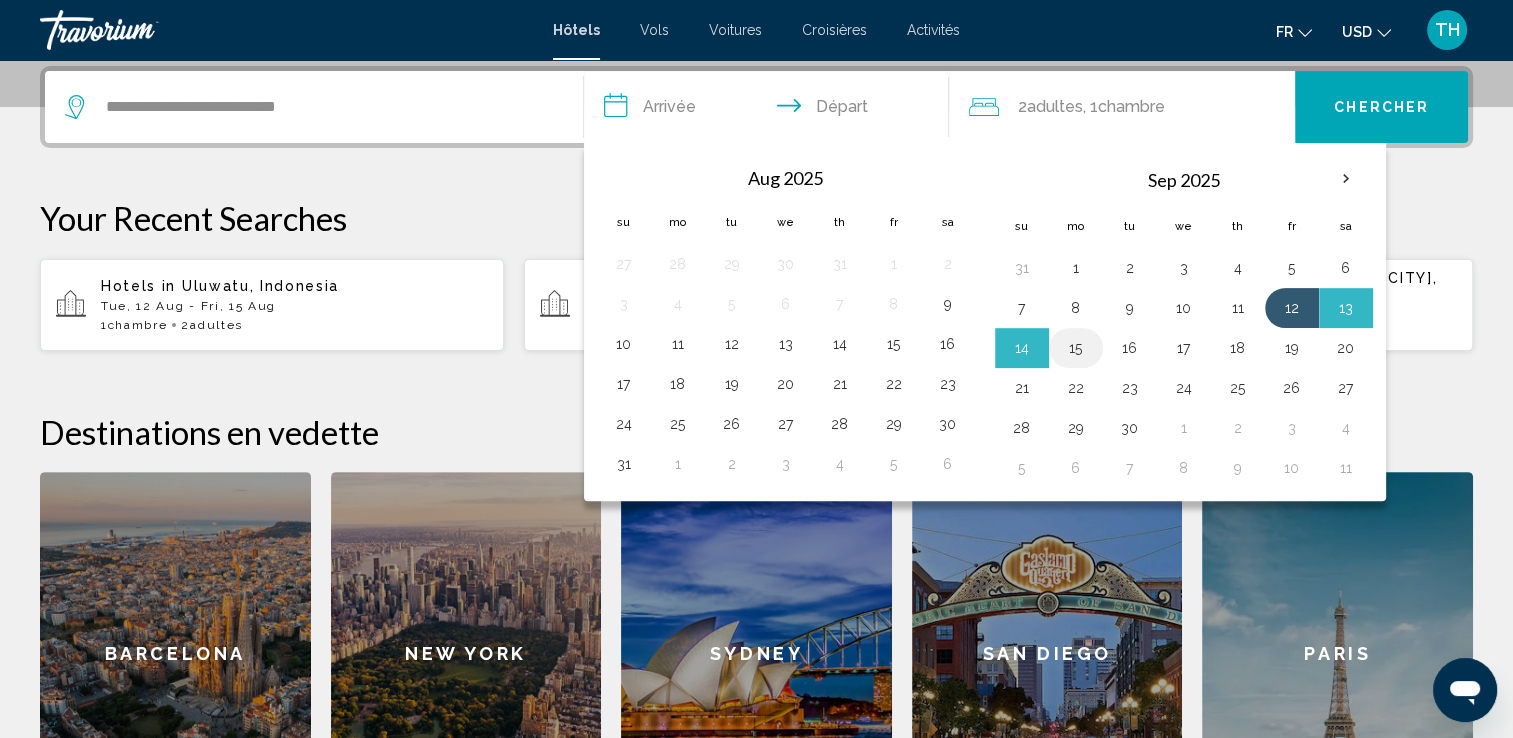 click on "15" at bounding box center (1076, 348) 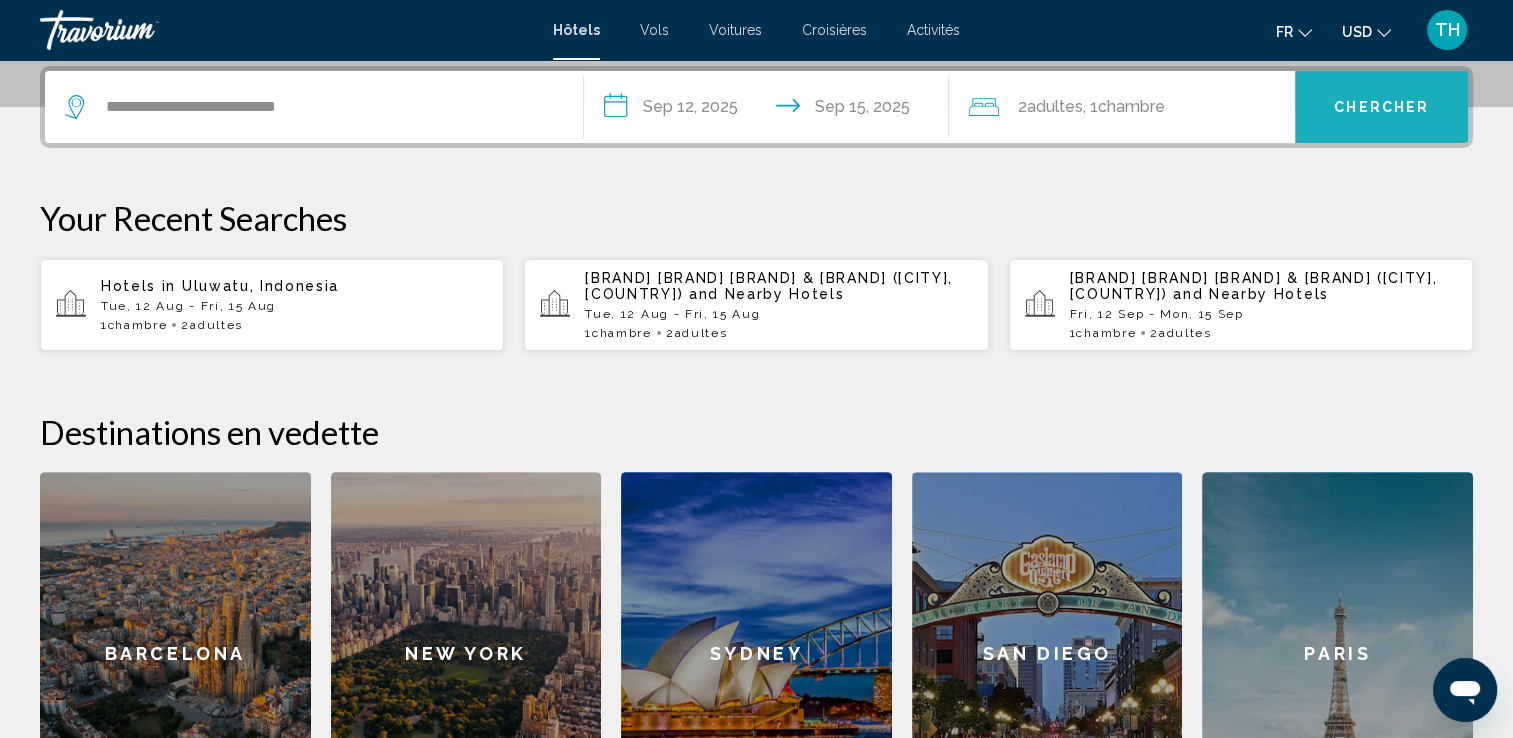 click on "Chercher" at bounding box center [1381, 107] 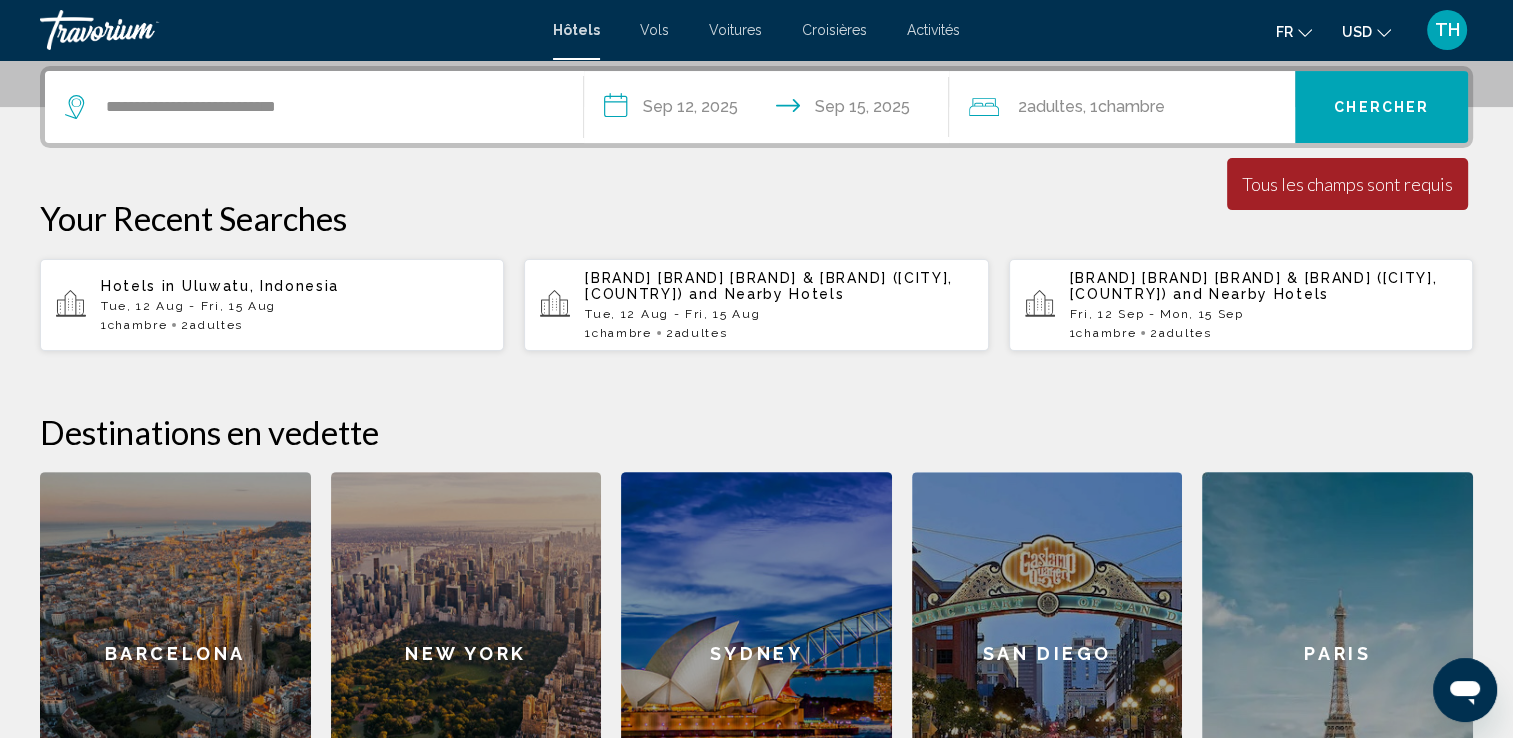 click on "Tue, 12 Aug - Fri, 15 Aug" at bounding box center [778, 314] 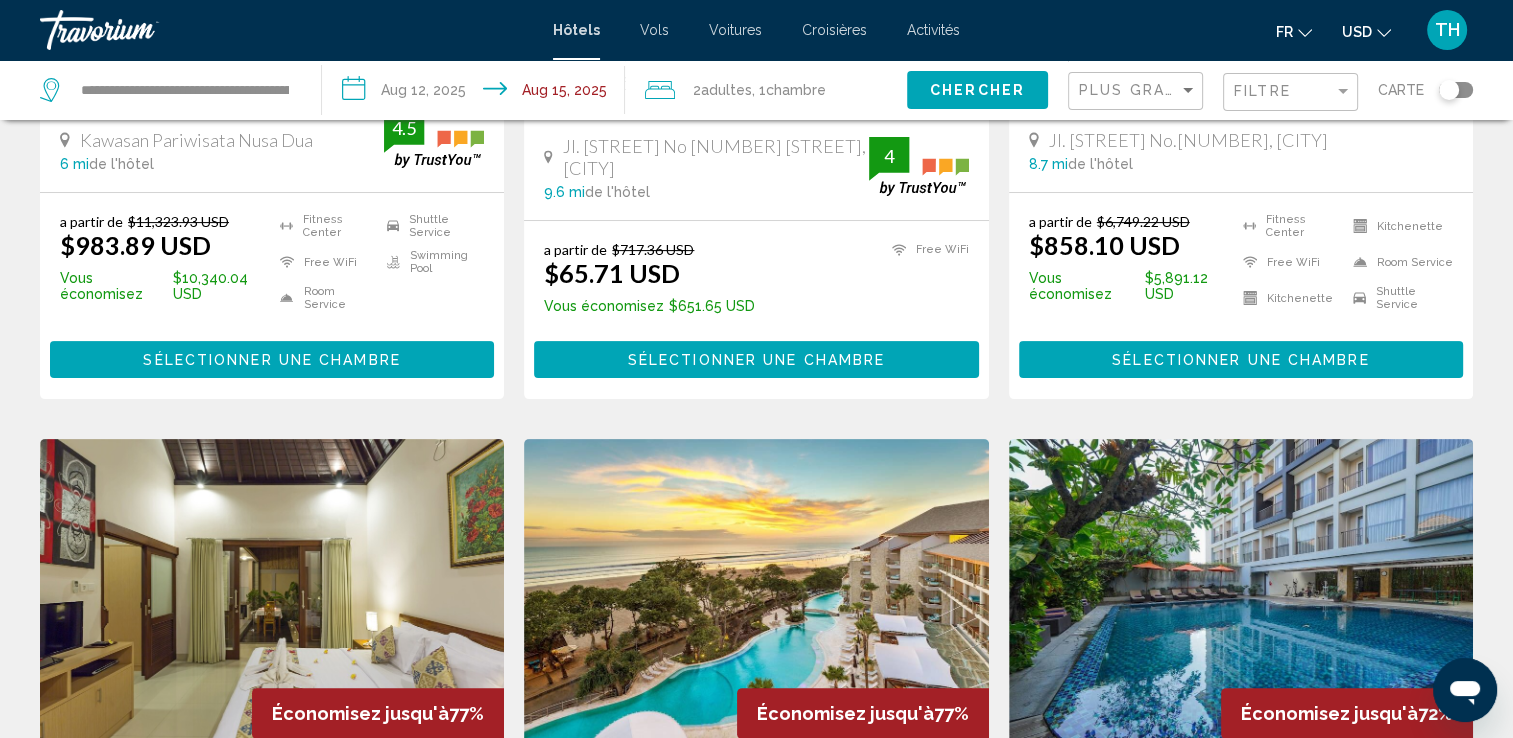 scroll, scrollTop: 0, scrollLeft: 0, axis: both 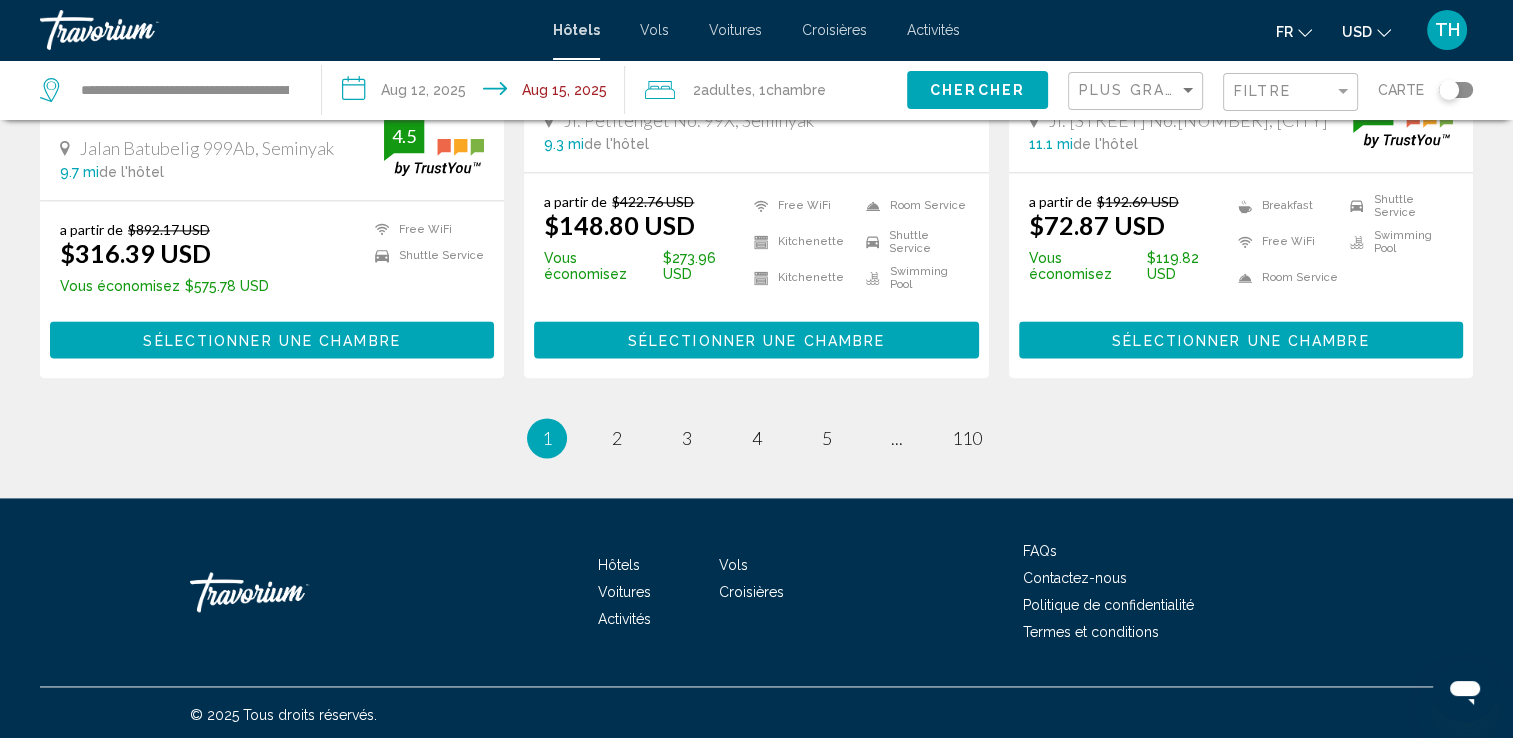 click on "USD
USD ($) MXN (Mex$) CAD (Can$) GBP (£) EUR (€) AUD (A$) NZD (NZ$) CNY (CN¥)" 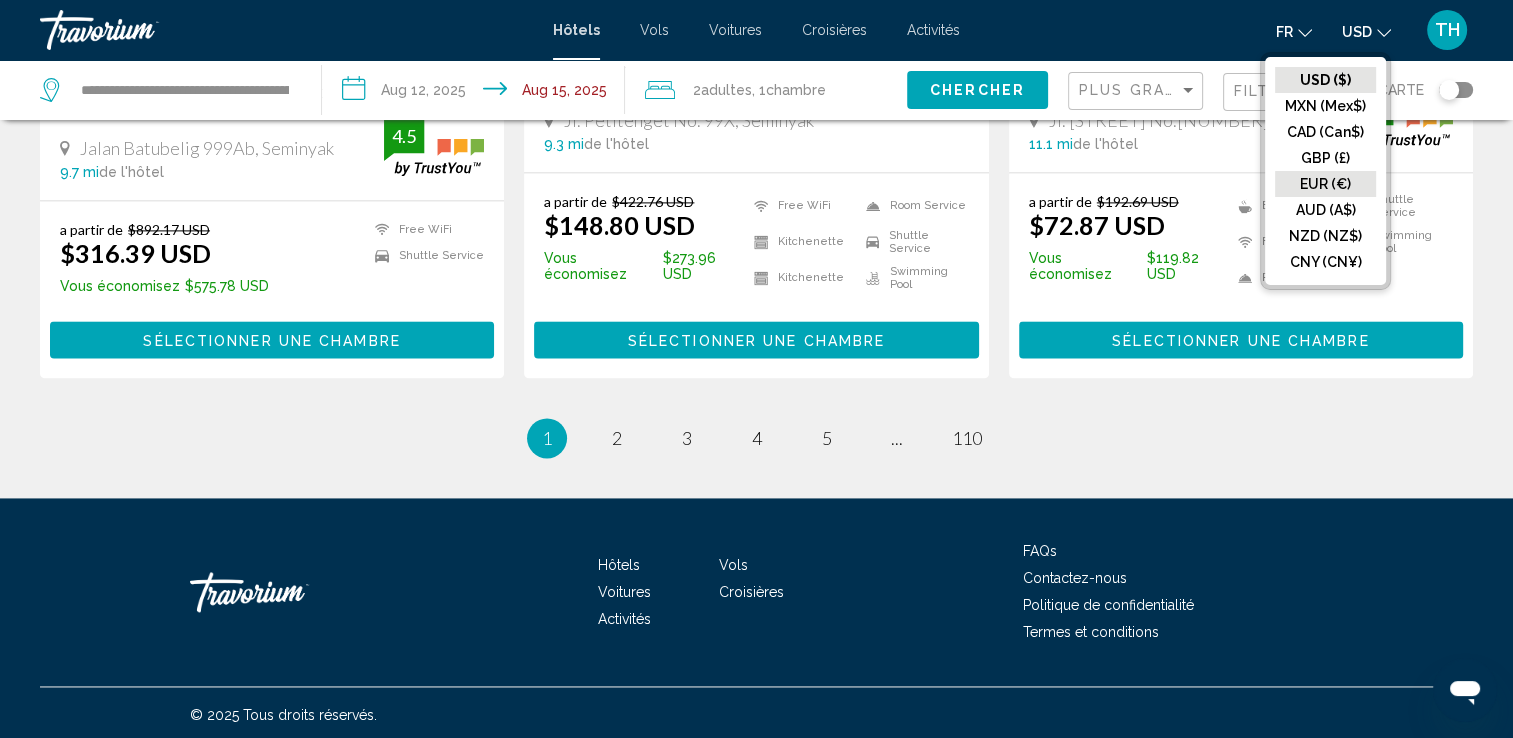 click on "EUR (€)" 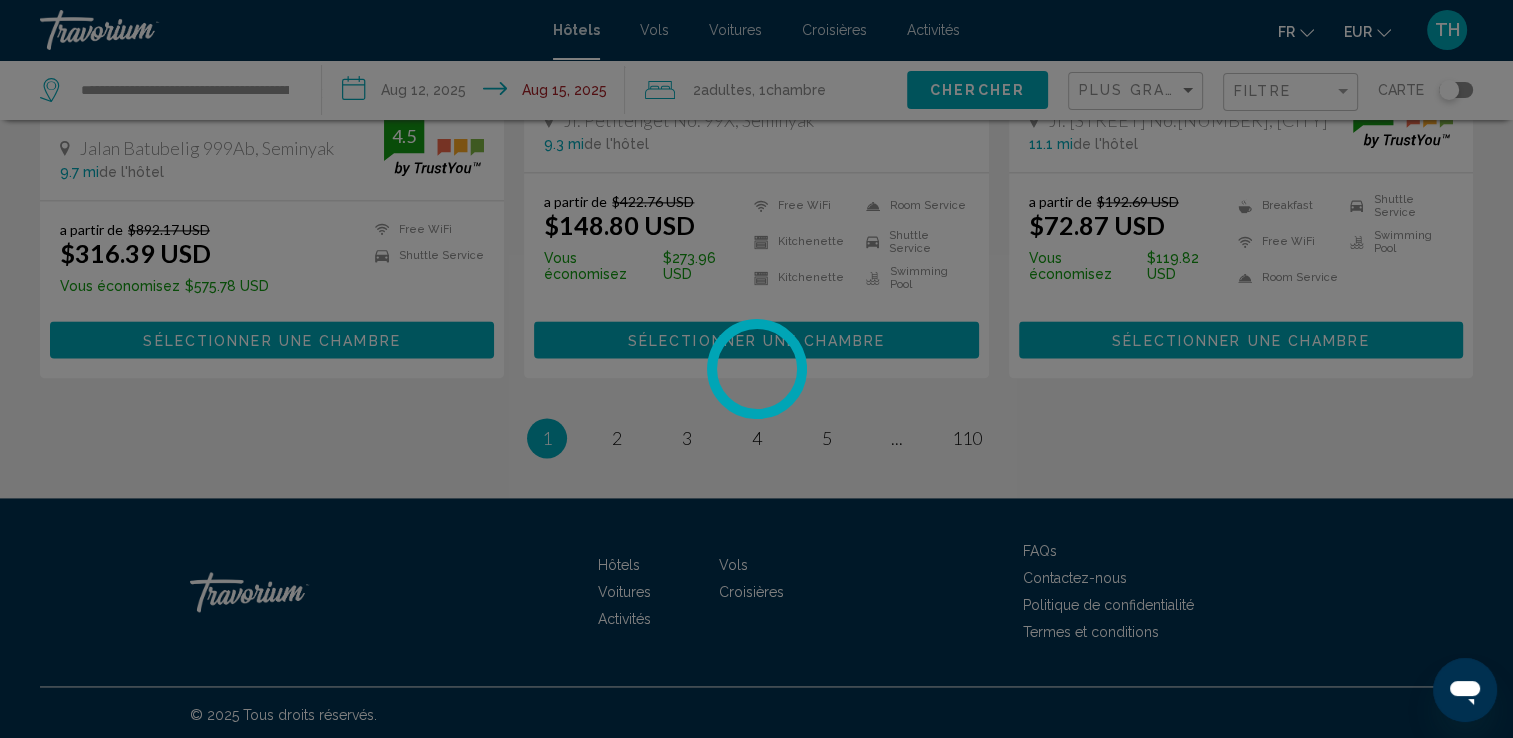 scroll, scrollTop: 0, scrollLeft: 0, axis: both 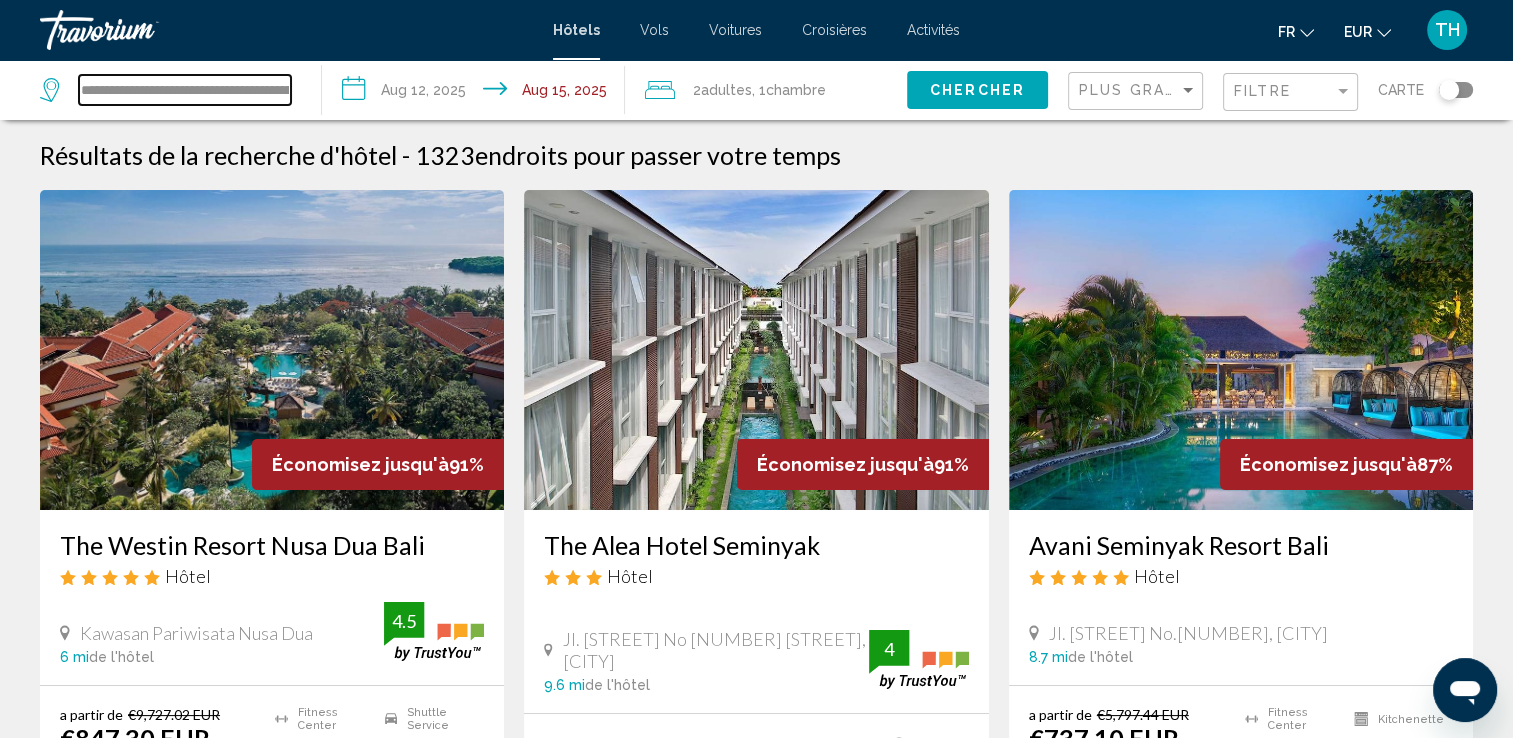 click on "**********" at bounding box center (185, 90) 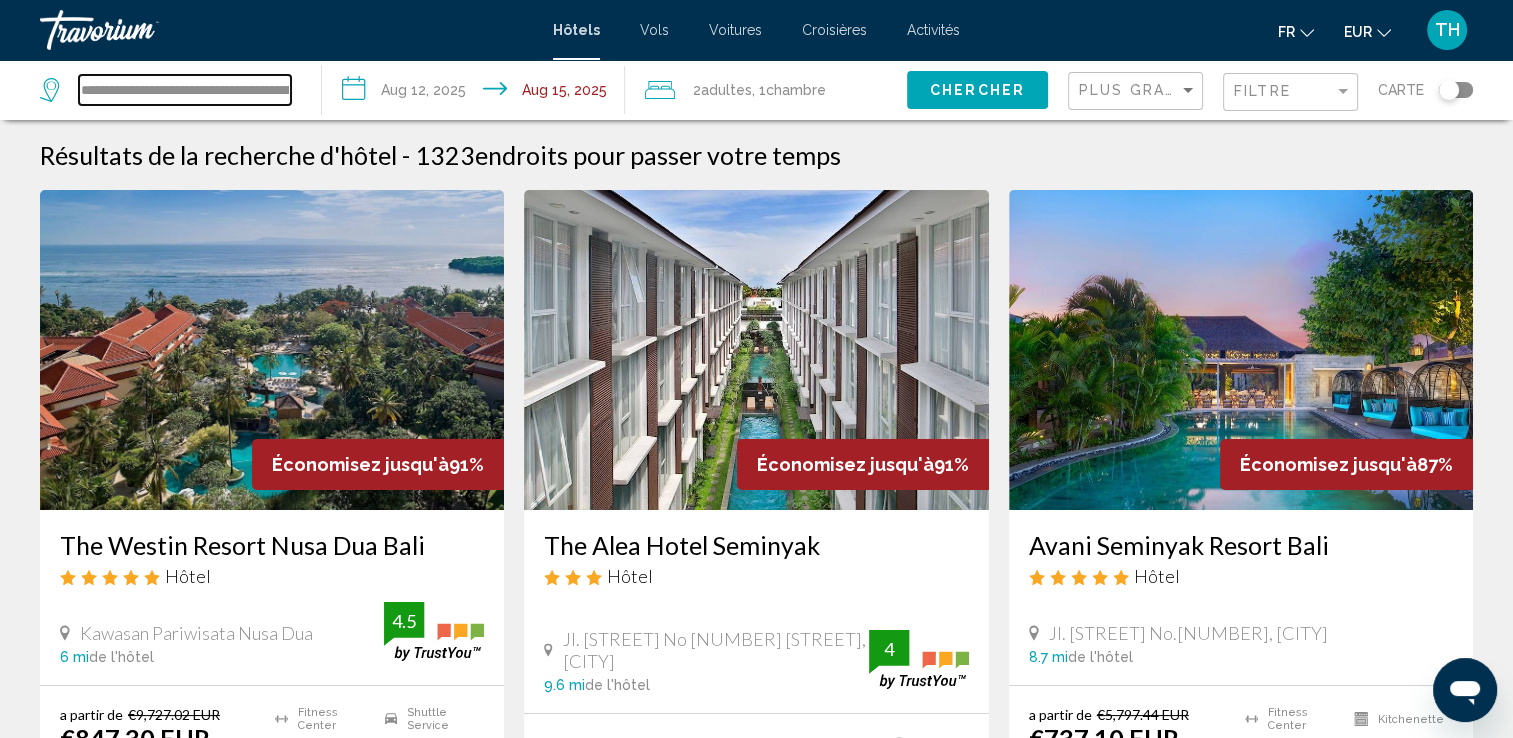 click on "**********" at bounding box center [185, 90] 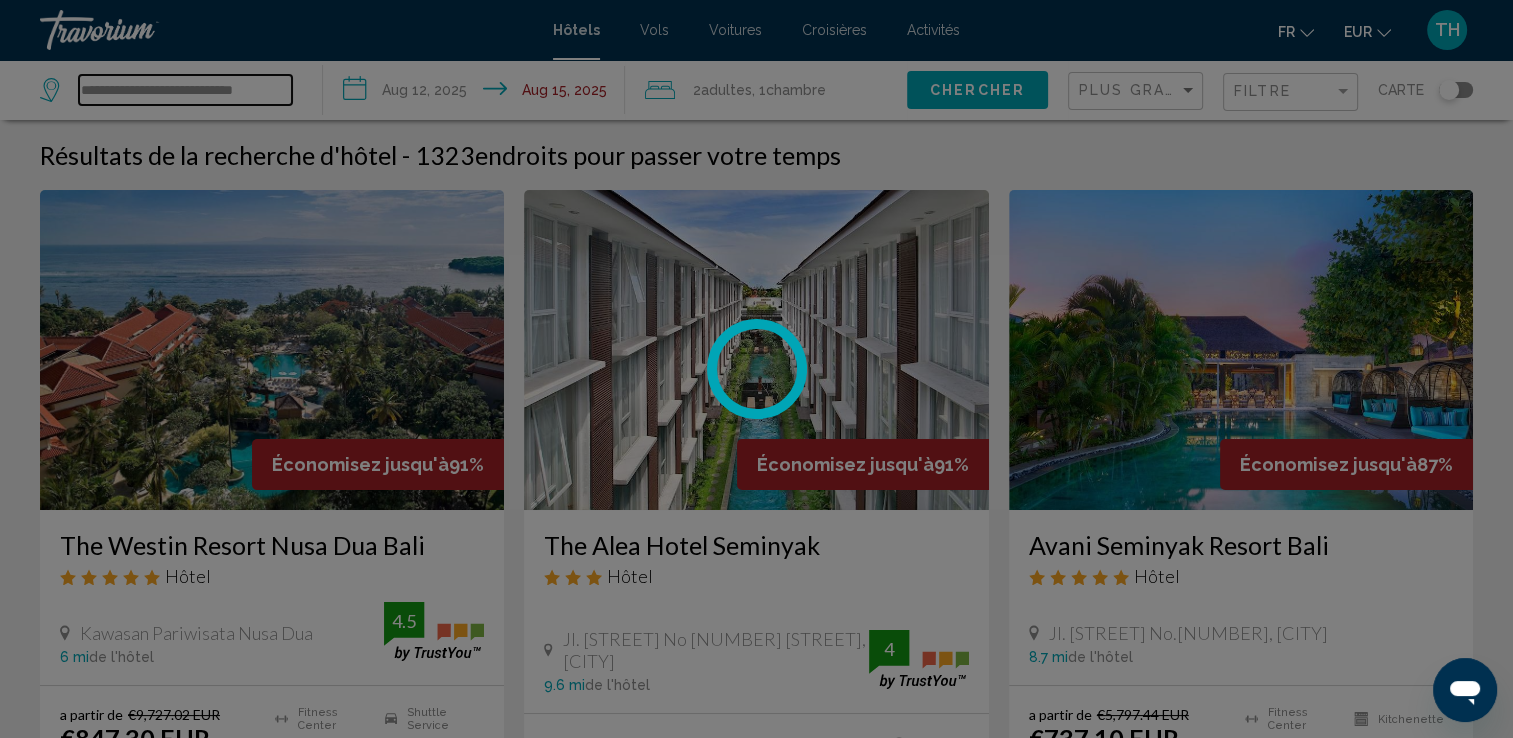 scroll, scrollTop: 0, scrollLeft: 0, axis: both 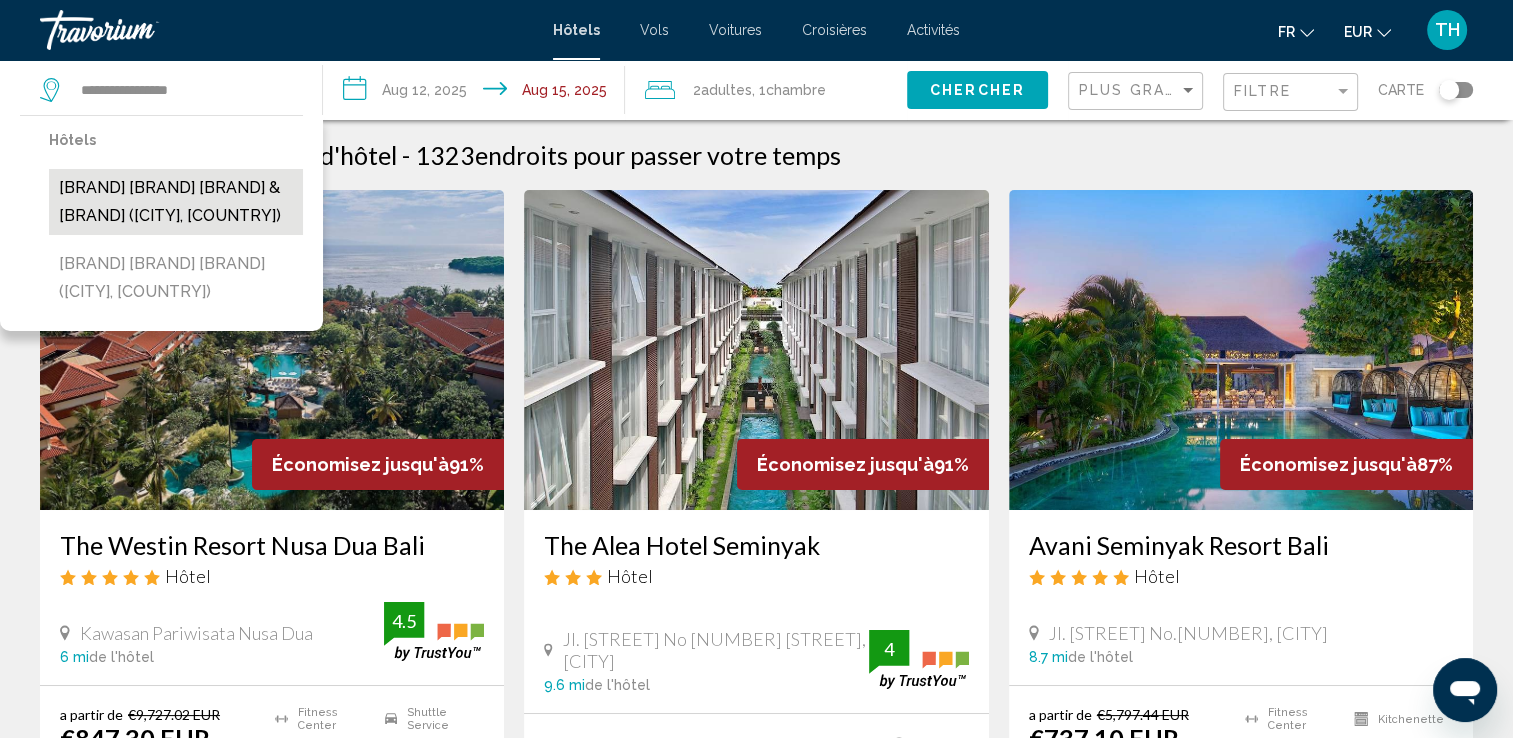 click on "[BRAND] [BRAND] [BRAND] & [BRAND] ([CITY], [COUNTRY])" at bounding box center [176, 202] 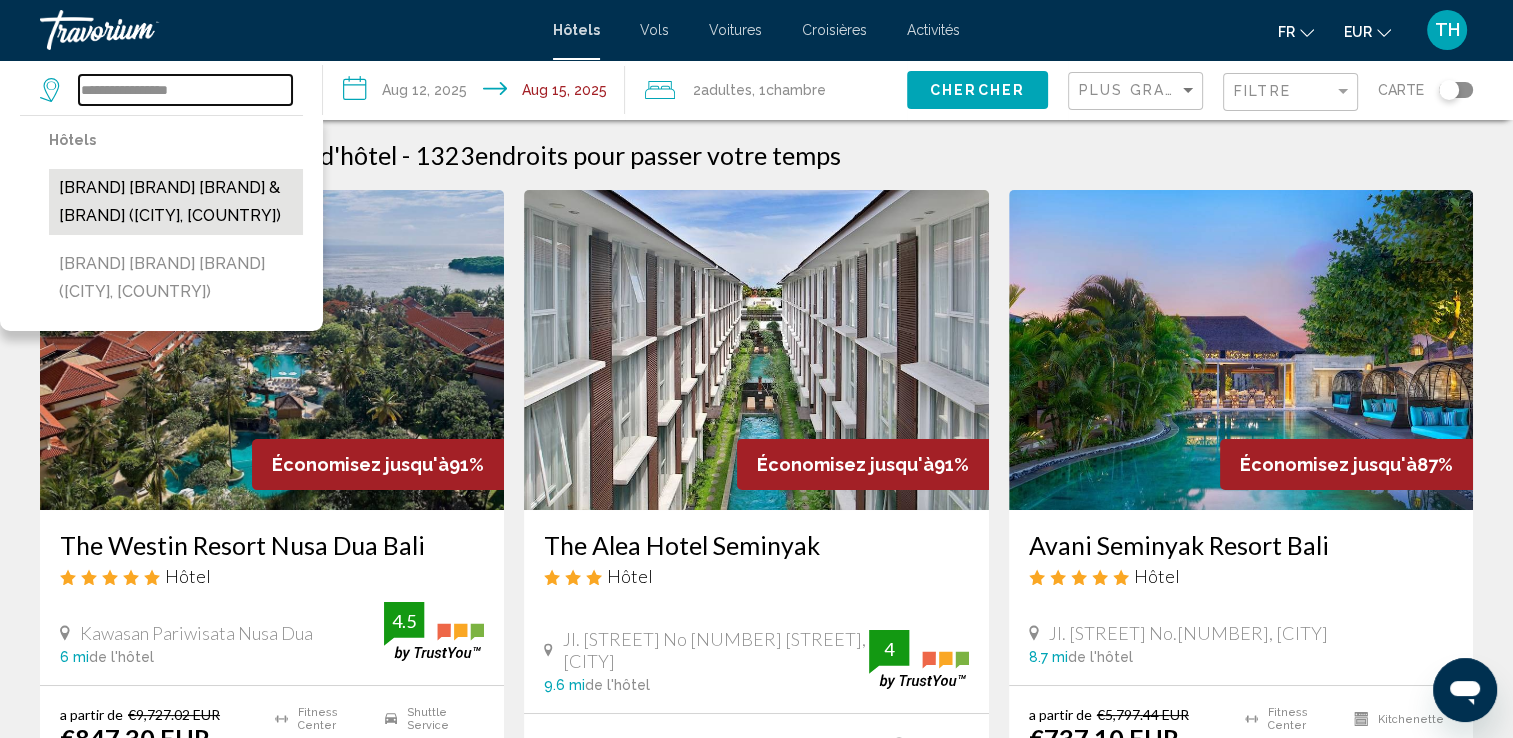 type on "**********" 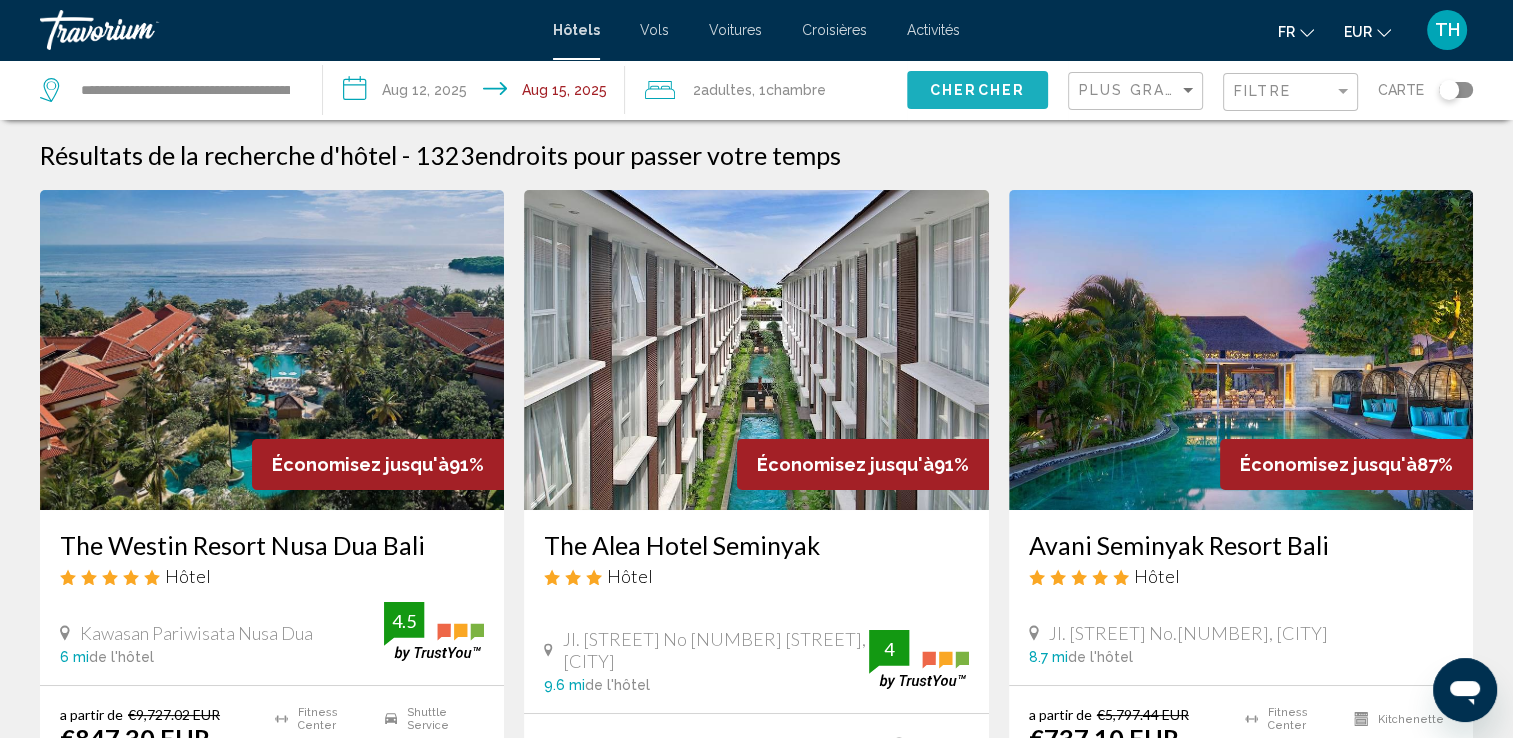 click on "Chercher" 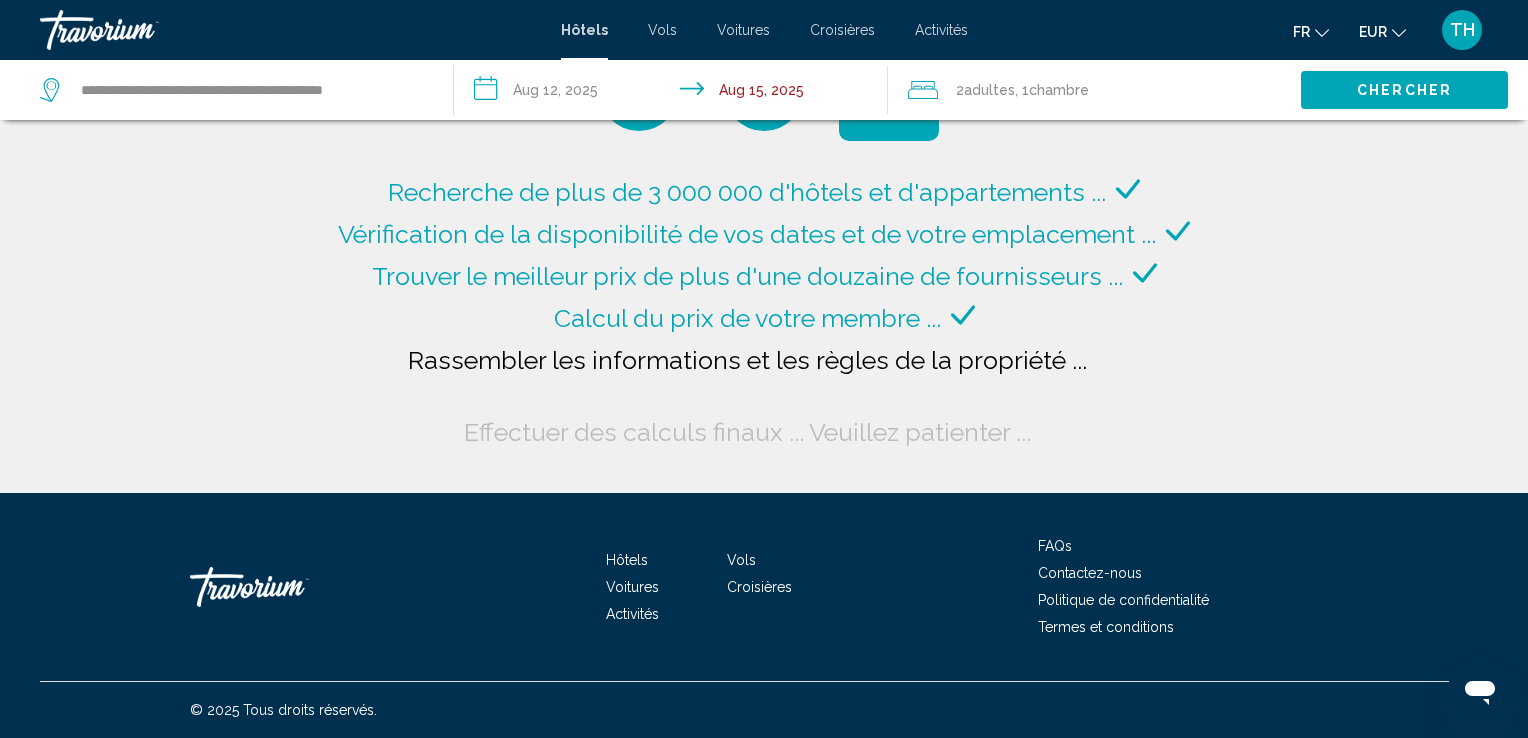 click on "**********" at bounding box center (675, 93) 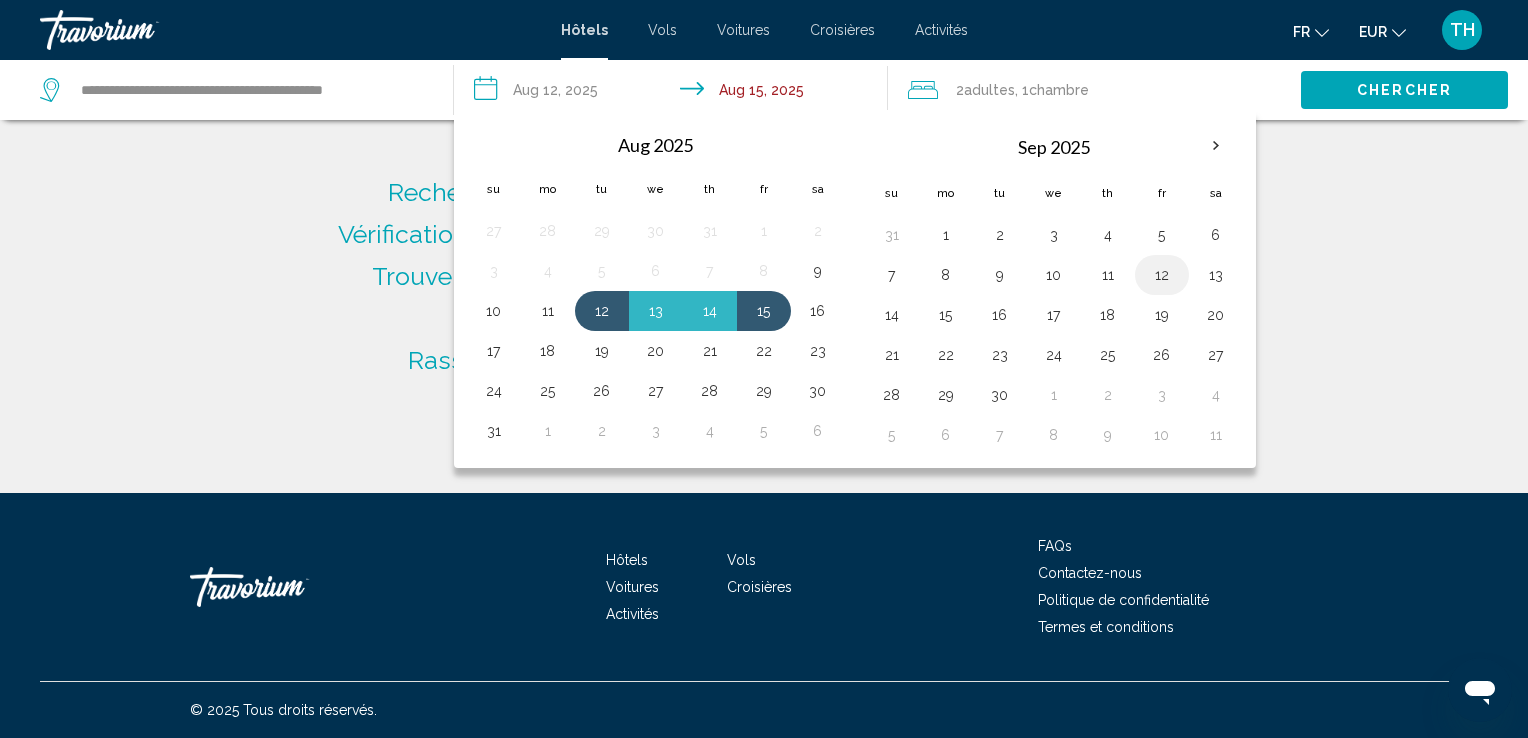 click on "12" at bounding box center (1162, 275) 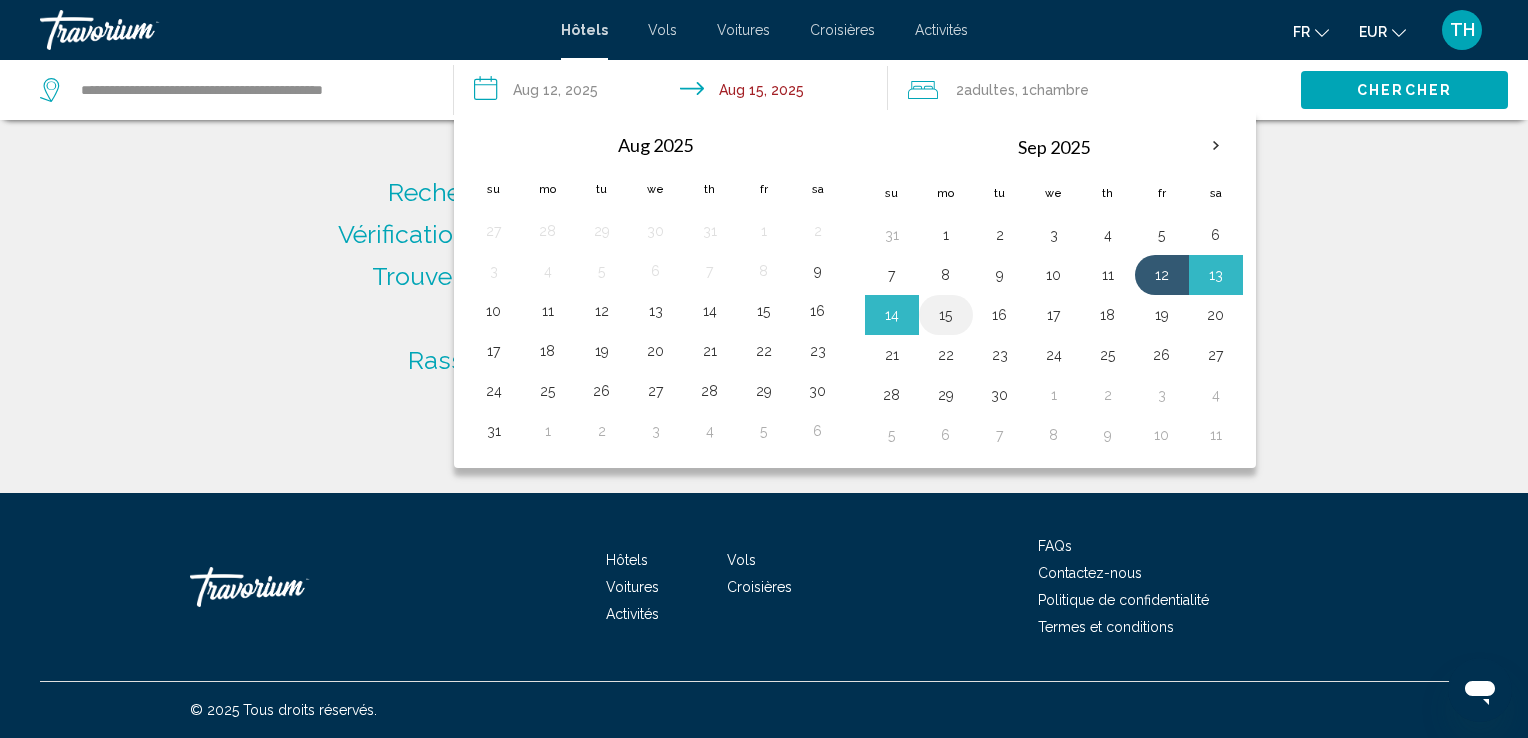 click on "15" at bounding box center [946, 315] 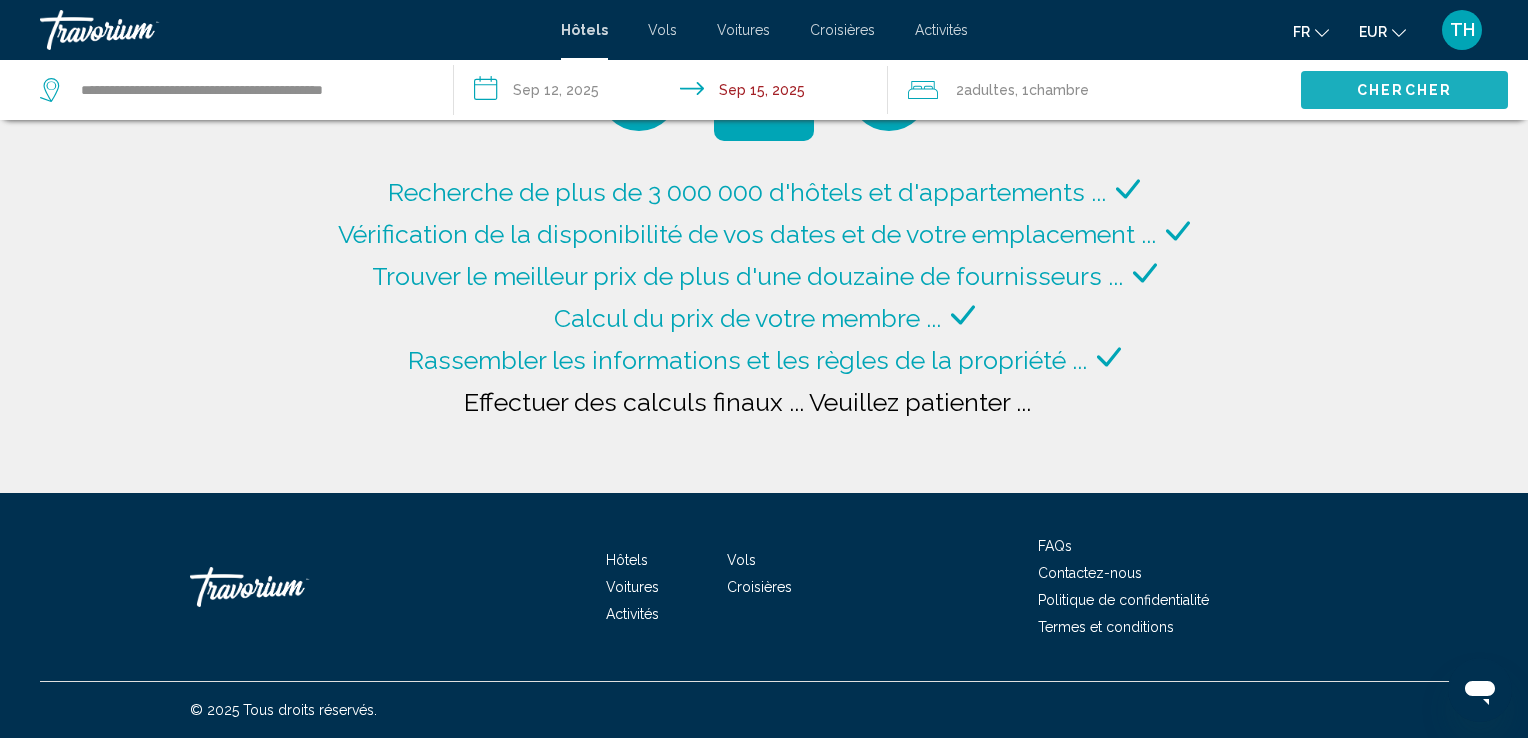 click on "Chercher" 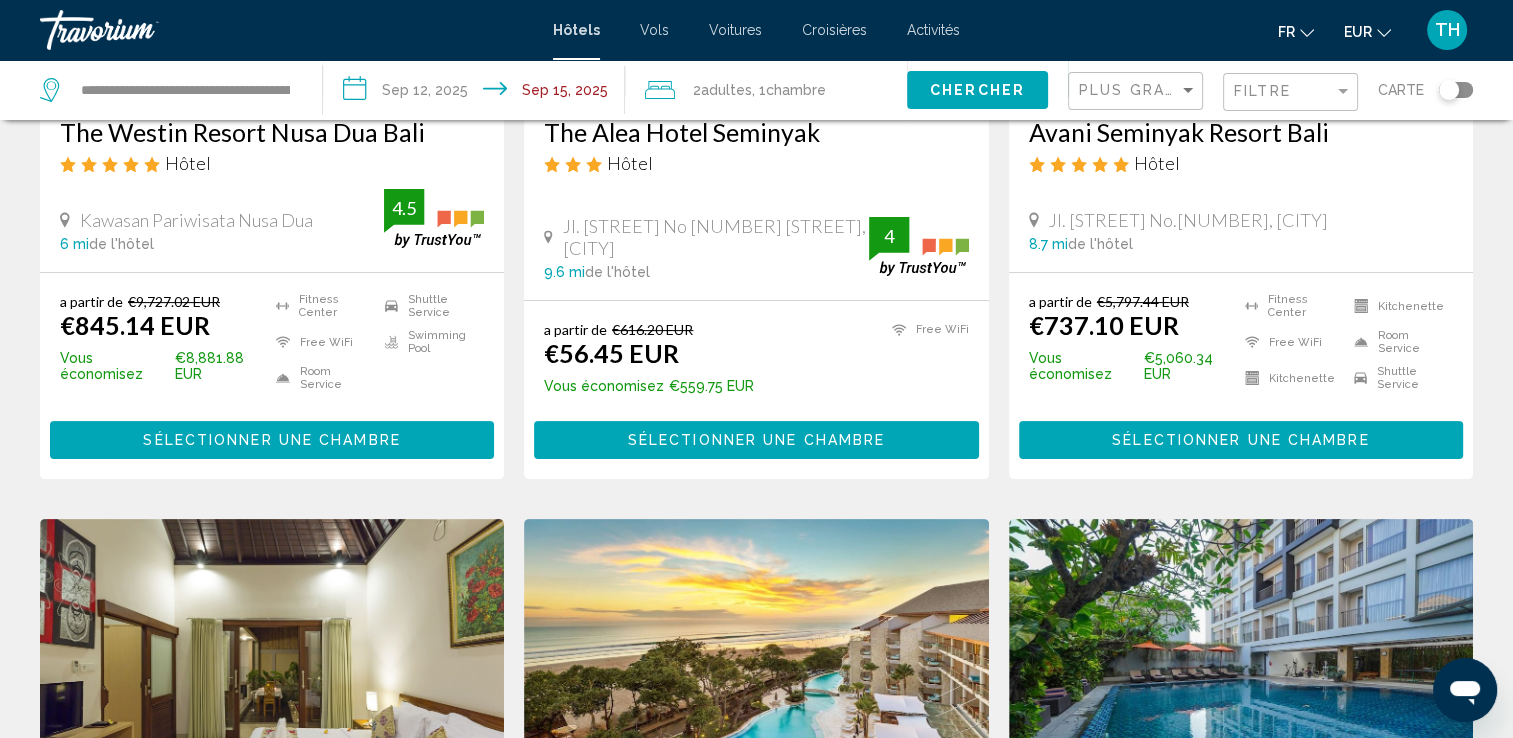 scroll, scrollTop: 466, scrollLeft: 0, axis: vertical 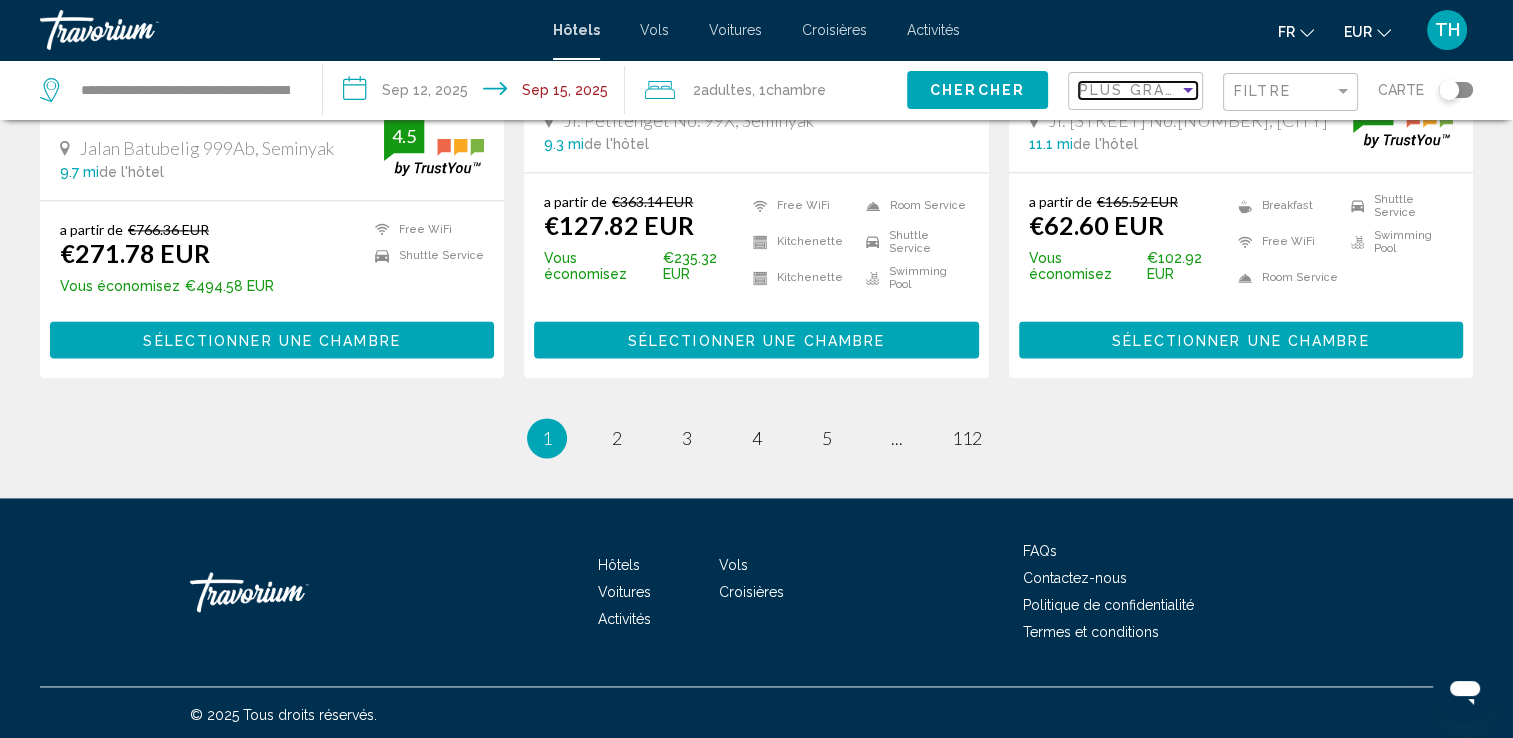 click on "Plus grandes économies" at bounding box center (1198, 90) 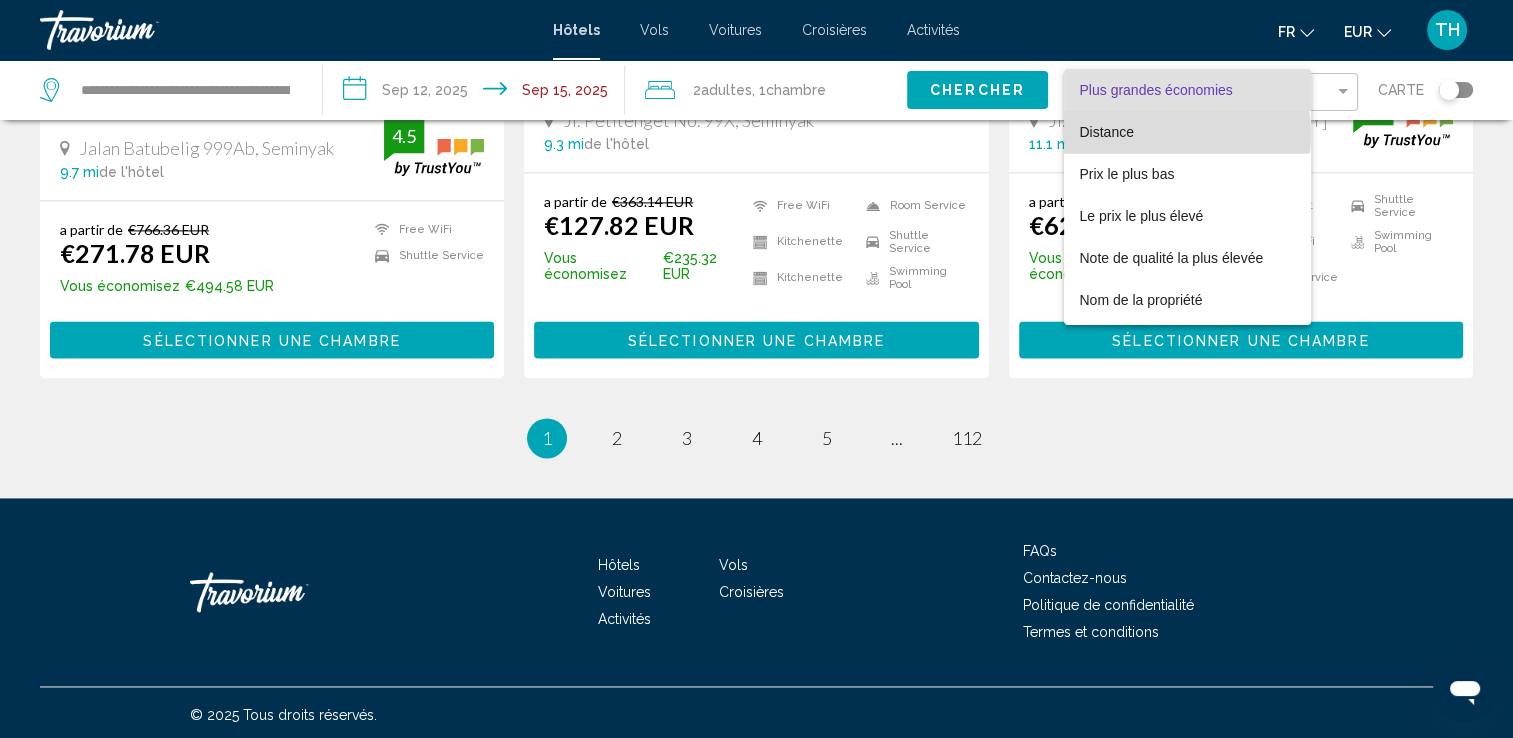 click on "Distance" at bounding box center (1188, 132) 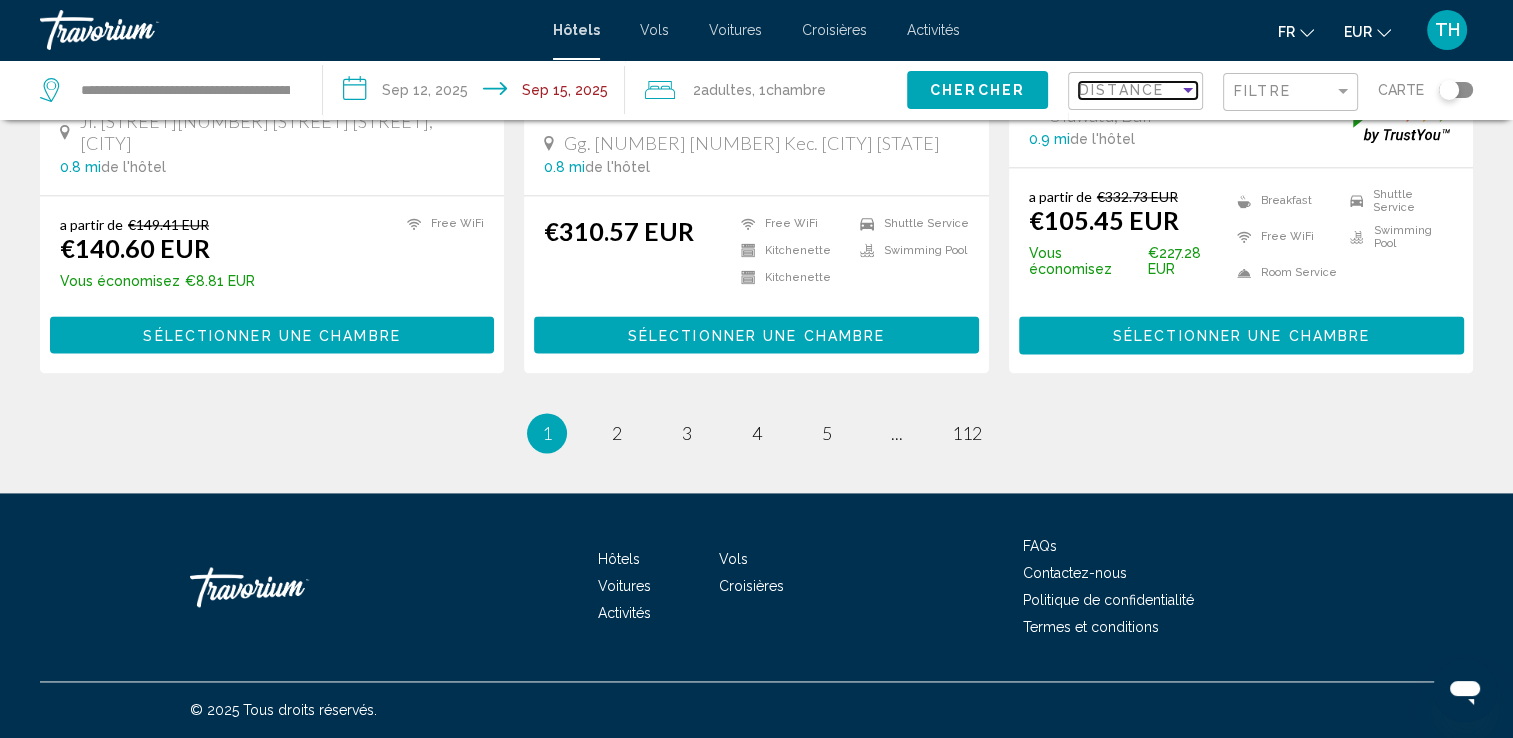 scroll, scrollTop: 2705, scrollLeft: 0, axis: vertical 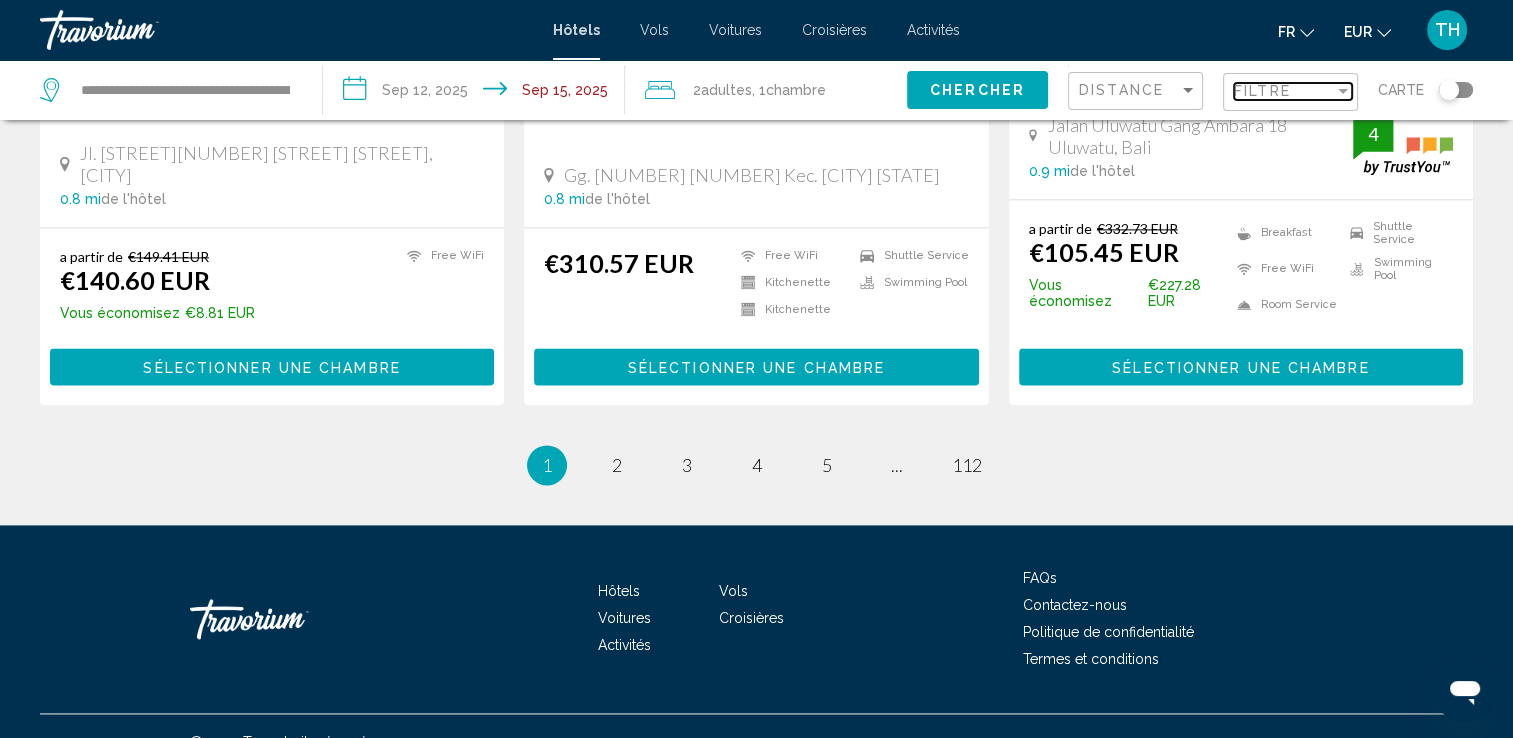click on "Filtre" at bounding box center [1262, 91] 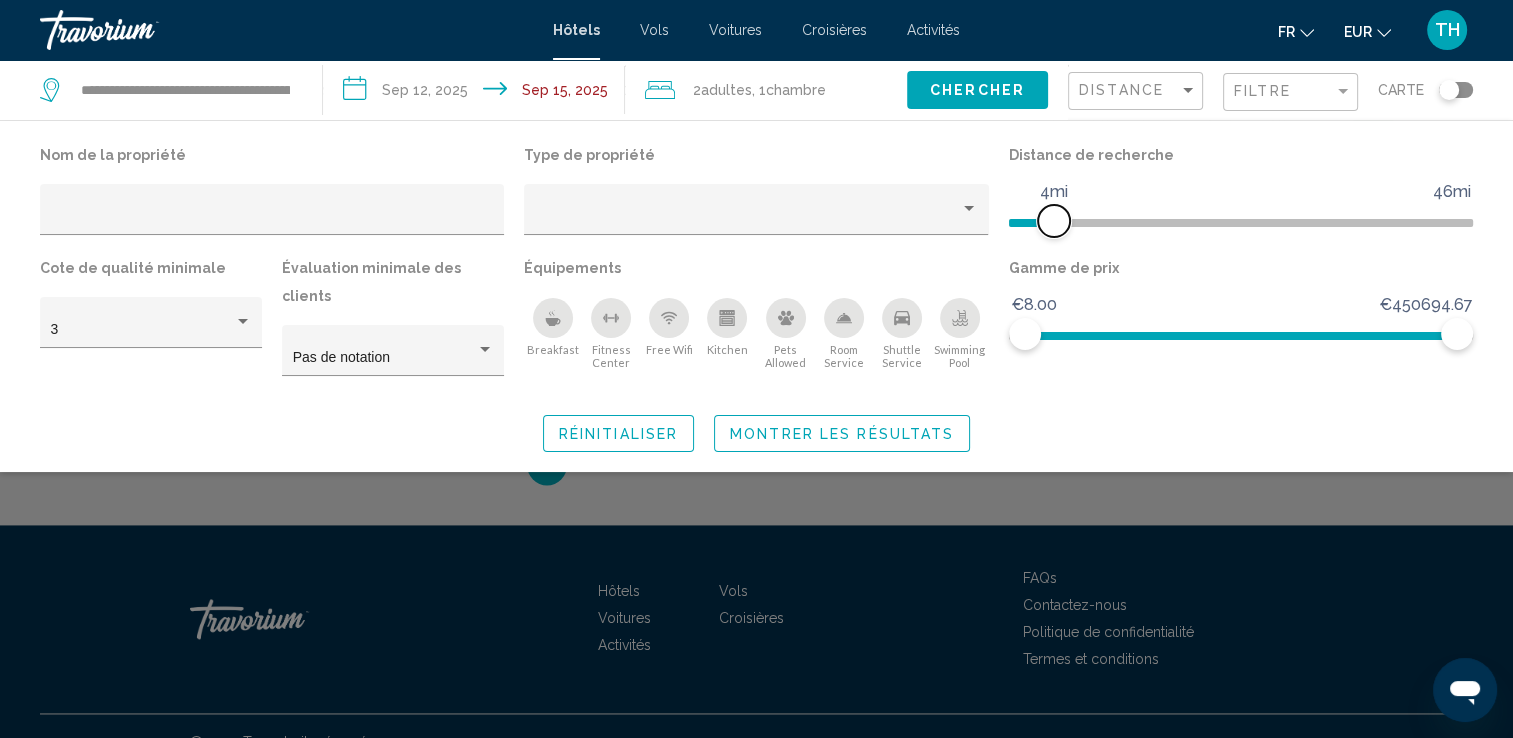 drag, startPoint x: 1288, startPoint y: 210, endPoint x: 1050, endPoint y: 228, distance: 238.6797 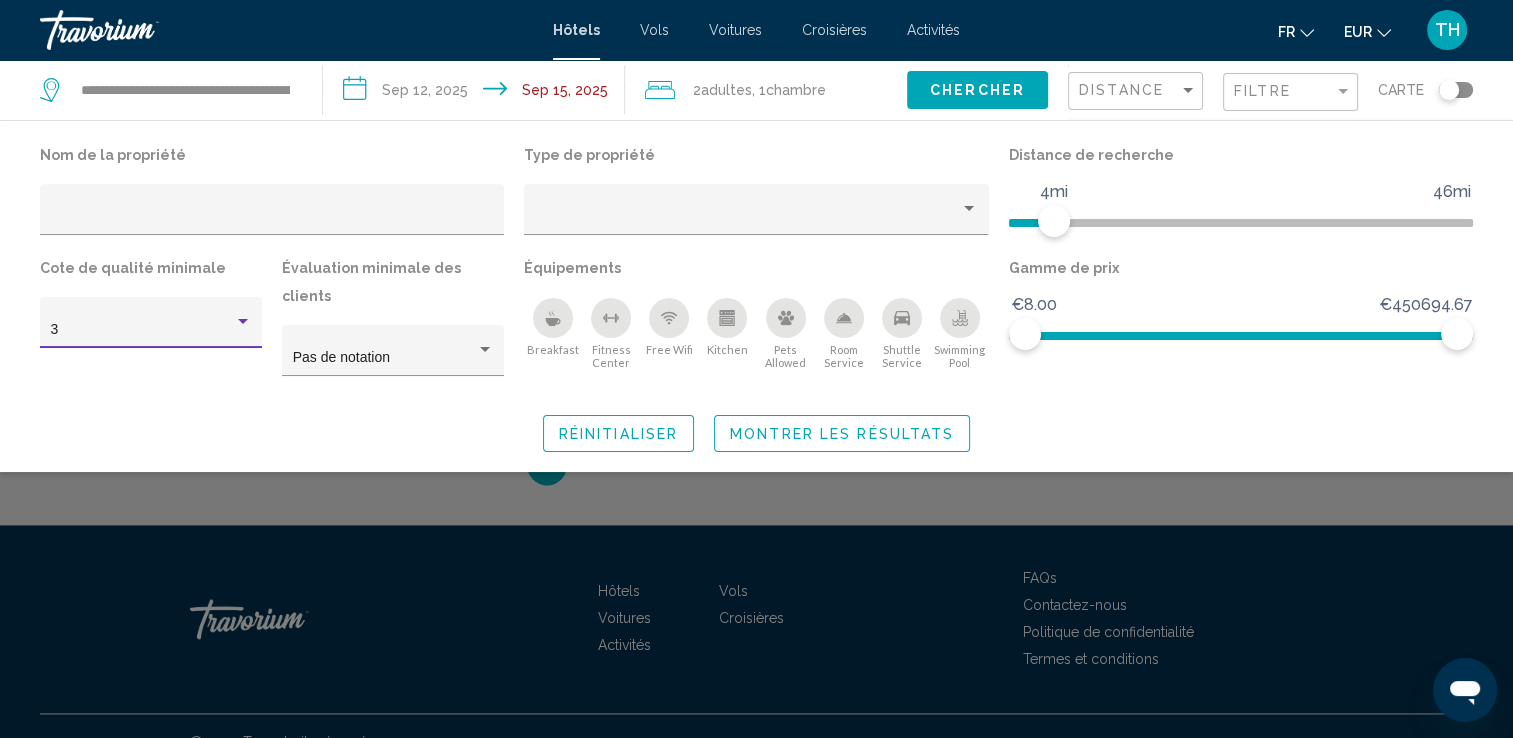 click on "3" at bounding box center (151, 330) 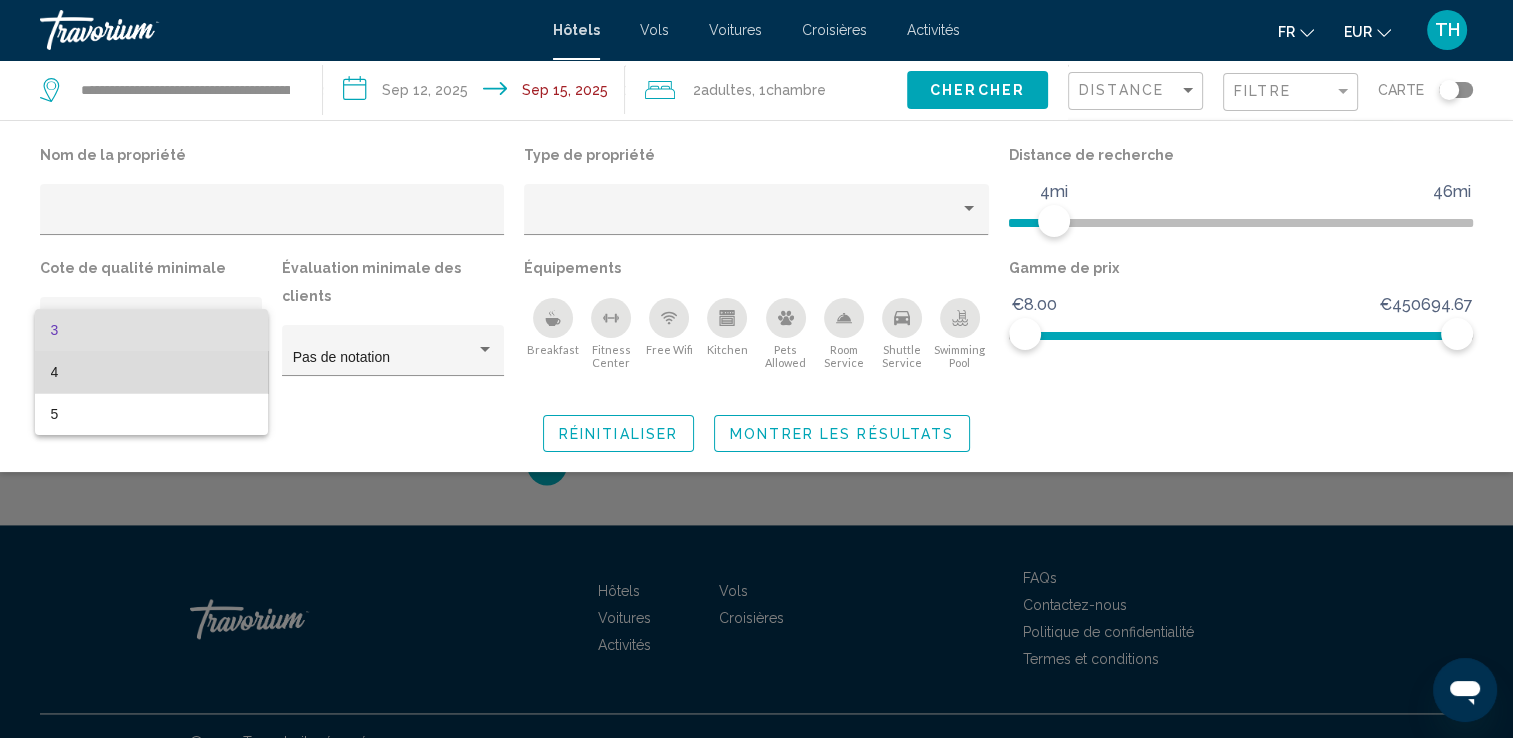 click on "4" at bounding box center (151, 372) 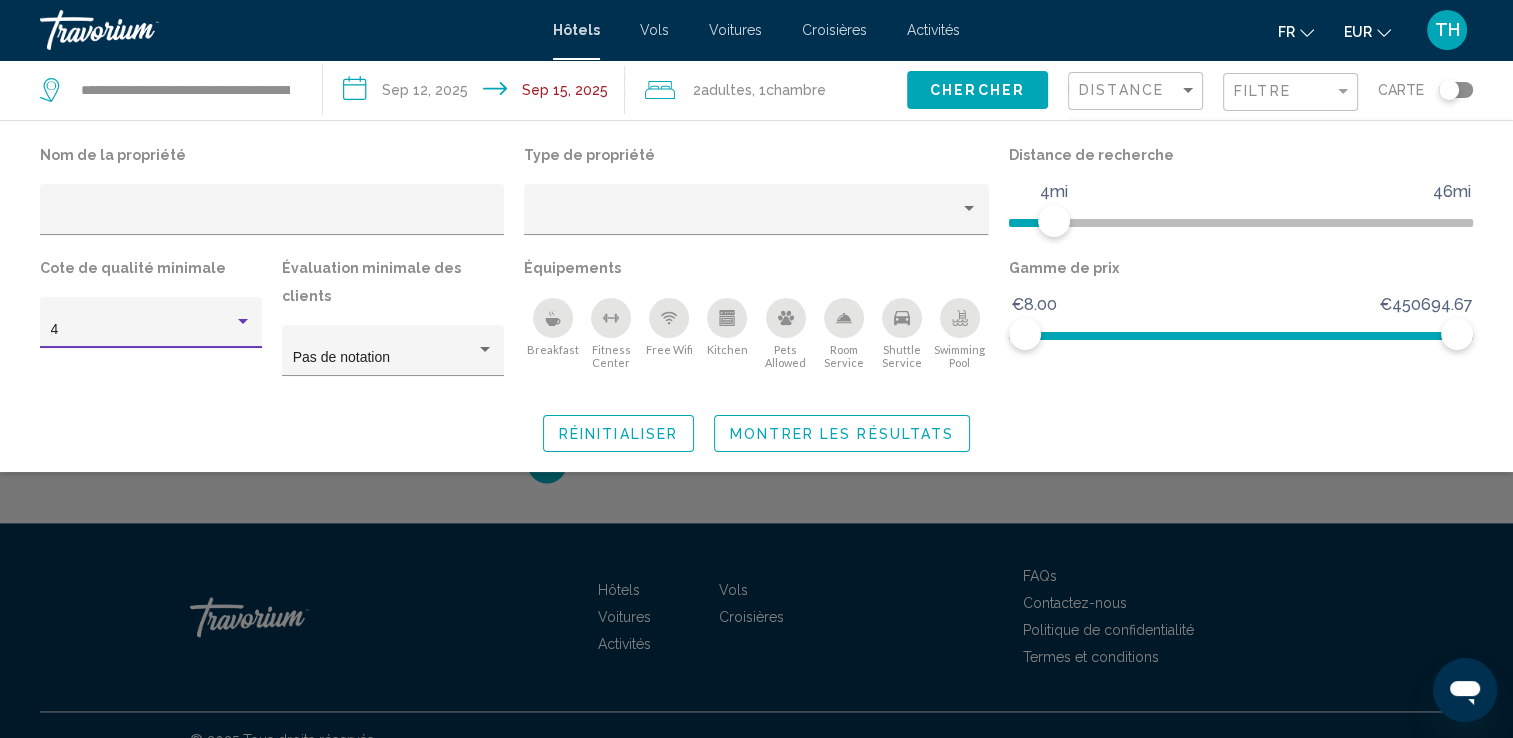 scroll, scrollTop: 2676, scrollLeft: 0, axis: vertical 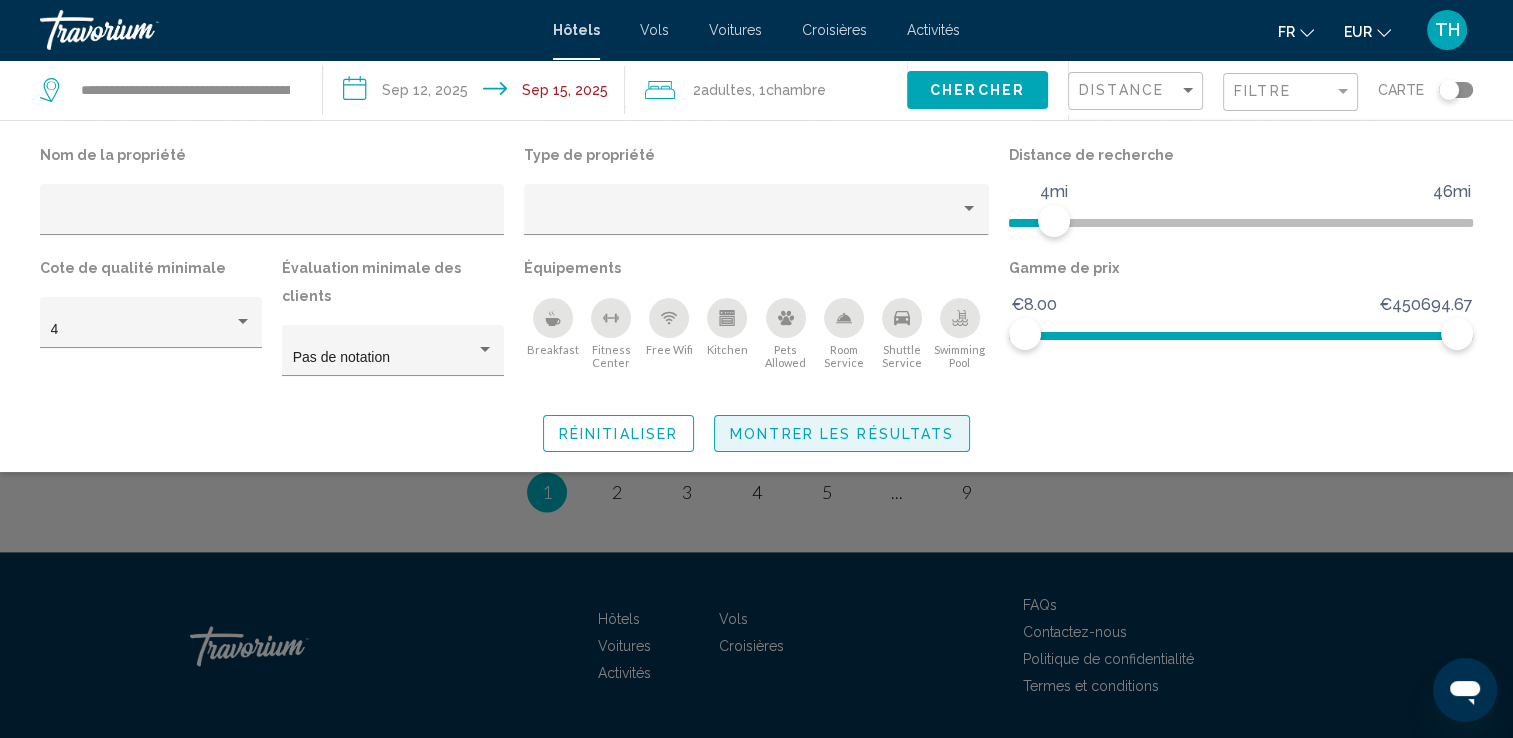 click on "Montrer les résultats" 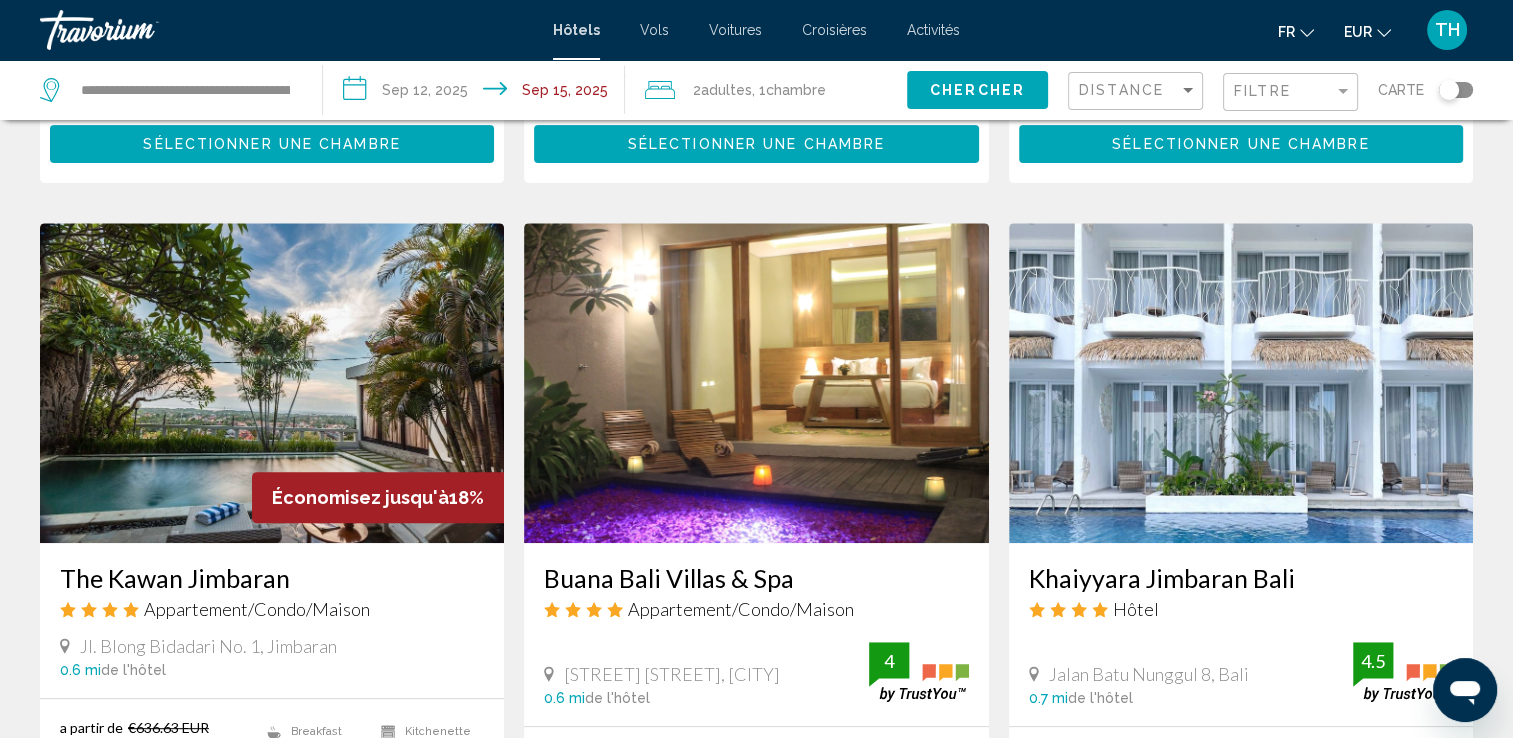 scroll, scrollTop: 93, scrollLeft: 0, axis: vertical 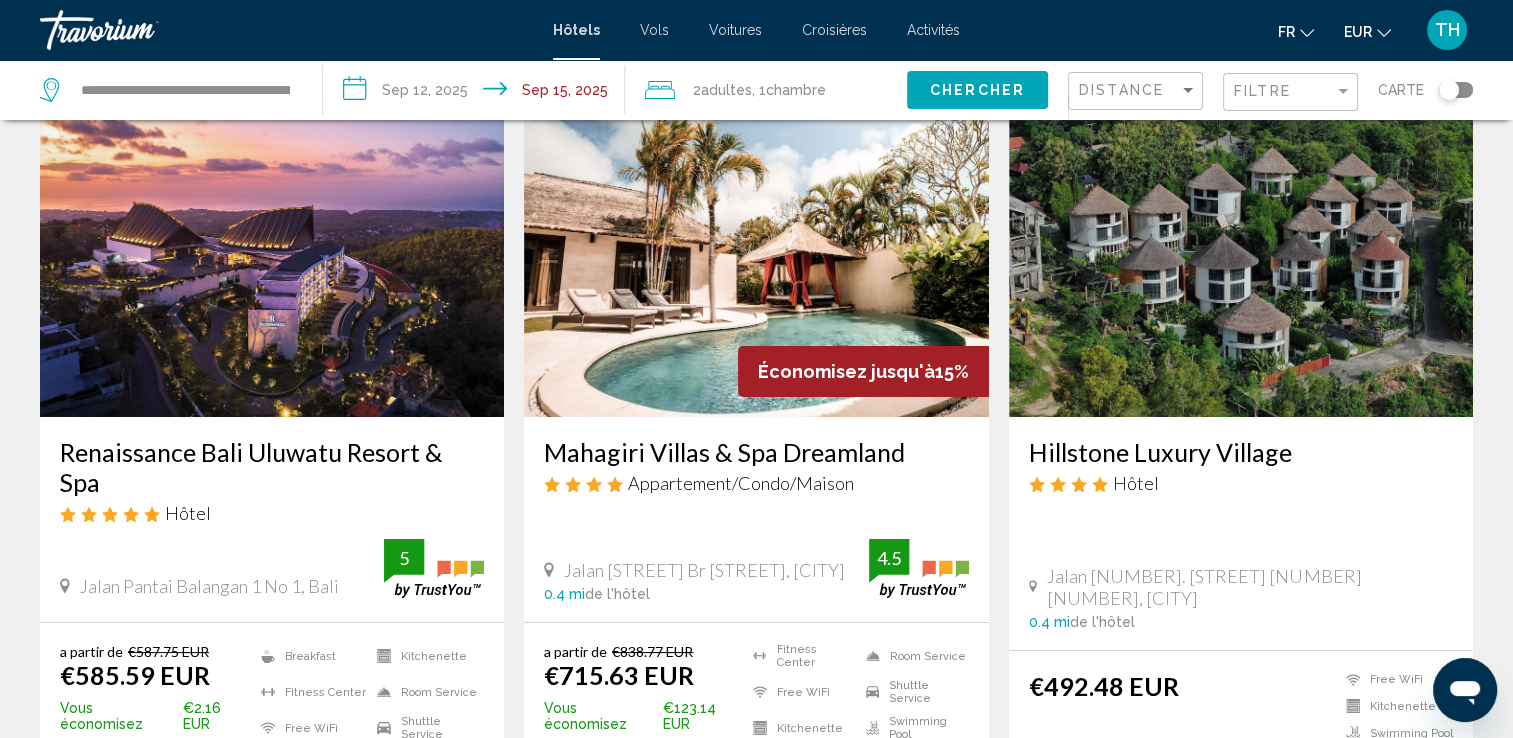 click at bounding box center (272, 257) 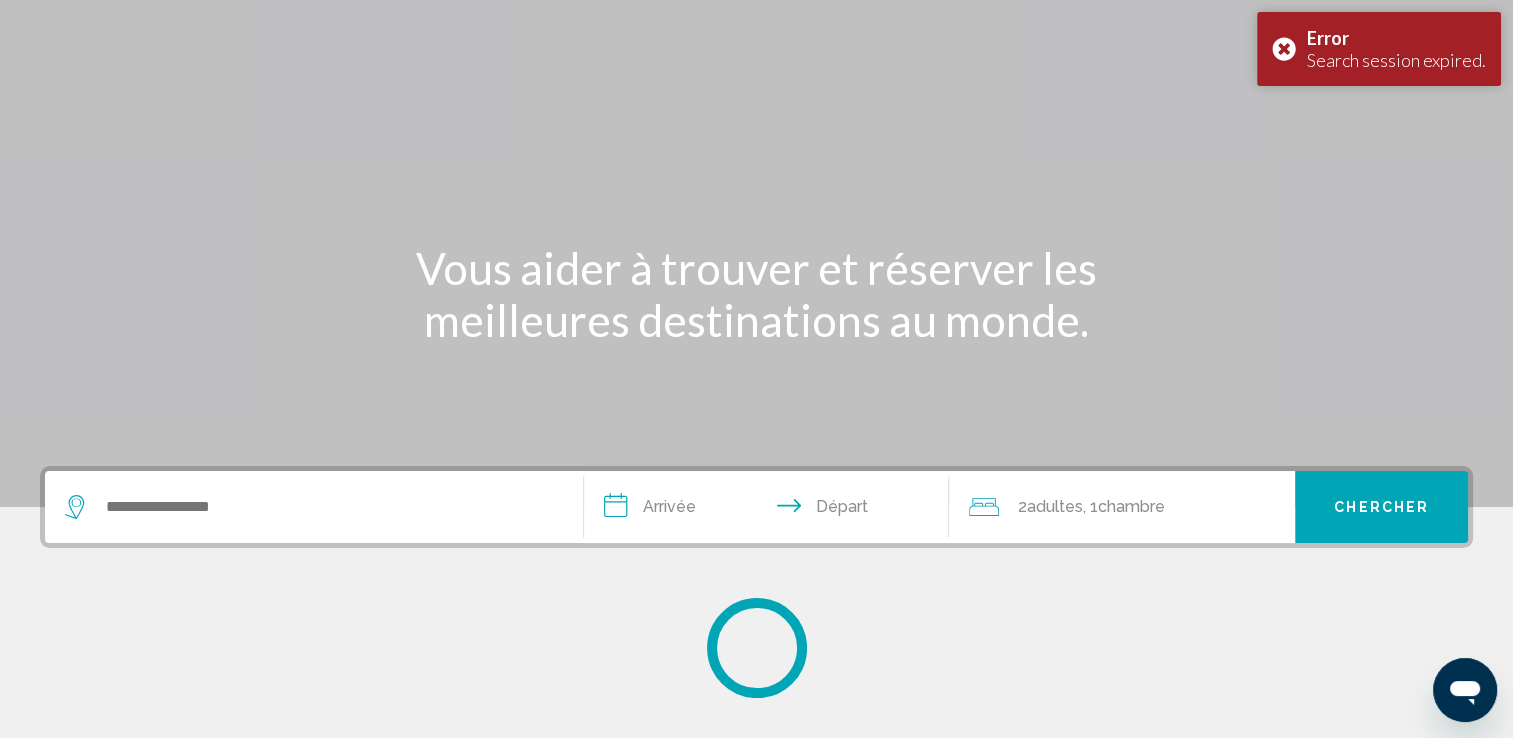 scroll, scrollTop: 0, scrollLeft: 0, axis: both 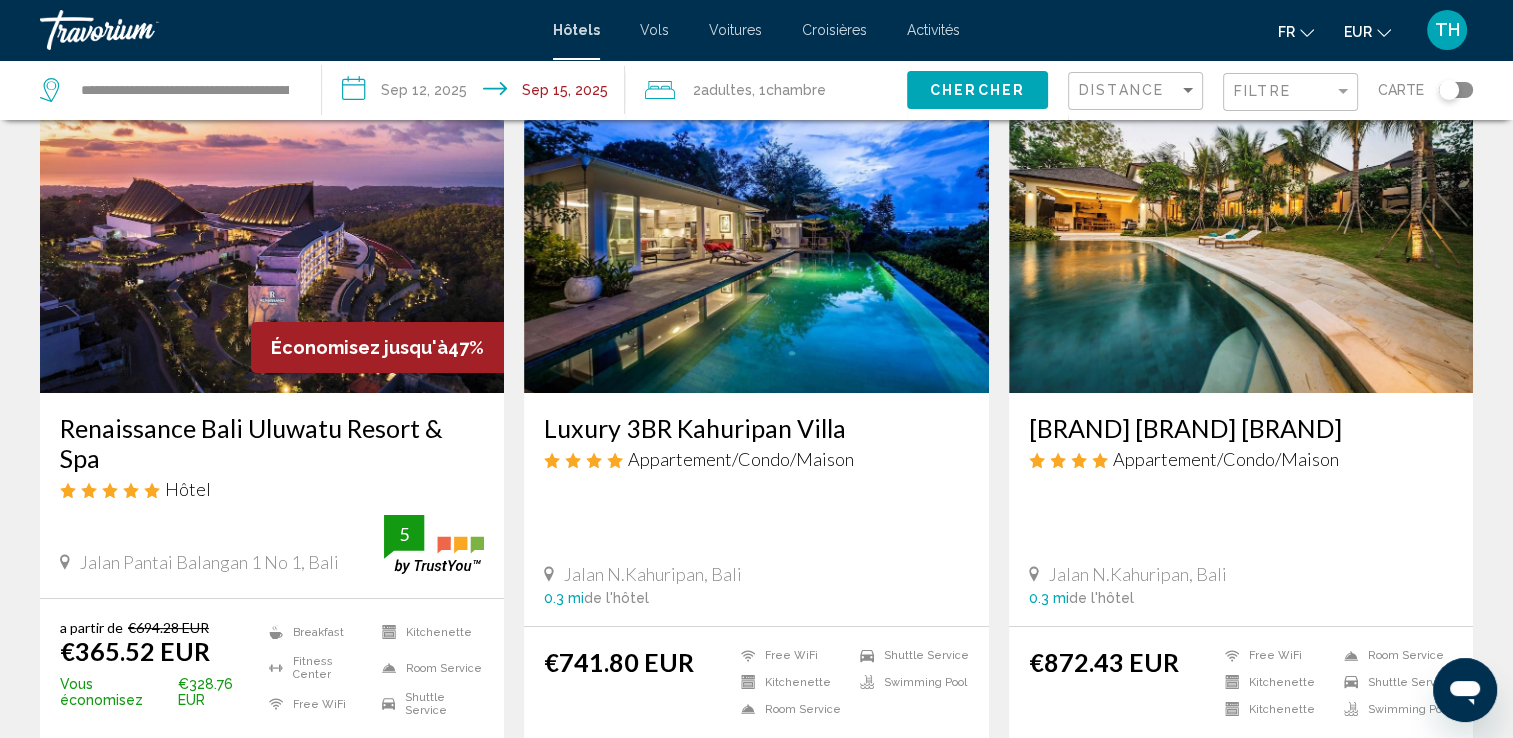 click at bounding box center (272, 233) 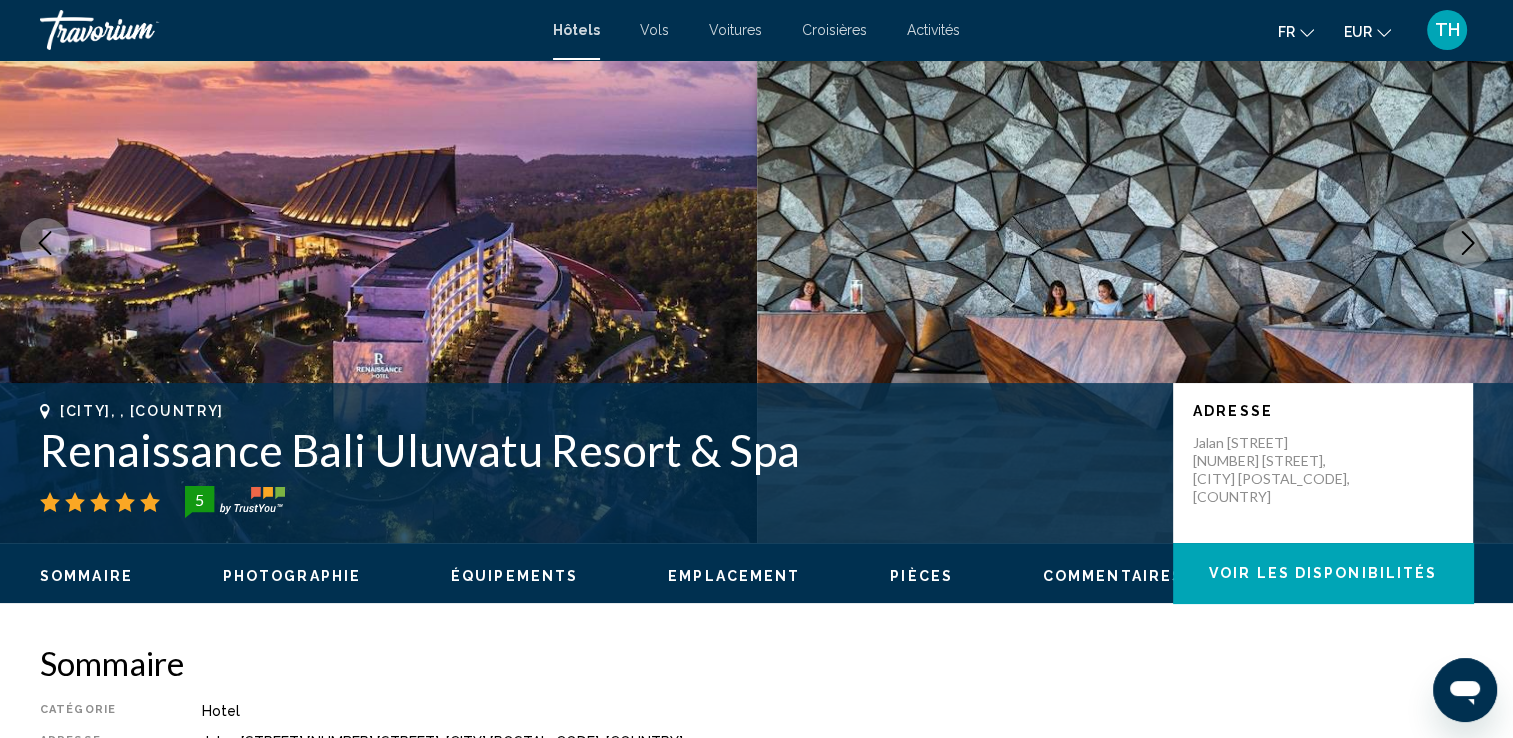 scroll, scrollTop: 0, scrollLeft: 0, axis: both 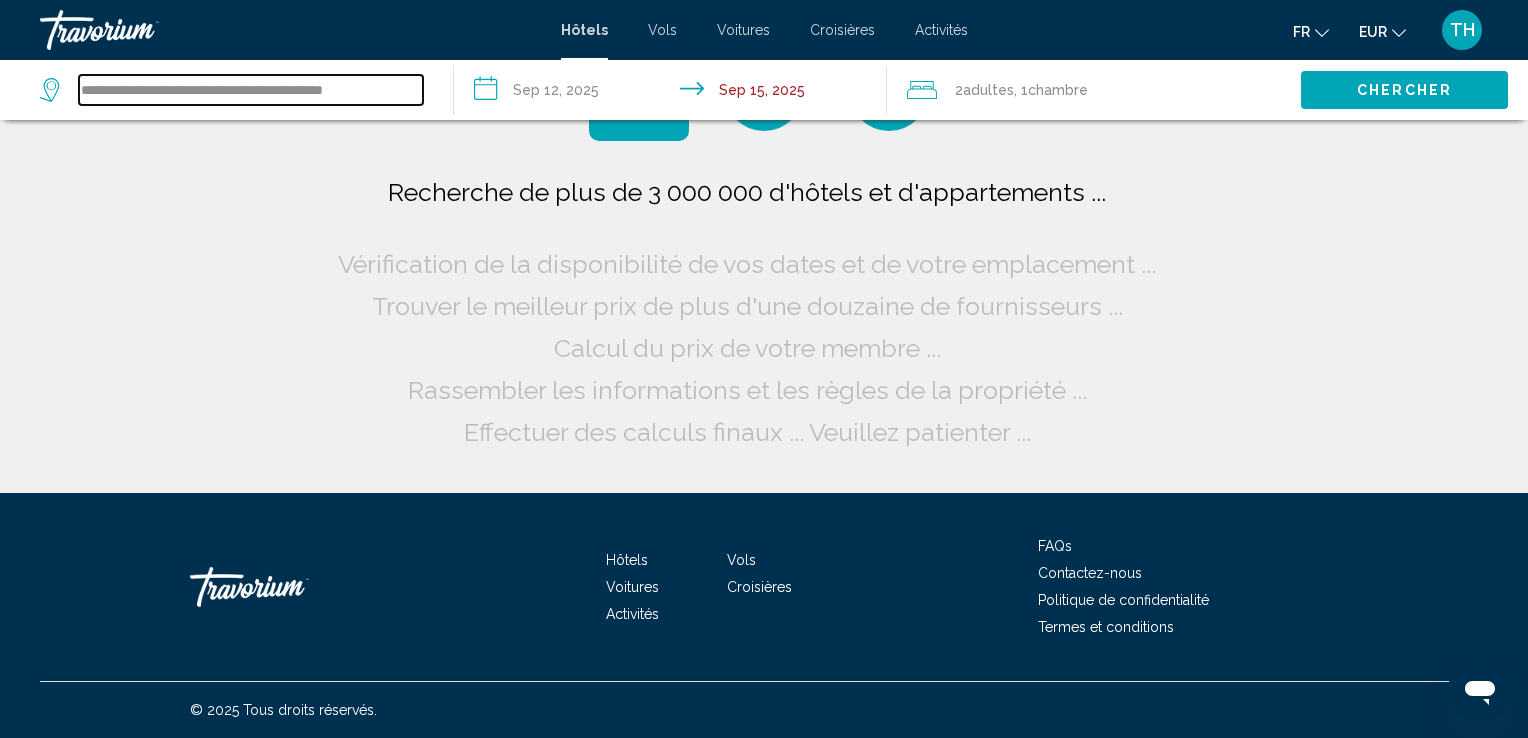 click on "**********" at bounding box center (251, 90) 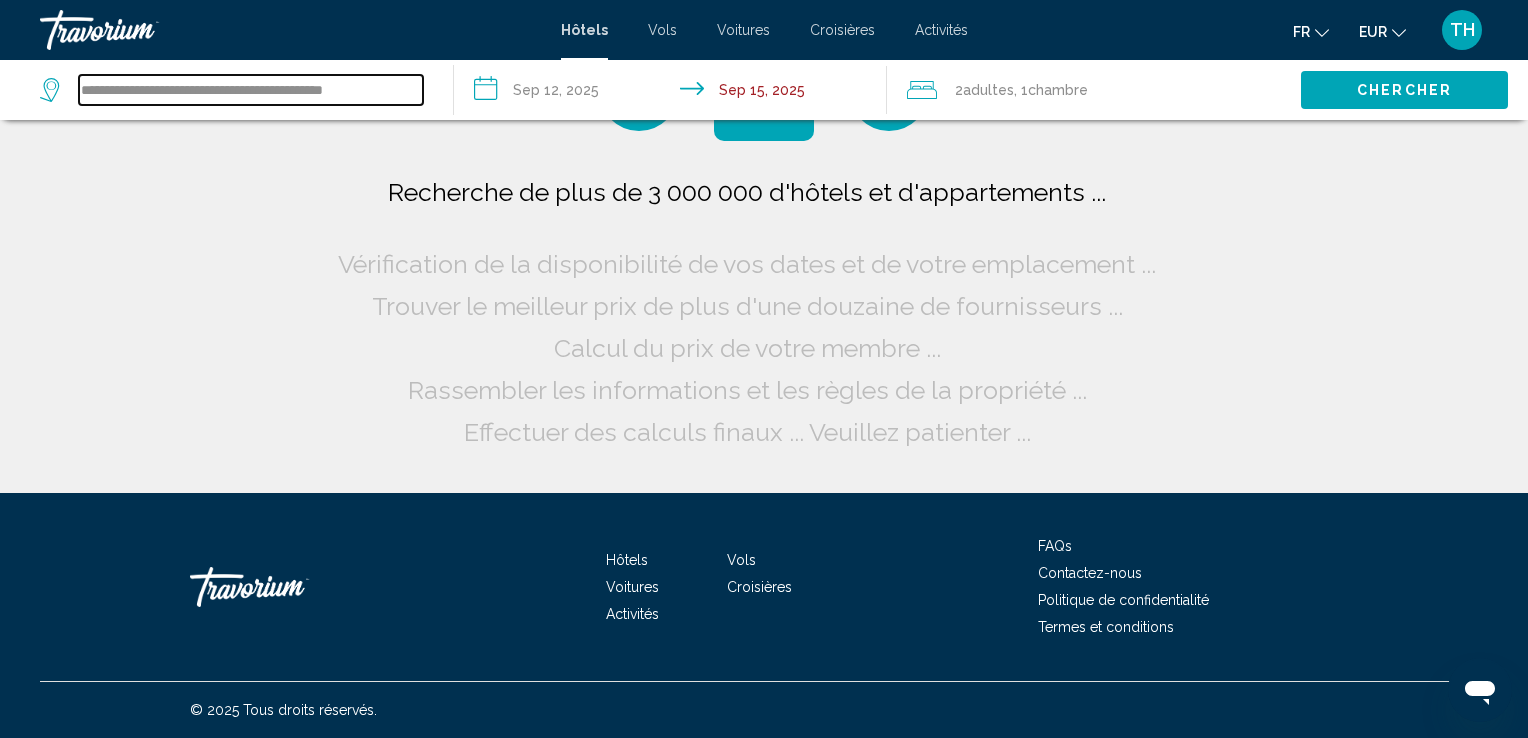 click on "**********" at bounding box center [251, 90] 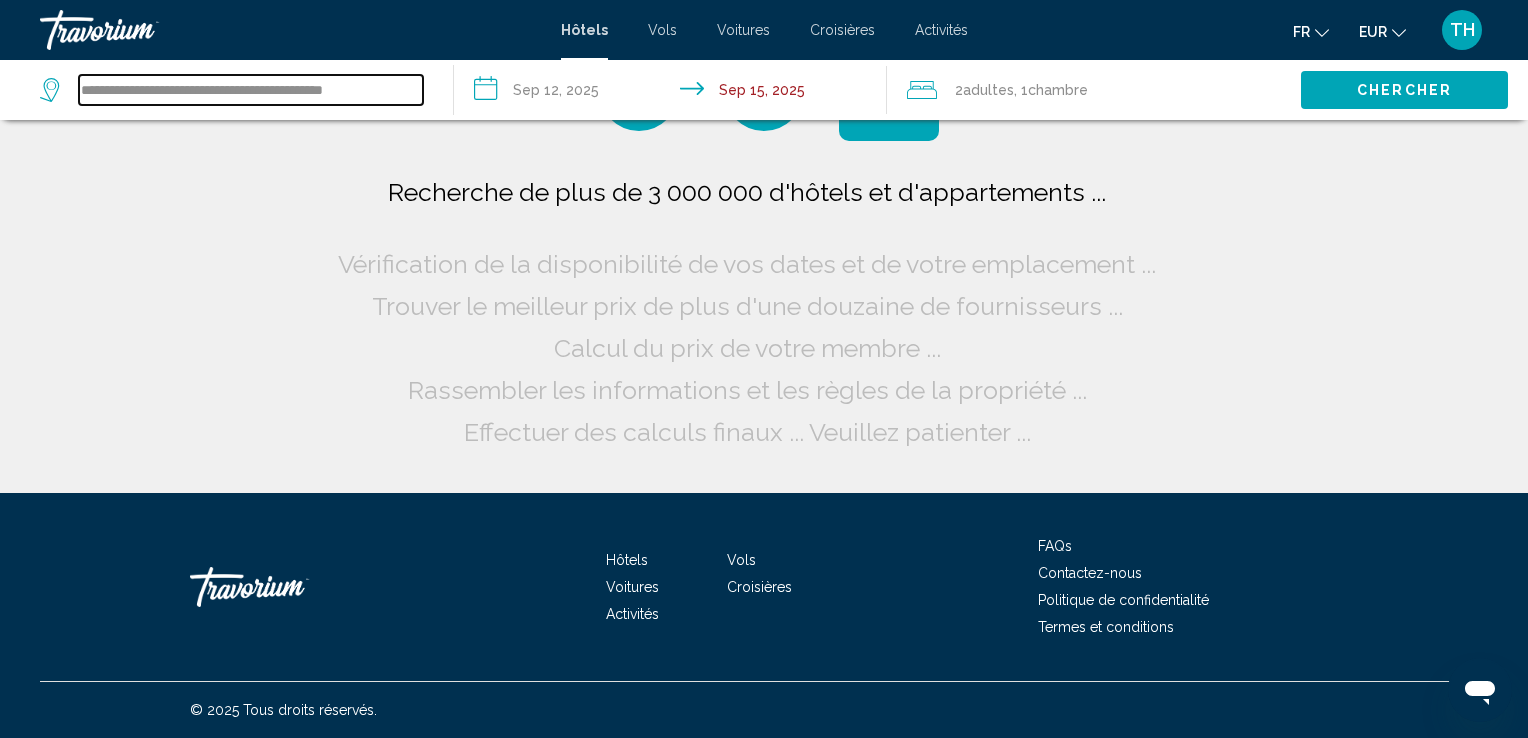 paste 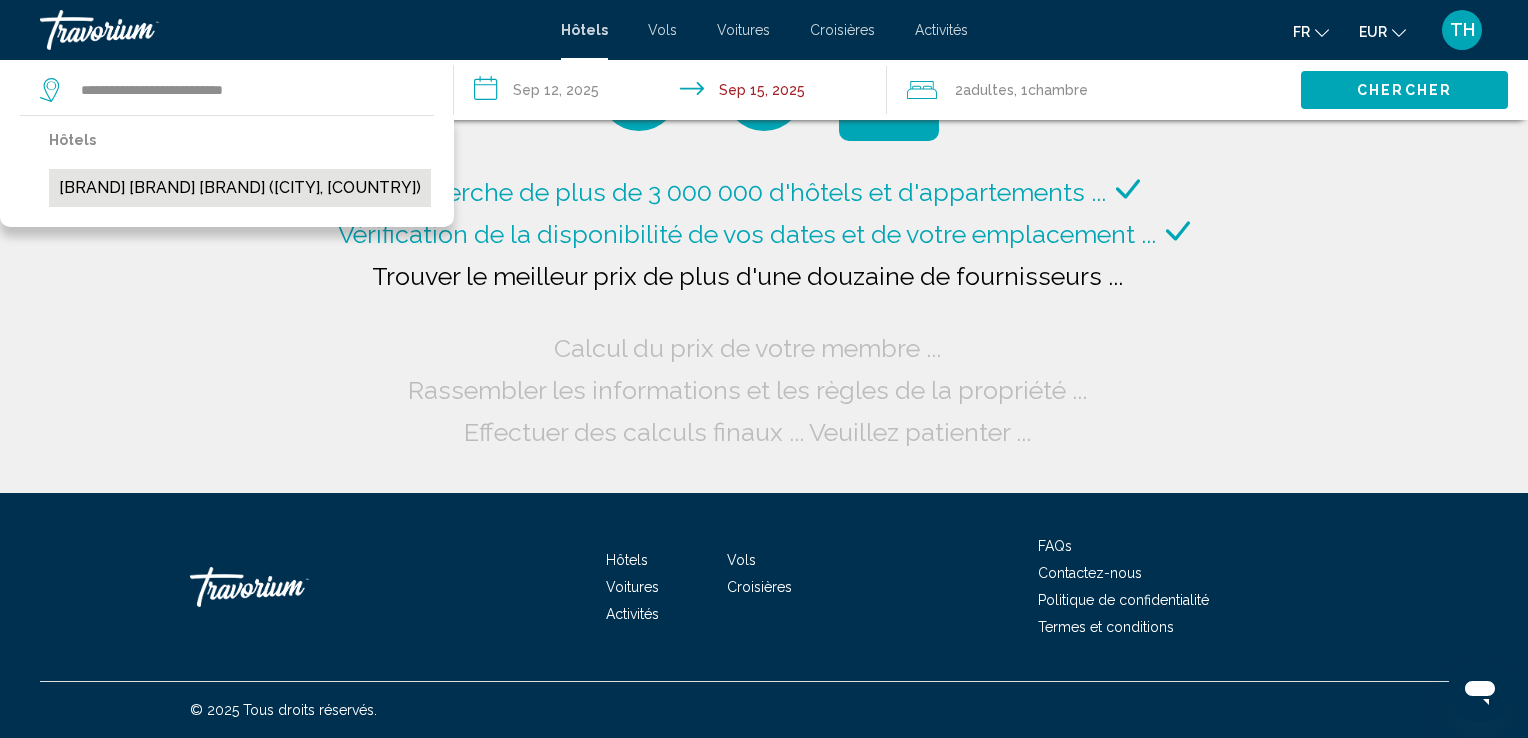 click on "[BRAND] [BRAND] [BRAND] ([CITY], [COUNTRY])" at bounding box center [240, 188] 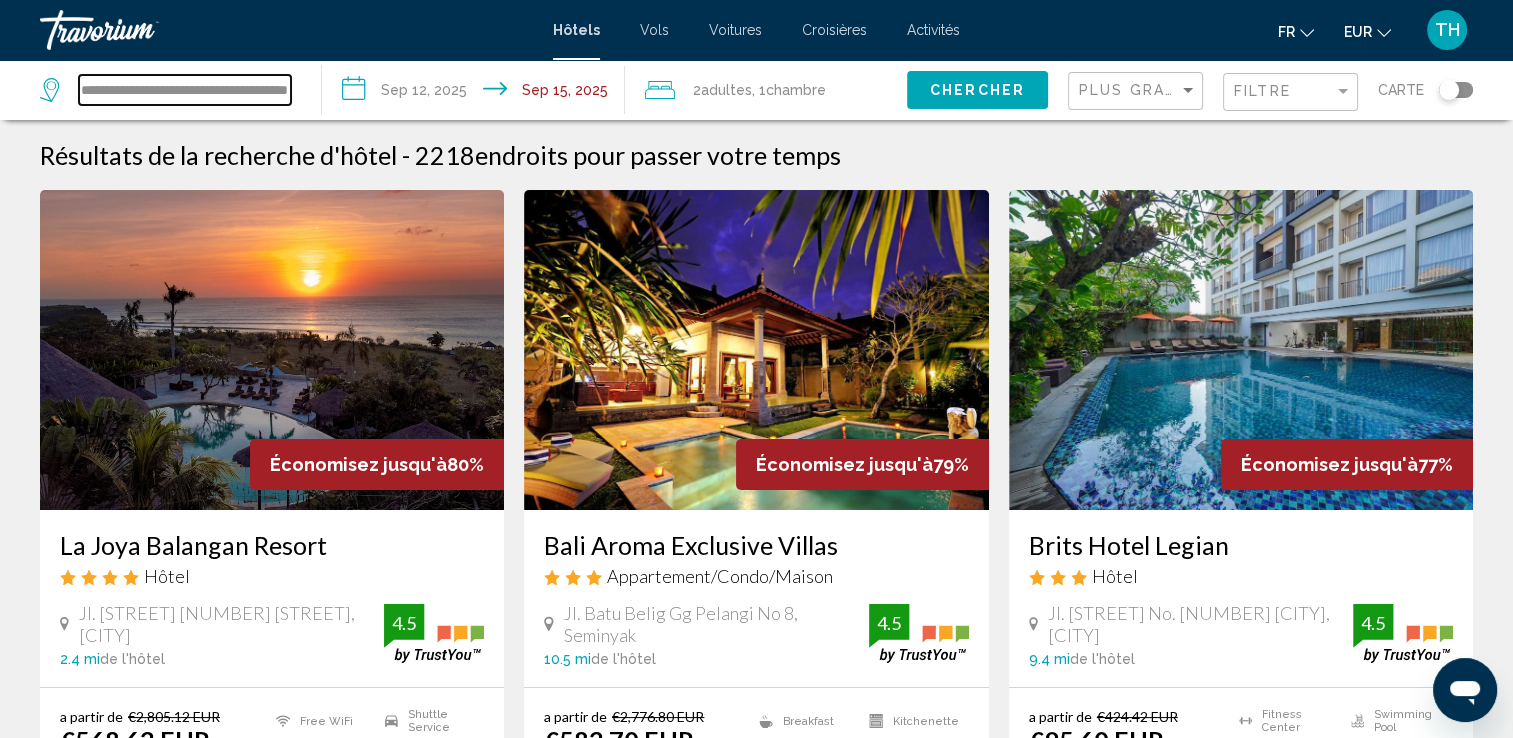 click on "**********" at bounding box center [185, 90] 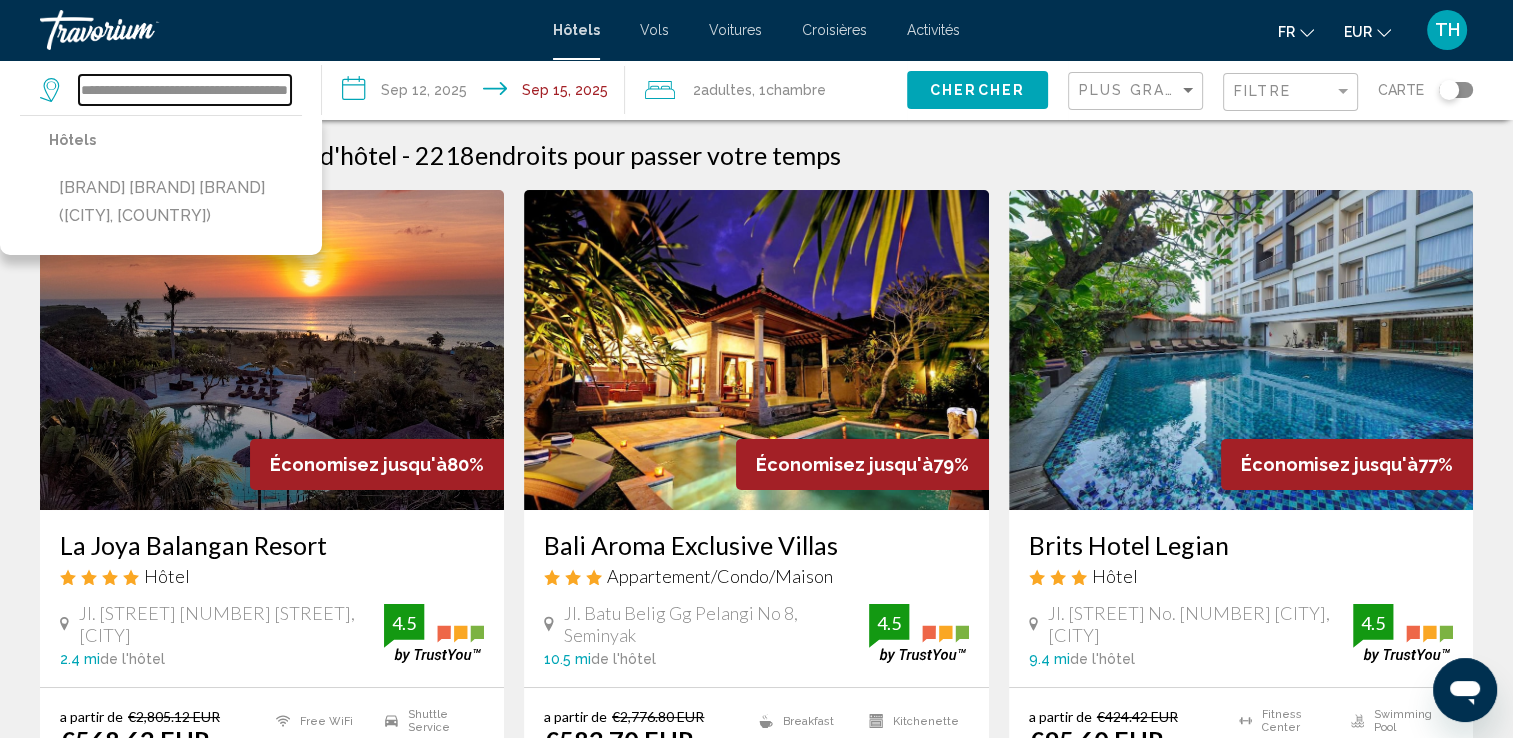 click on "**********" at bounding box center [185, 90] 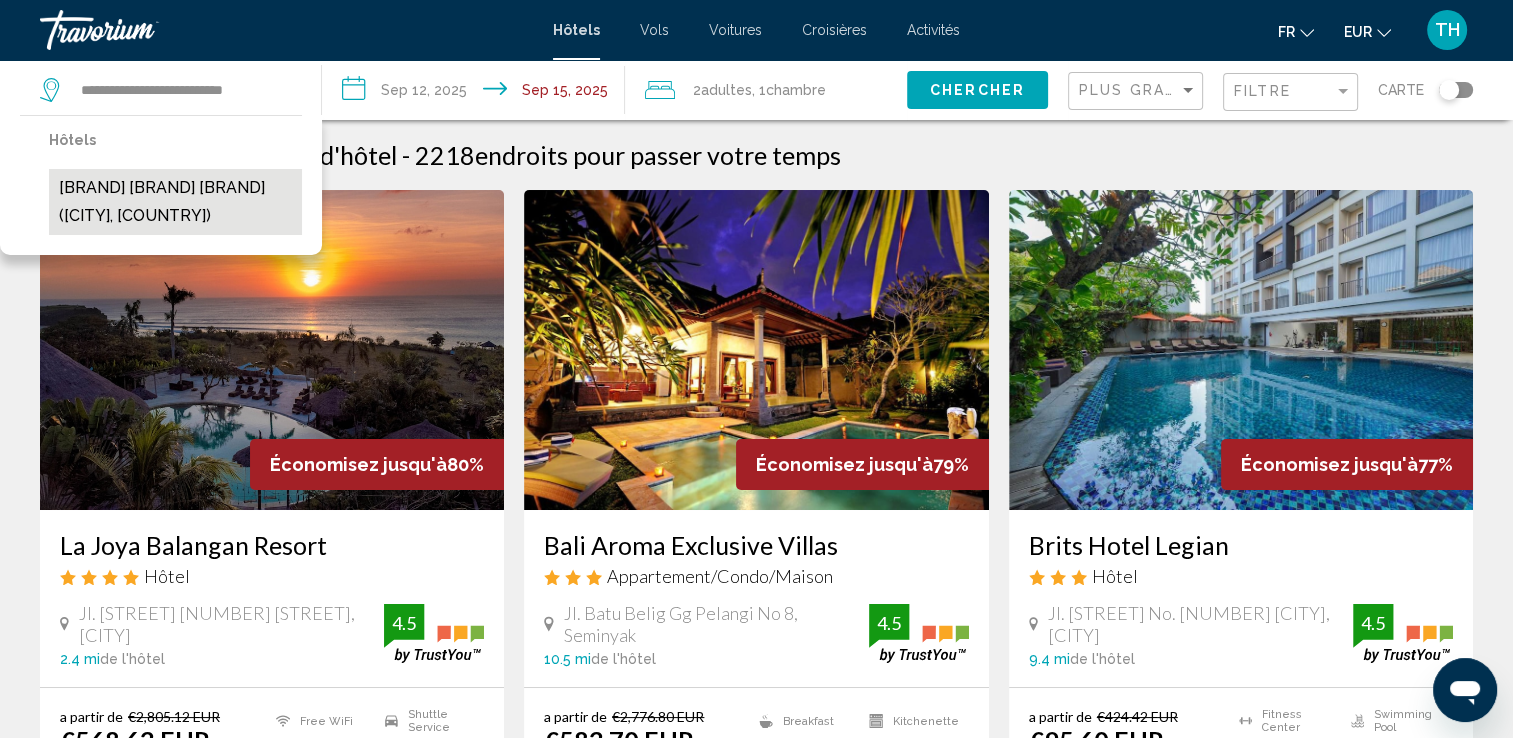 click on "[BRAND] [BRAND] [BRAND] ([CITY], [COUNTRY])" at bounding box center [175, 202] 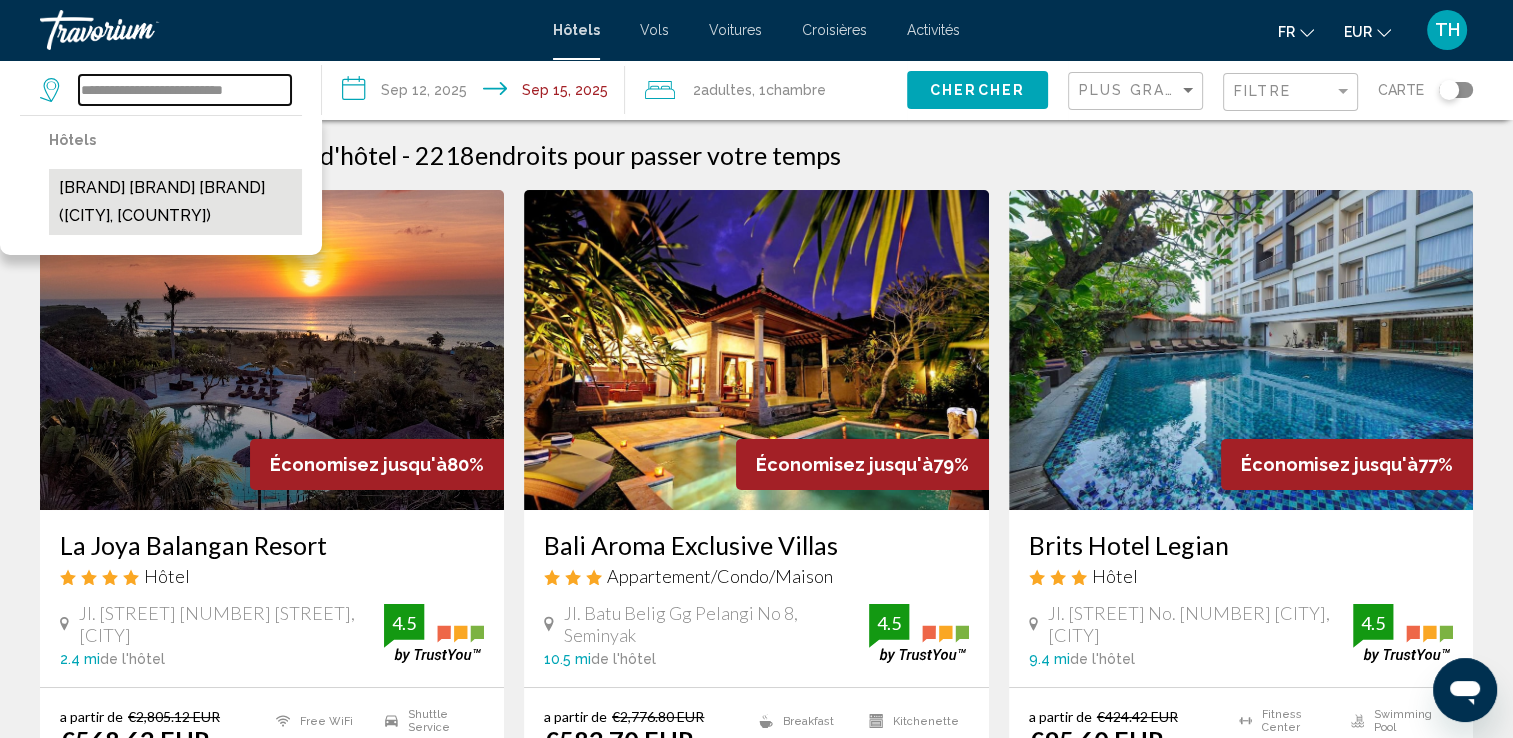 type on "**********" 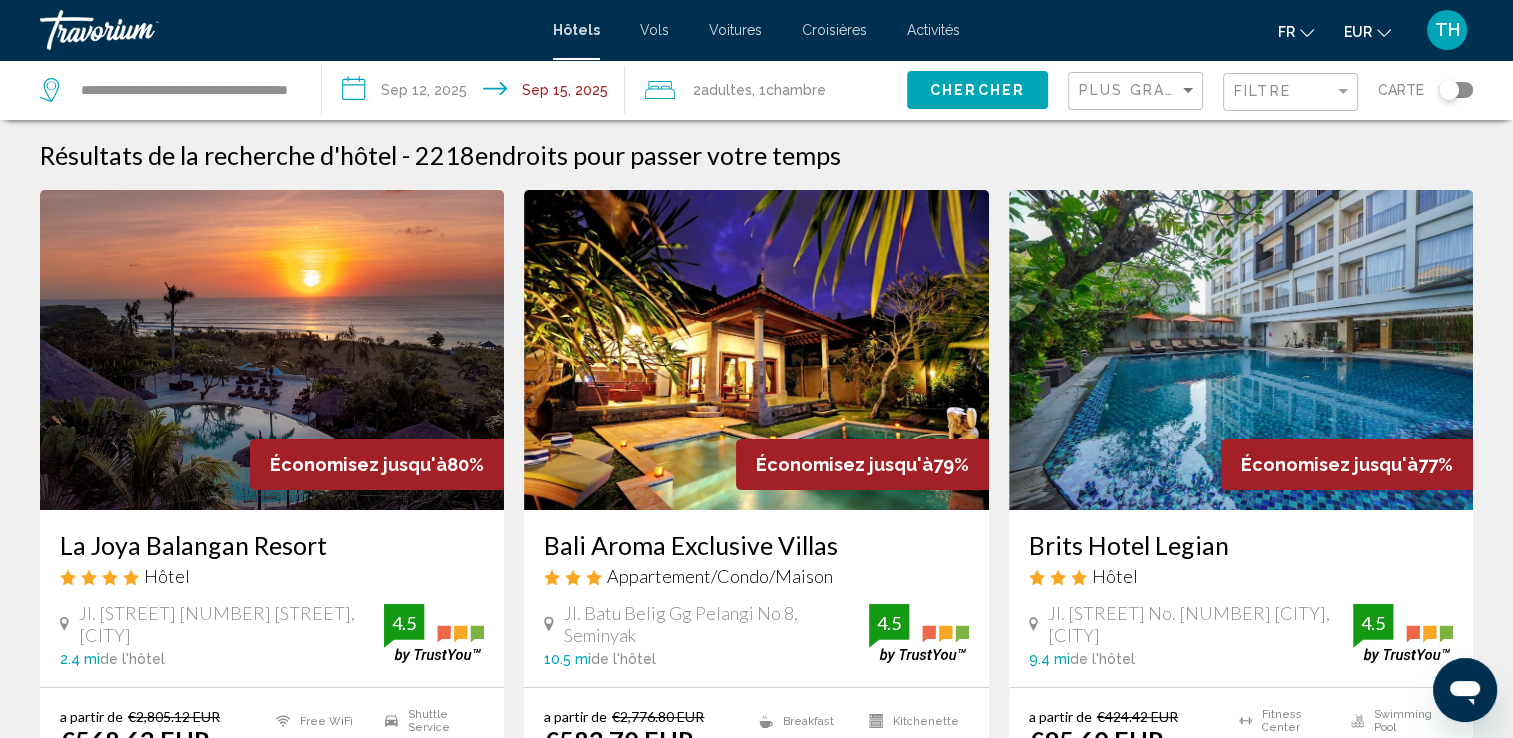 click on "Chercher" 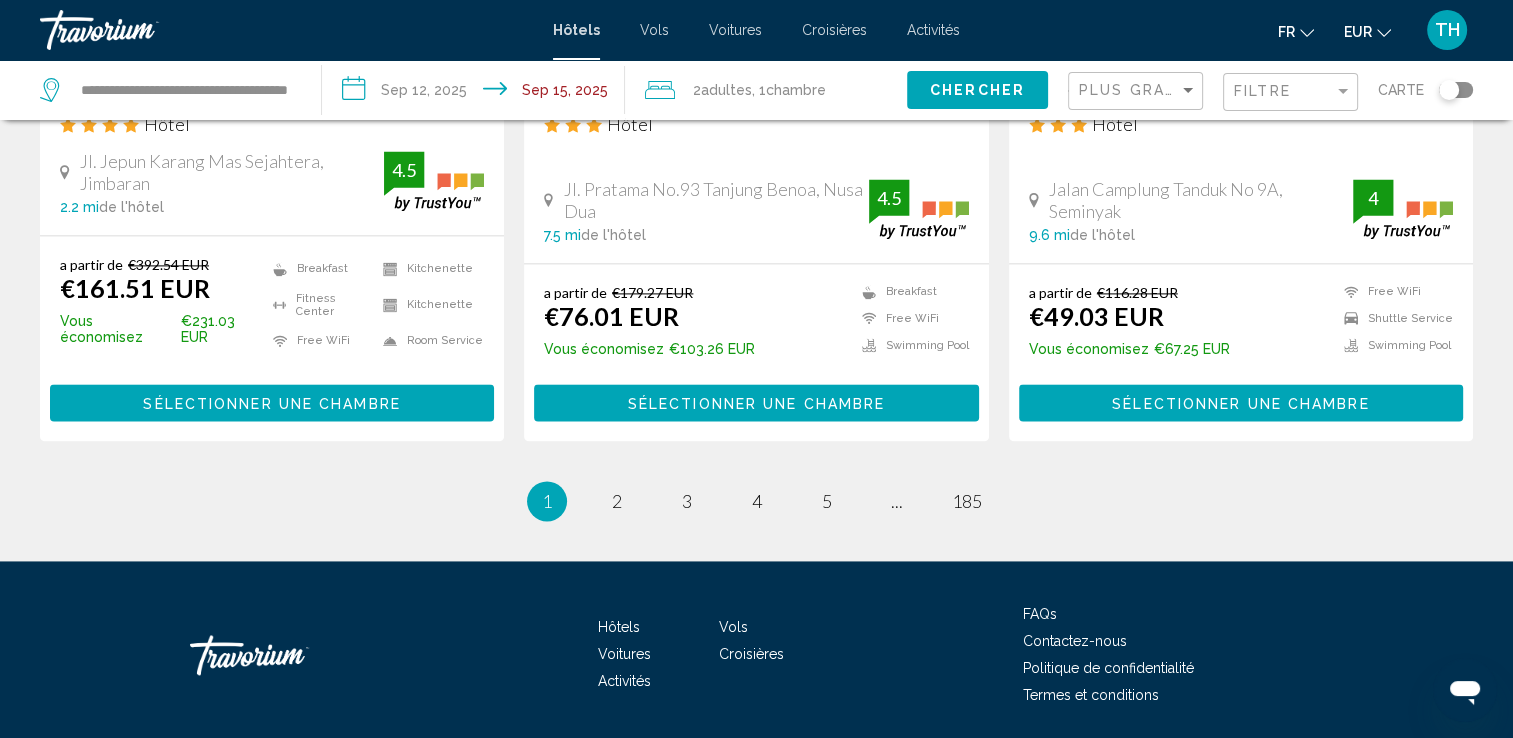 scroll, scrollTop: 2715, scrollLeft: 0, axis: vertical 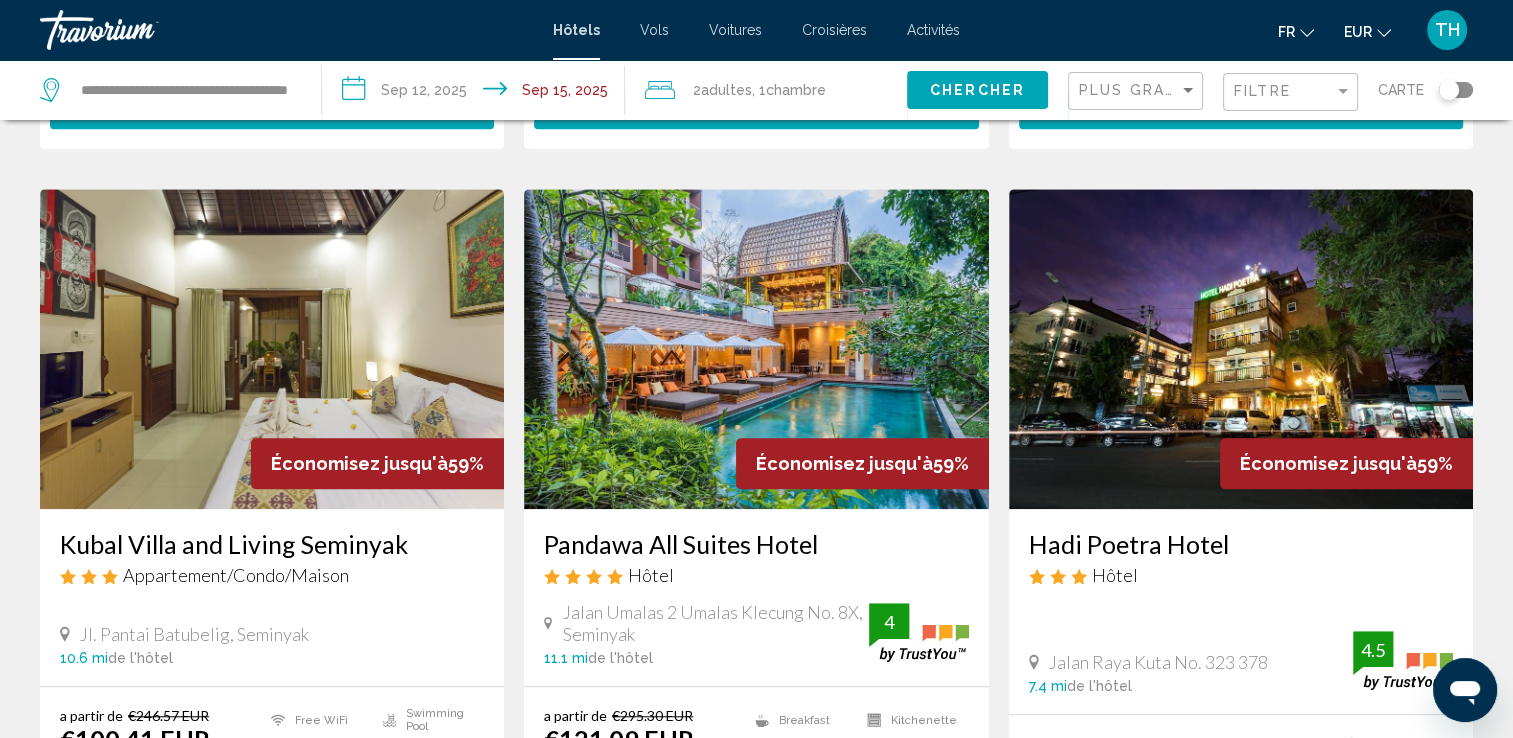 drag, startPoint x: 1507, startPoint y: 362, endPoint x: 1504, endPoint y: 418, distance: 56.0803 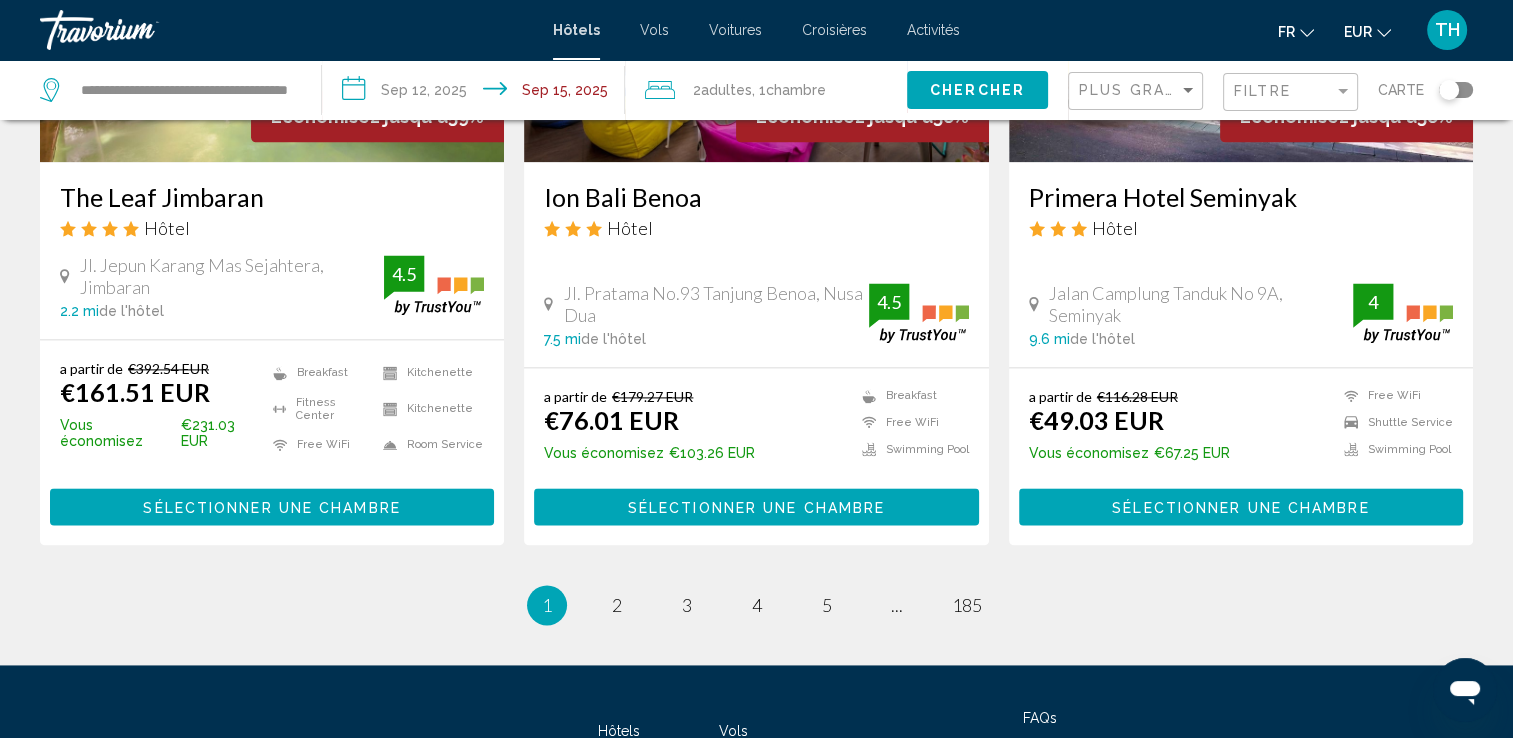 scroll, scrollTop: 2725, scrollLeft: 0, axis: vertical 